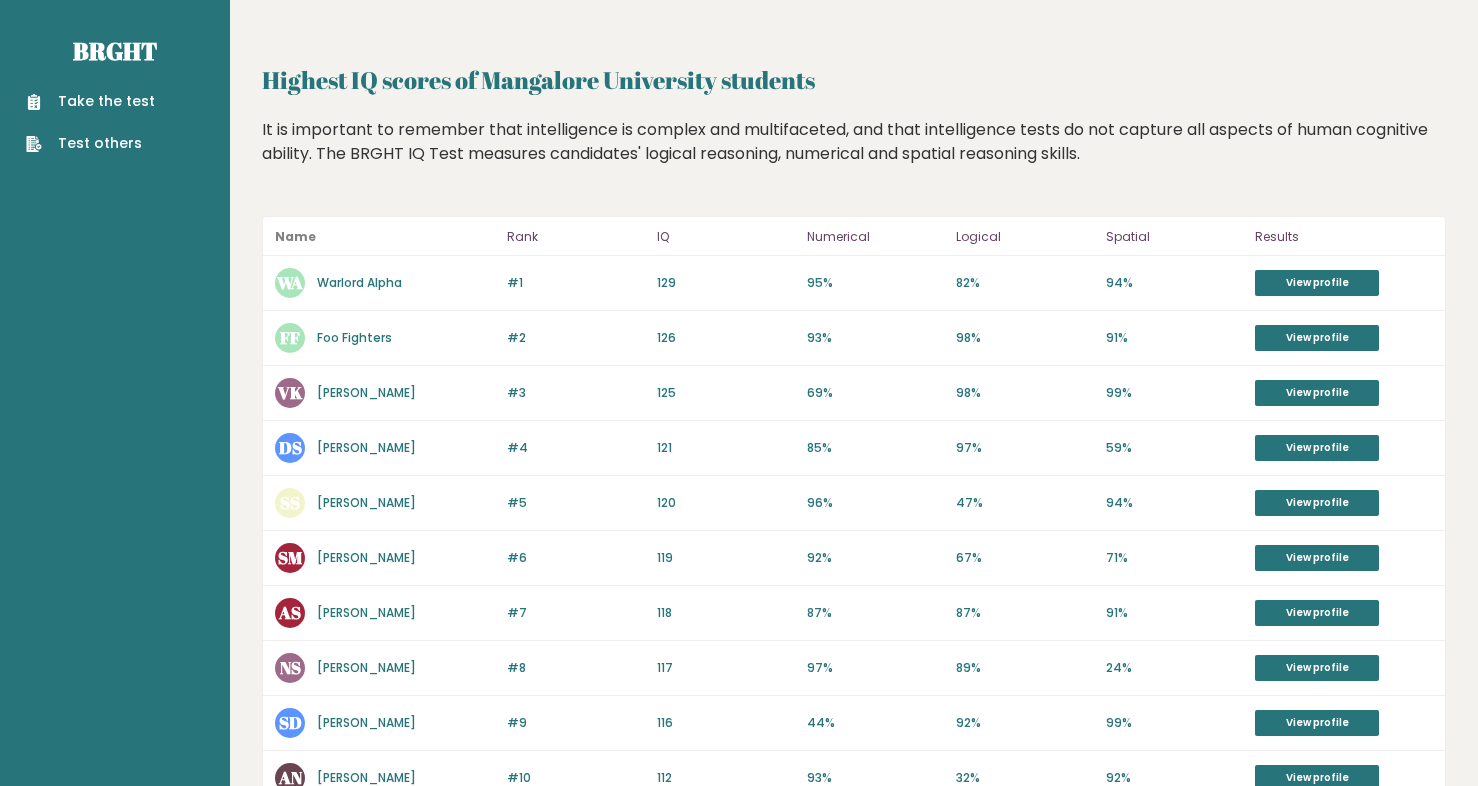 scroll, scrollTop: 0, scrollLeft: 0, axis: both 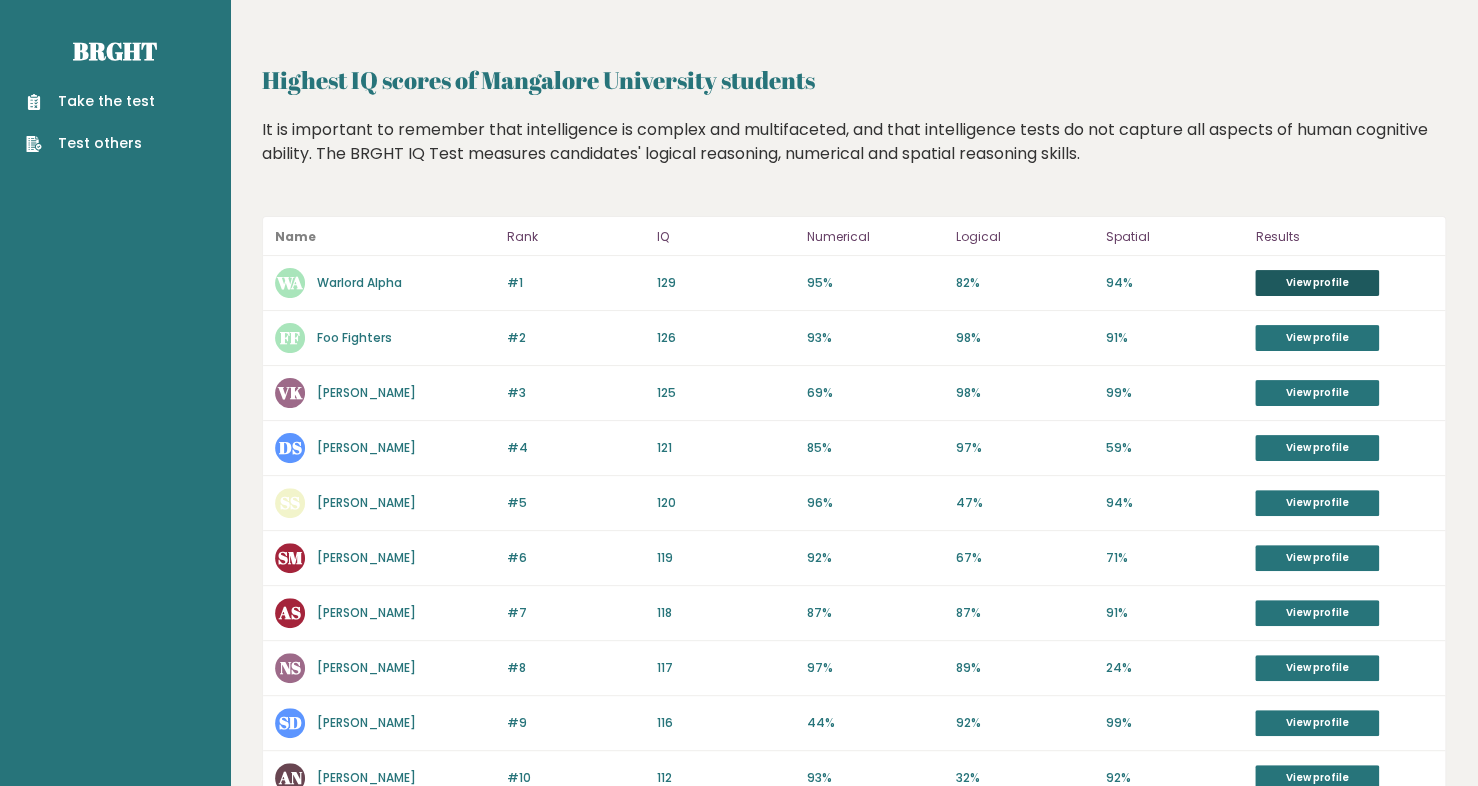 click on "View profile" at bounding box center [1317, 283] 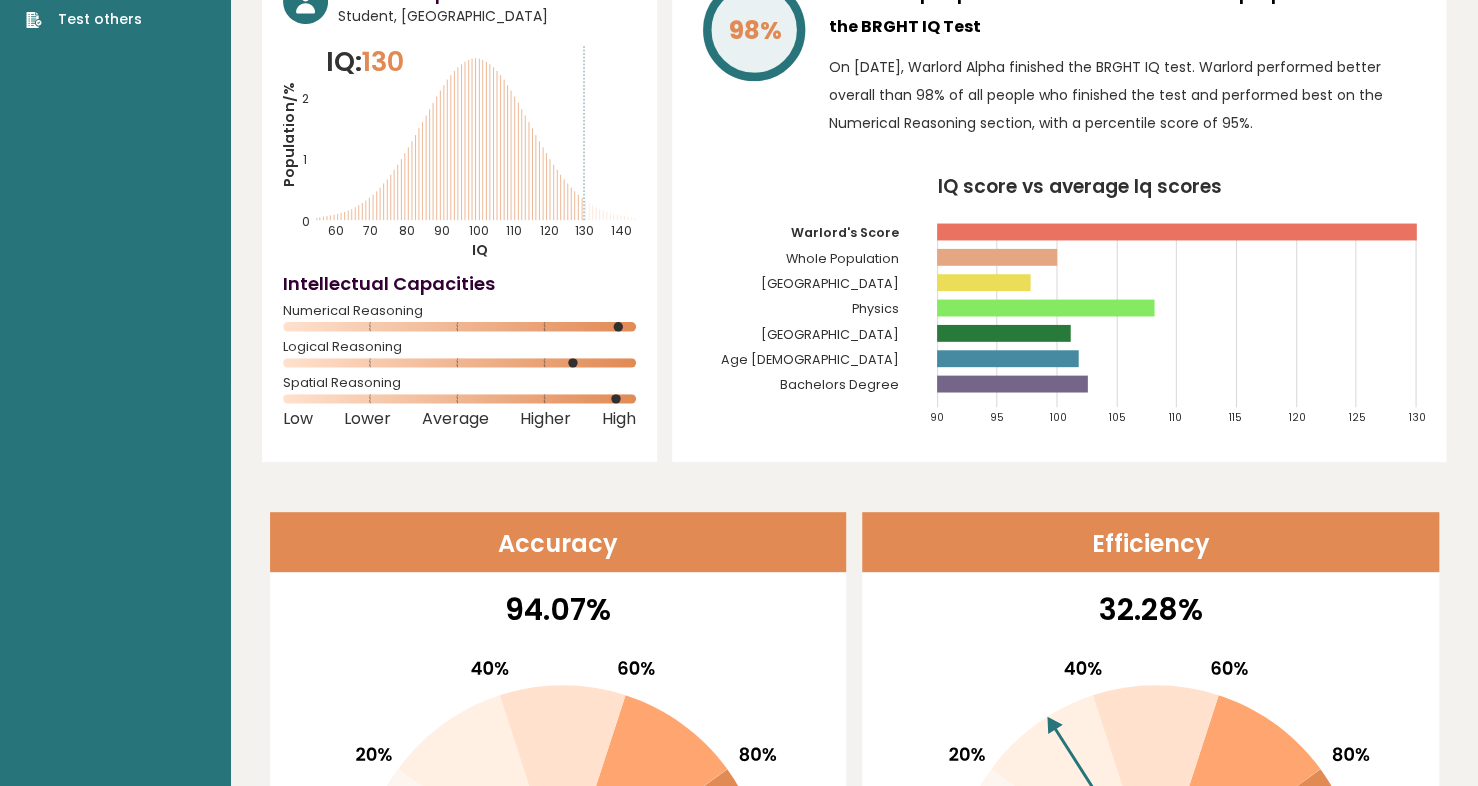 scroll, scrollTop: 0, scrollLeft: 0, axis: both 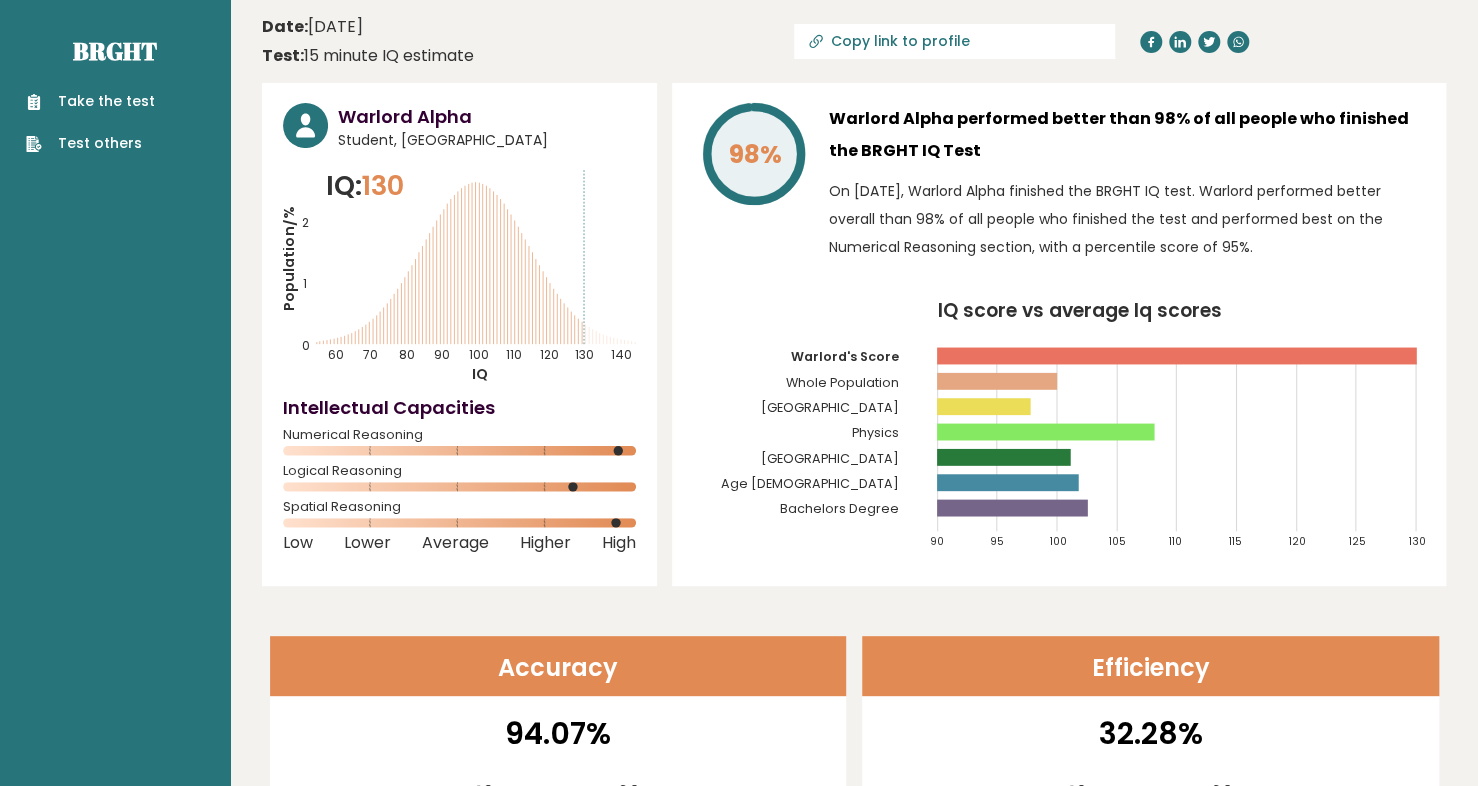 click on "Take the test" at bounding box center [90, 101] 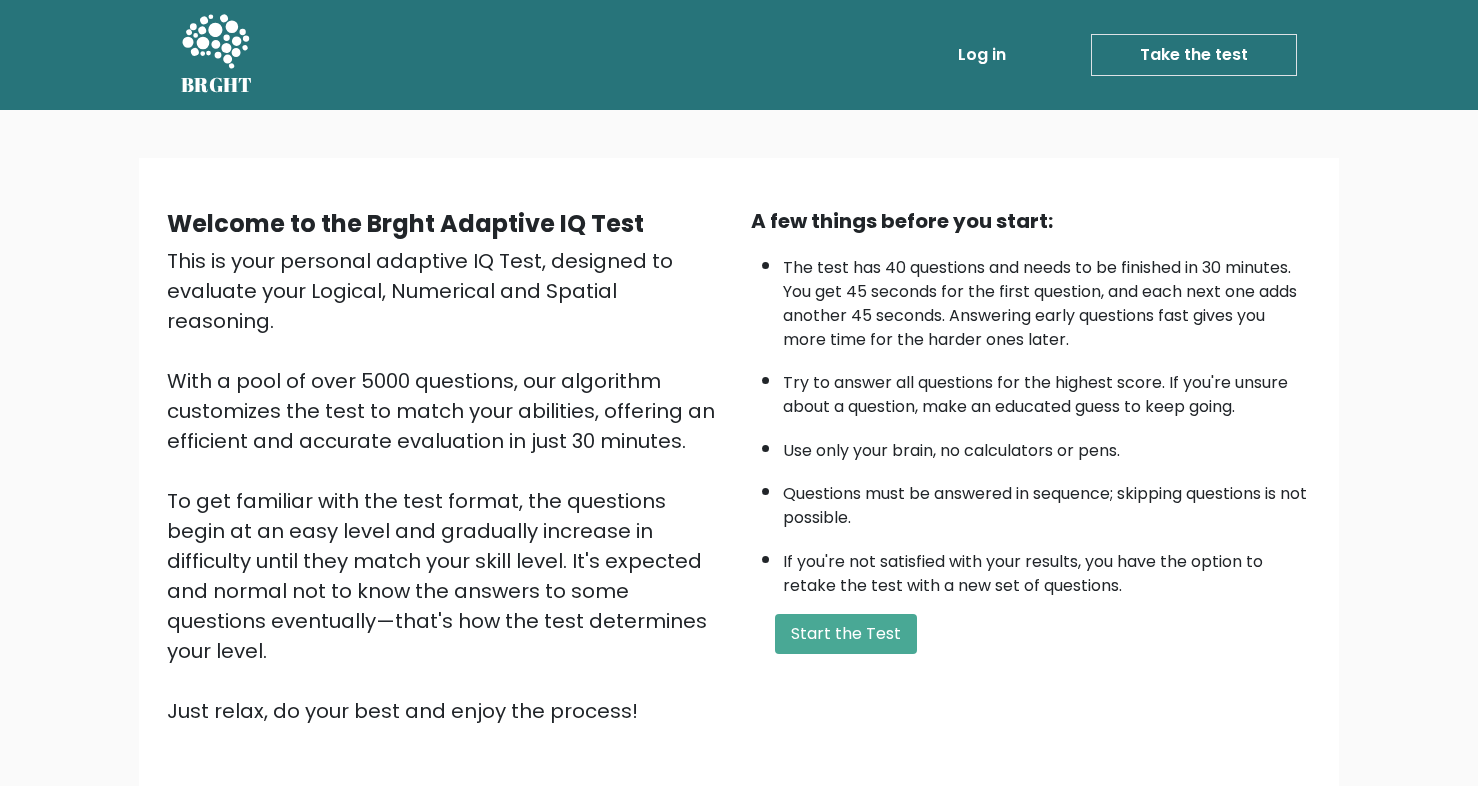 scroll, scrollTop: 0, scrollLeft: 0, axis: both 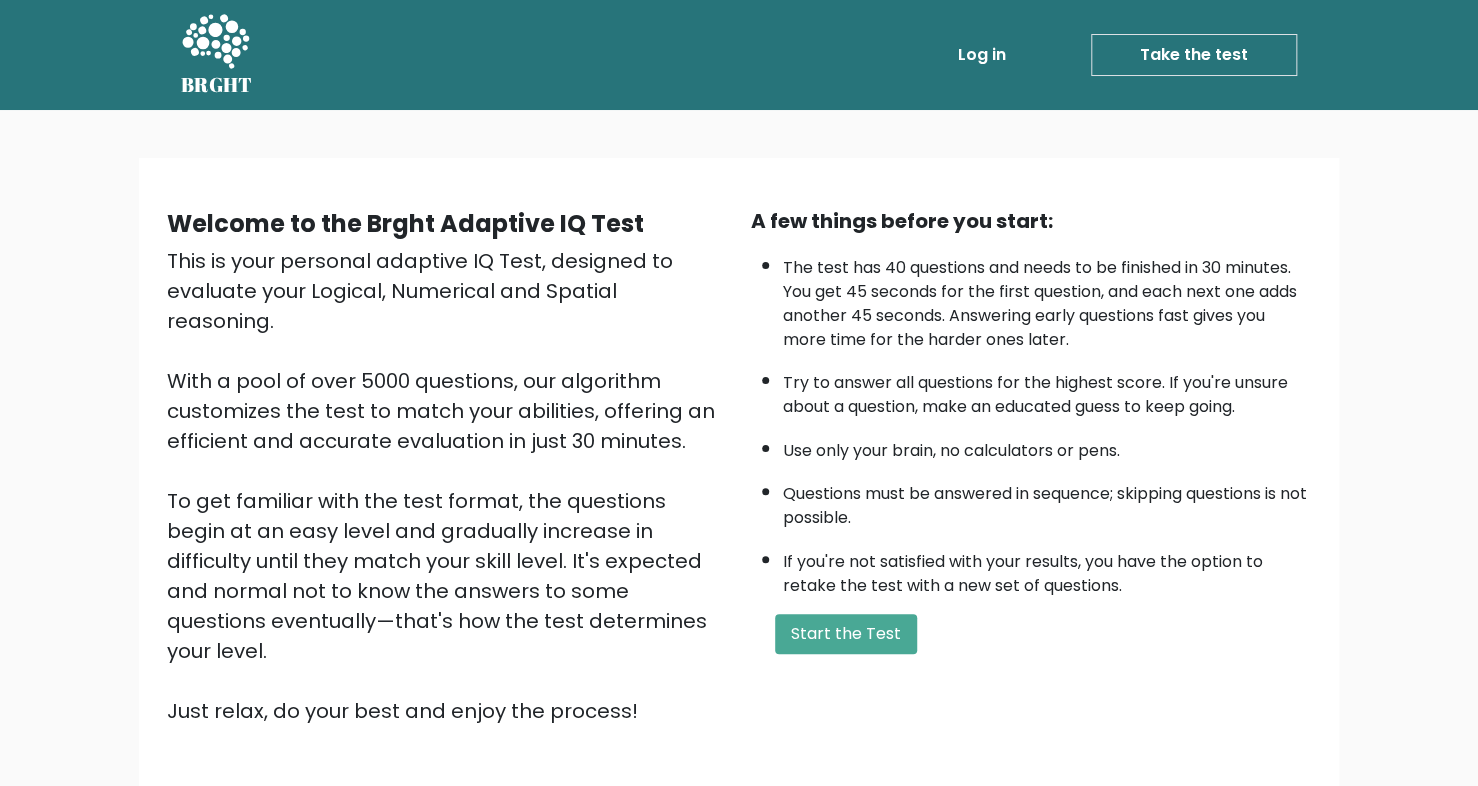 click on "If you're not satisfied with your results, you have the option to retake the test with a new set of questions." at bounding box center (1047, 569) 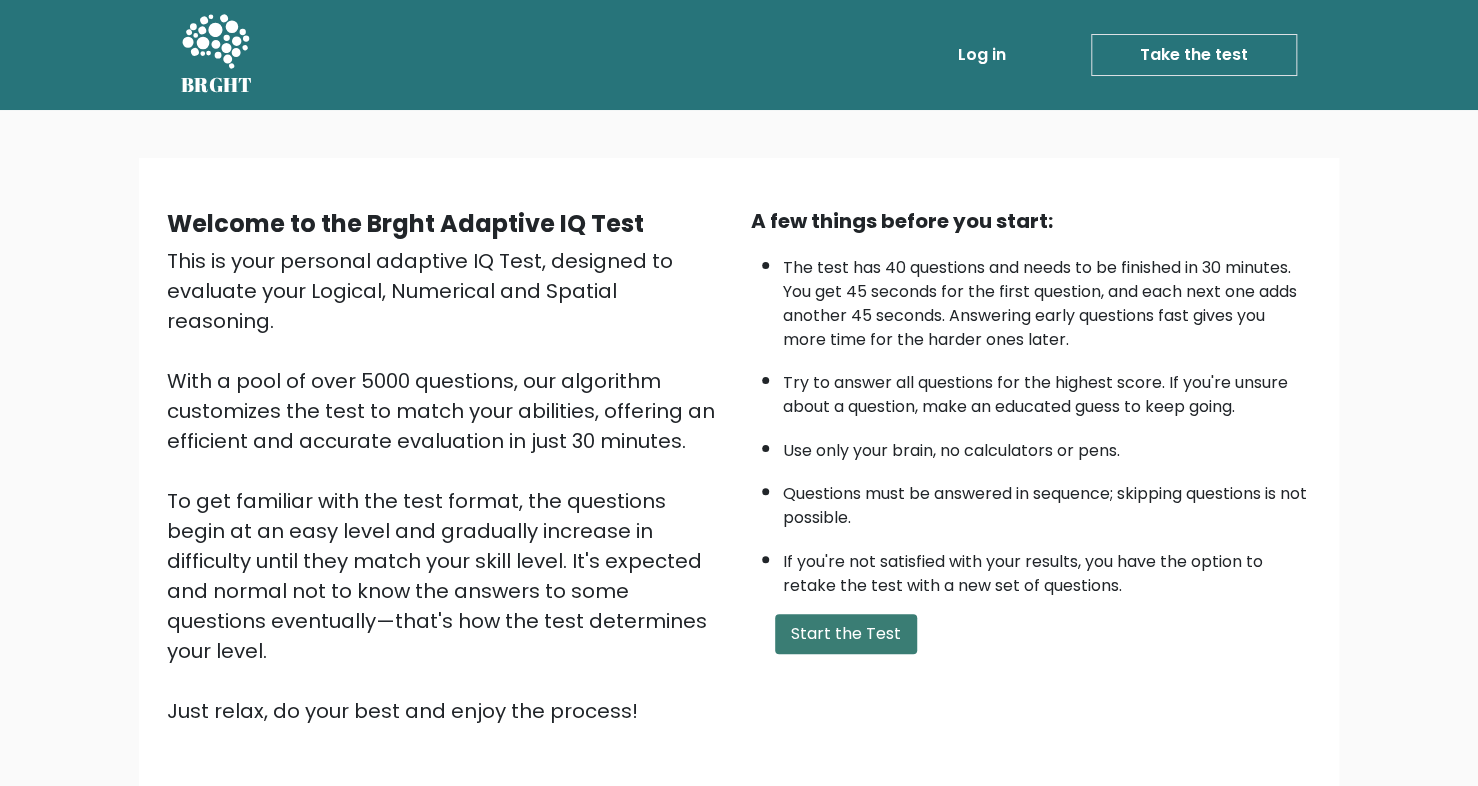 click on "Start the Test" at bounding box center (846, 634) 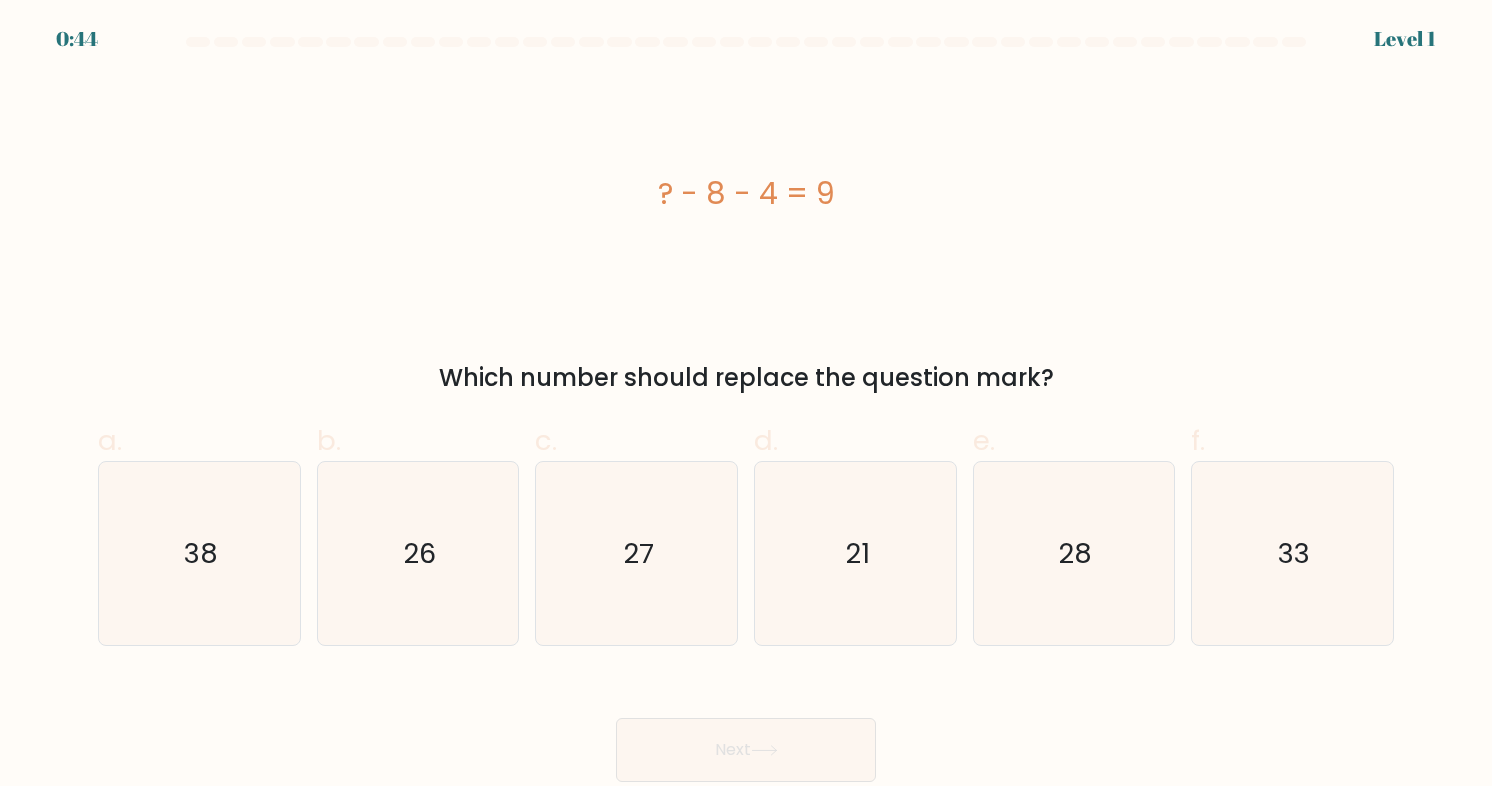 scroll, scrollTop: 0, scrollLeft: 0, axis: both 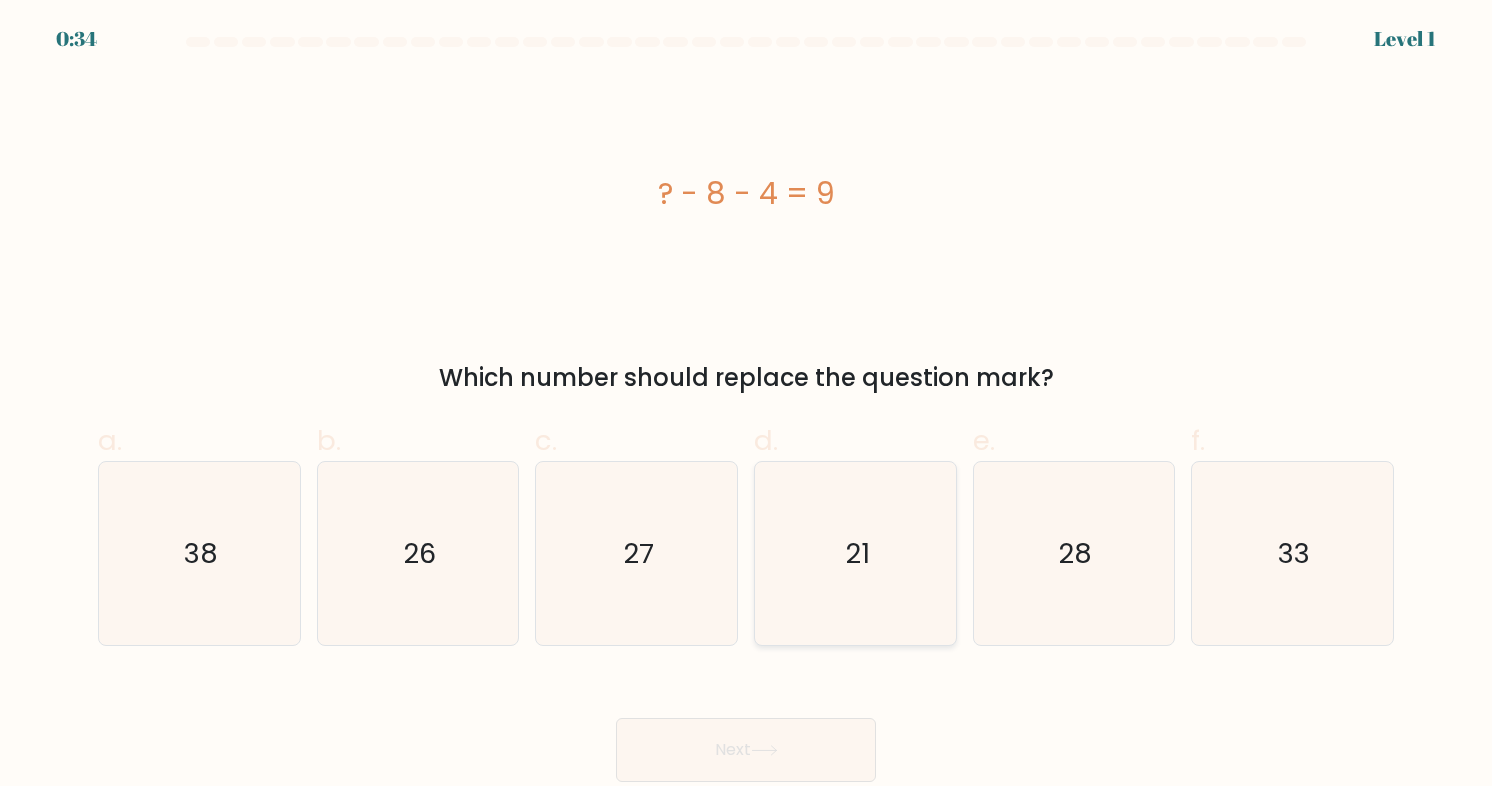 click on "21" 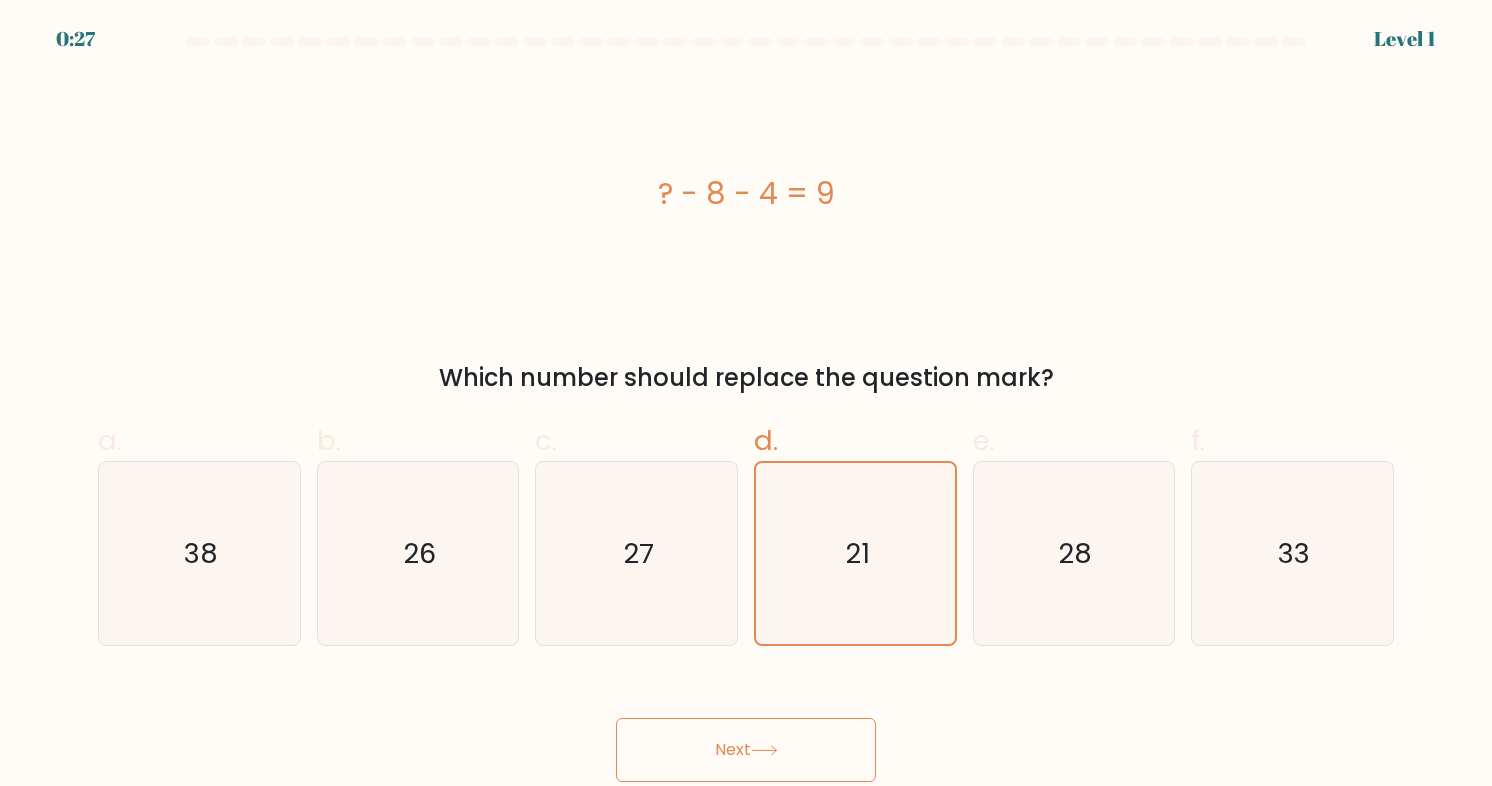 click on "Next" at bounding box center [746, 750] 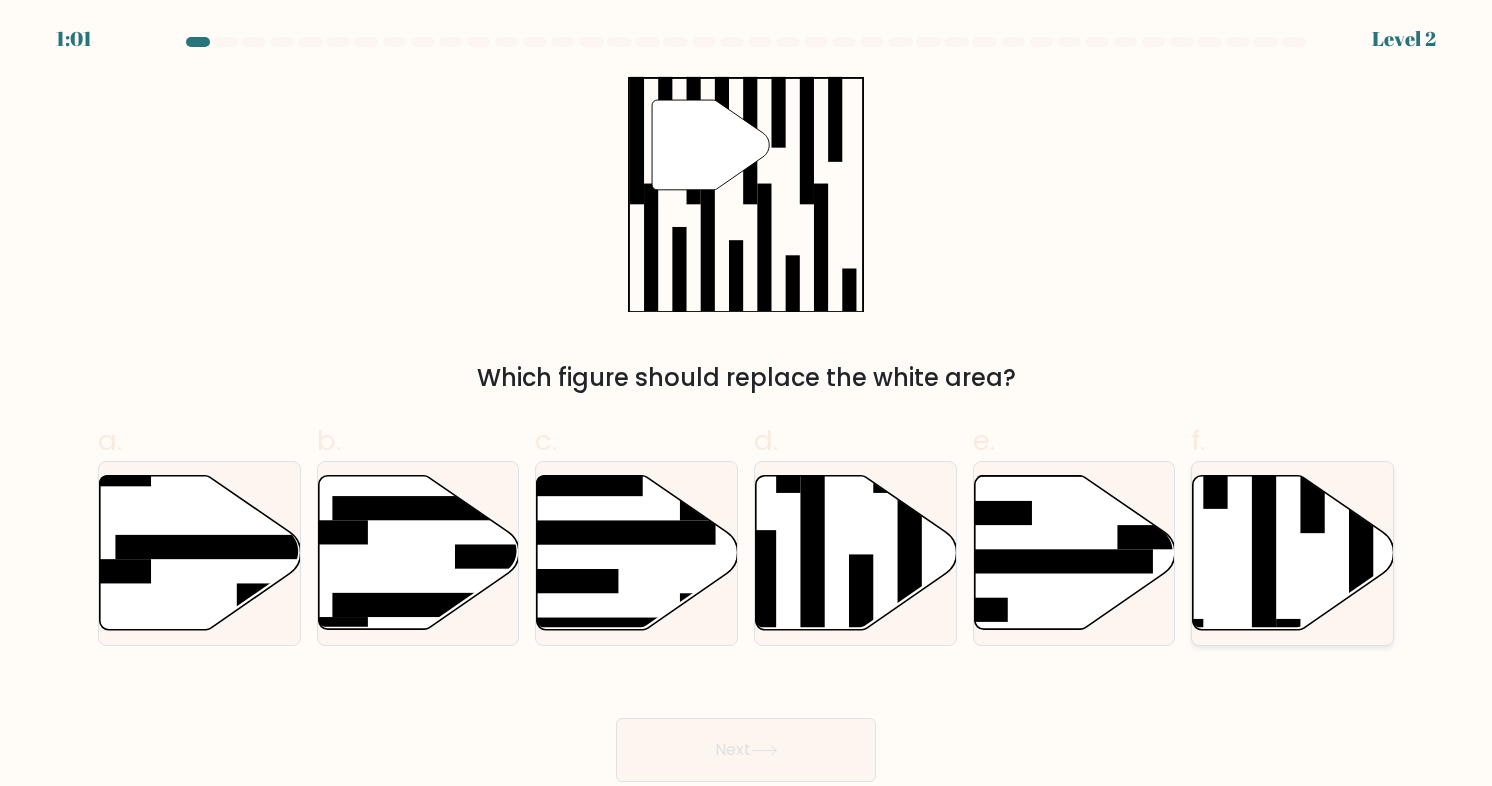 click 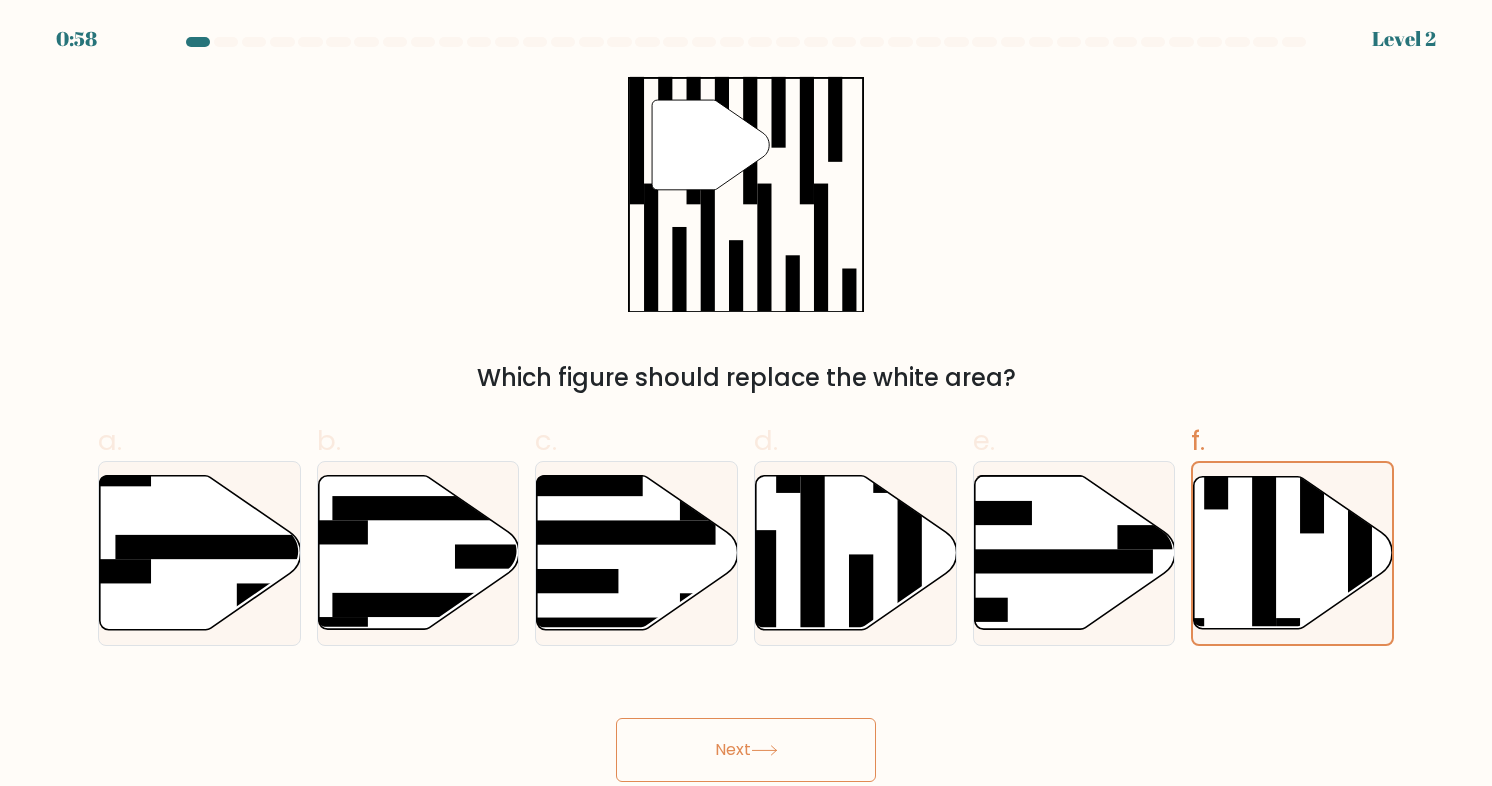 click on "Next" at bounding box center [746, 750] 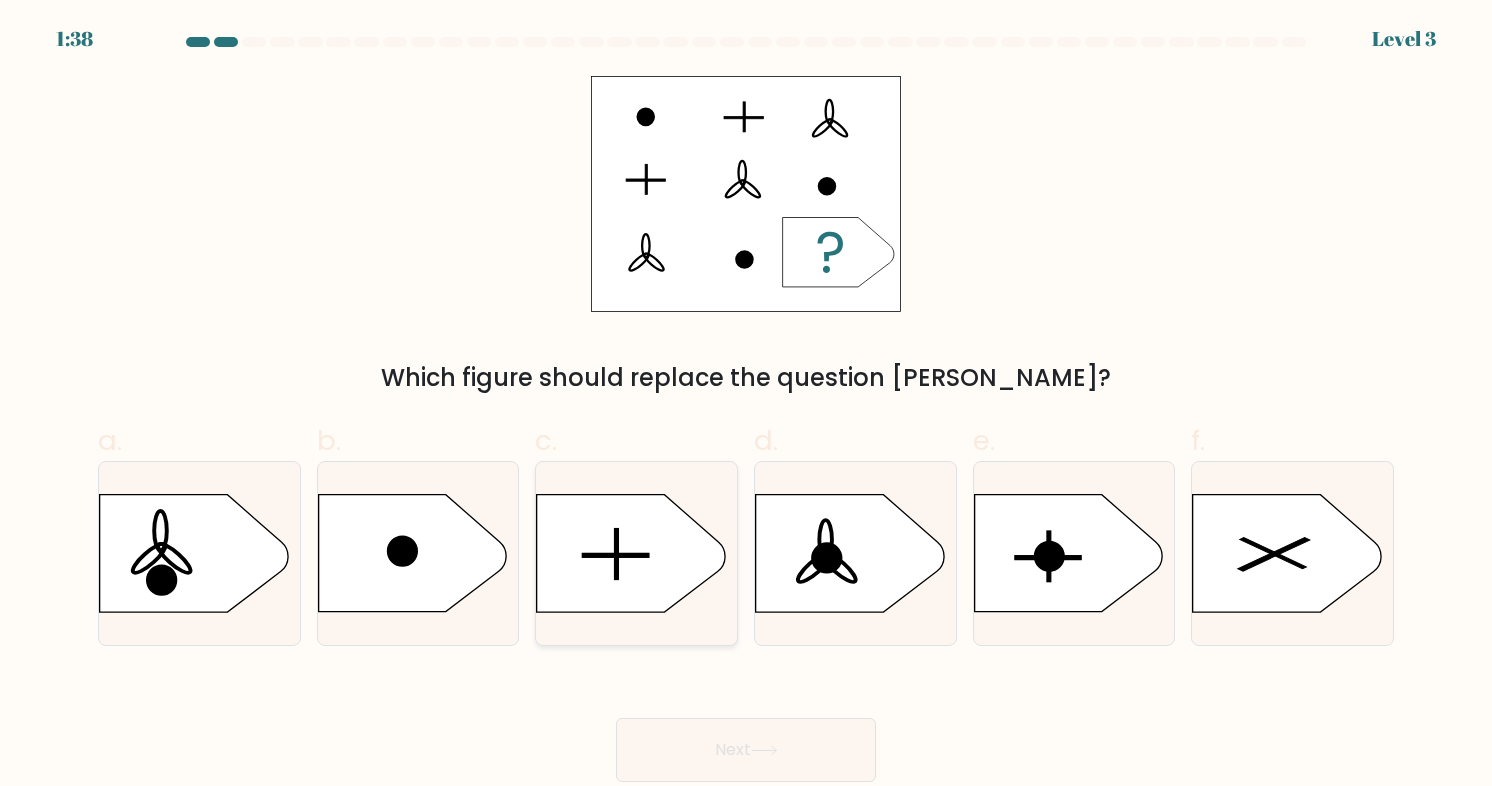click 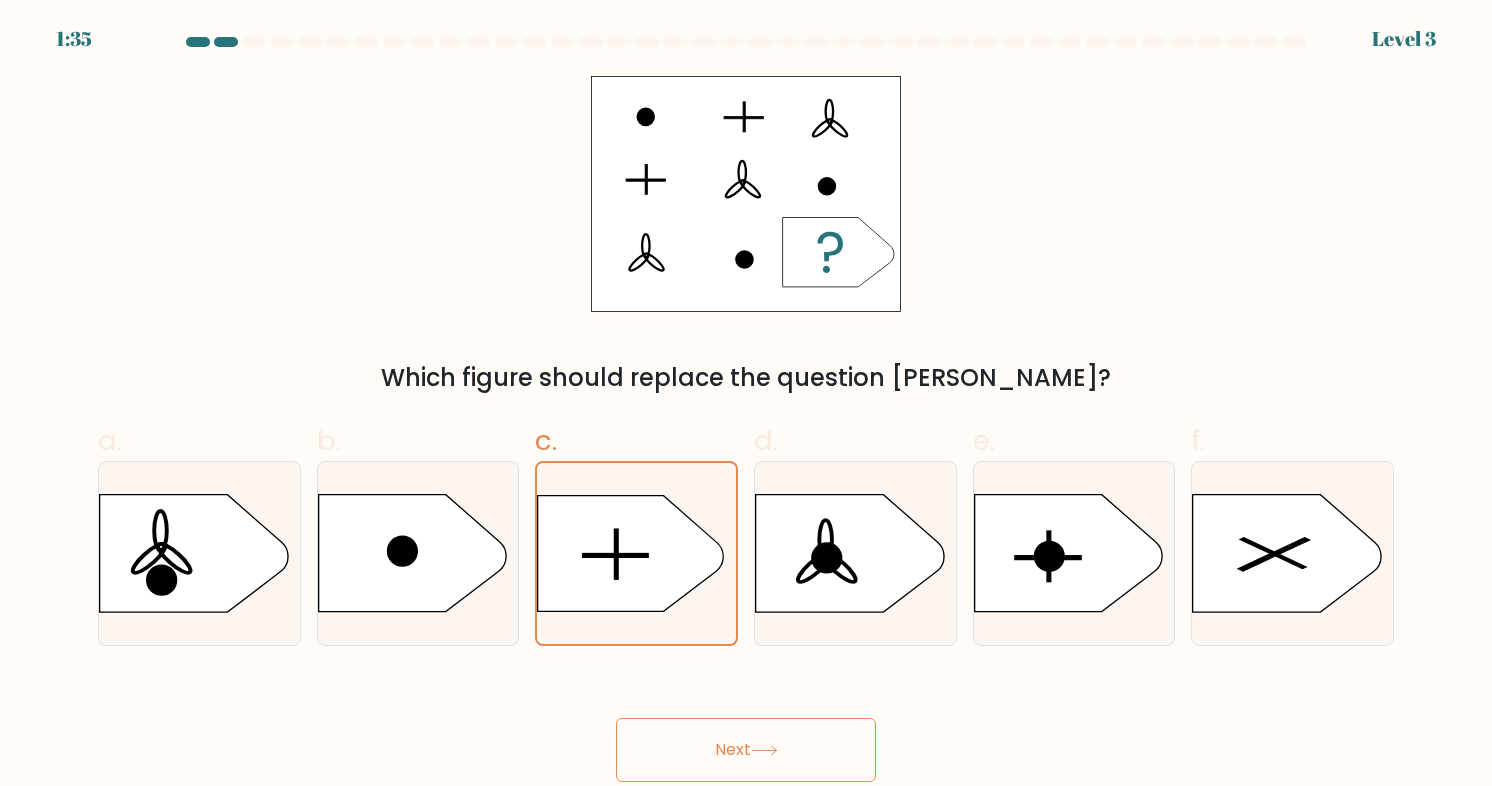 click on "Next" at bounding box center [746, 750] 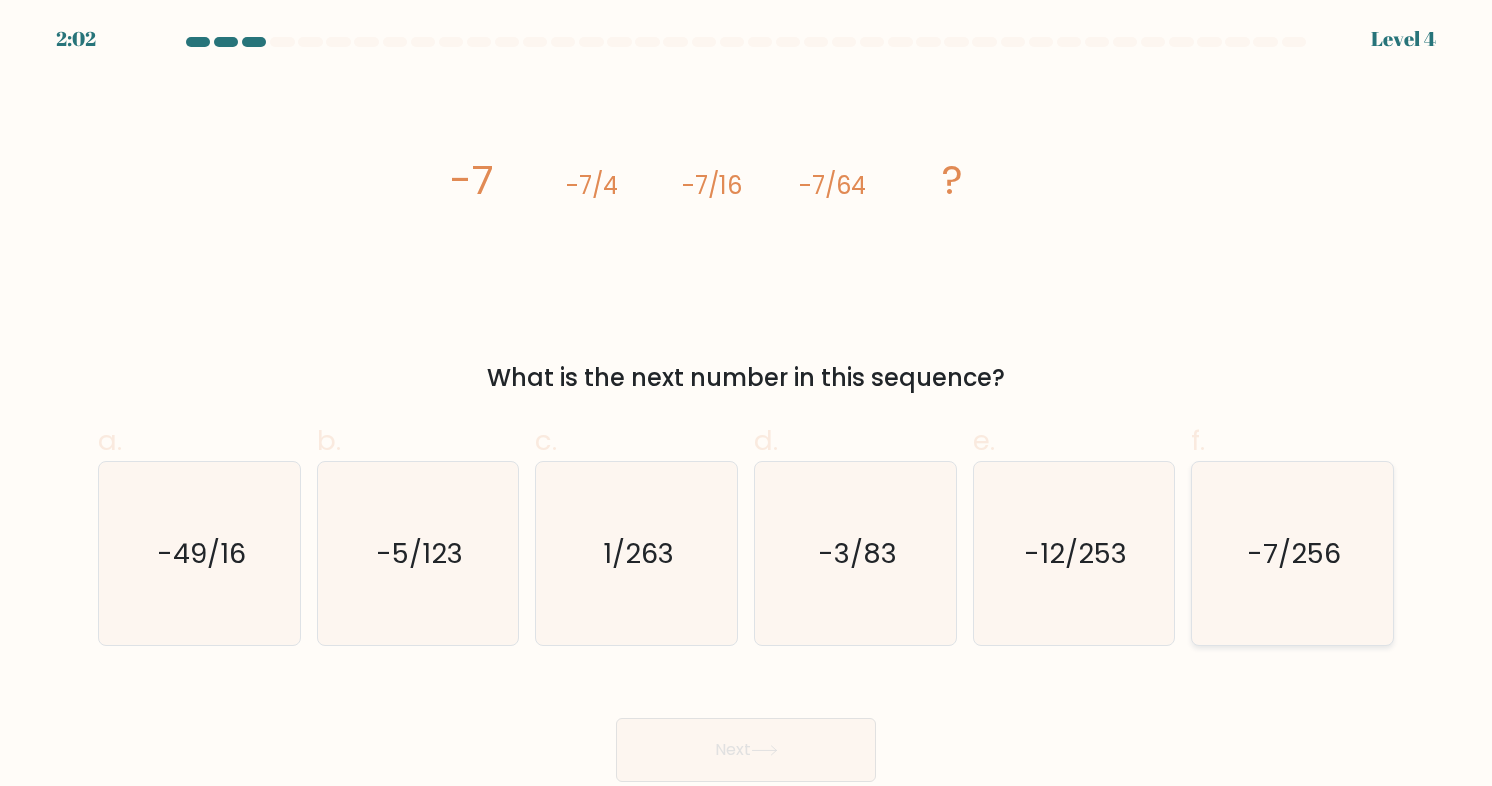 click on "-7/256" 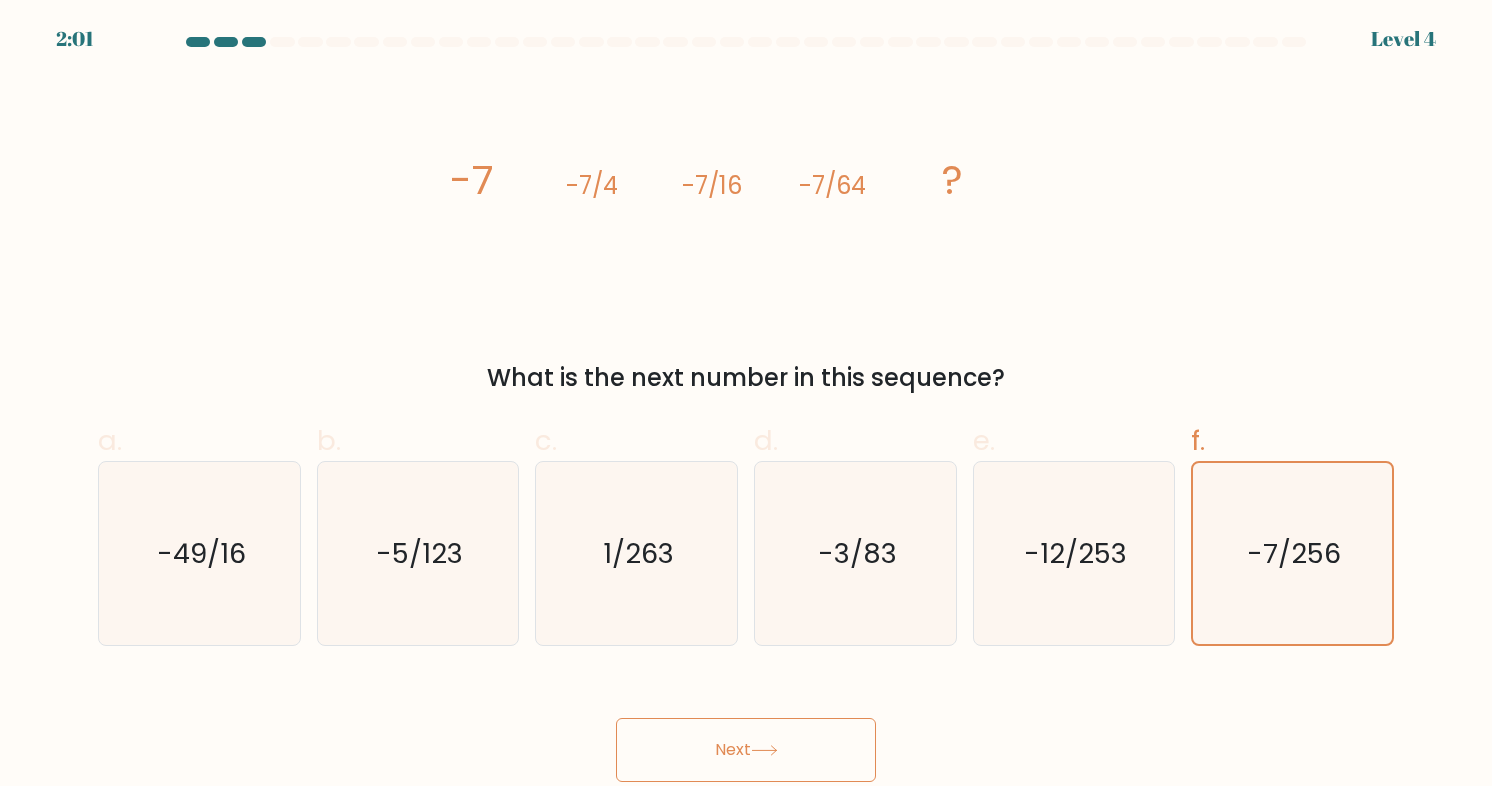 click on "Next" at bounding box center [746, 750] 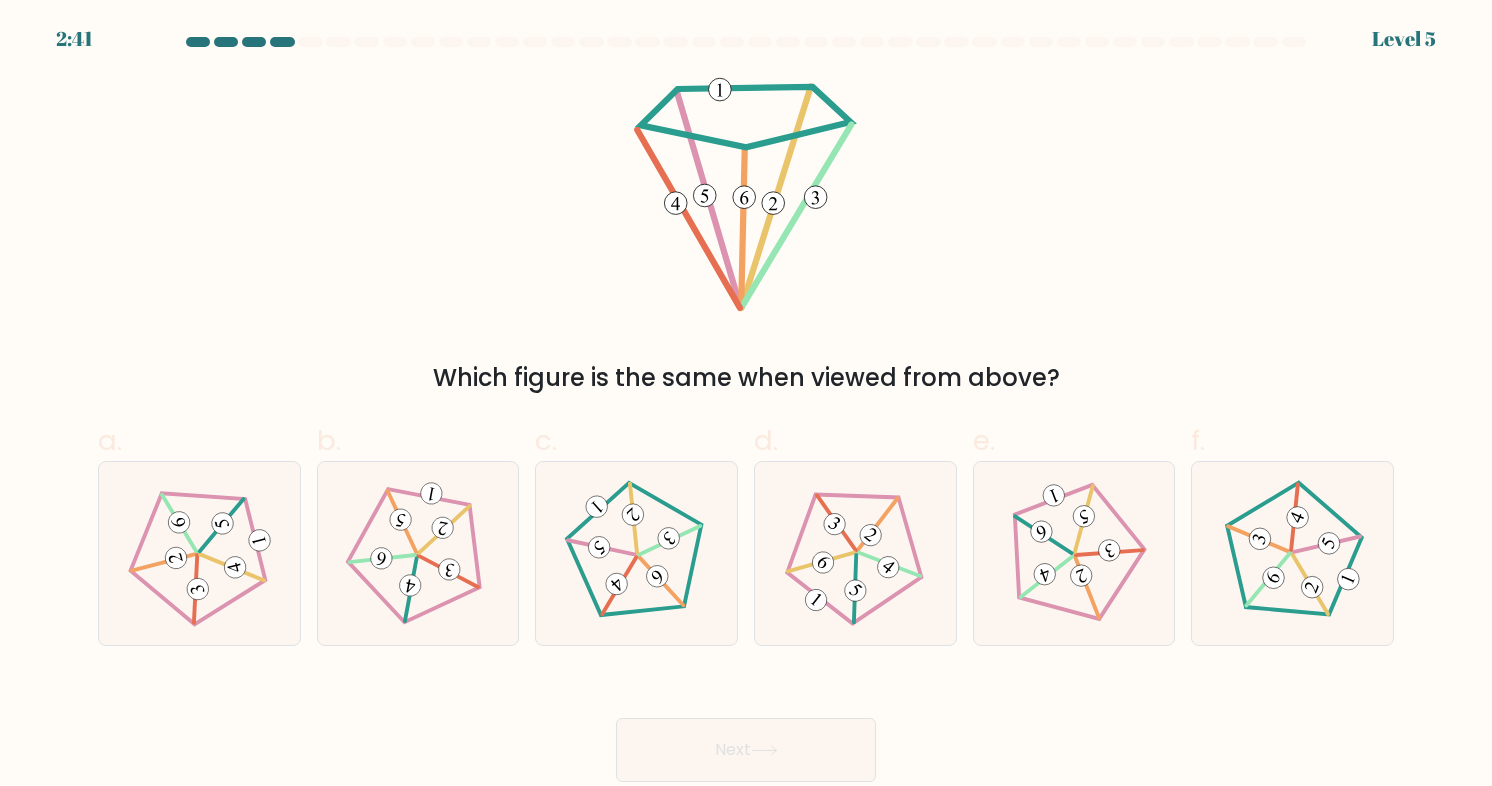 click at bounding box center [254, 42] 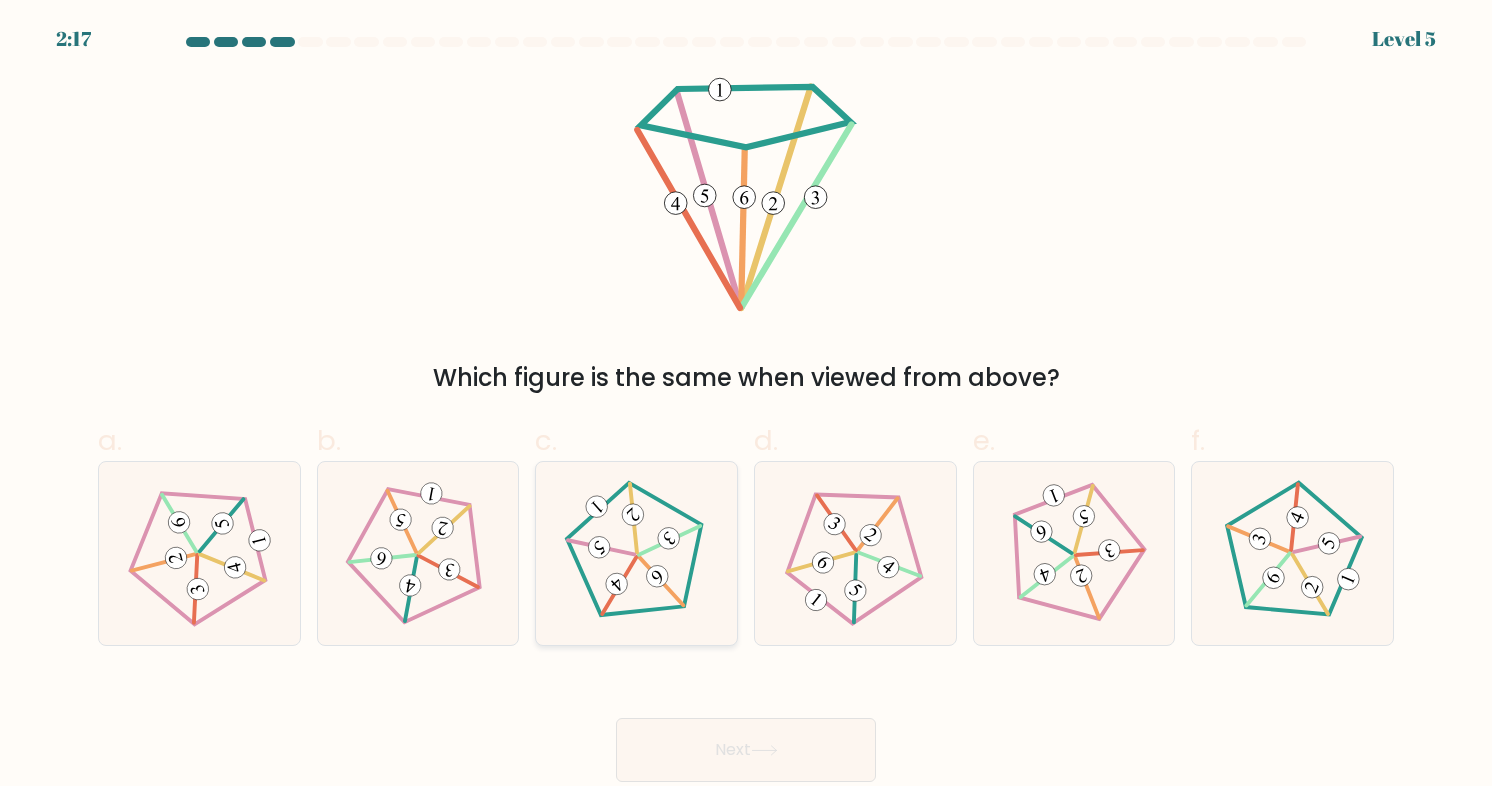 click 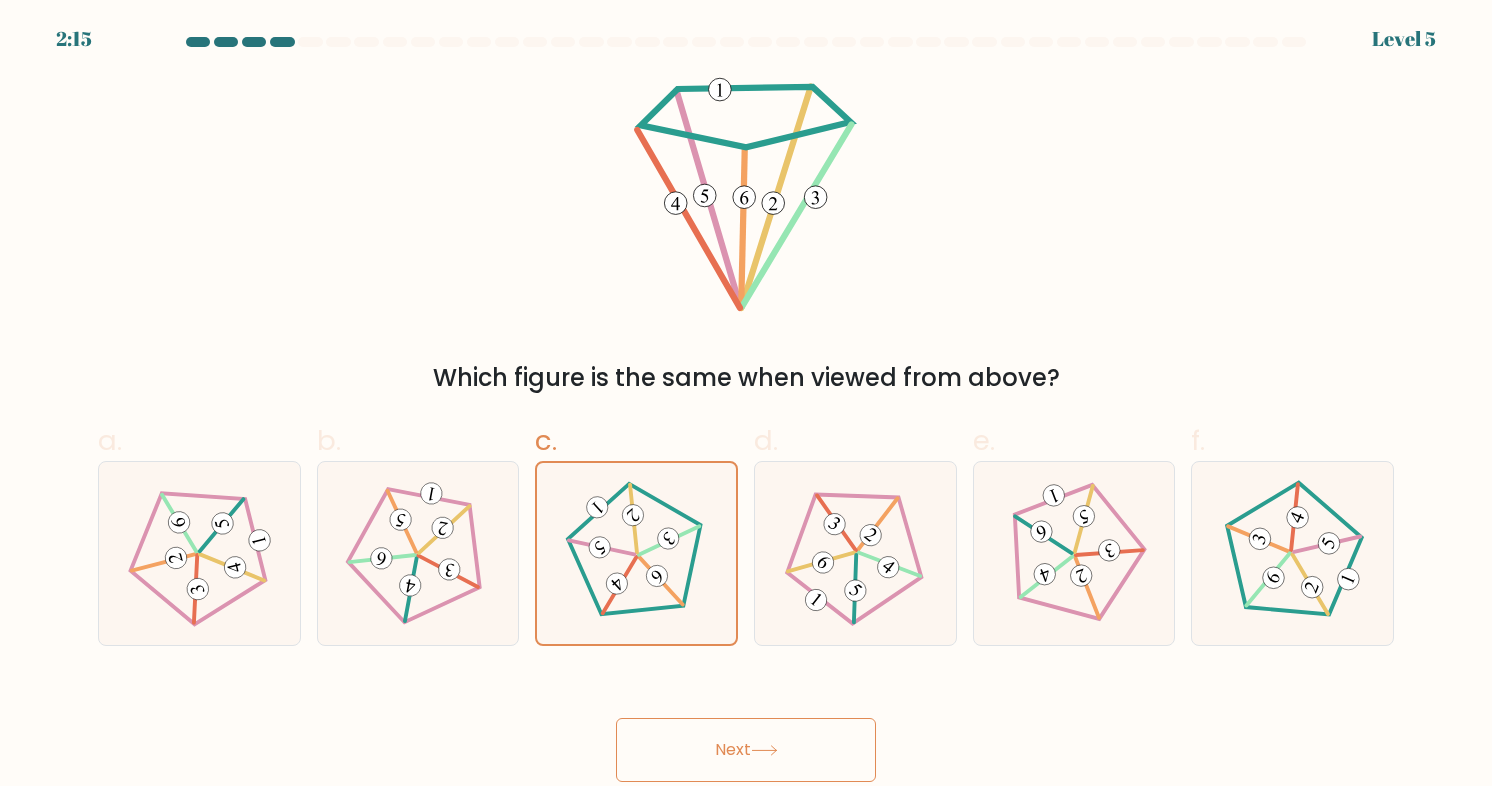 click on "Next" at bounding box center (746, 750) 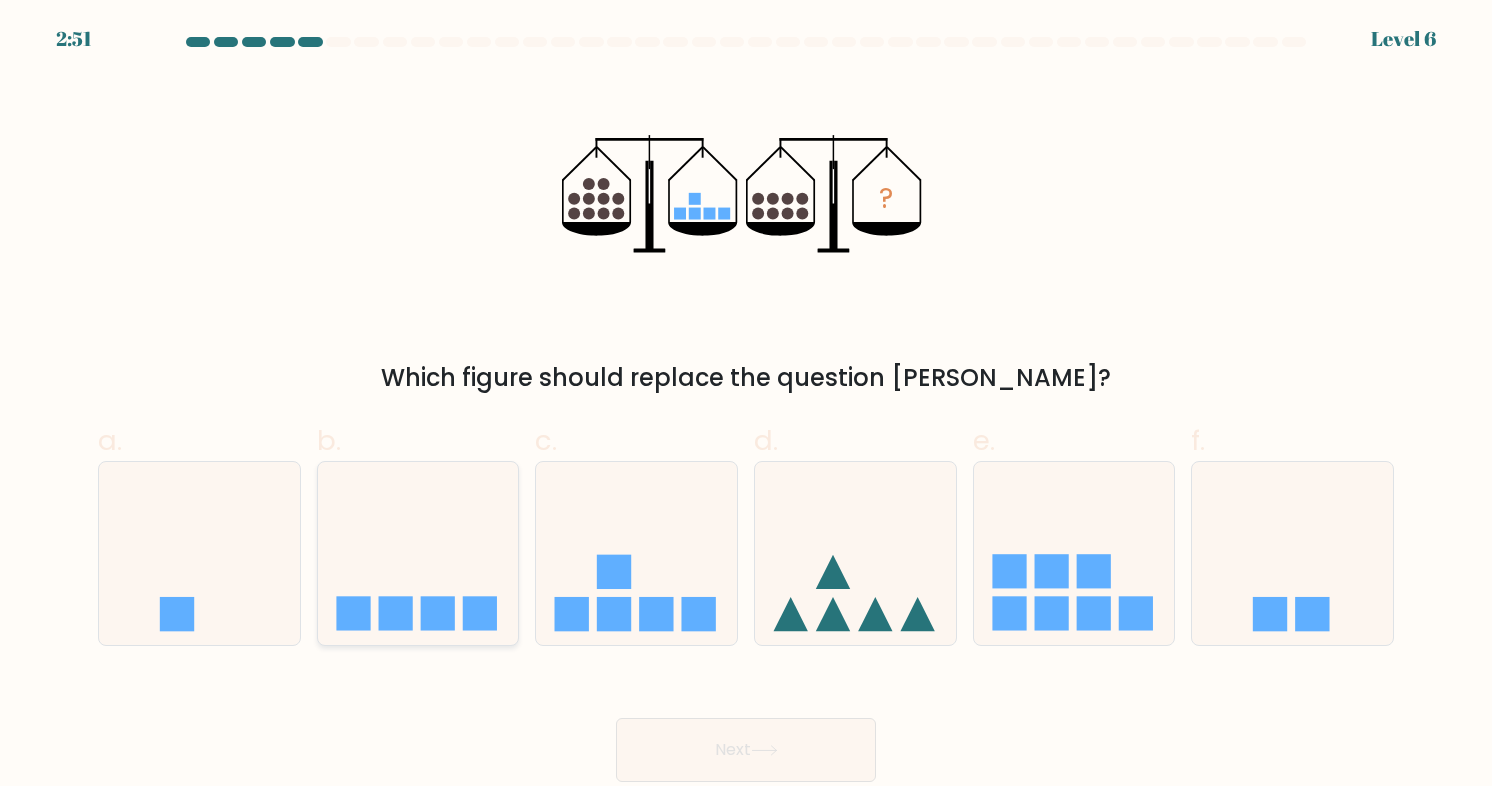 click 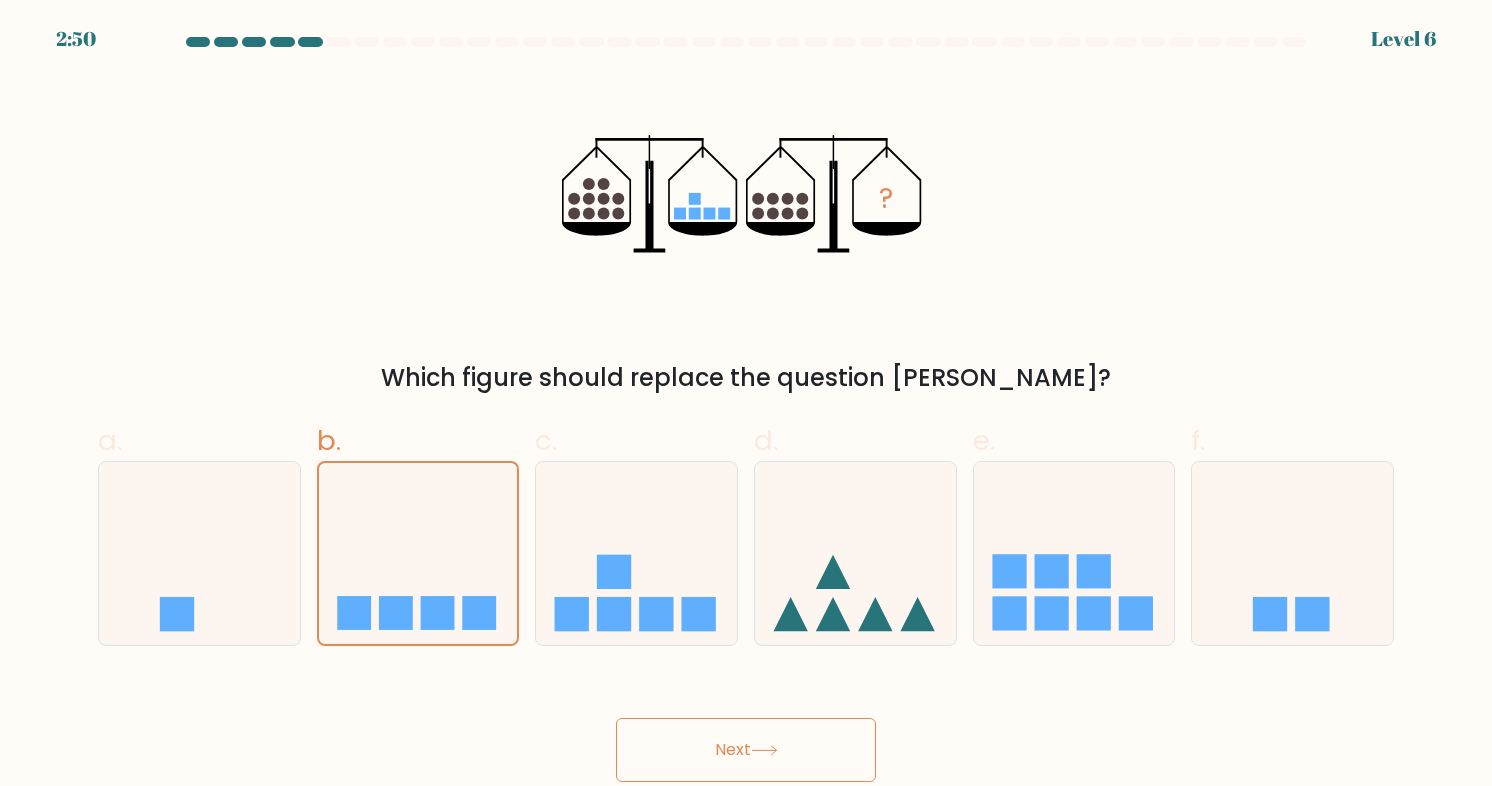 click on "Next" at bounding box center (746, 750) 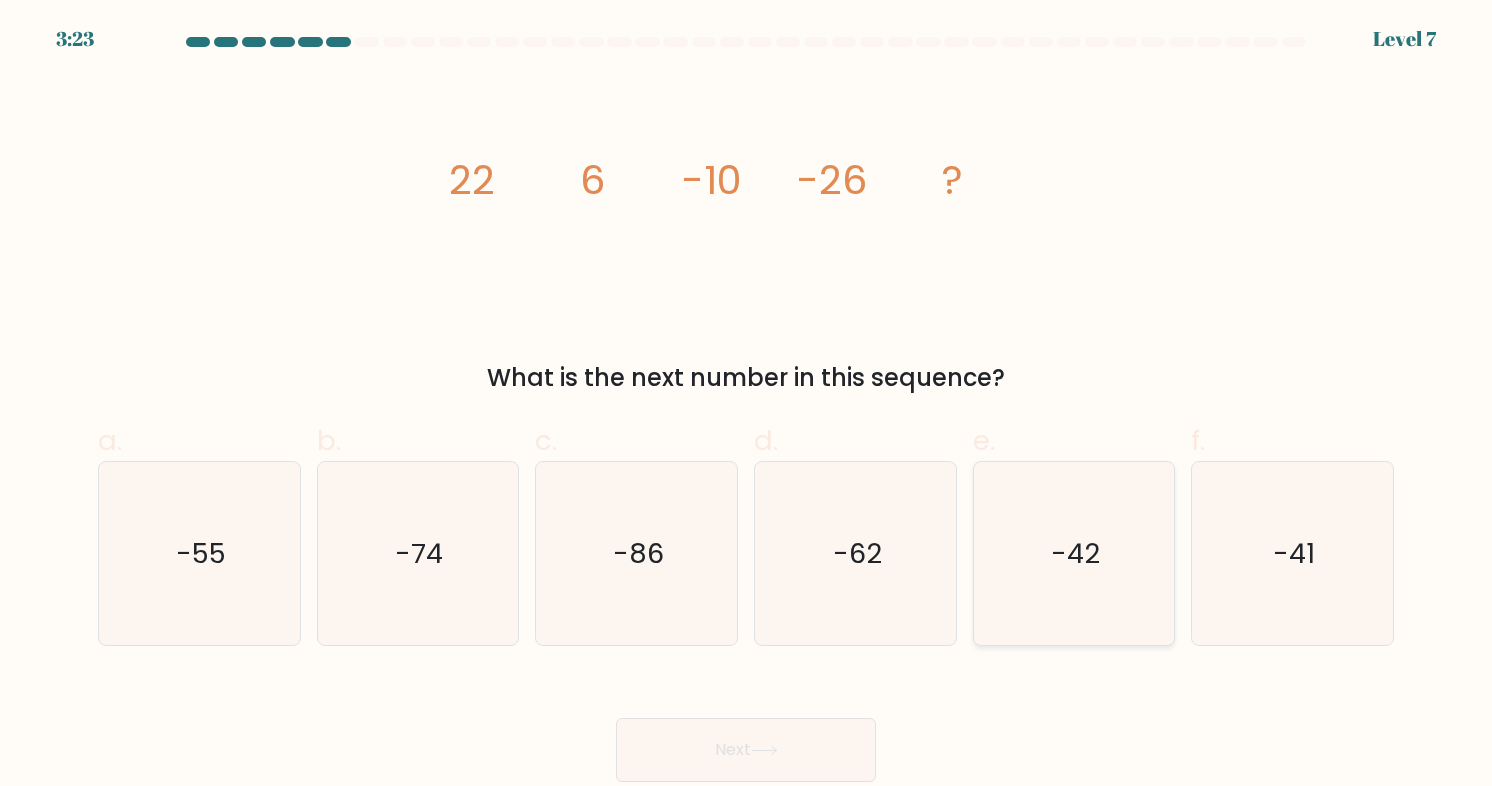 click on "-42" 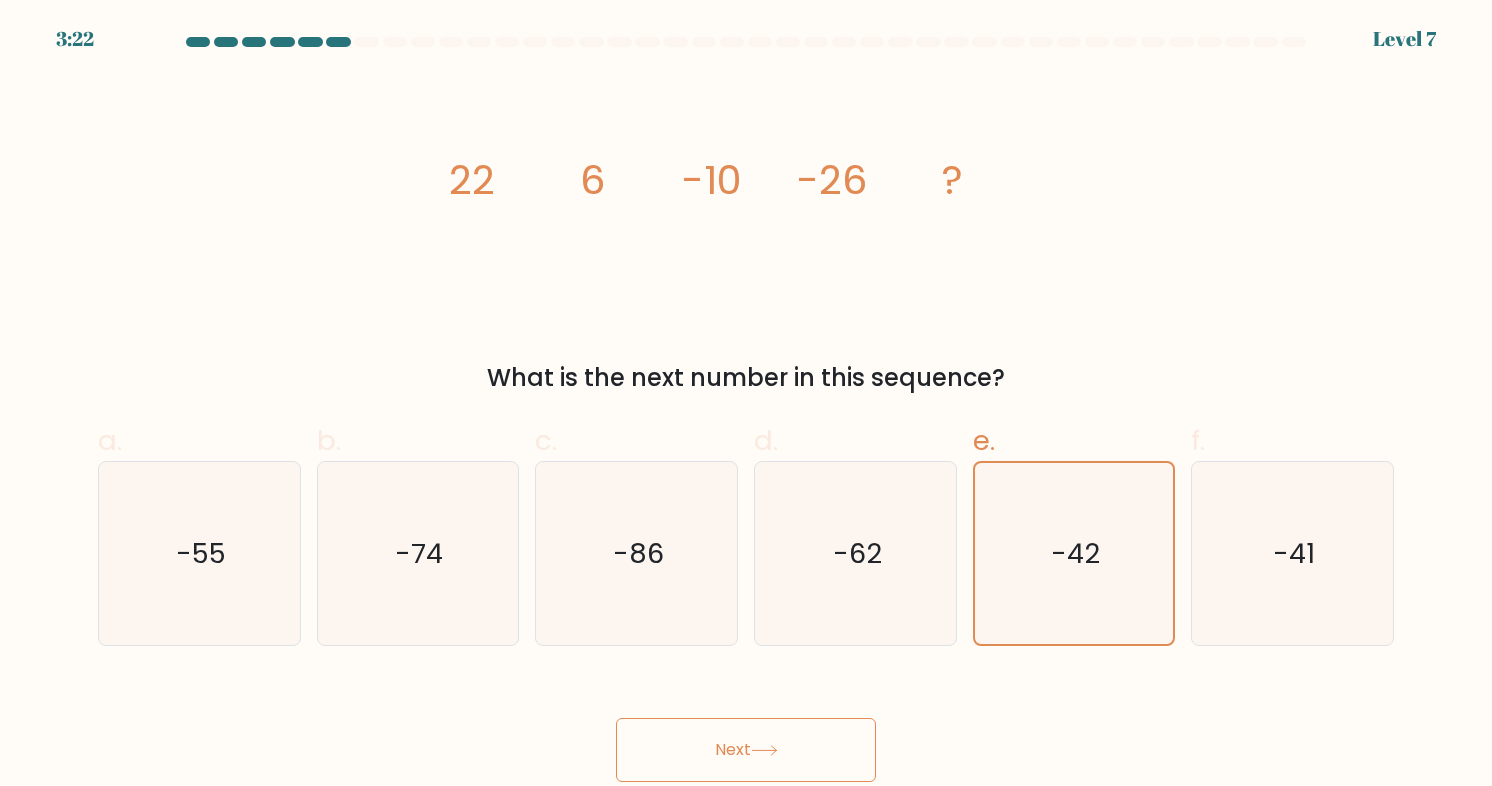click 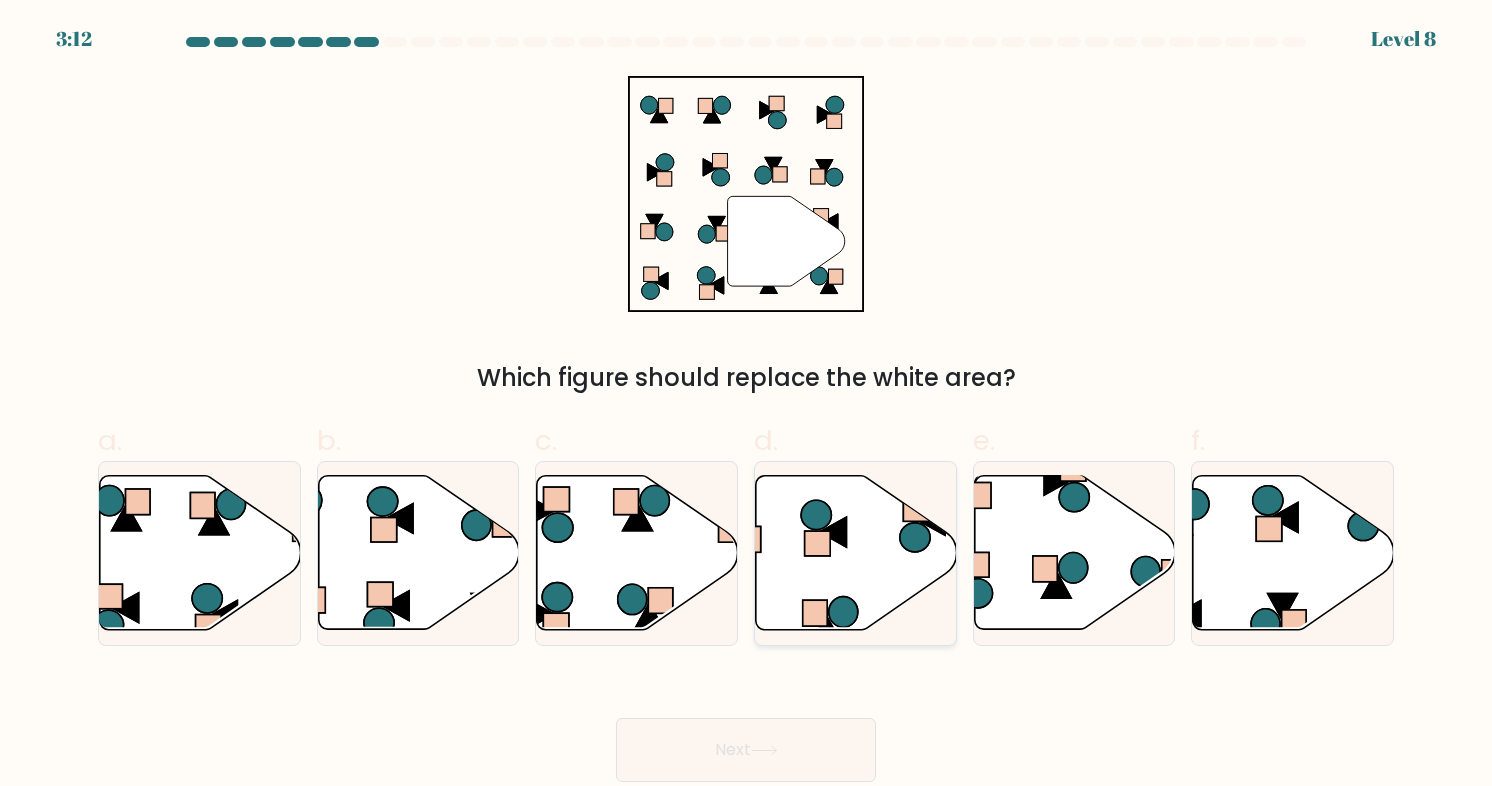 click 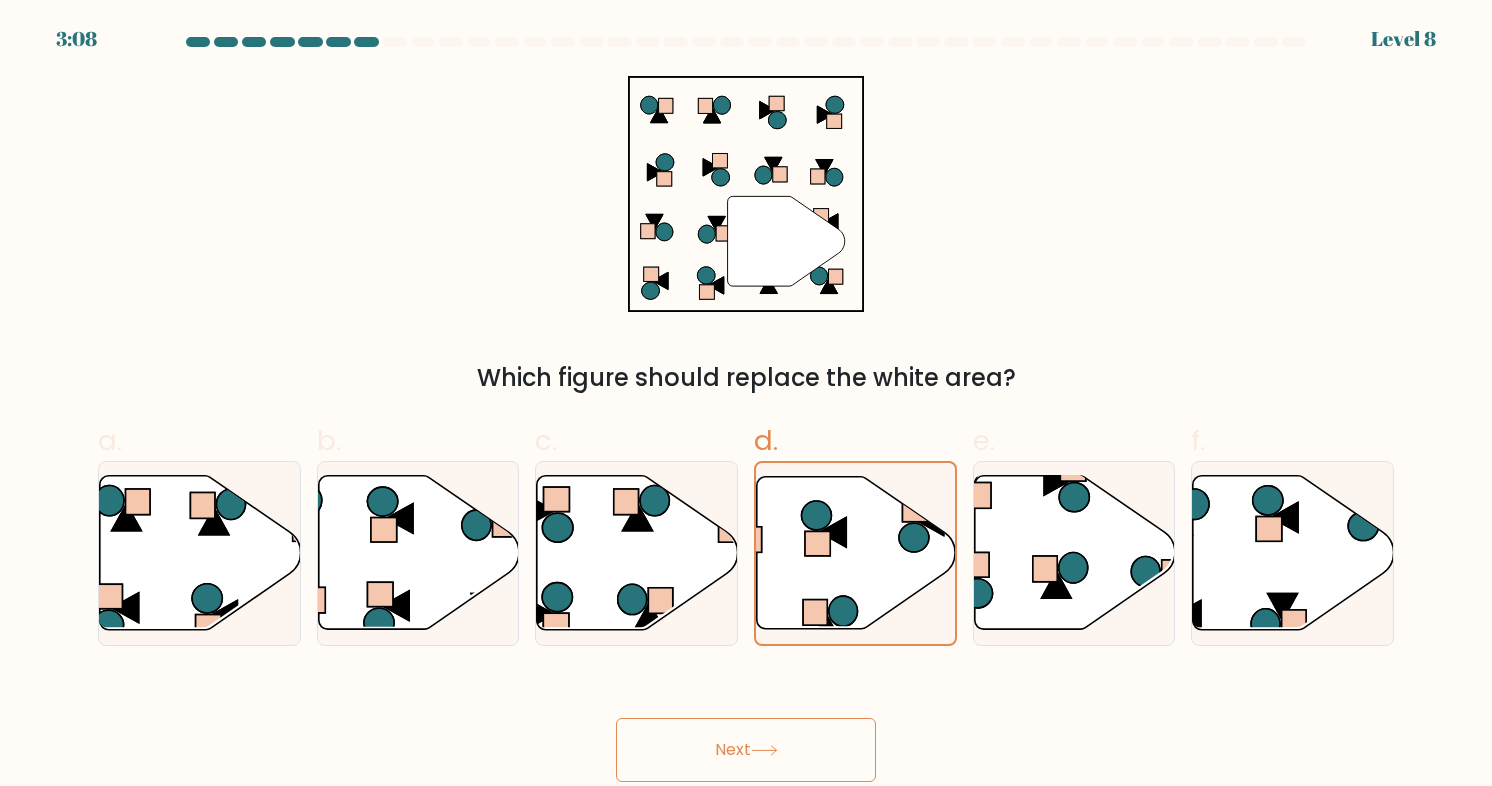 click on "Next" at bounding box center [746, 750] 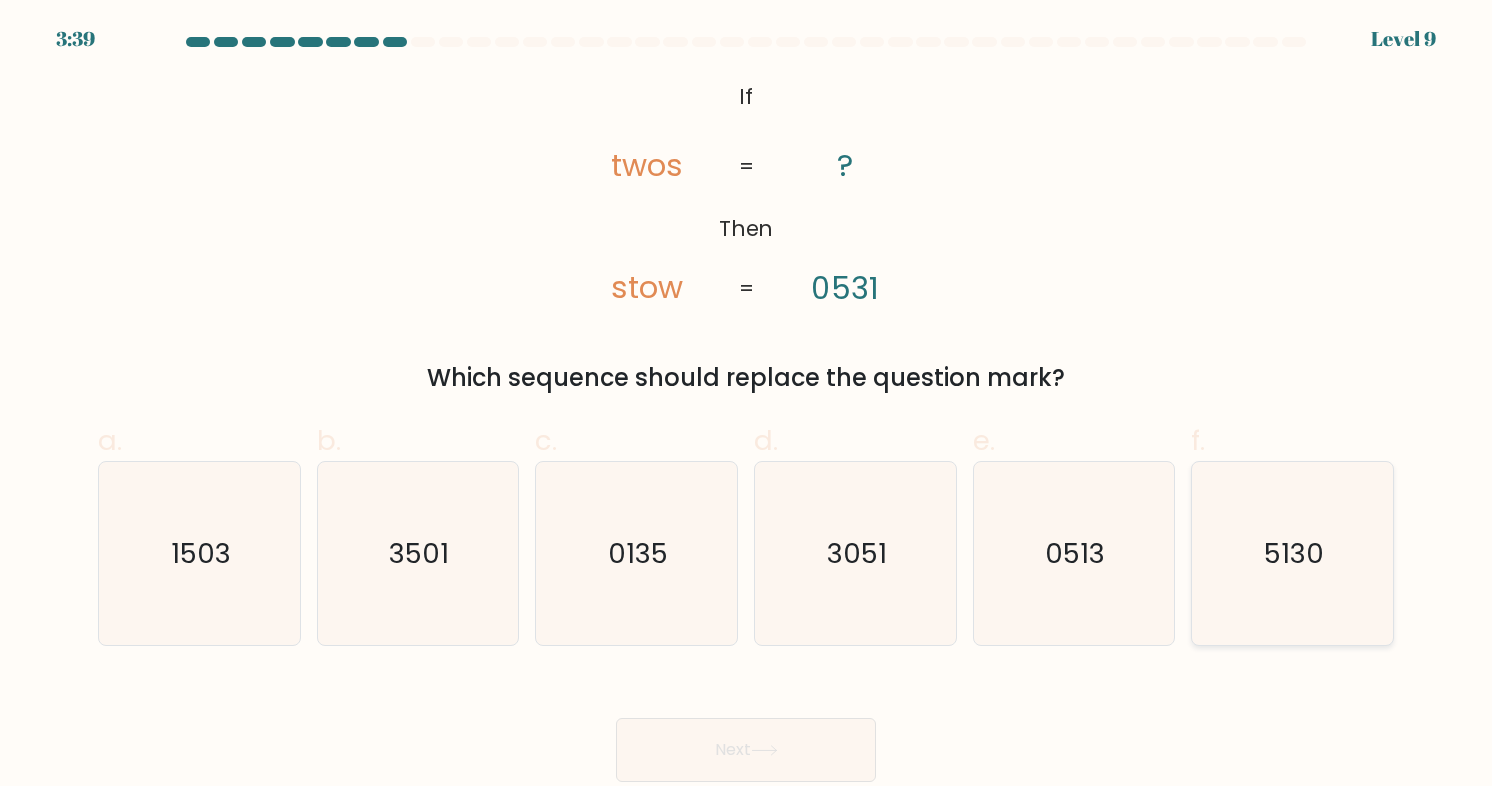 click on "5130" 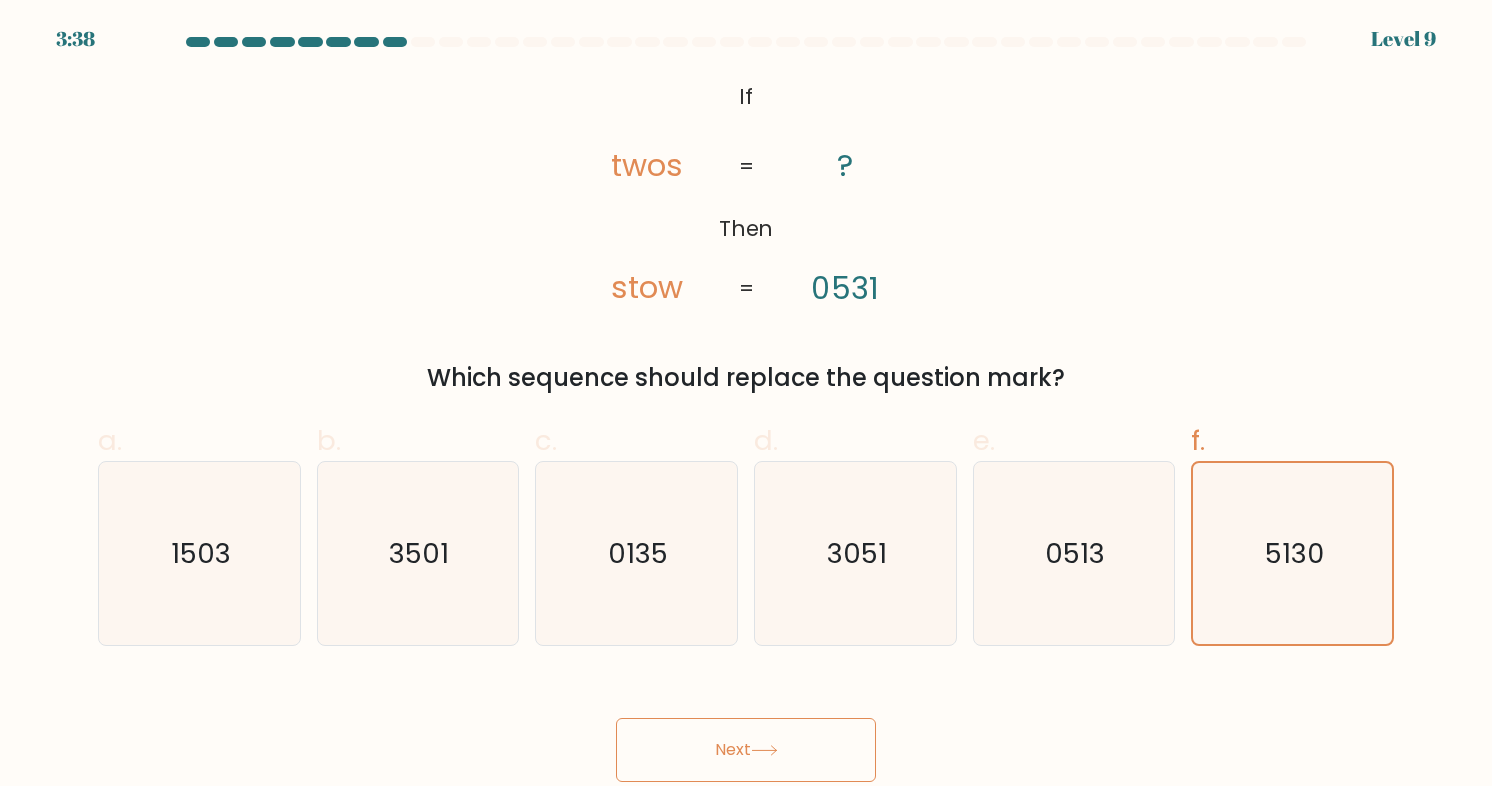 click on "Next" at bounding box center (746, 750) 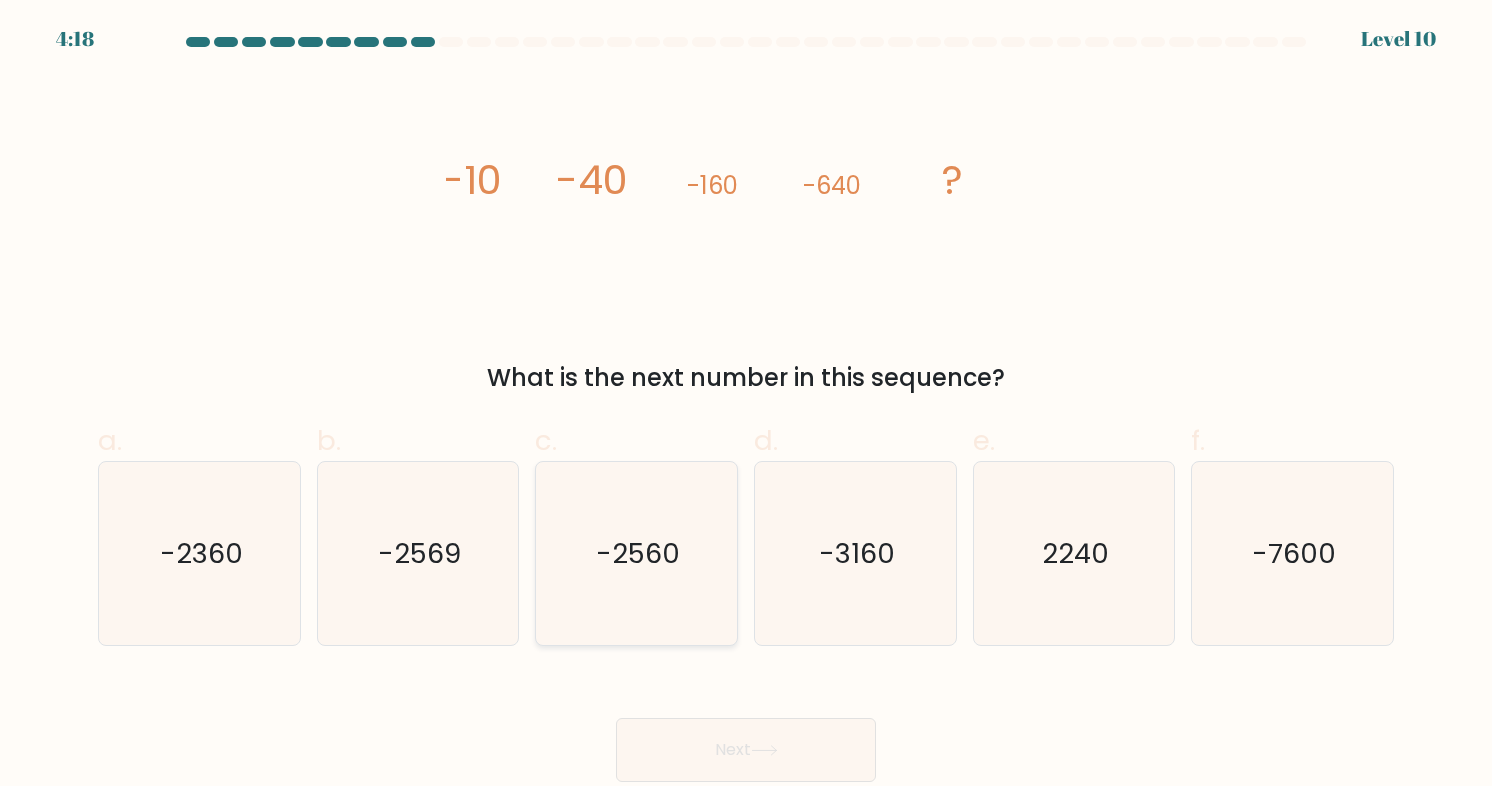 click on "-2560" 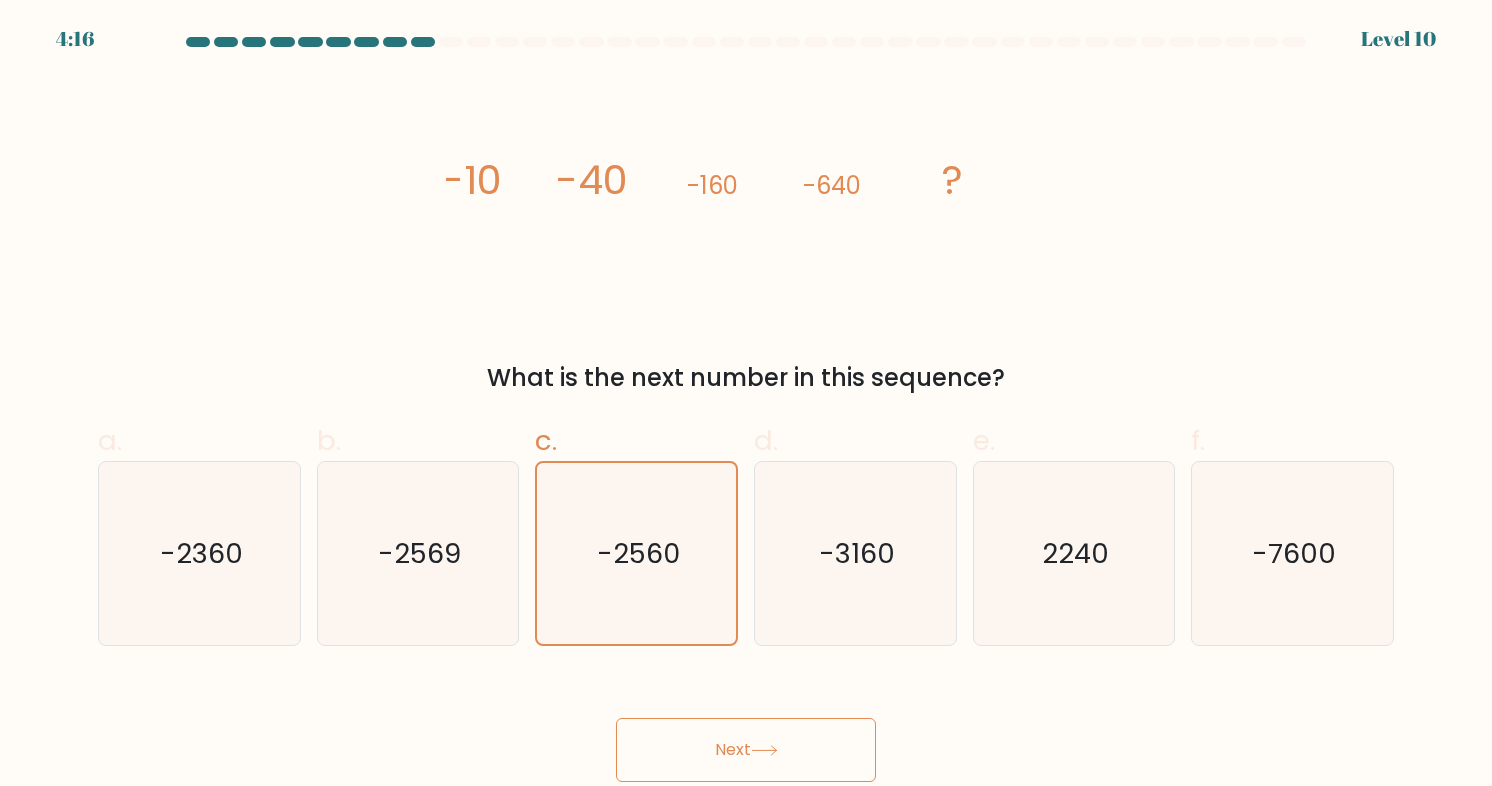 click on "Next" at bounding box center [746, 750] 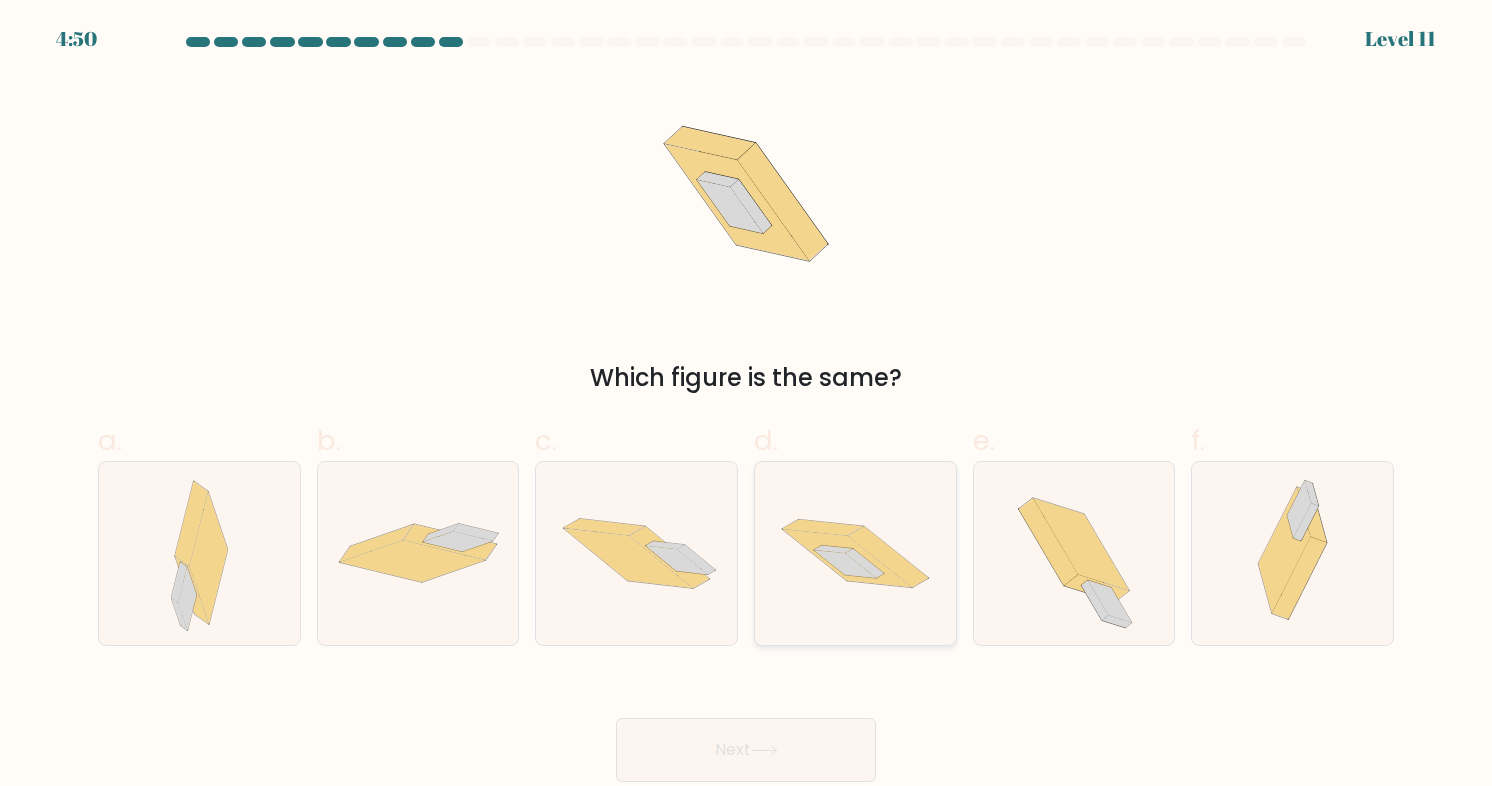 click 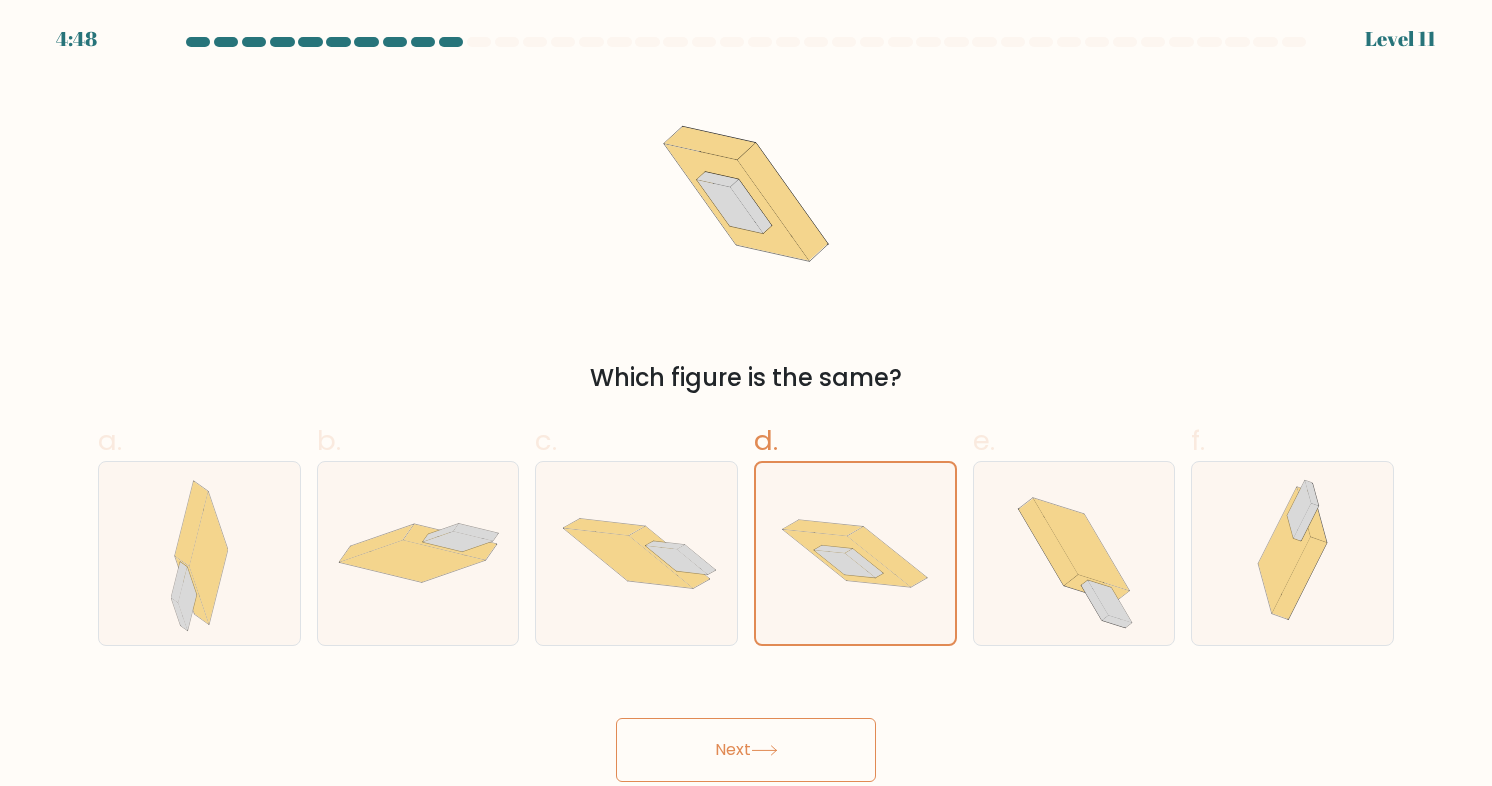 click on "Next" at bounding box center [746, 750] 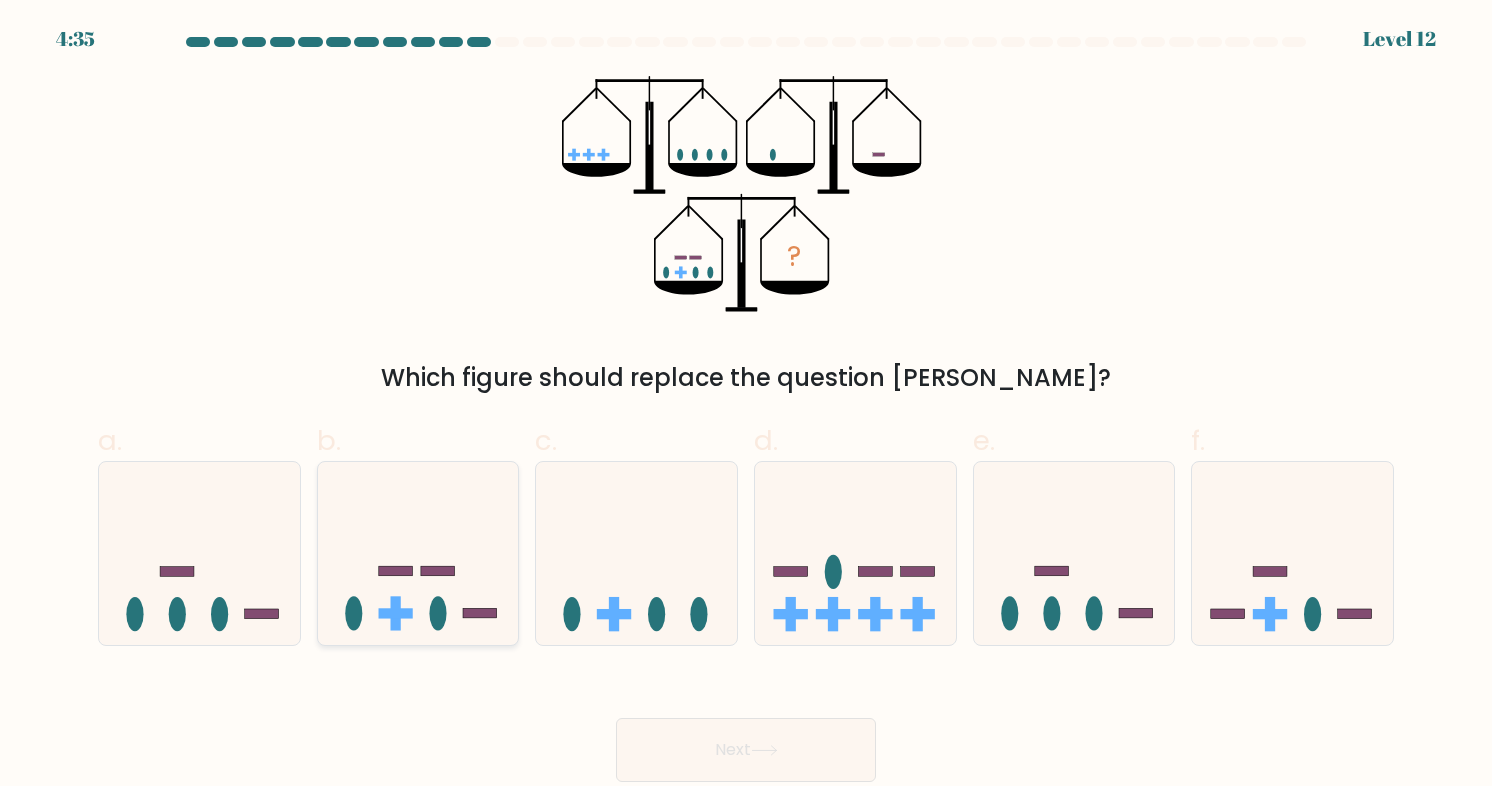 click 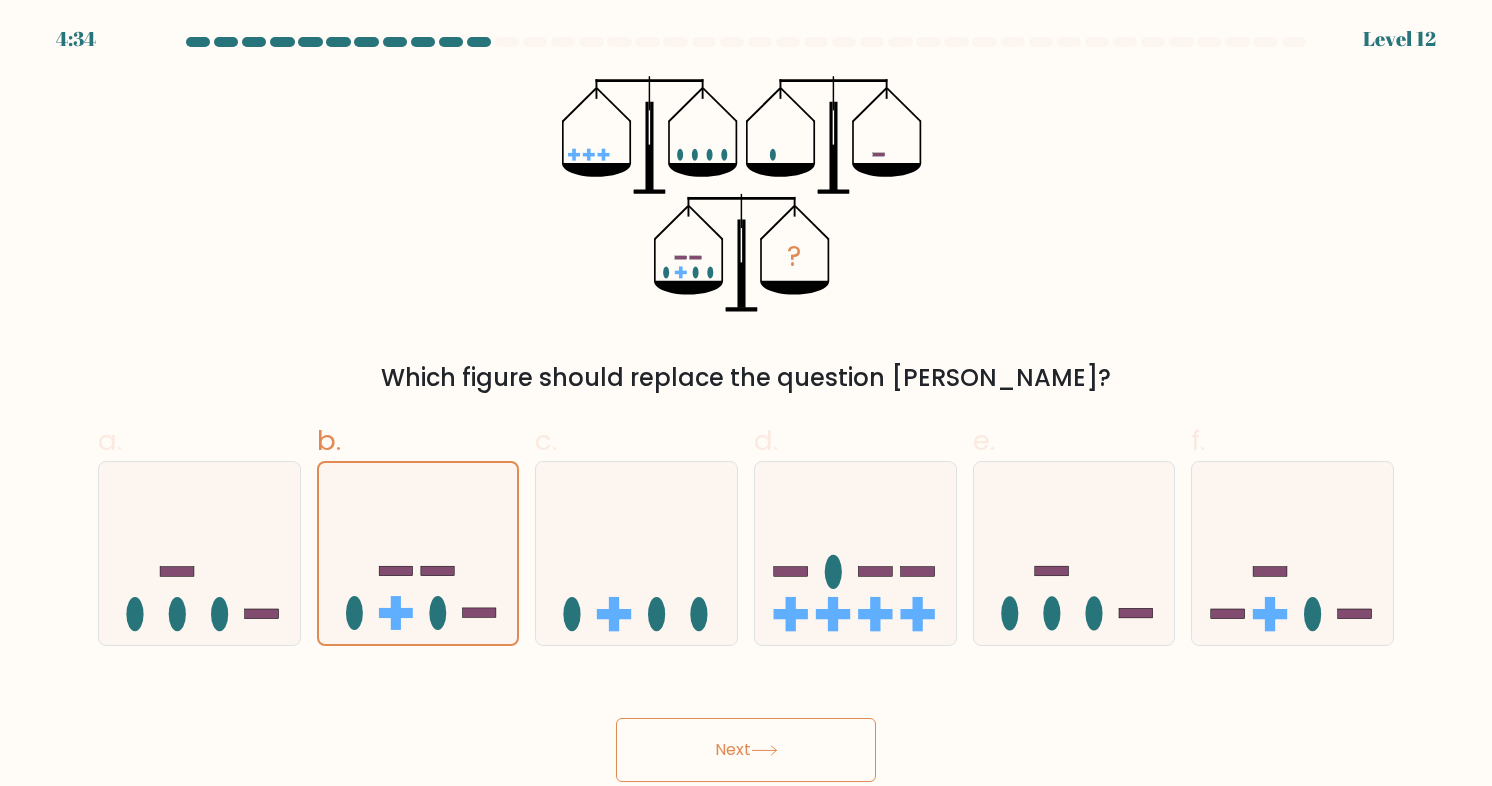 click on "Next" at bounding box center [746, 750] 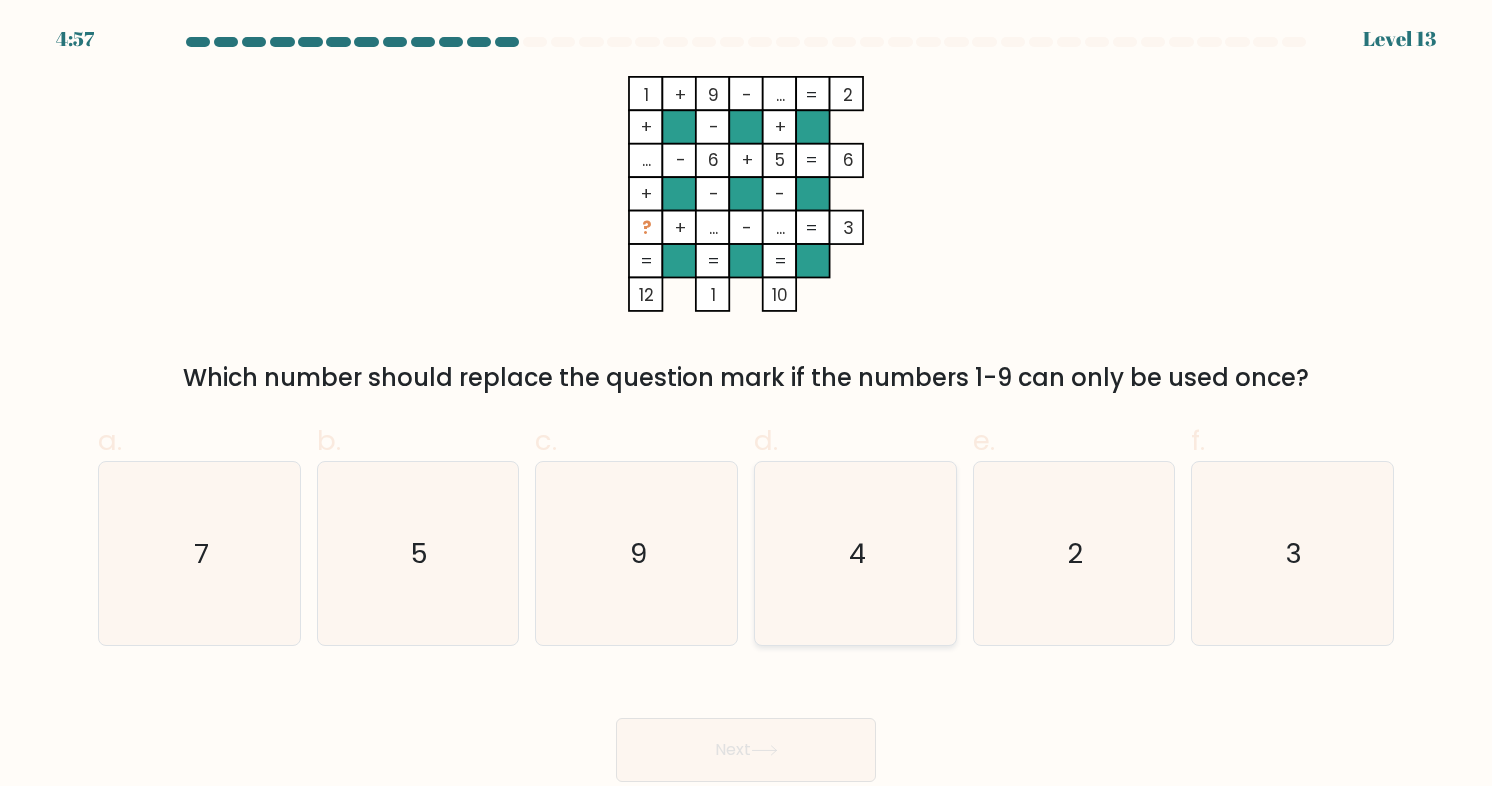 click on "4" 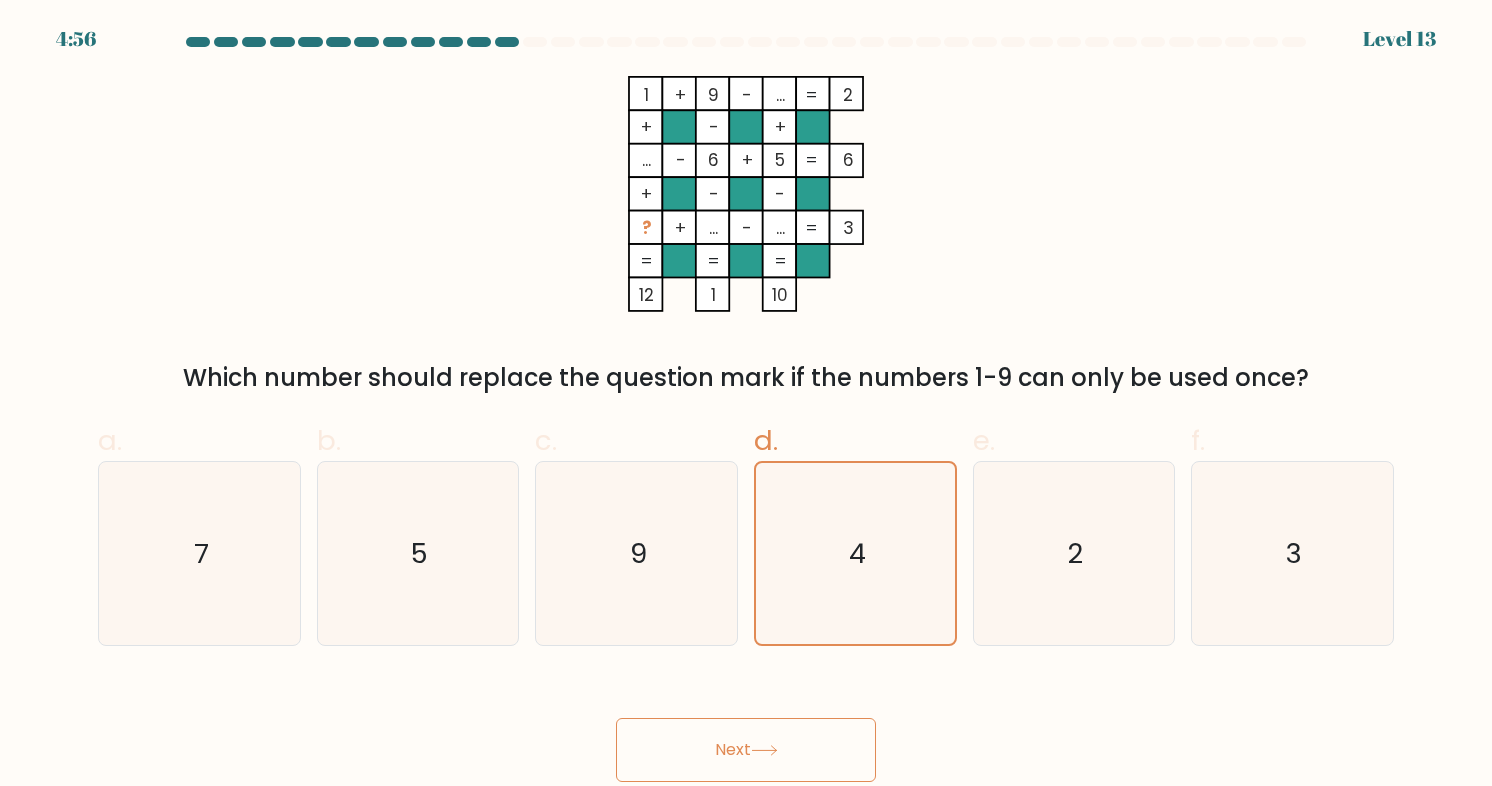 click on "Next" at bounding box center [746, 750] 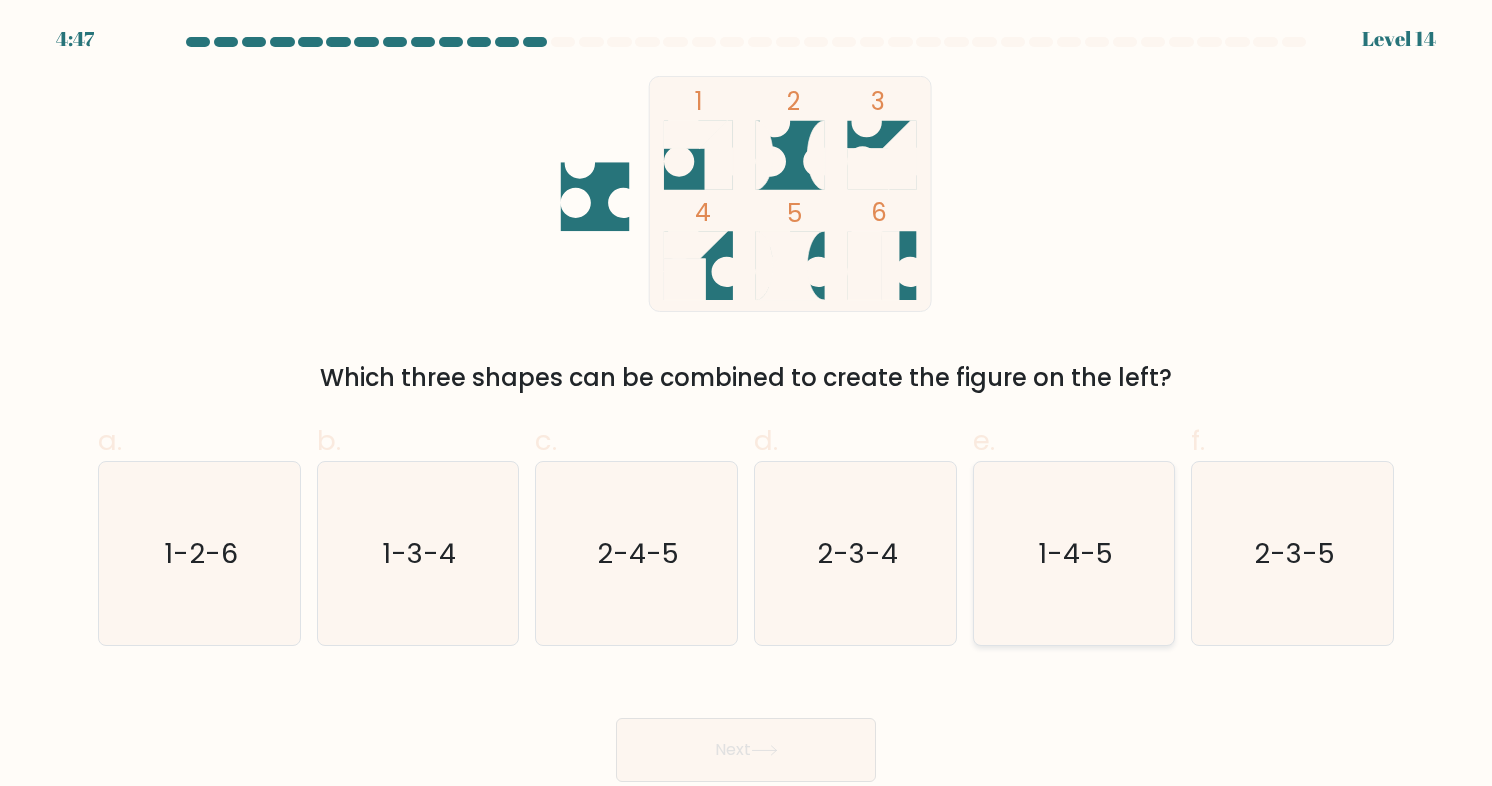 click on "1-4-5" 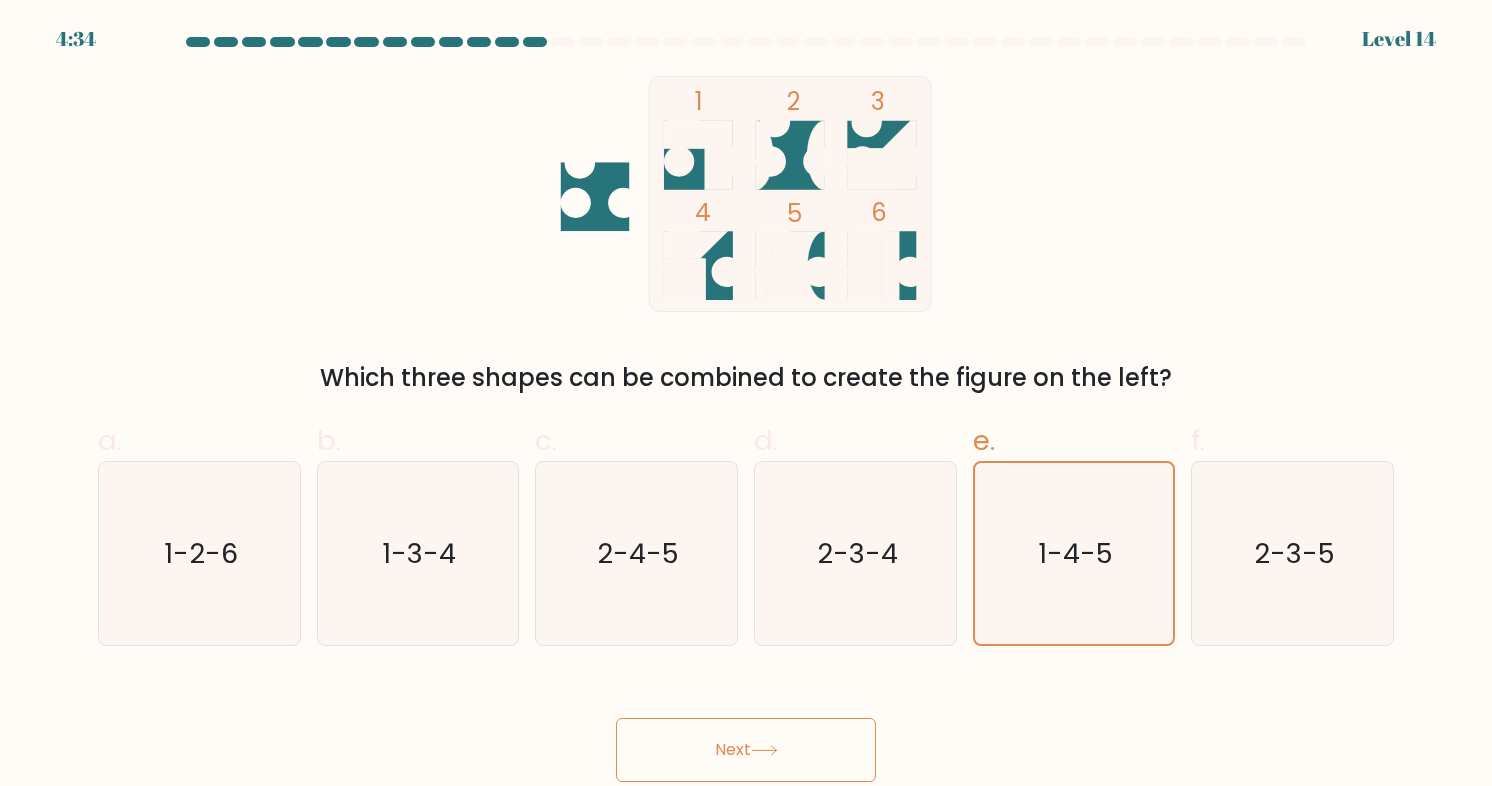 click on "Next" at bounding box center [746, 750] 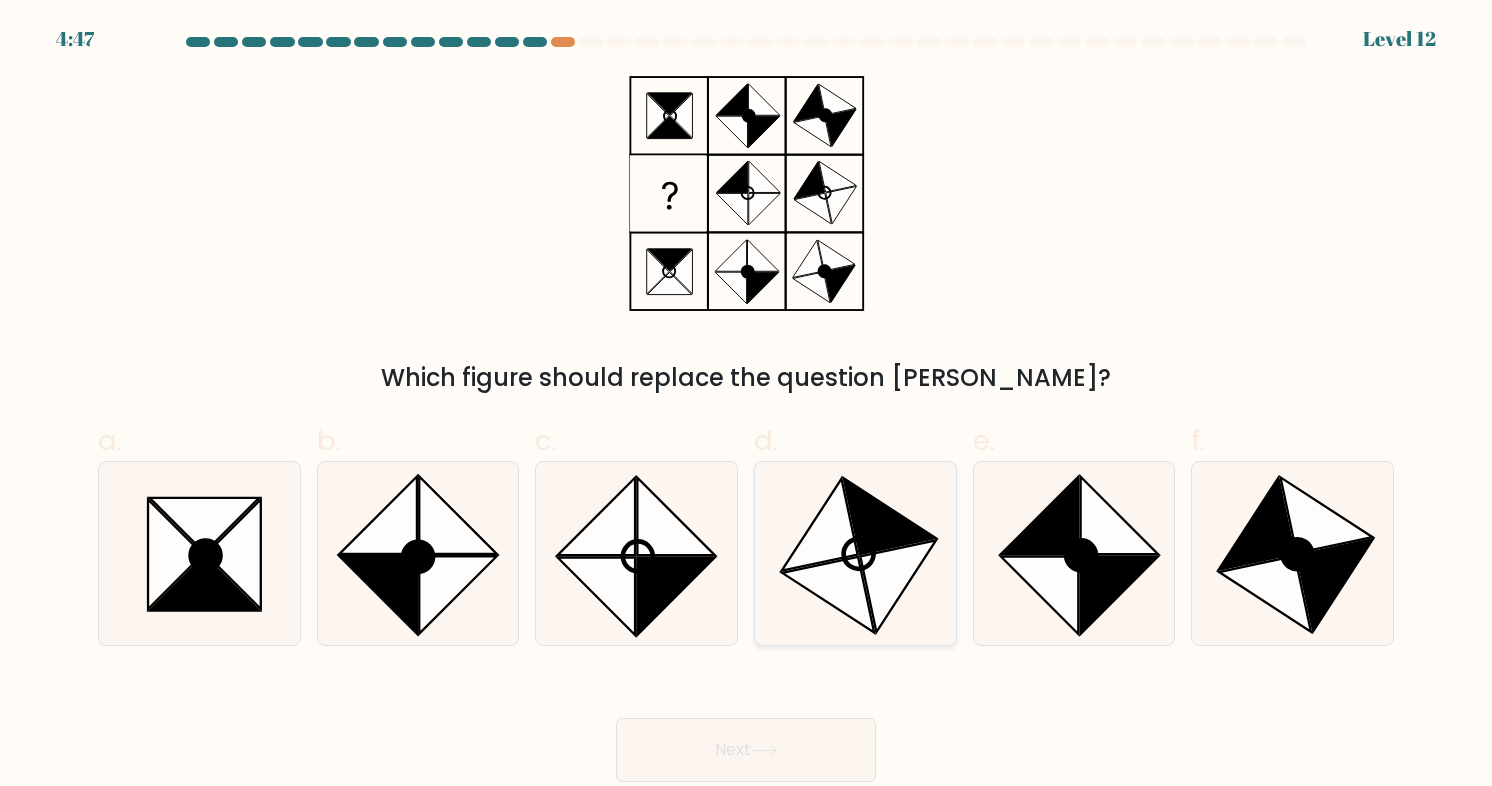 click 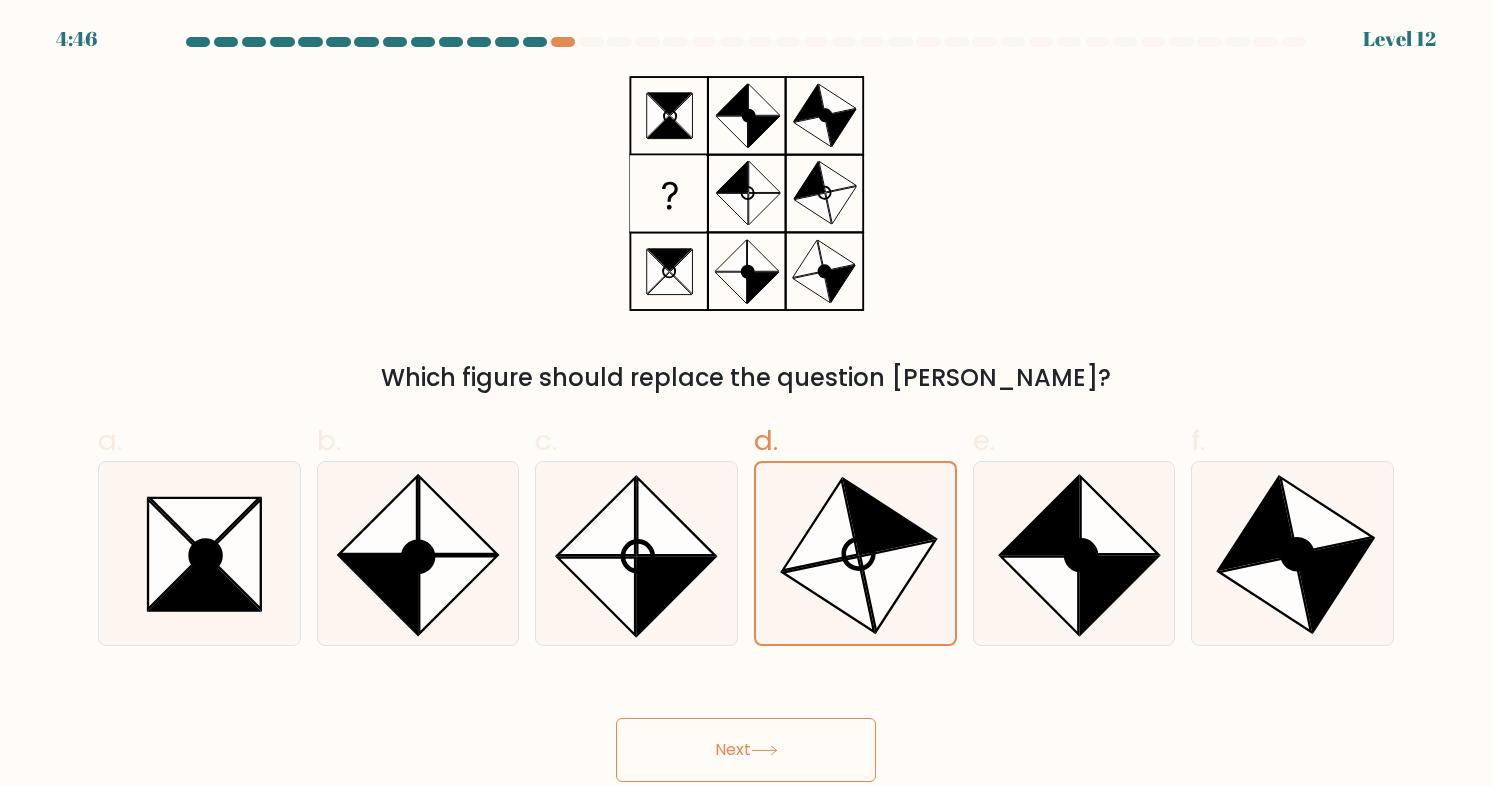 click on "Next" at bounding box center (746, 750) 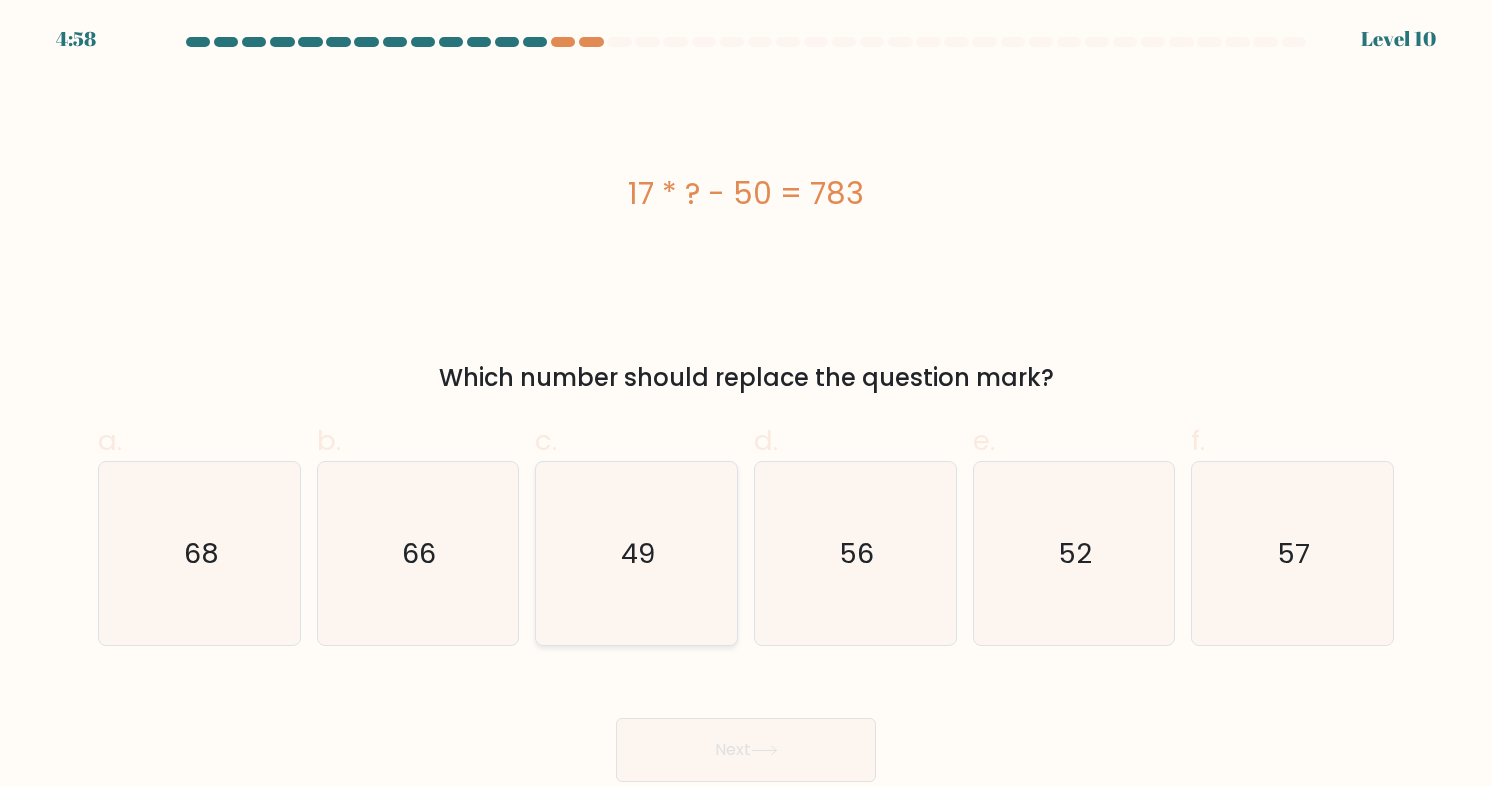 click on "49" 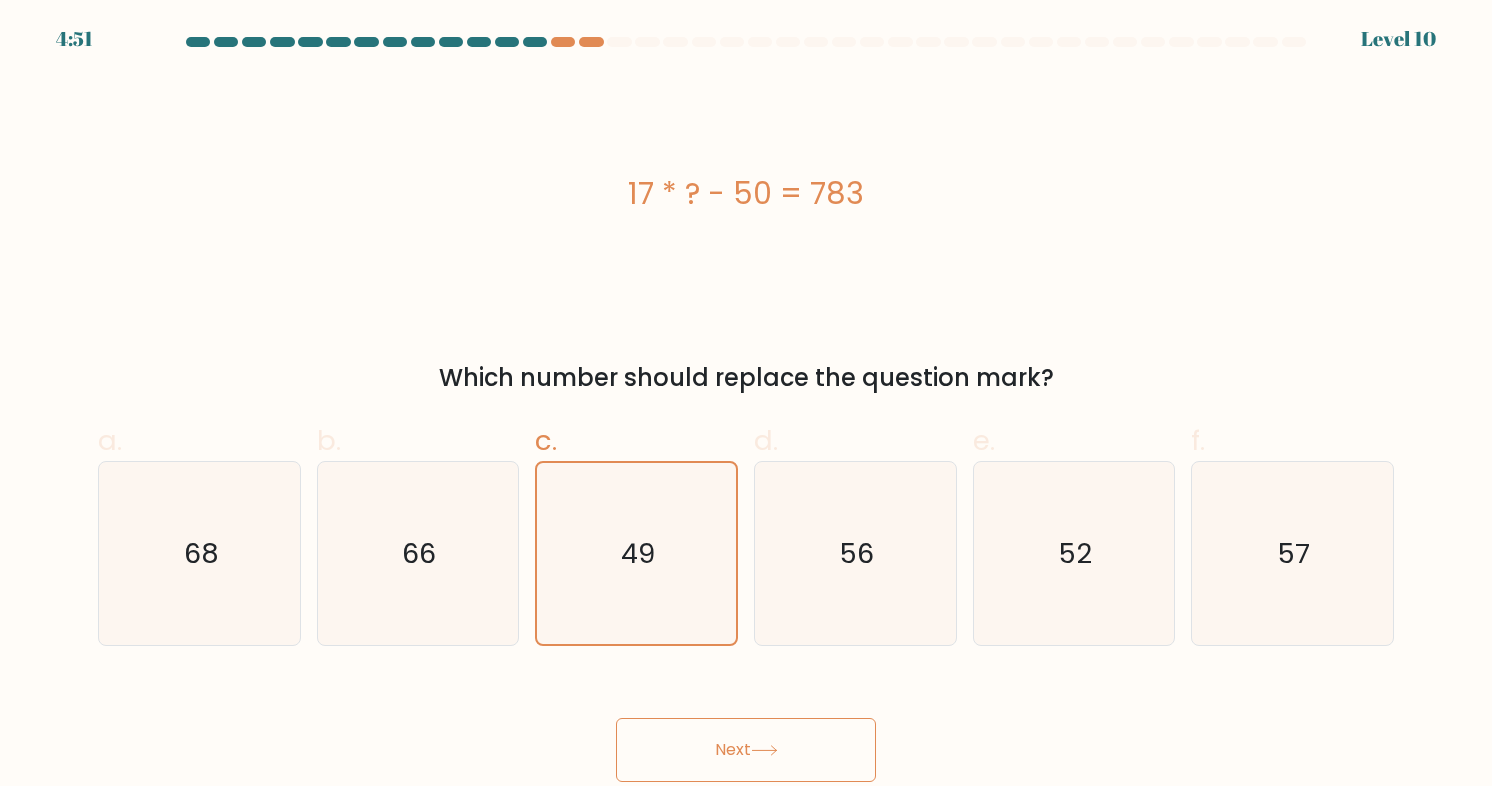 click on "Next" at bounding box center (746, 750) 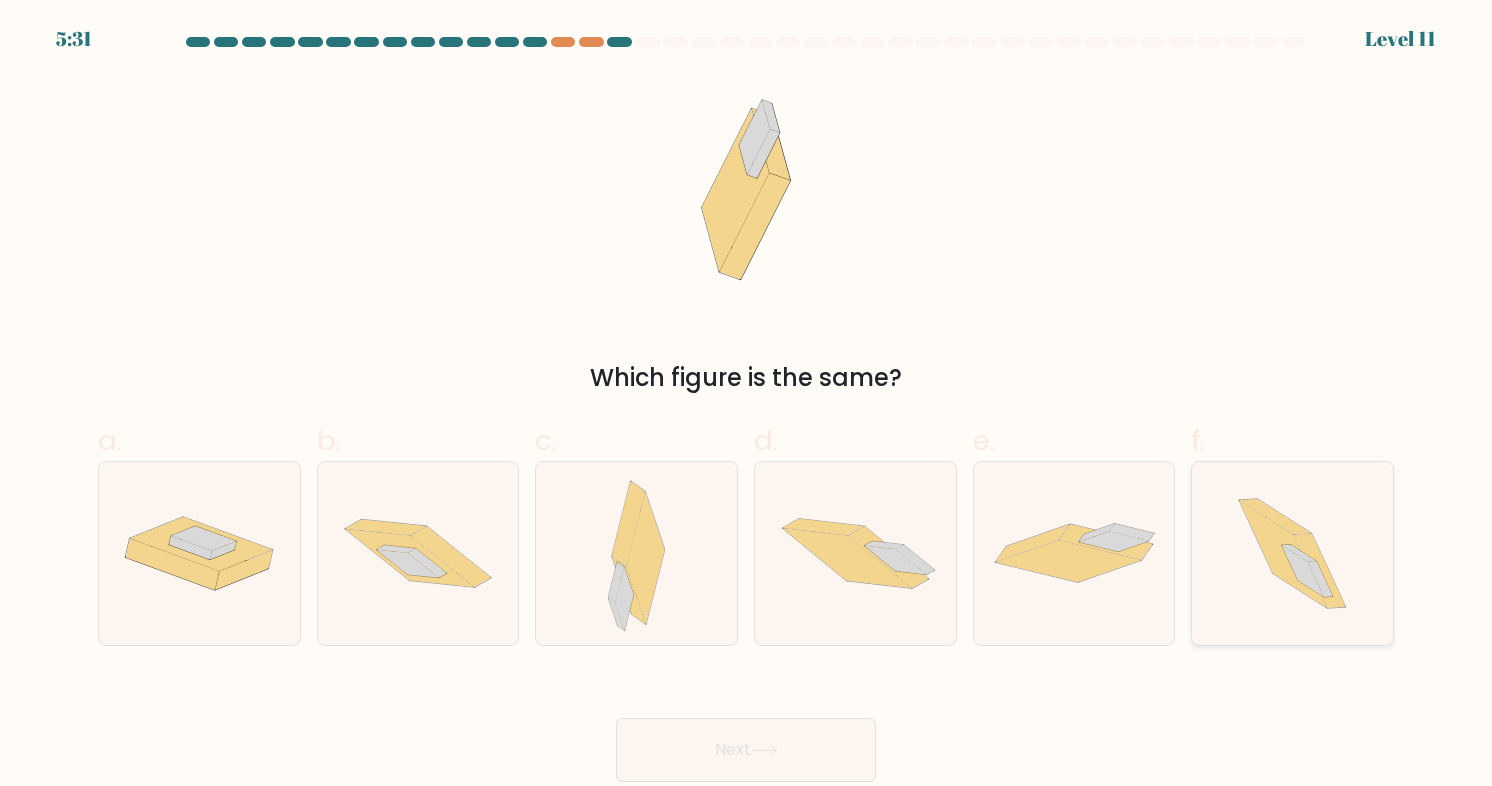 click 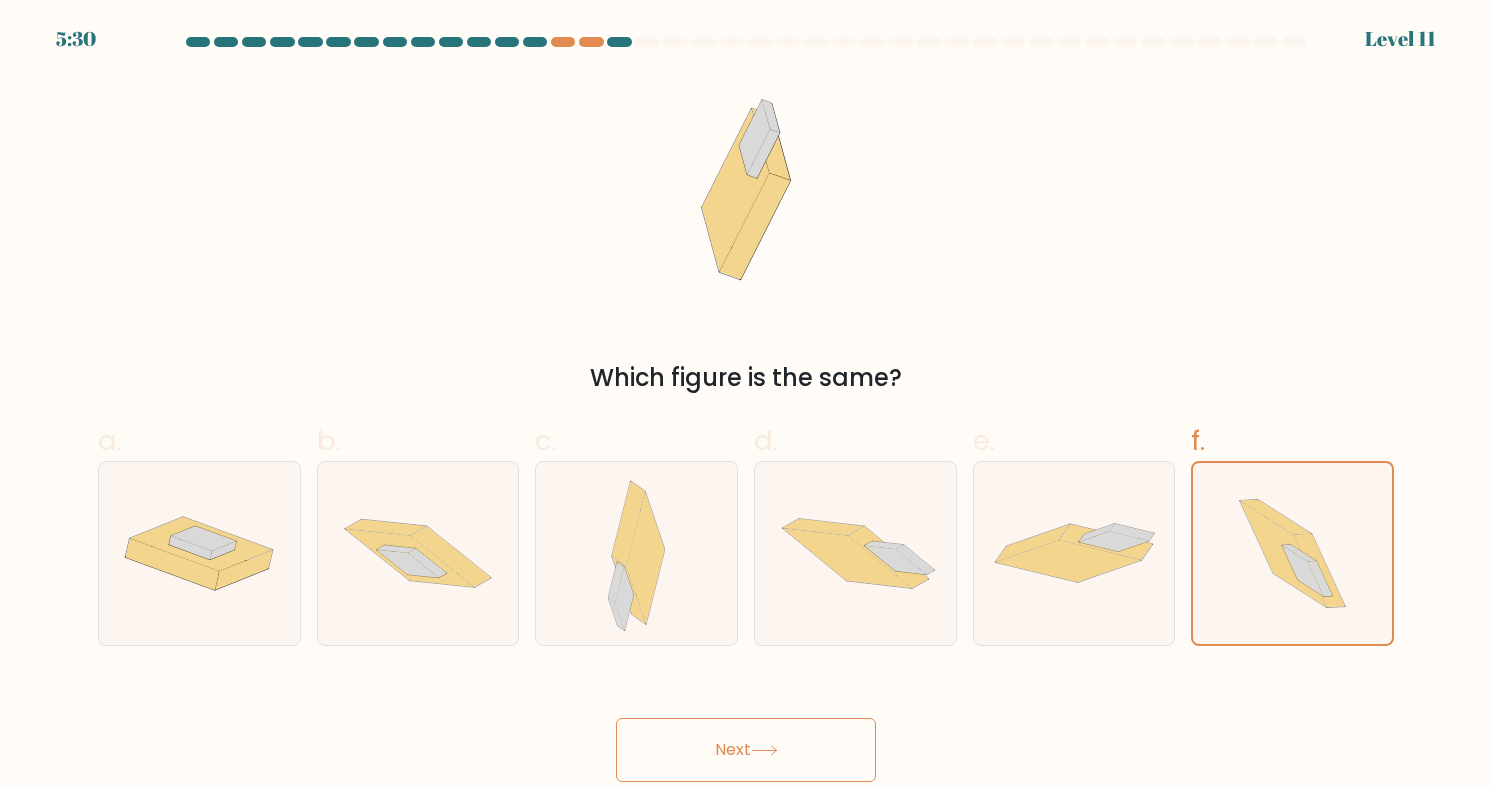 click on "Next" at bounding box center (746, 750) 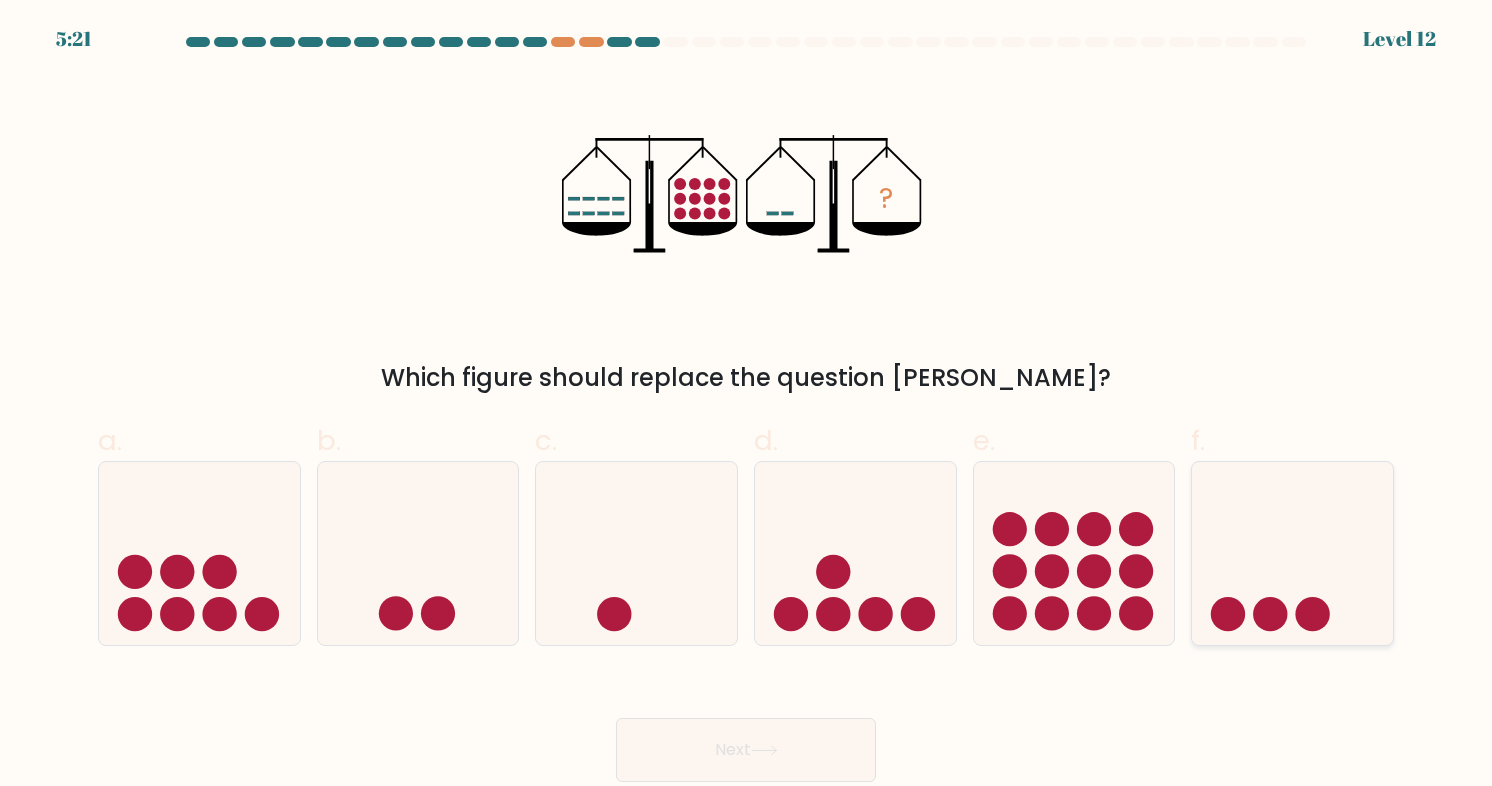 click 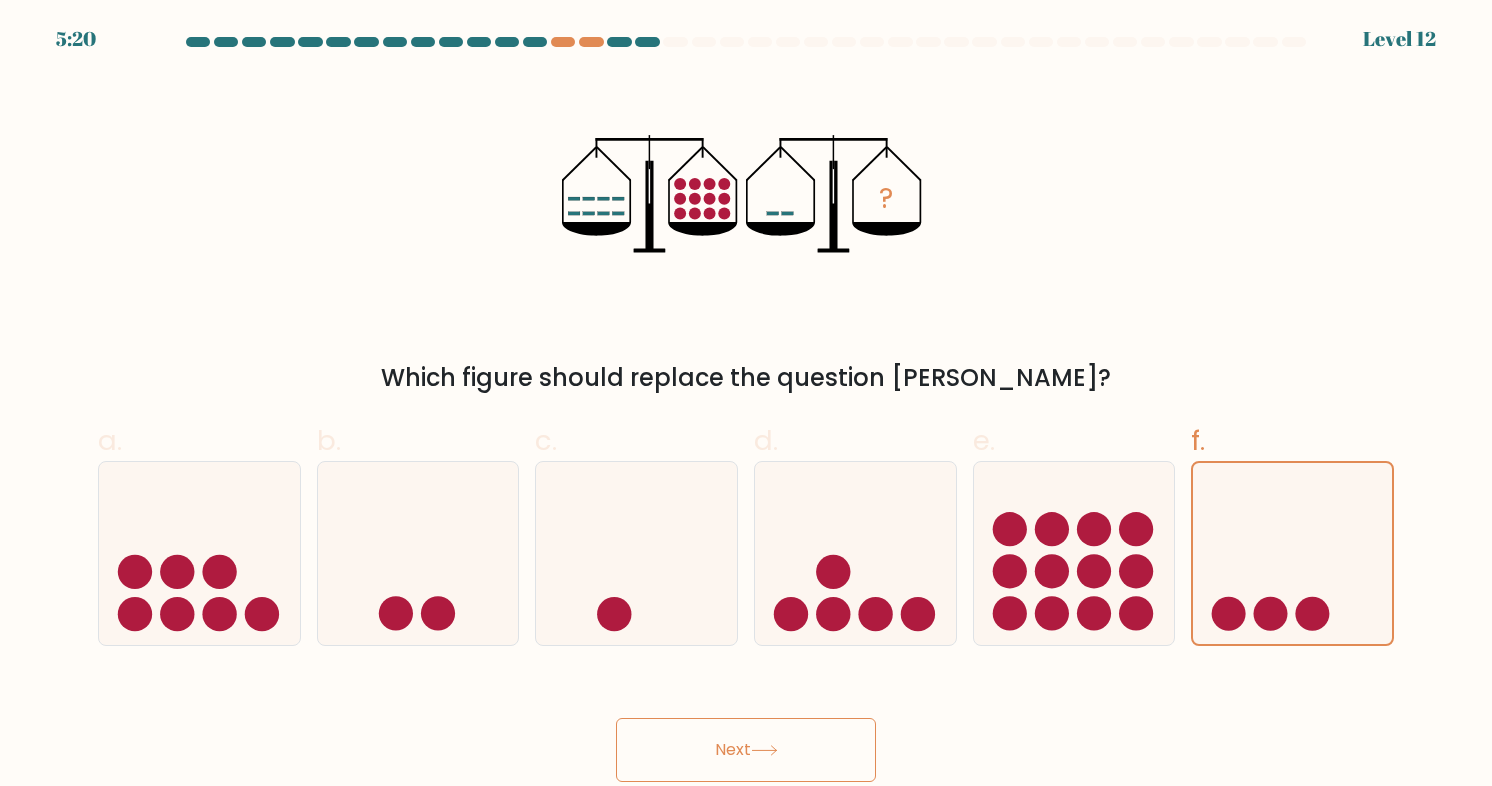 click on "Next" at bounding box center (746, 750) 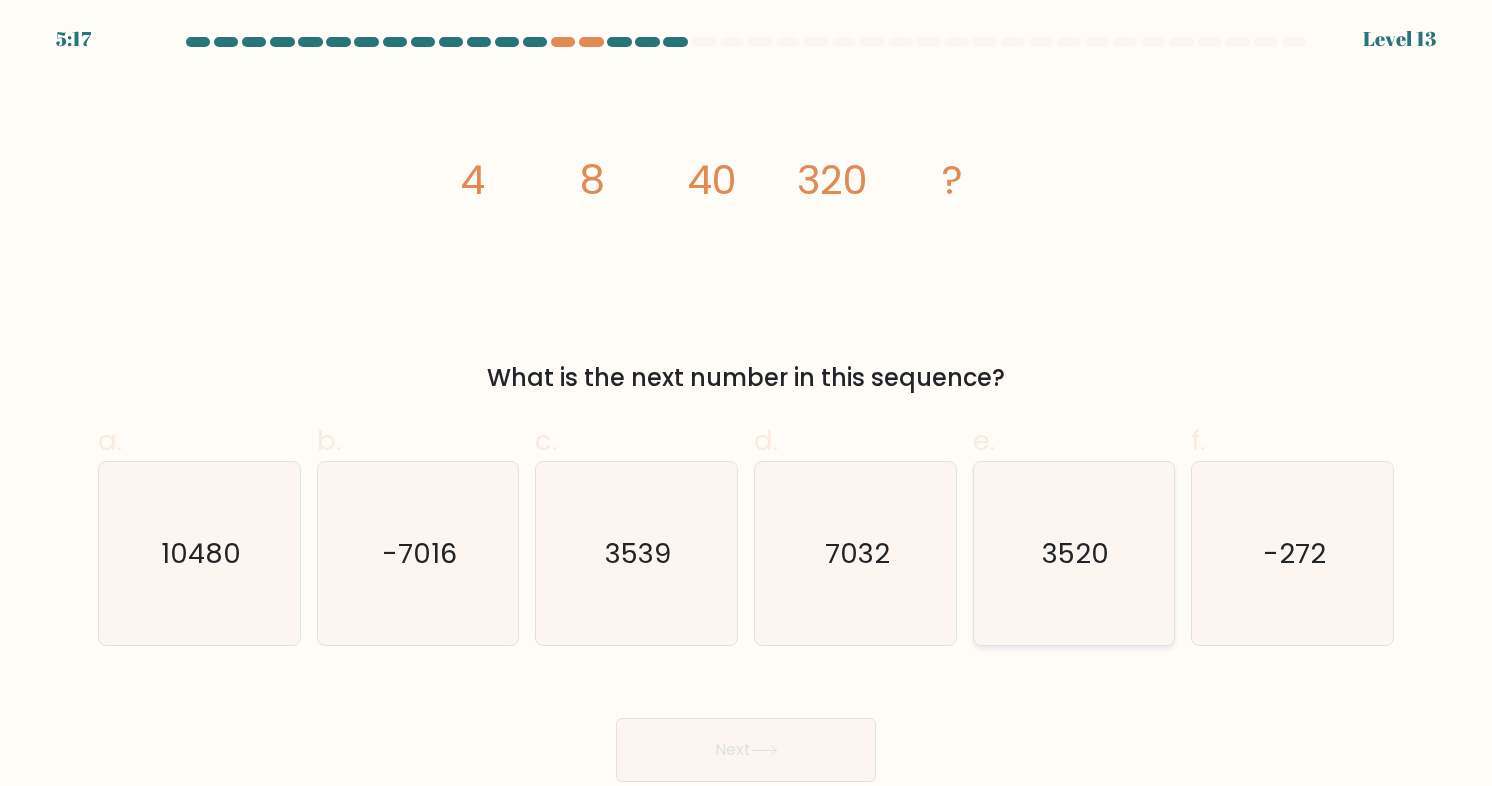 click on "3520" 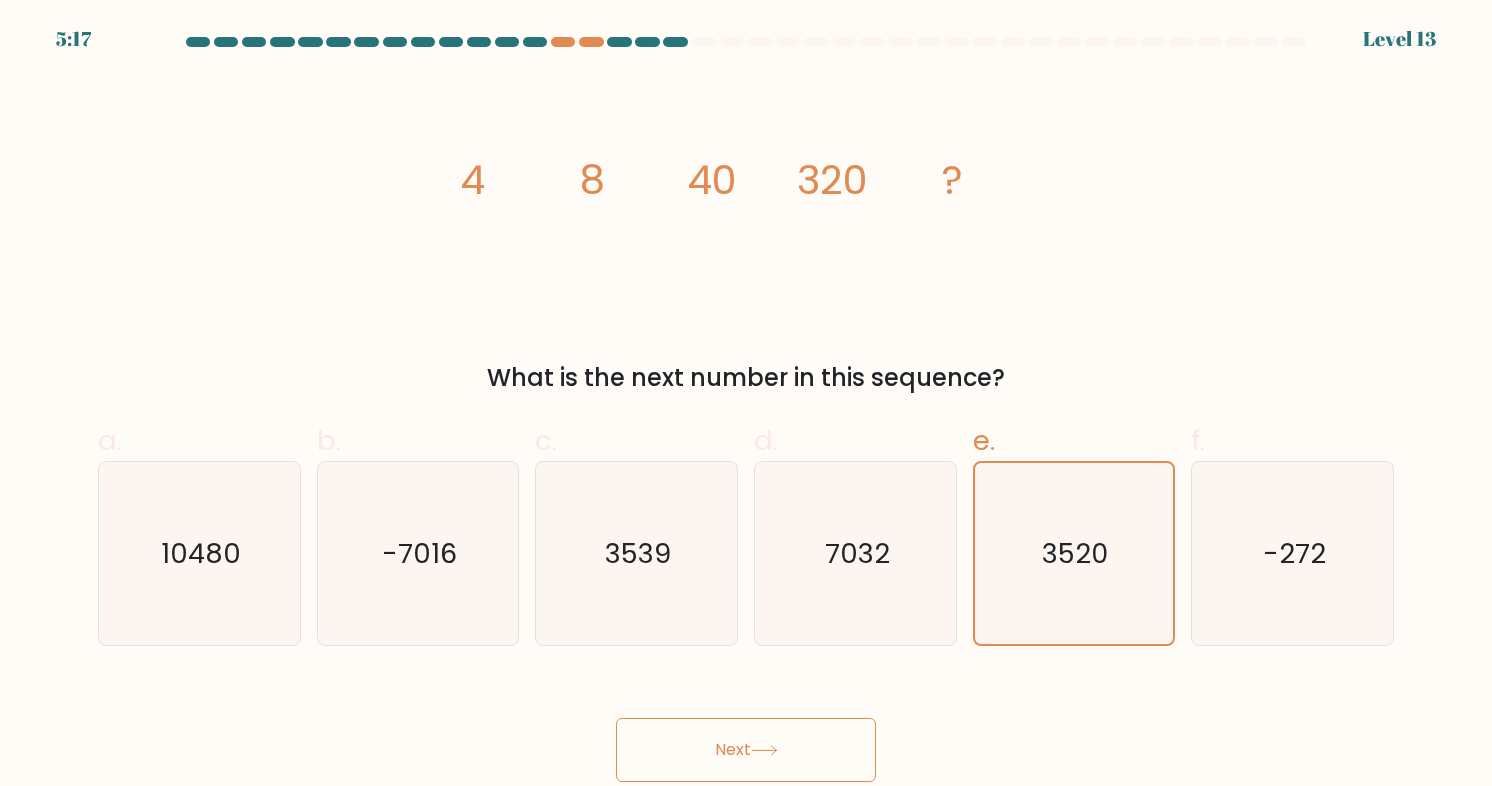 click on "Next" at bounding box center (746, 750) 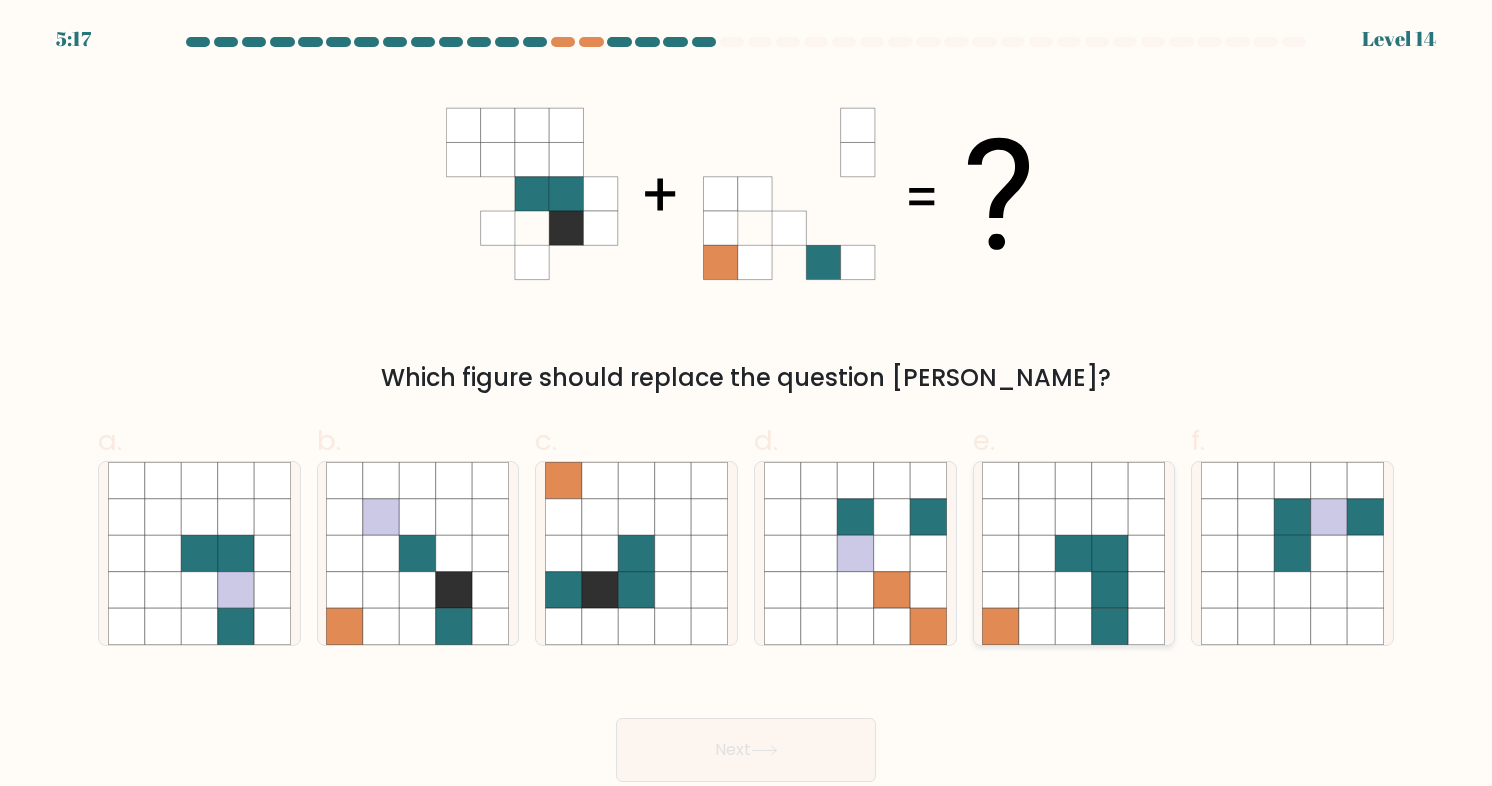 click 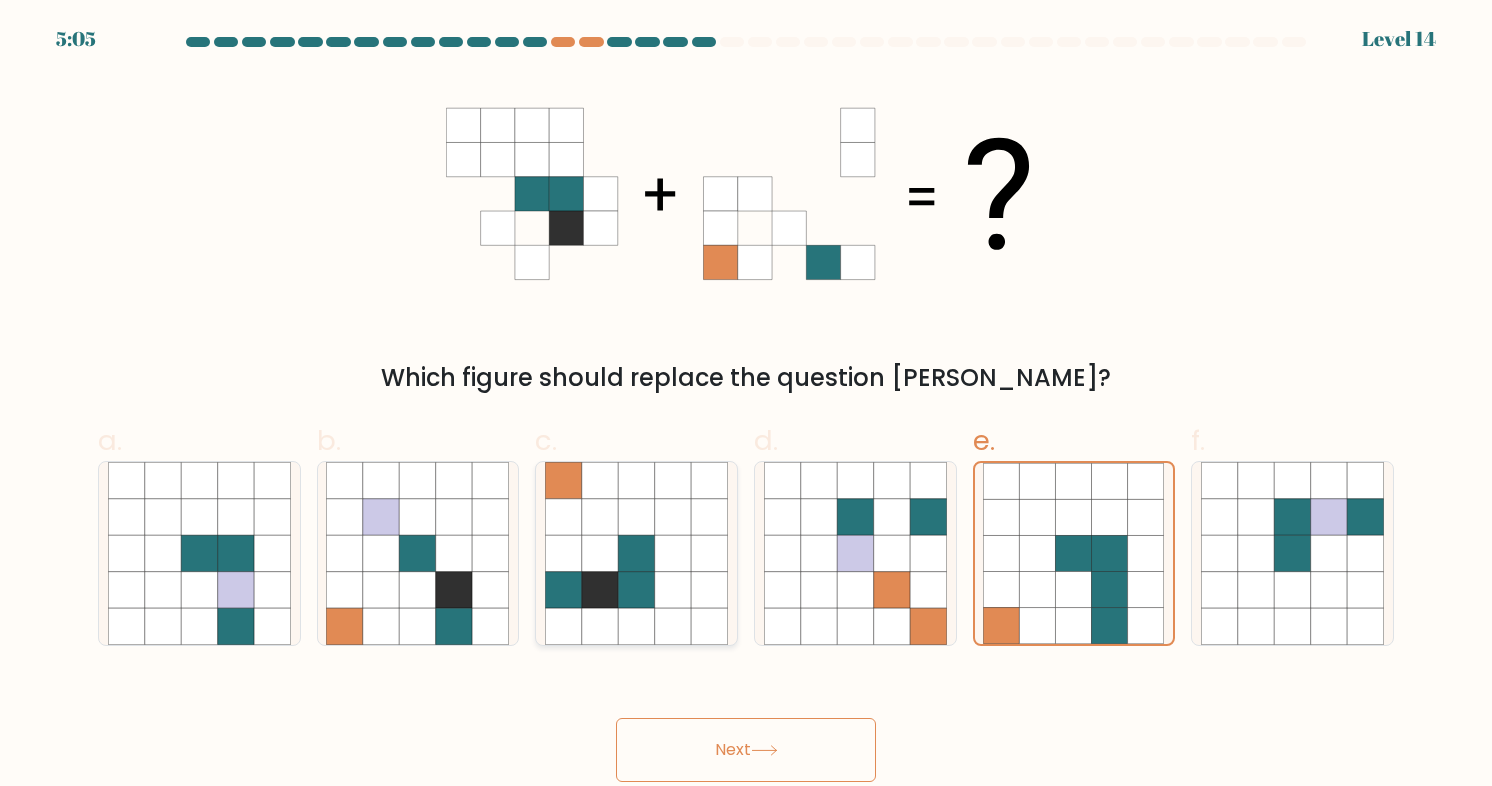 click 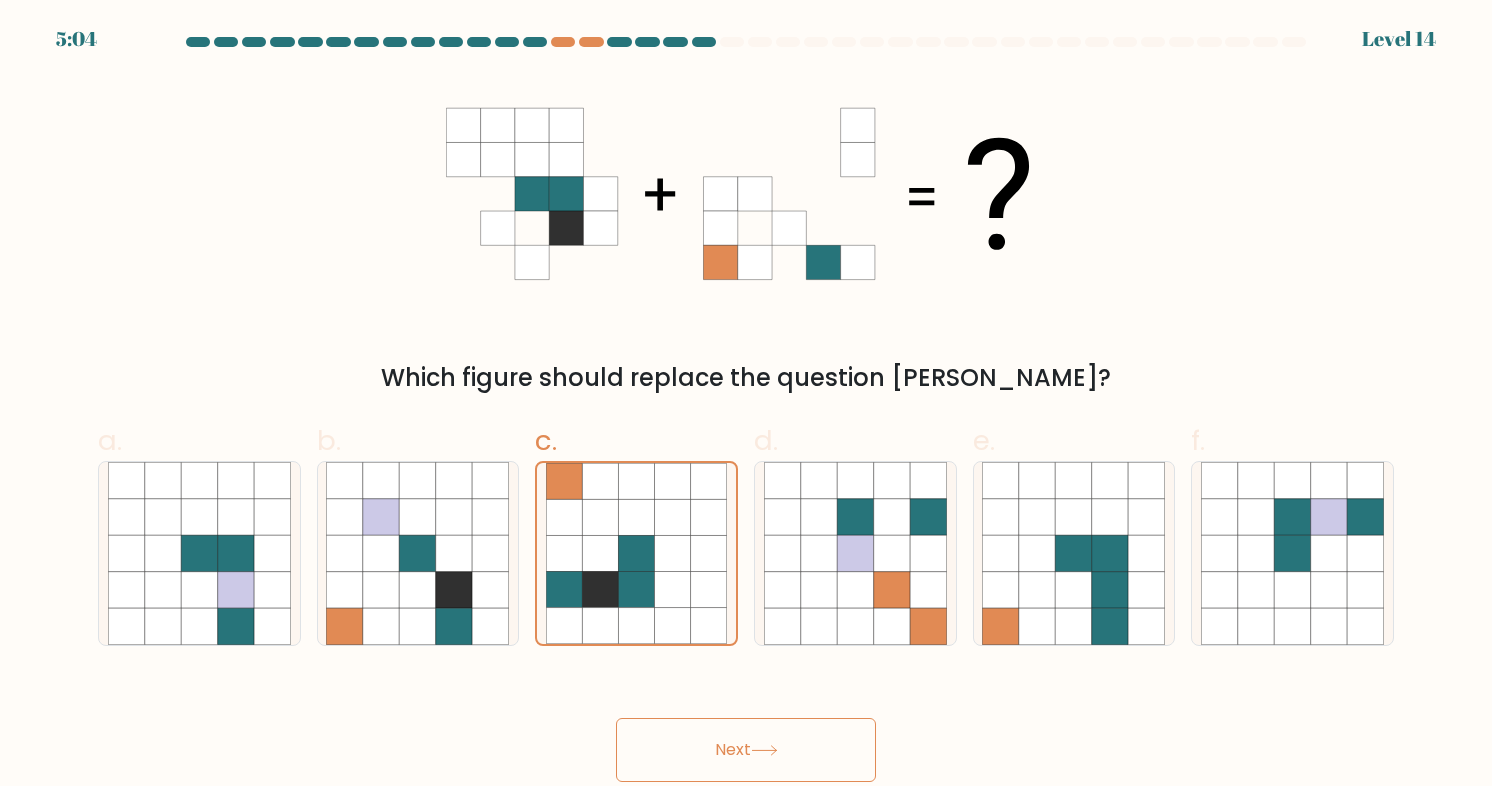 click on "Next" at bounding box center [746, 750] 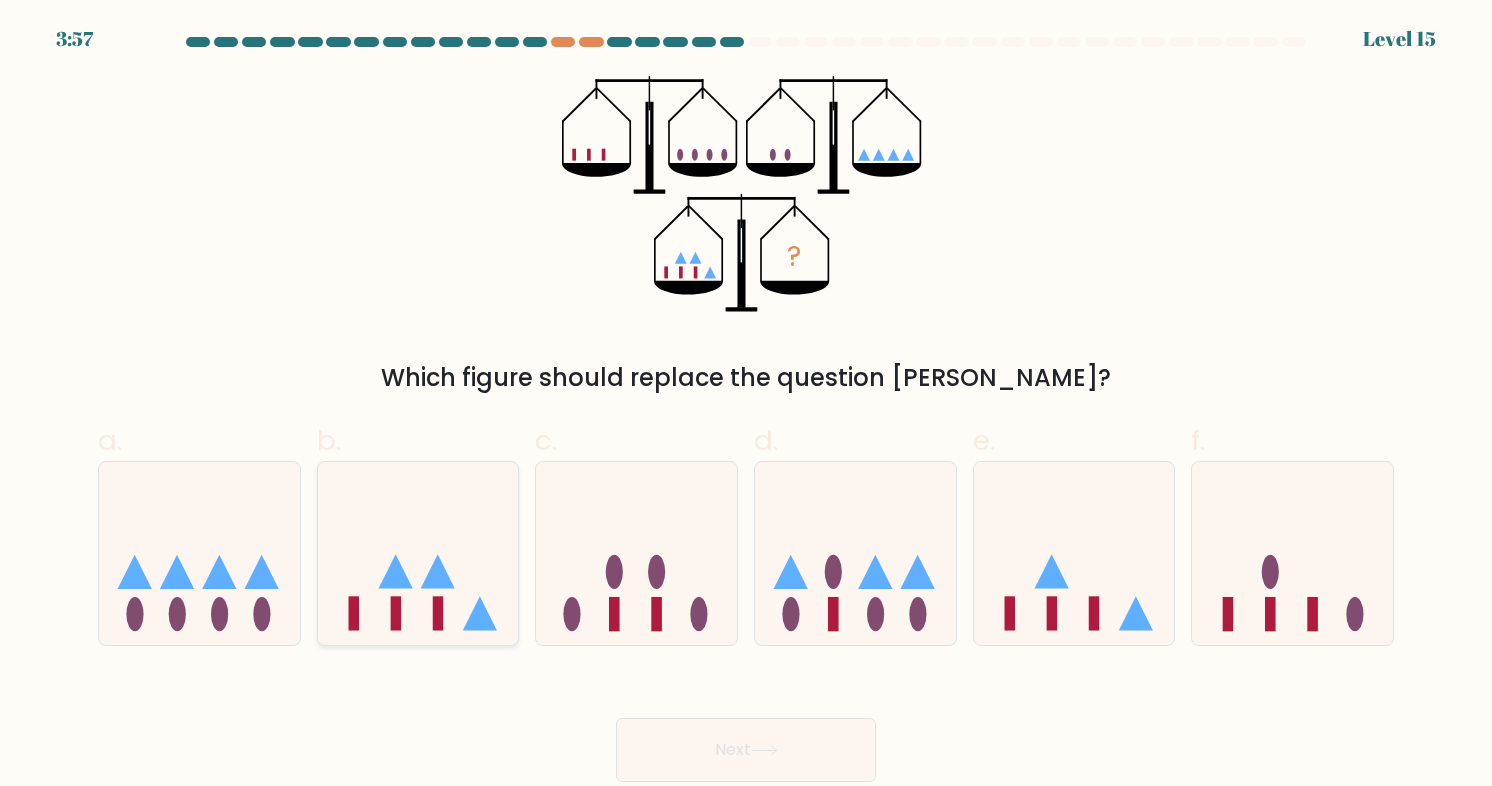 click 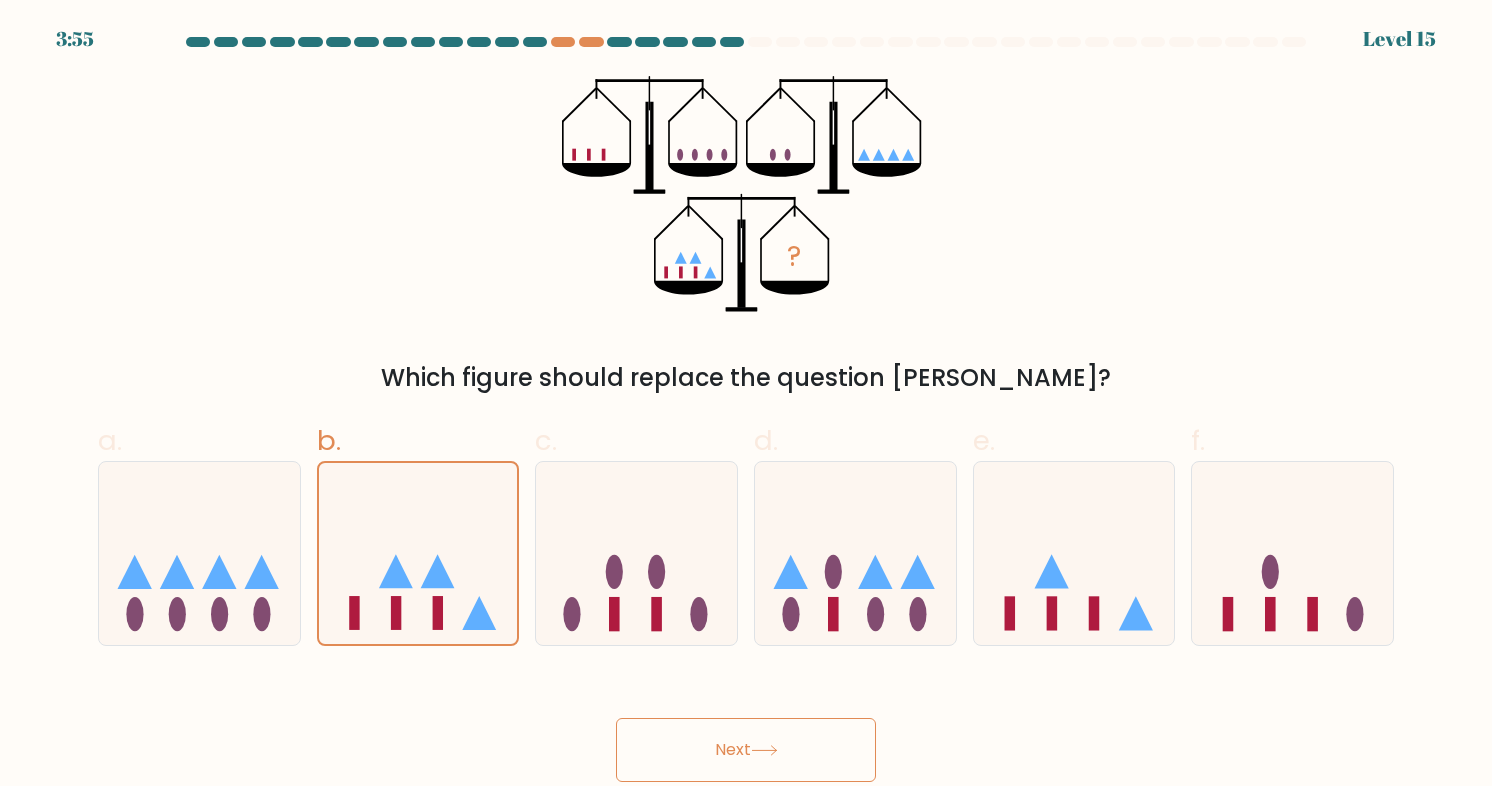 click on "Next" at bounding box center [746, 750] 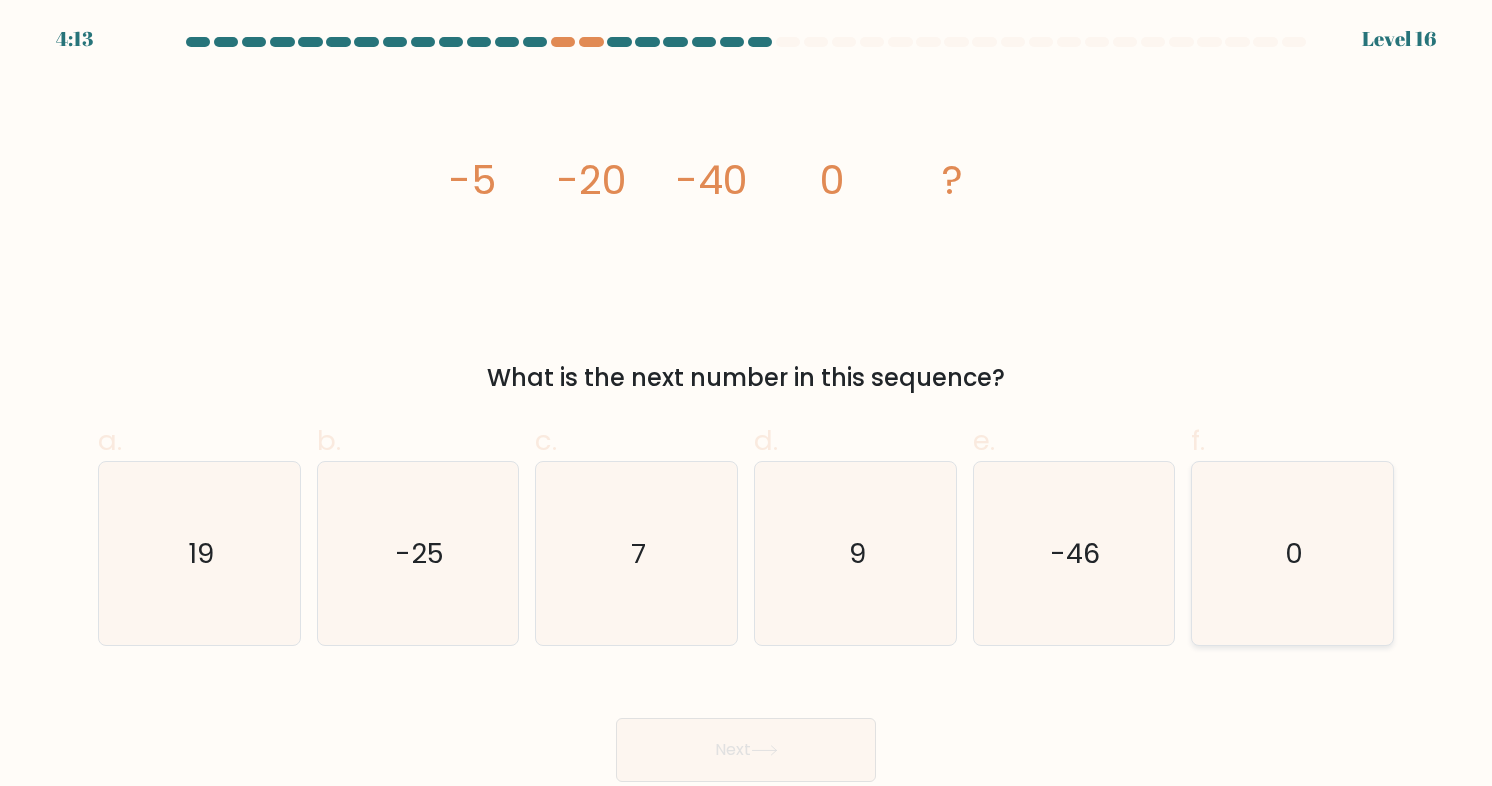 click on "0" 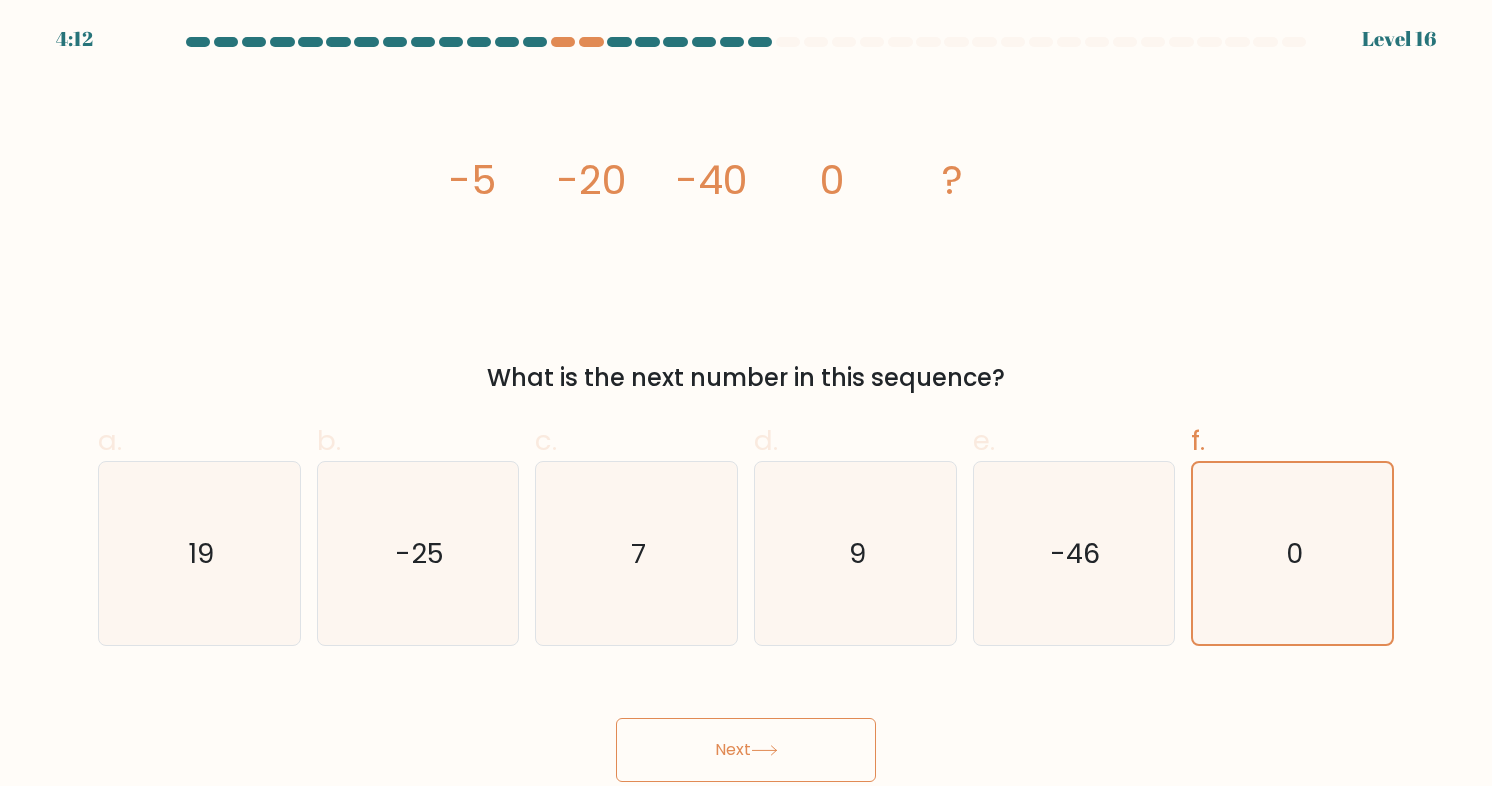 click on "Next" at bounding box center [746, 750] 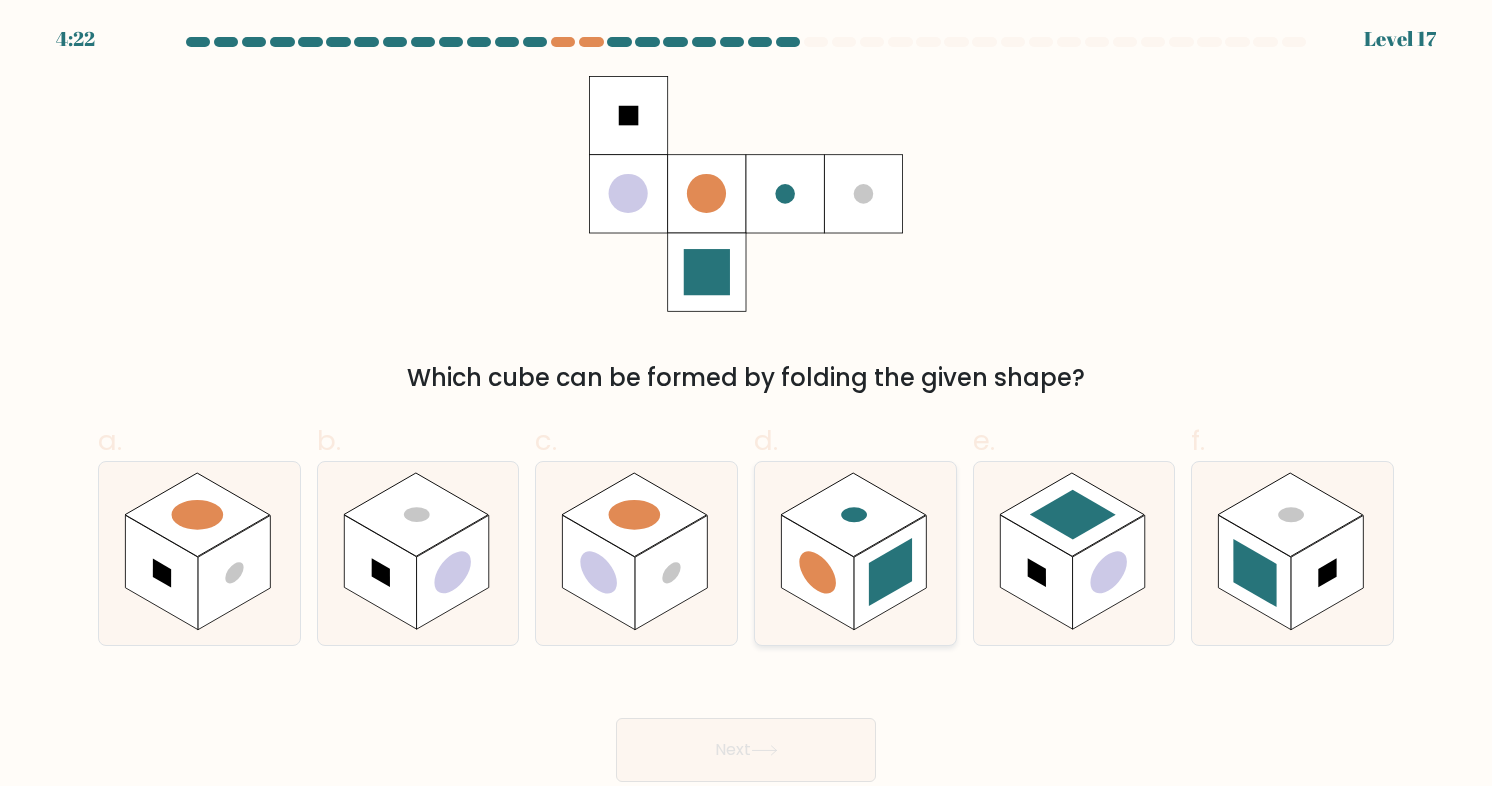 click 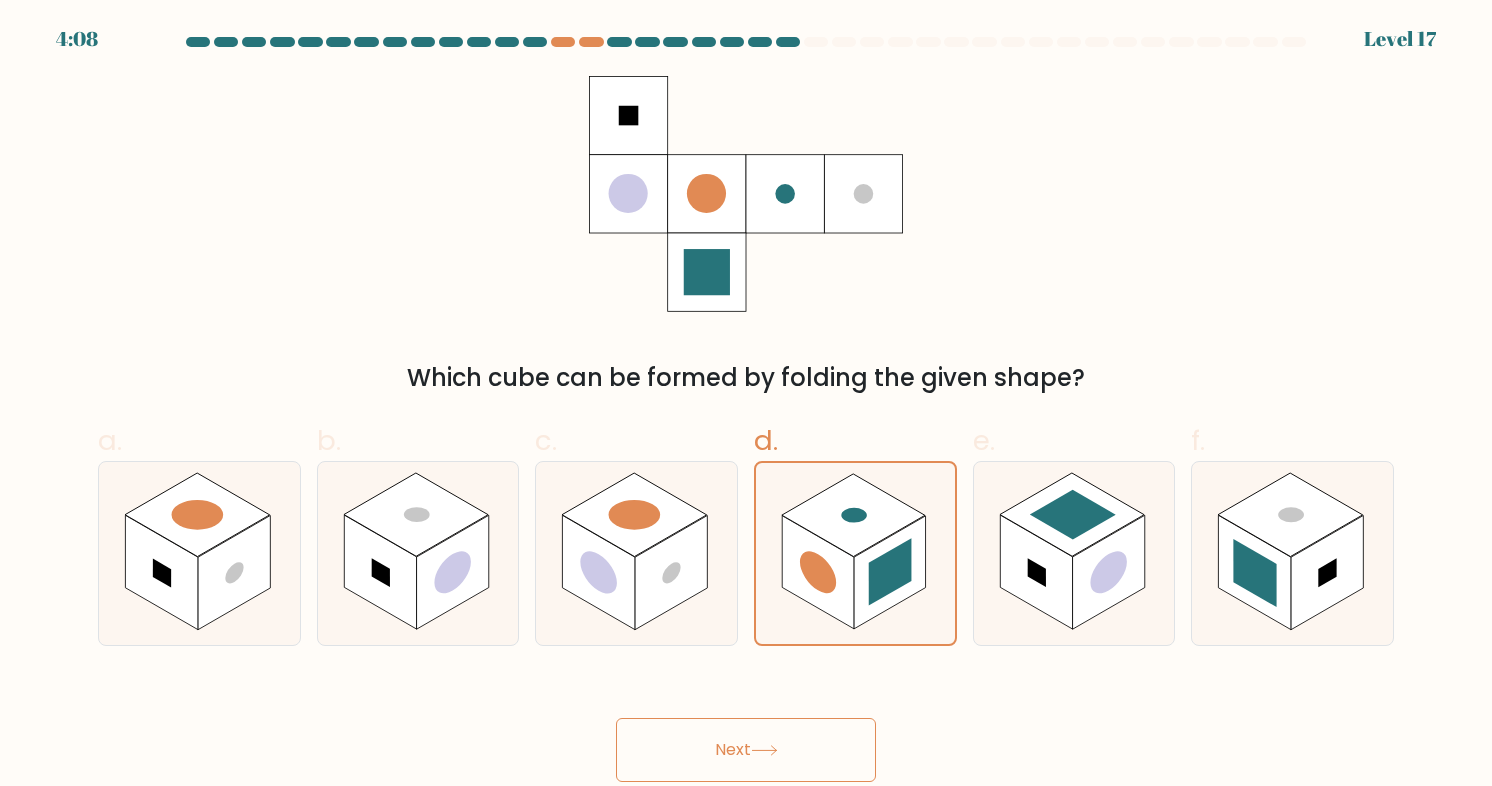 click on "Next" at bounding box center [746, 750] 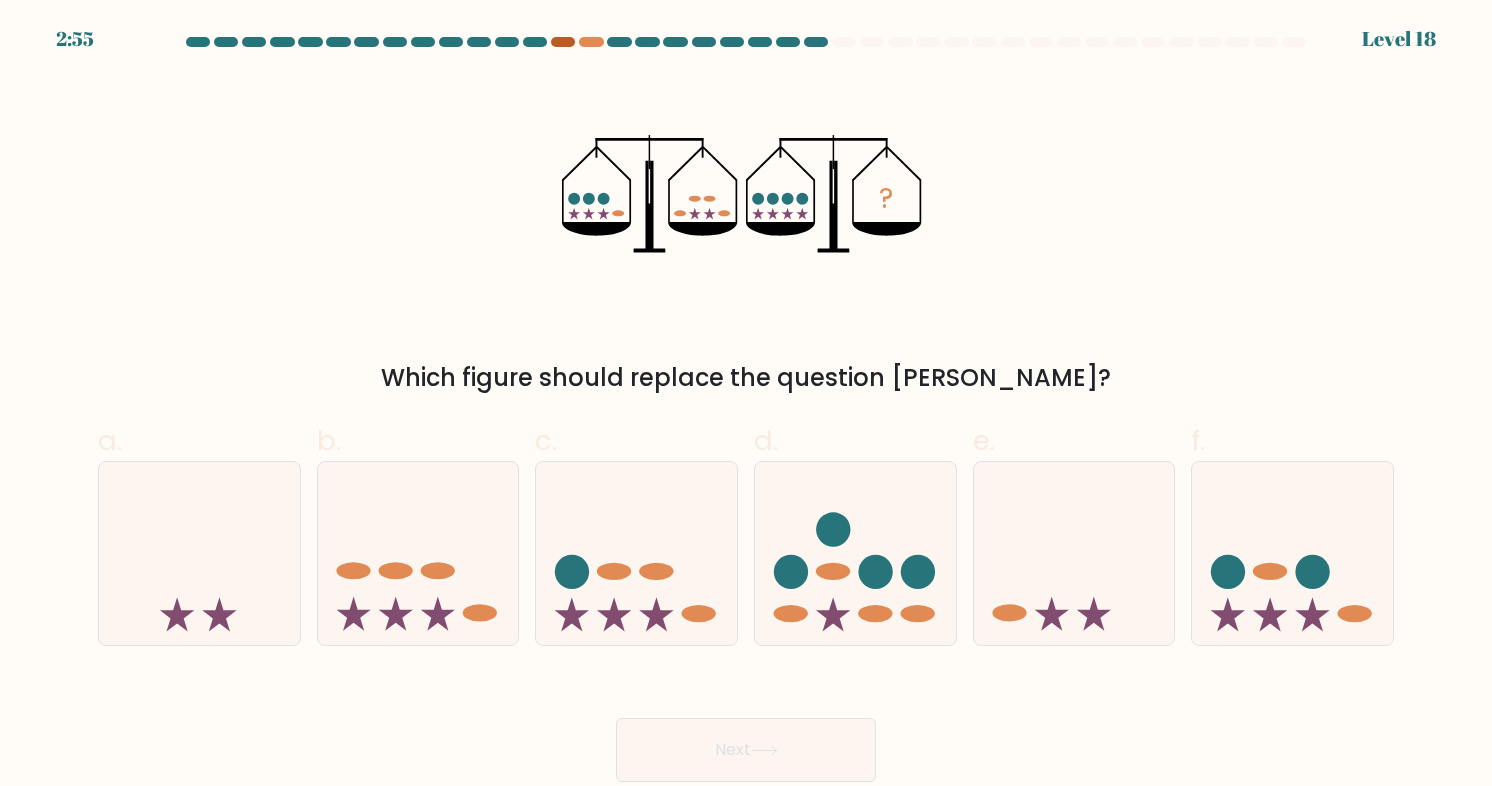 click at bounding box center (563, 42) 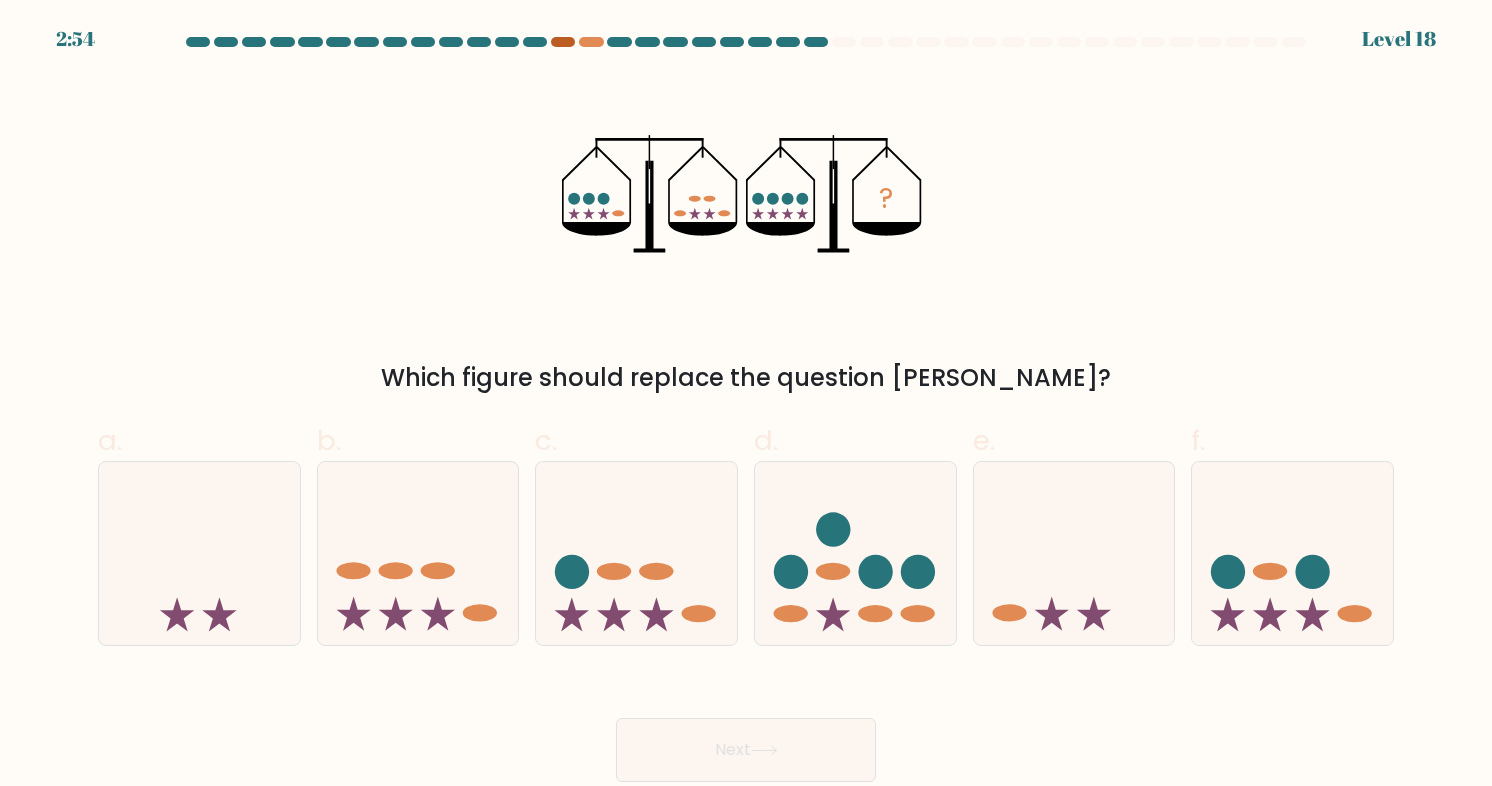 click at bounding box center [563, 42] 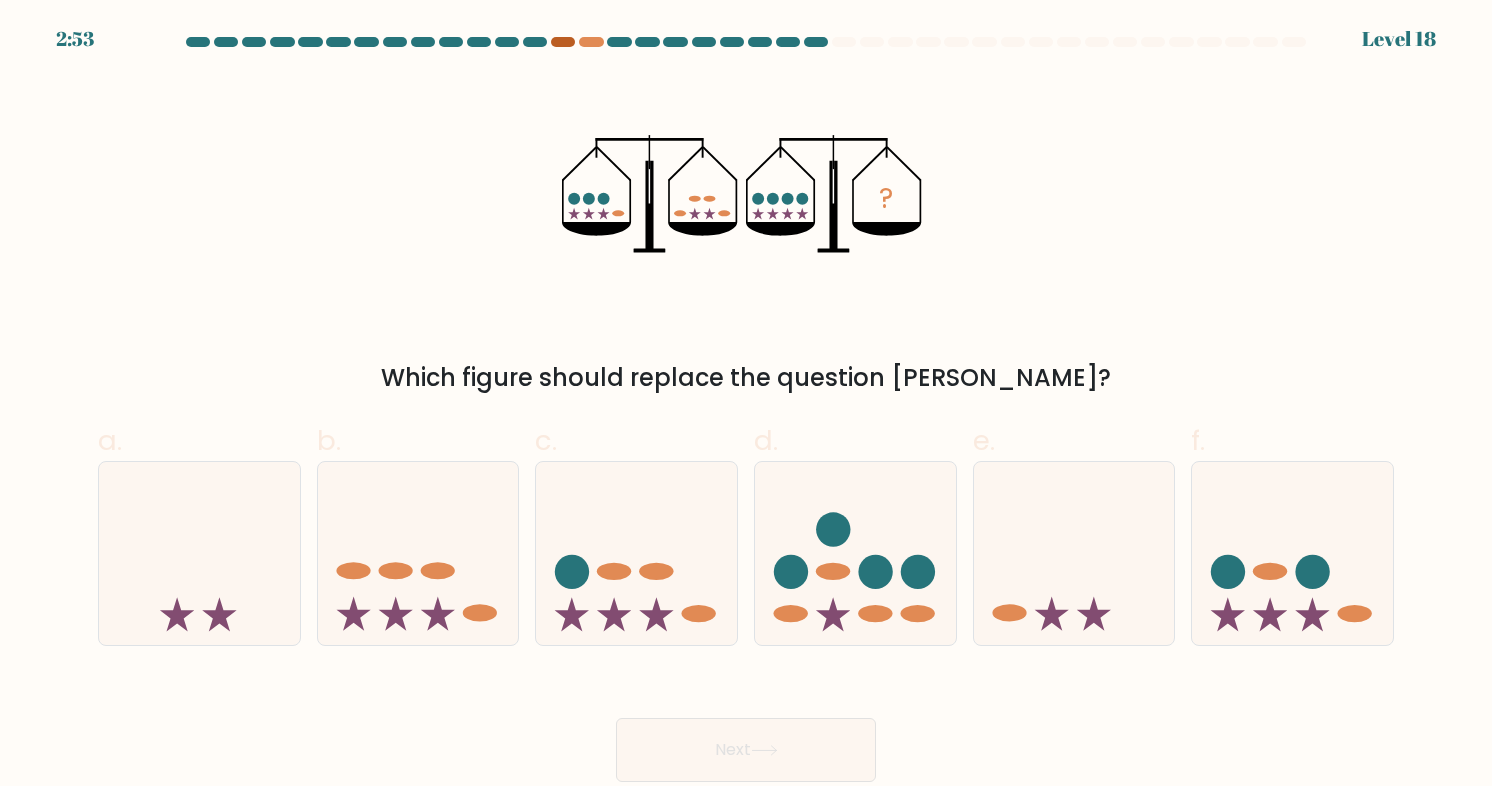 click at bounding box center (563, 42) 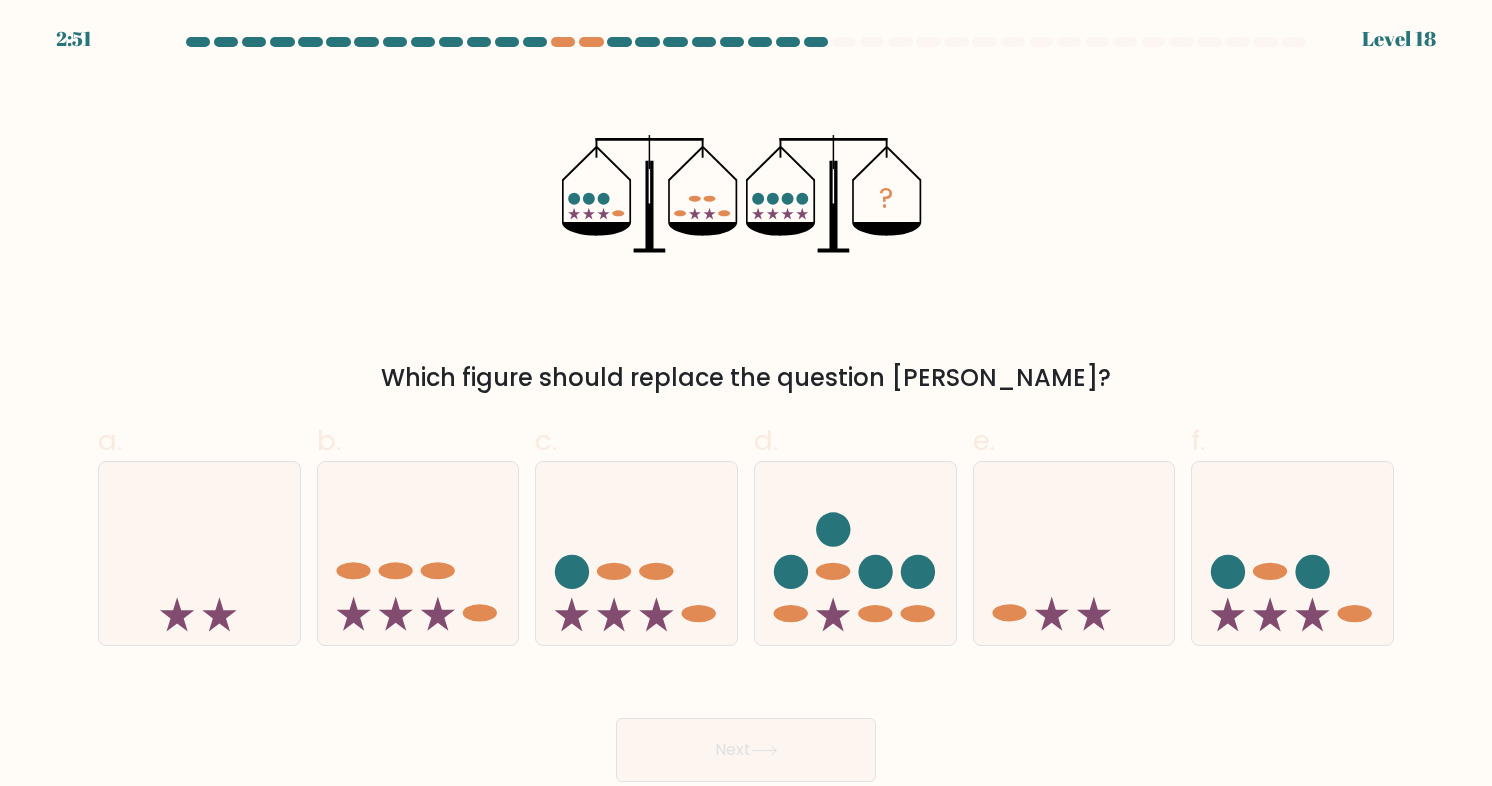 click at bounding box center [844, 42] 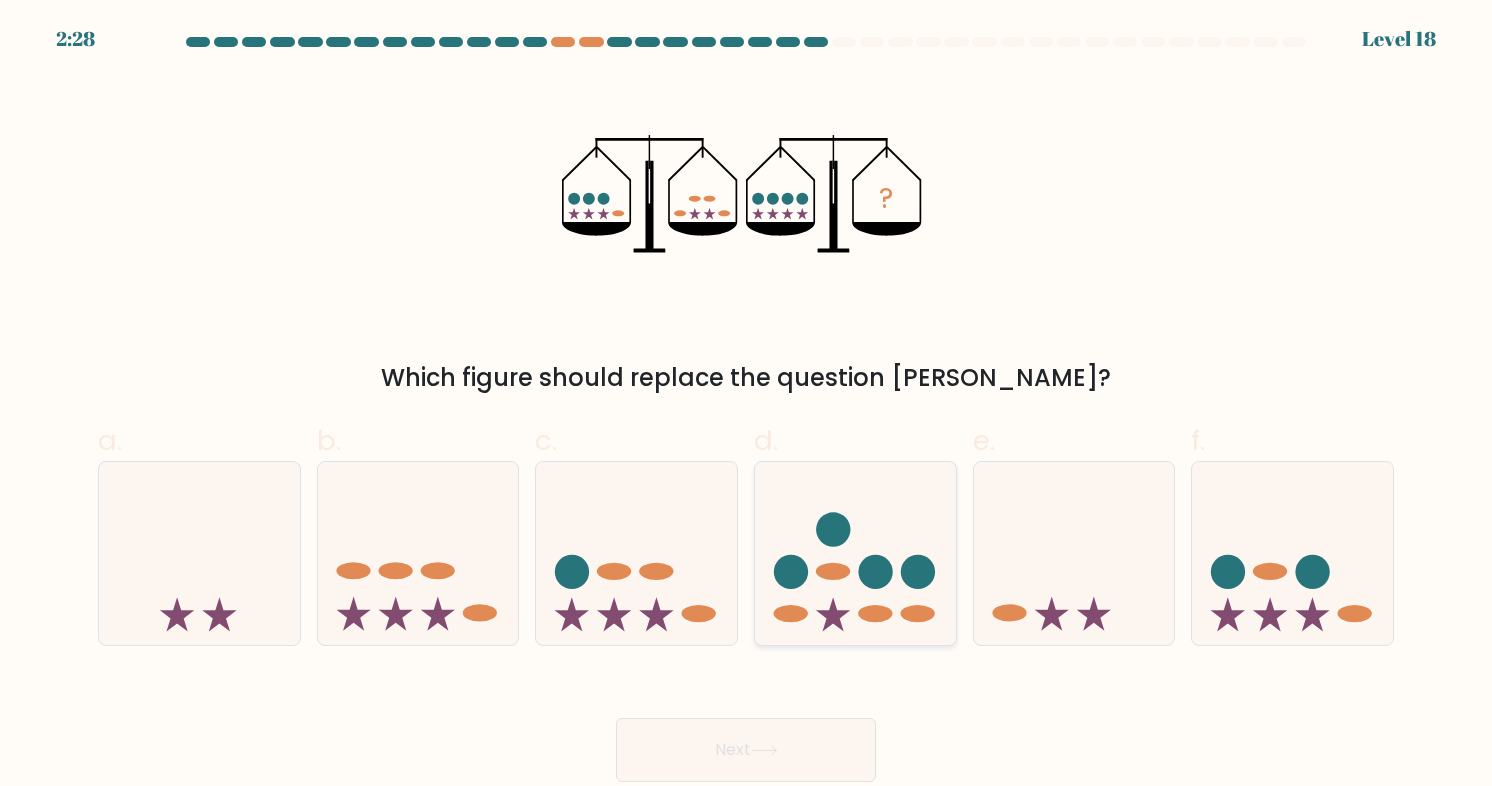 click 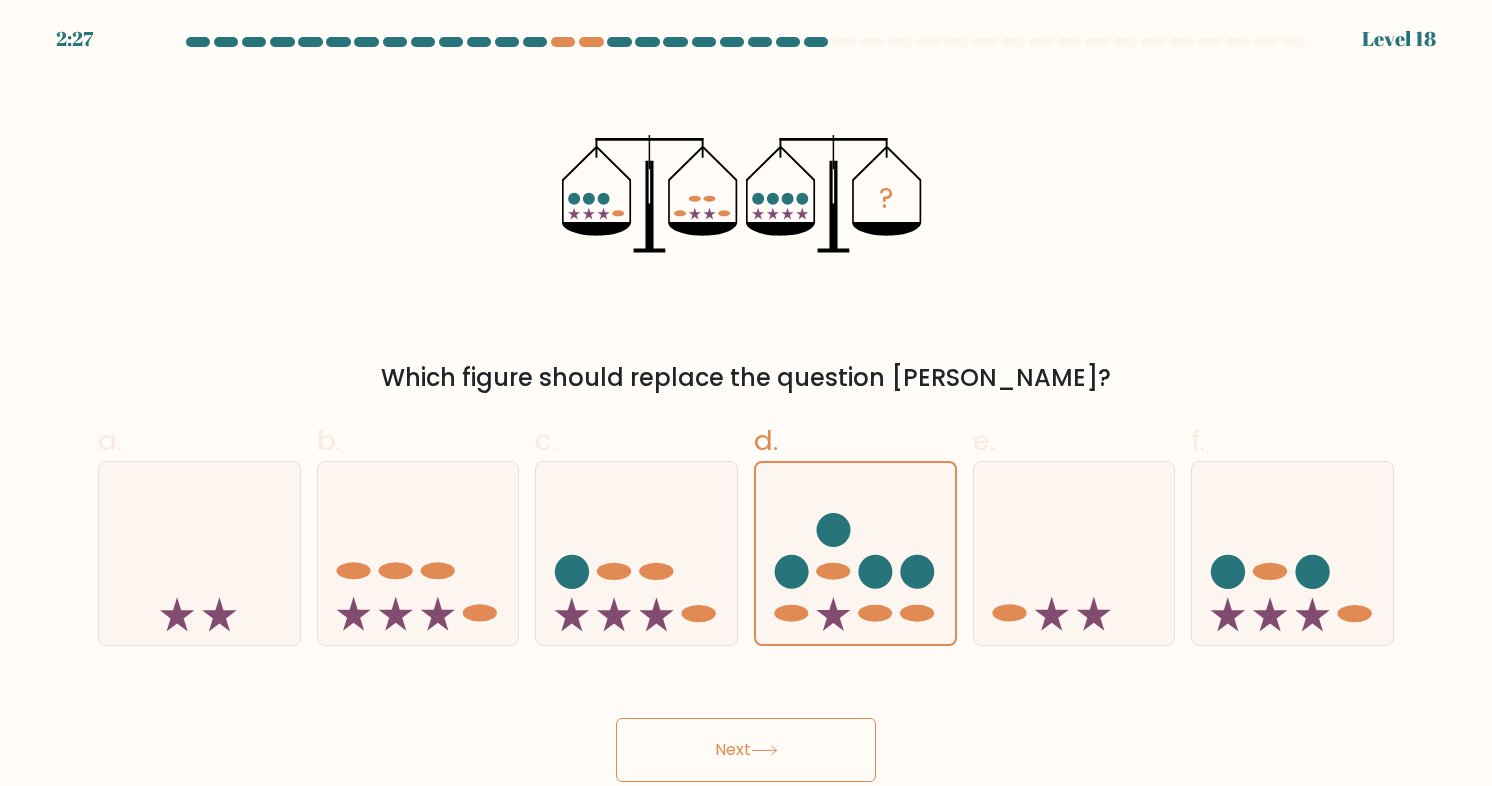 click on "Next" at bounding box center [746, 750] 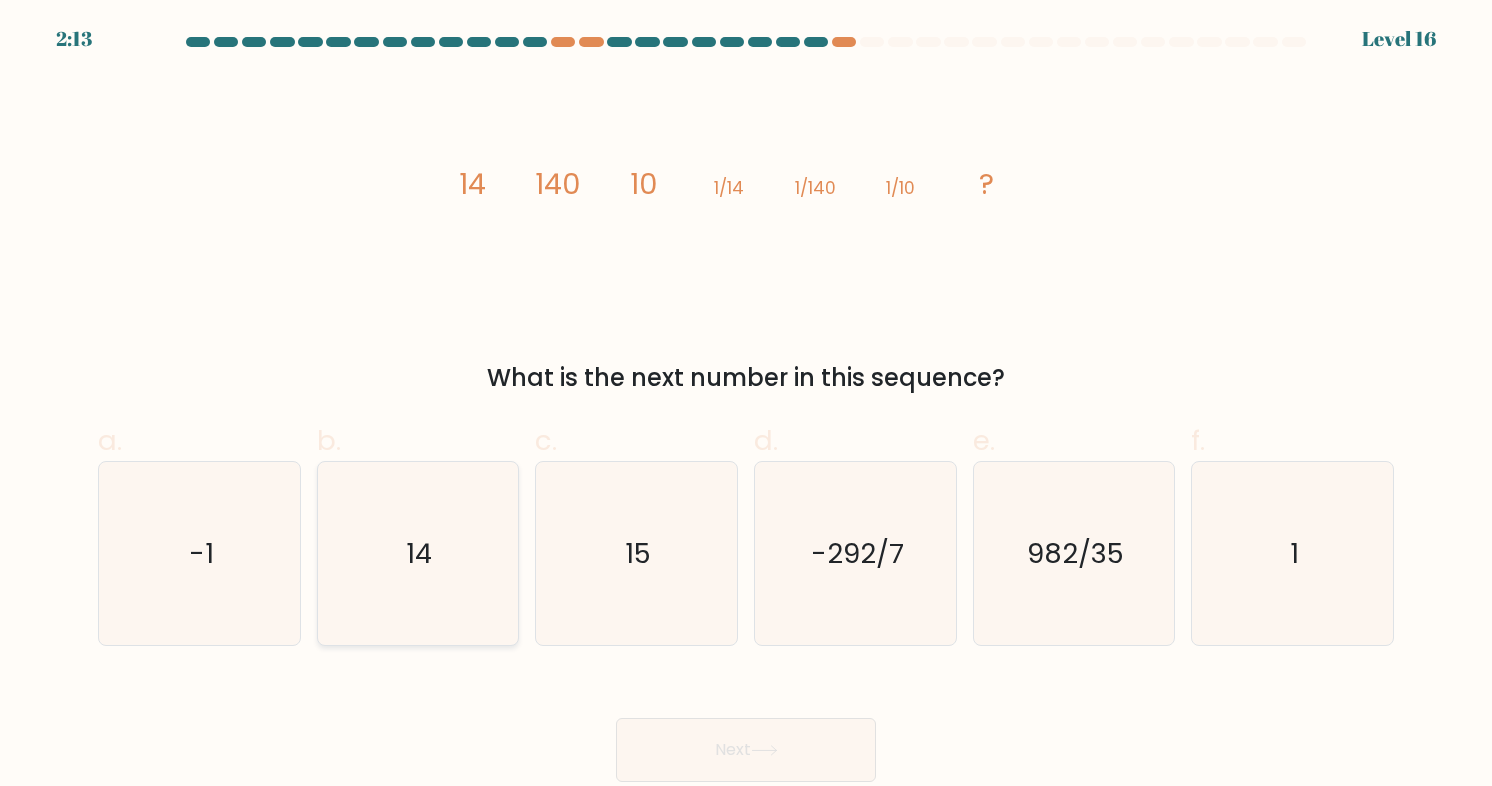click on "14" 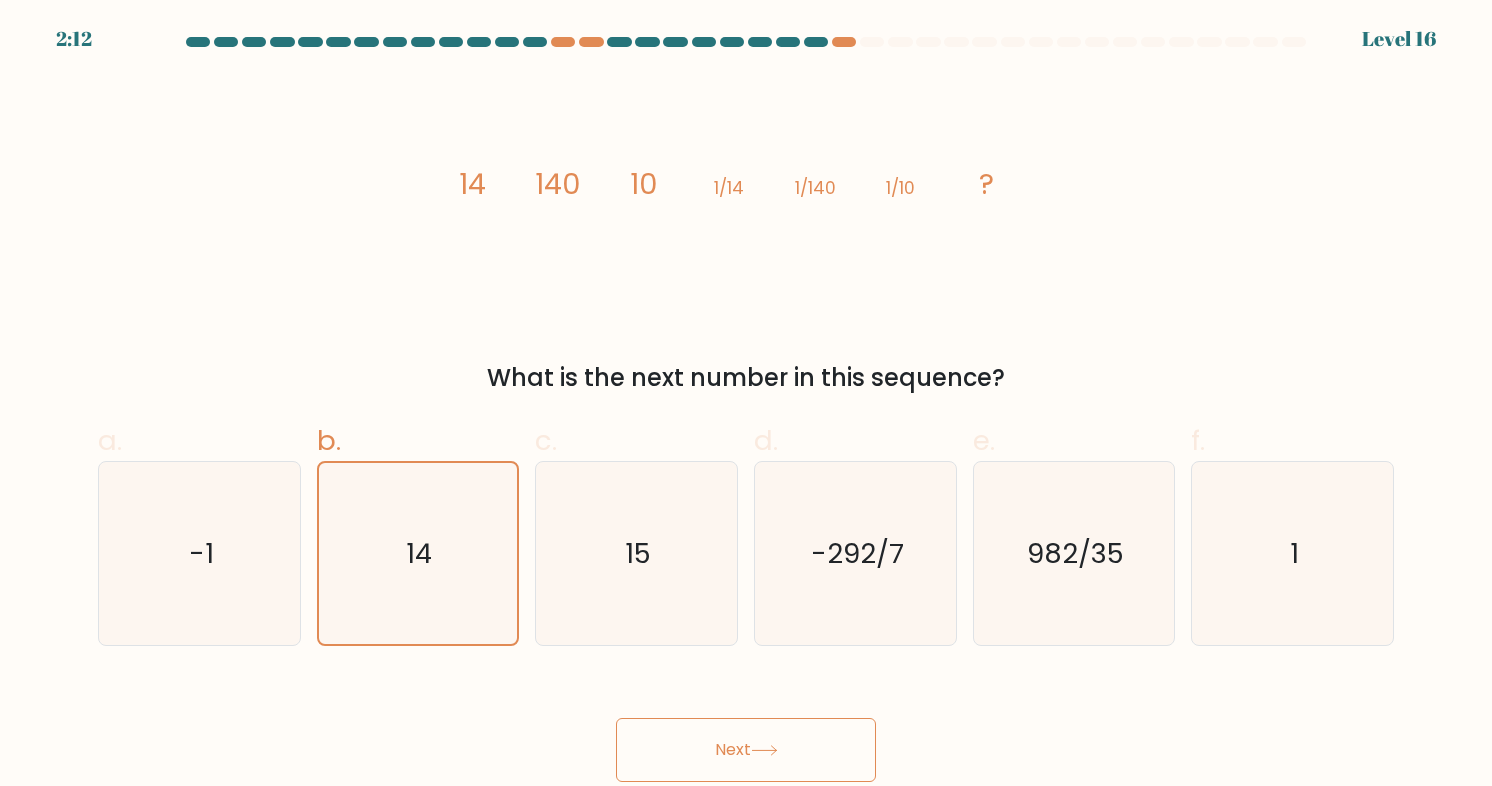 click on "Next" at bounding box center [746, 750] 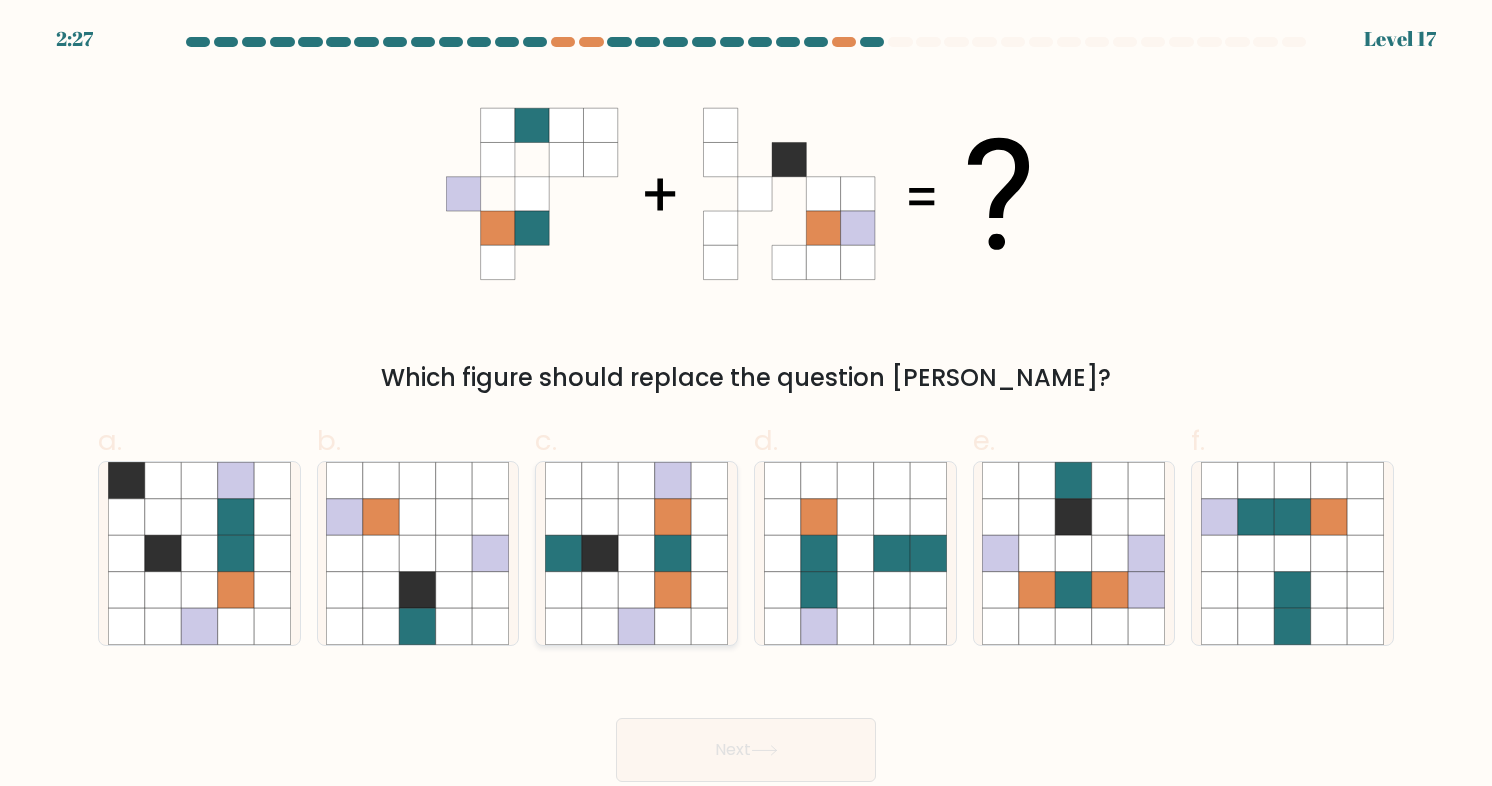 click 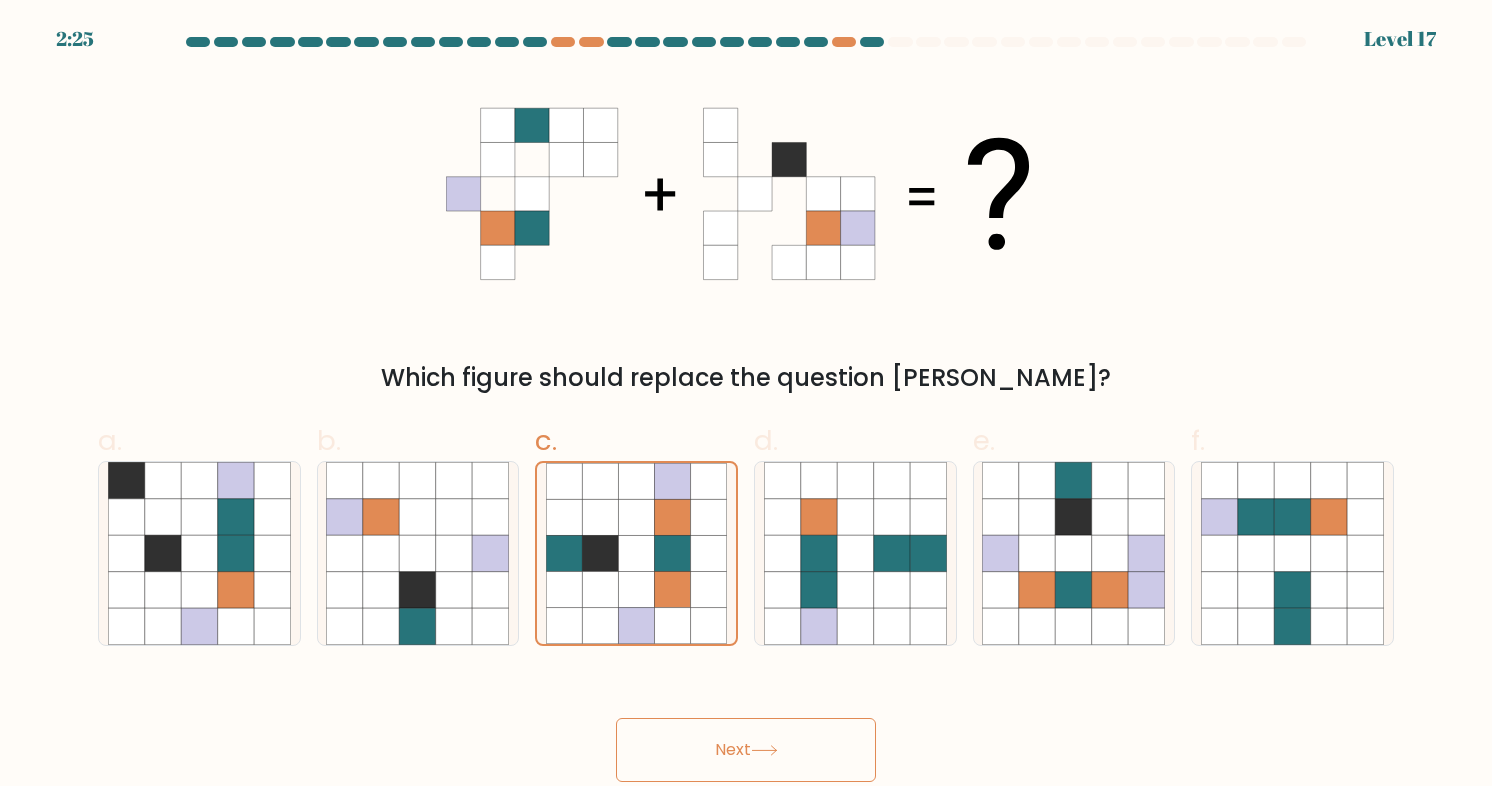 click on "Next" at bounding box center [746, 750] 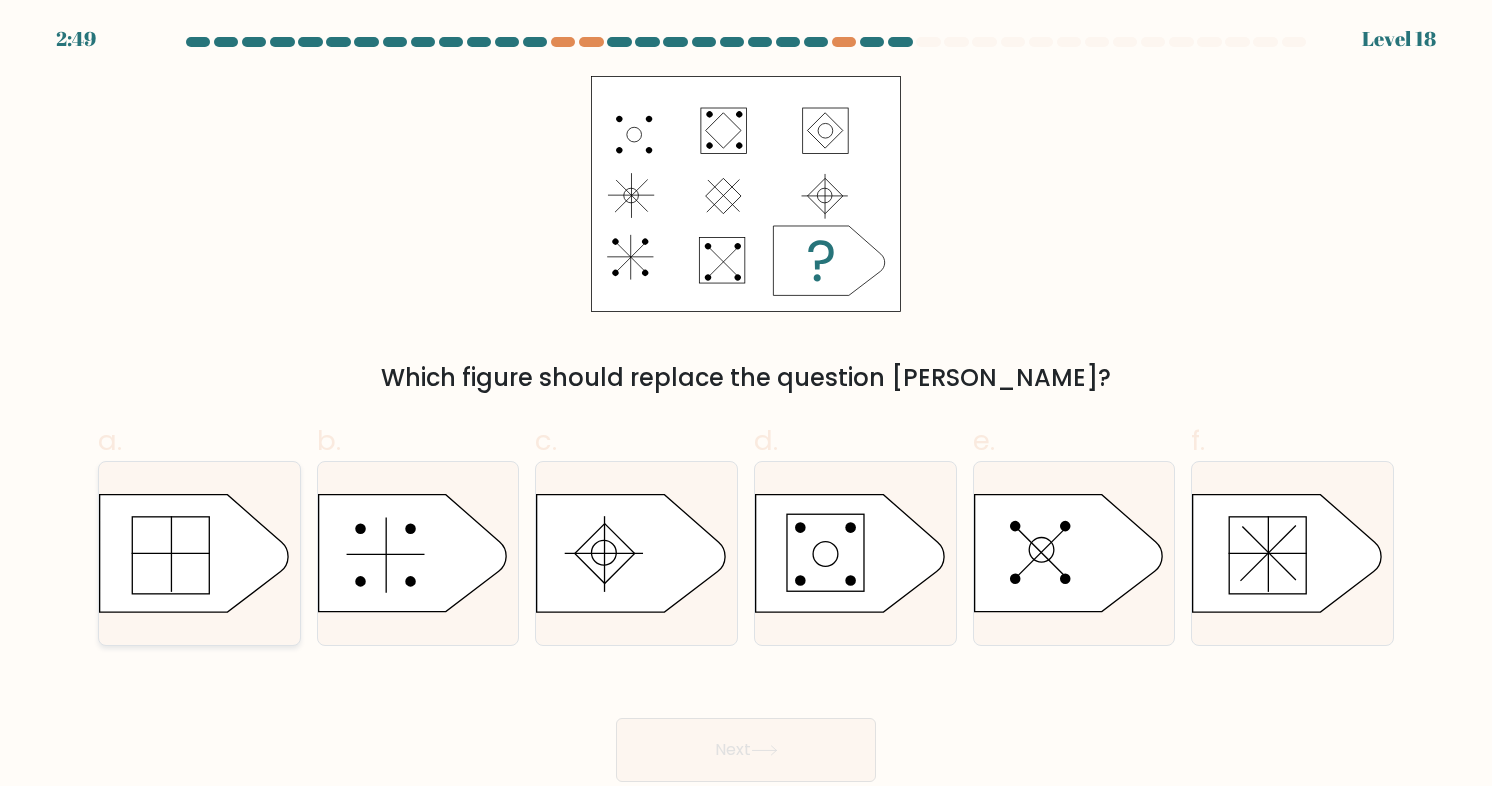 click 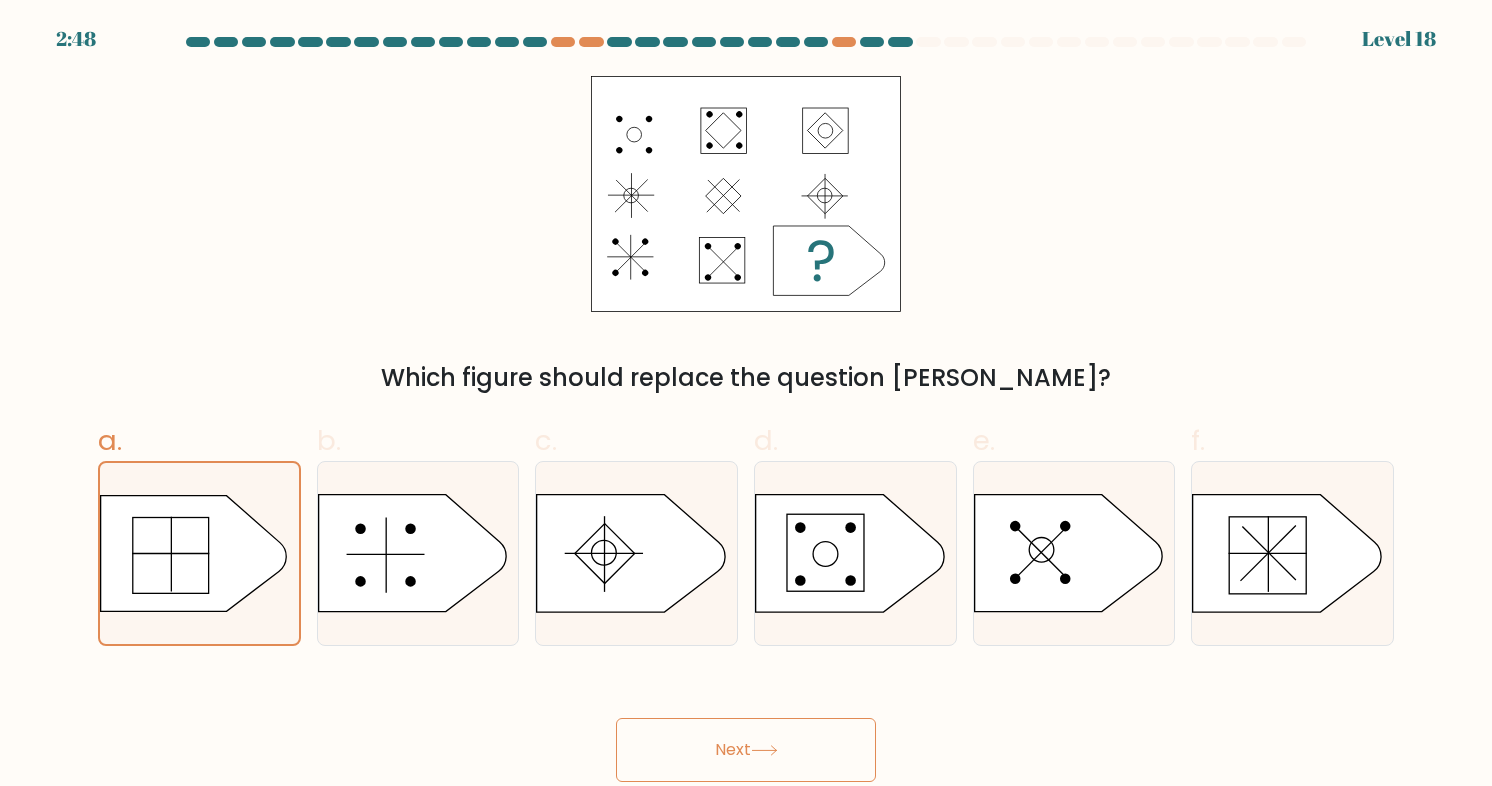 click on "Next" at bounding box center (746, 750) 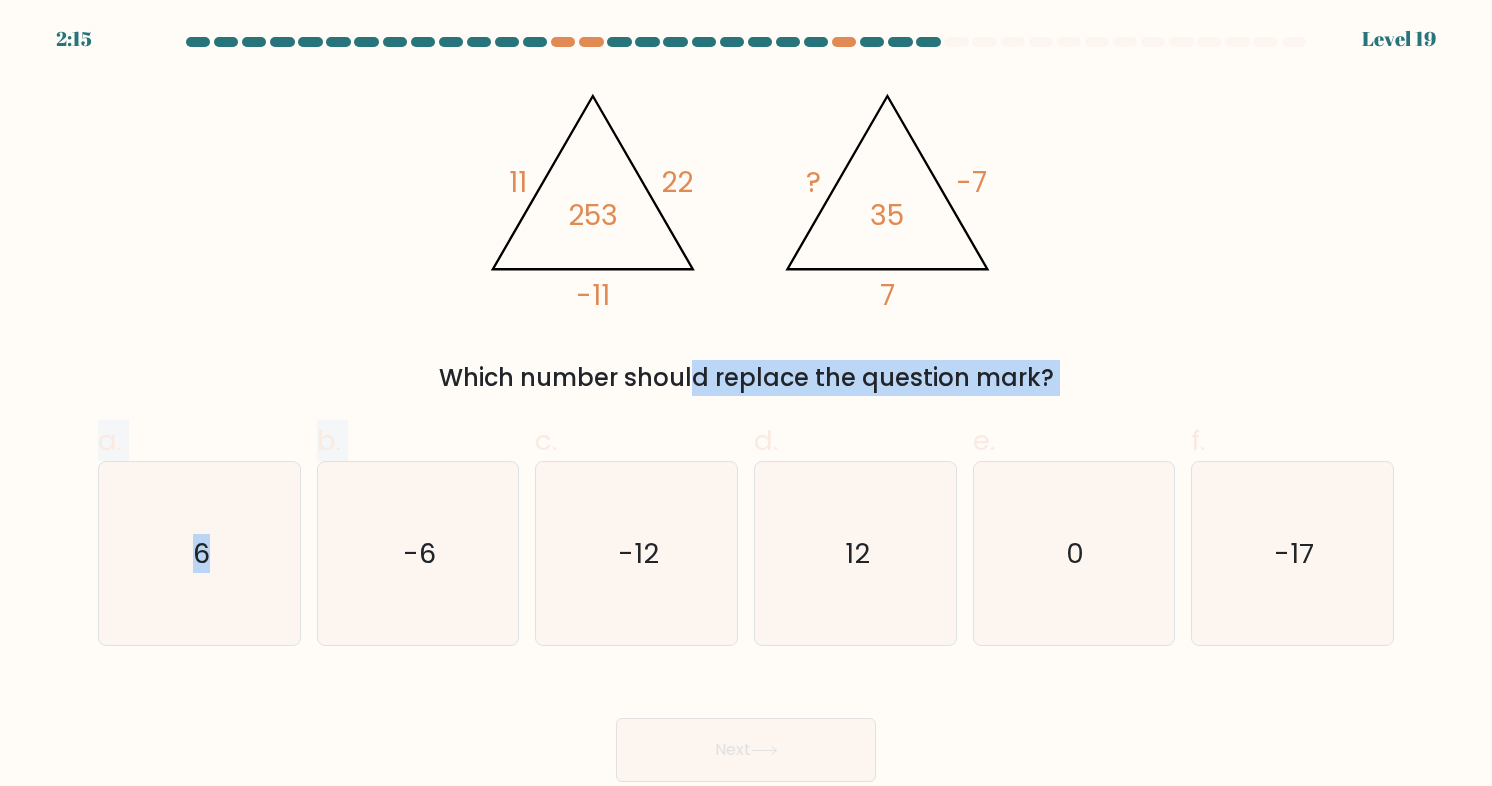 drag, startPoint x: 395, startPoint y: 527, endPoint x: 503, endPoint y: 324, distance: 229.9413 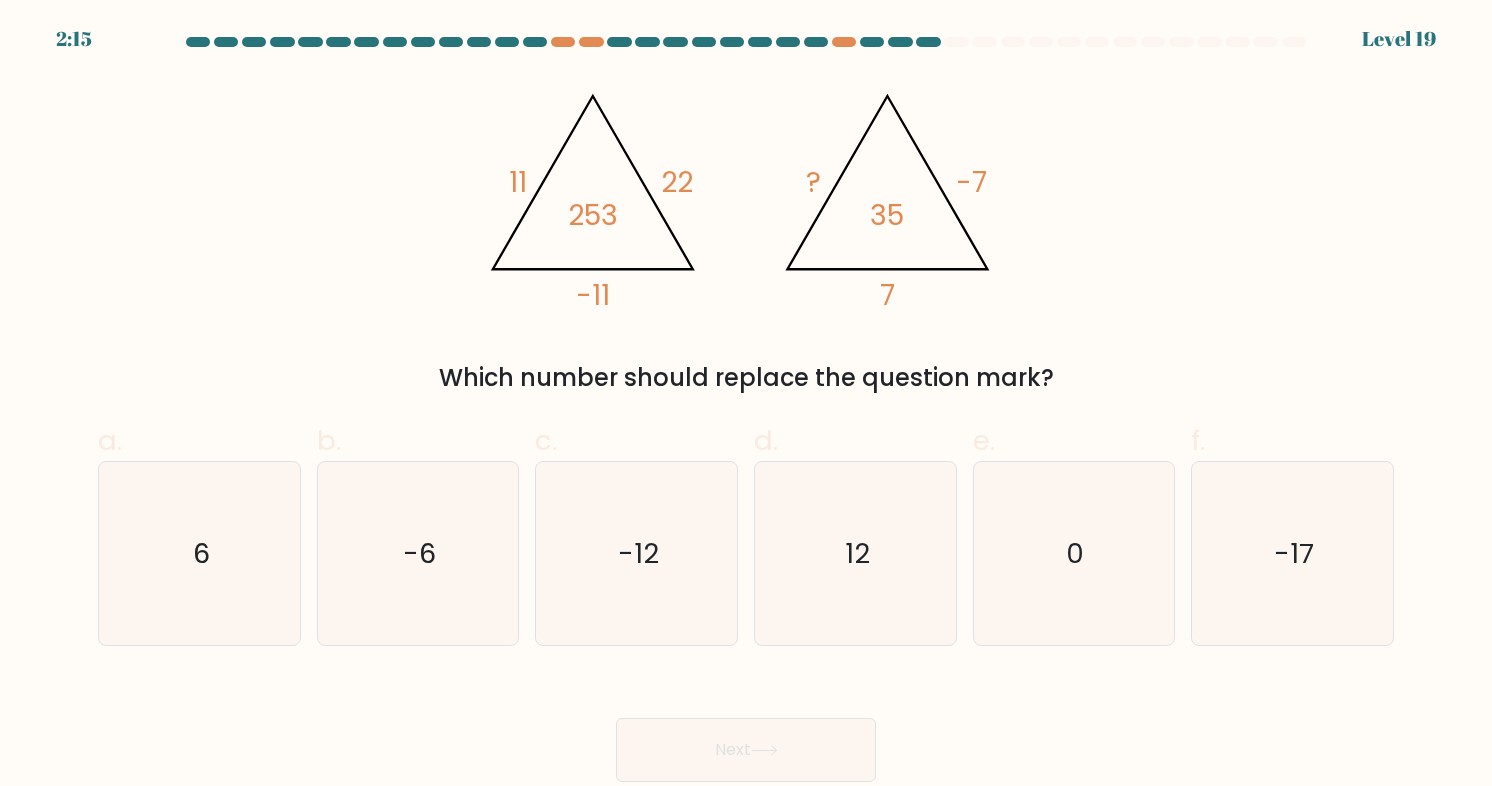 click on "@import url('https://fonts.googleapis.com/css?family=Abril+Fatface:400,100,100italic,300,300italic,400italic,500,500italic,700,700italic,900,900italic');                        11       22       -11       253                                       @import url('https://fonts.googleapis.com/css?family=Abril+Fatface:400,100,100italic,300,300italic,400italic,500,500italic,700,700italic,900,900italic');                        ?       -7       7       35
Which number should replace the question mark?" at bounding box center (746, 236) 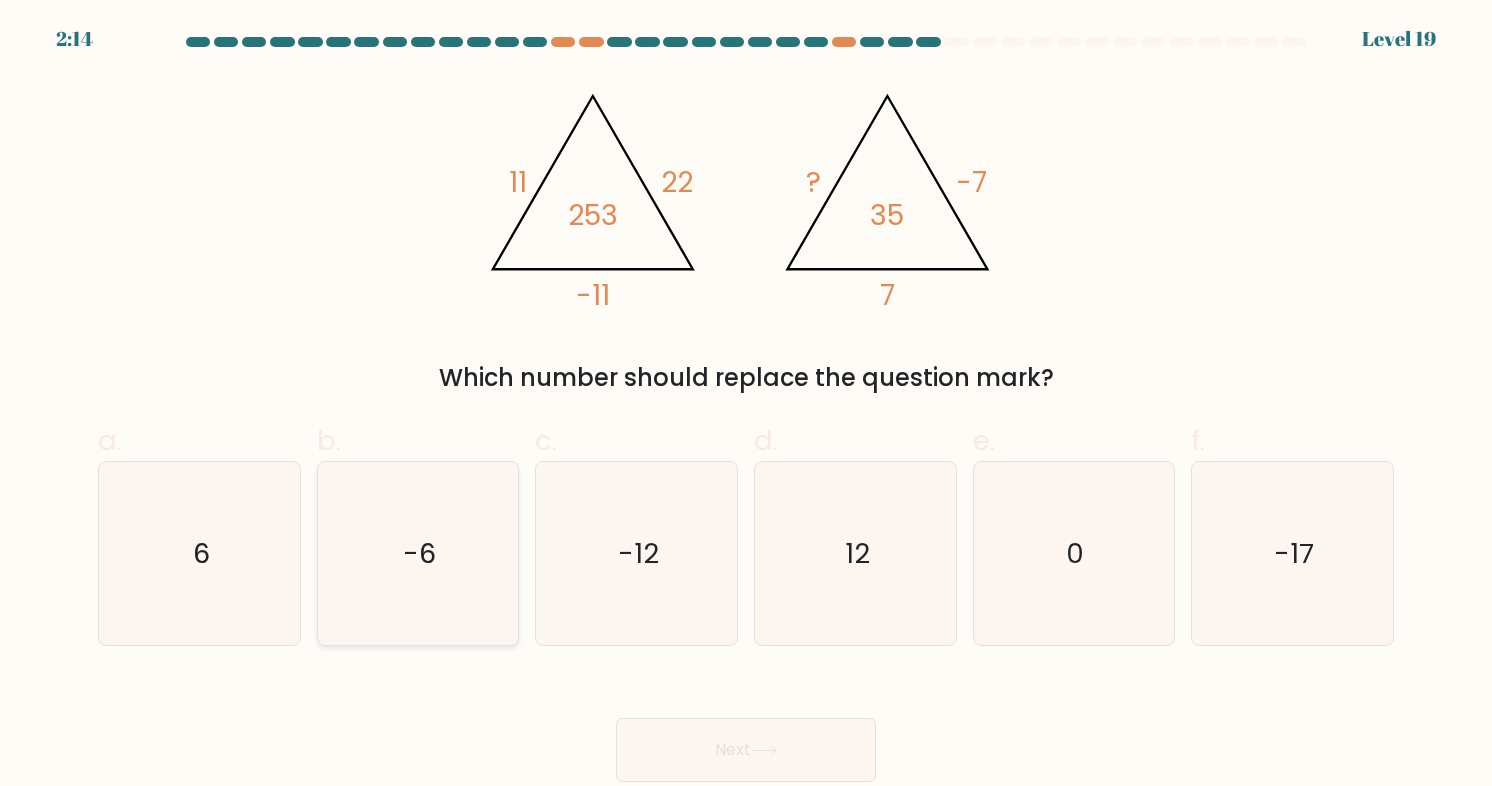 click on "-6" 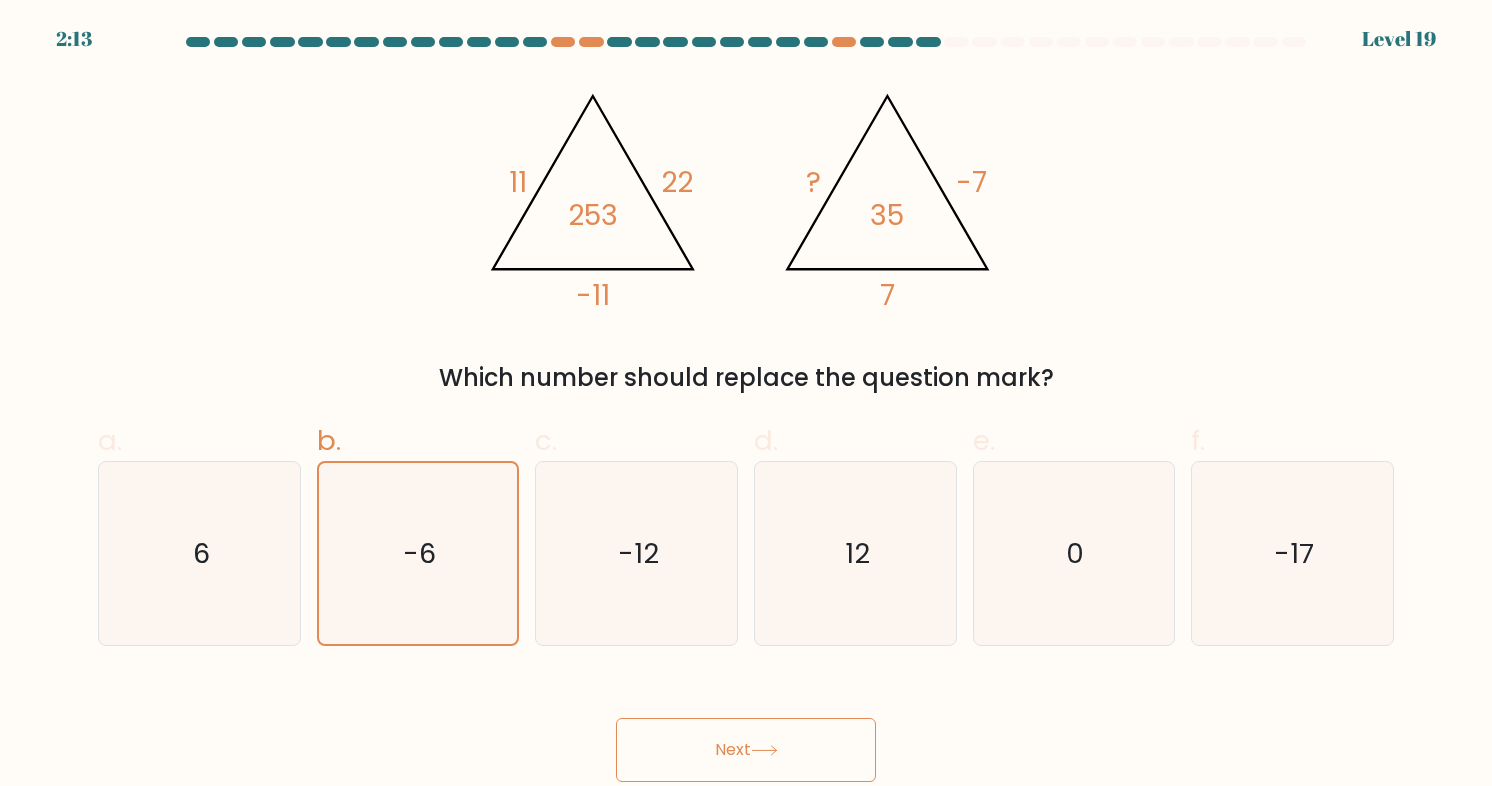 click on "Next" at bounding box center (746, 750) 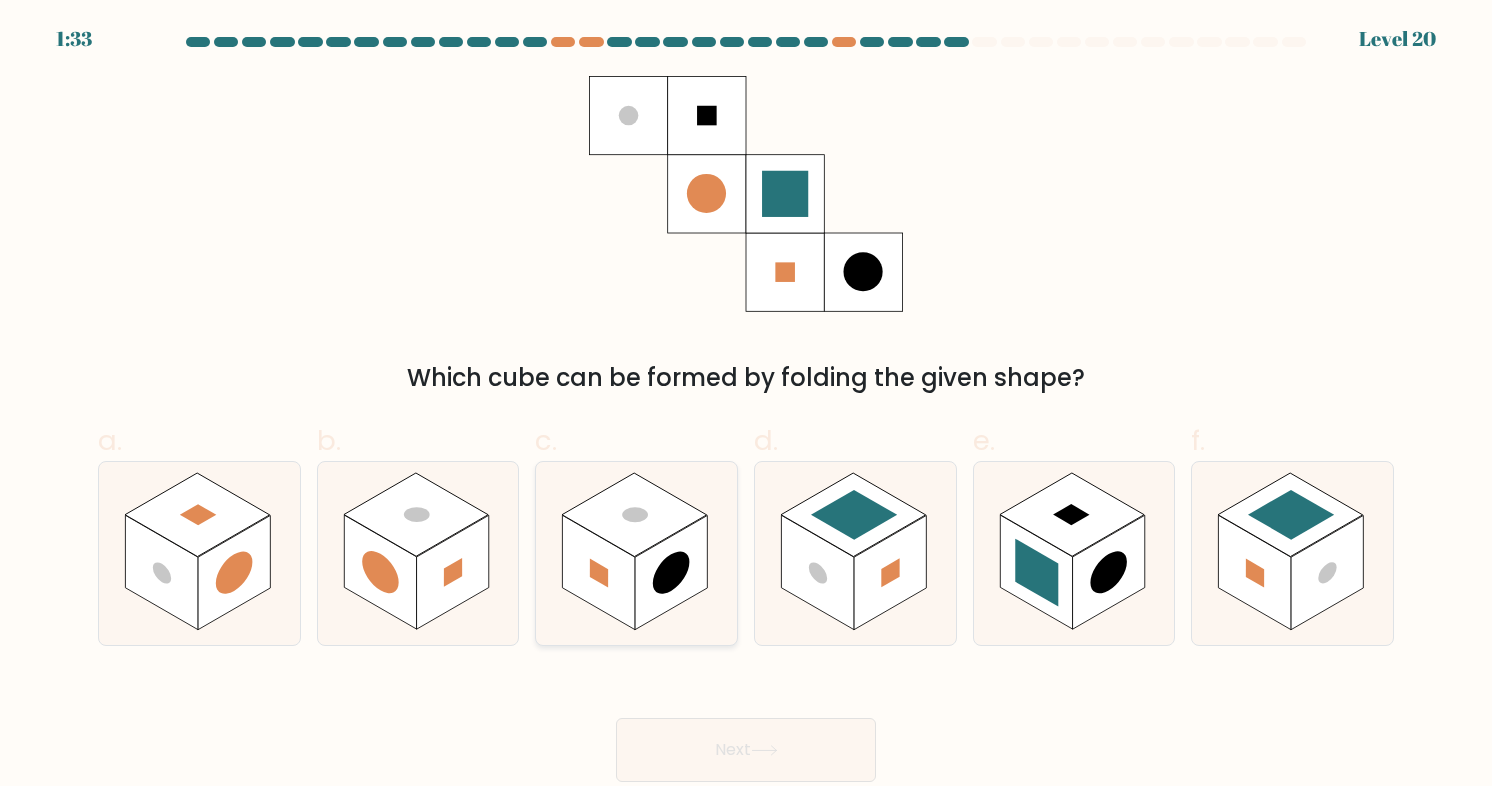 click 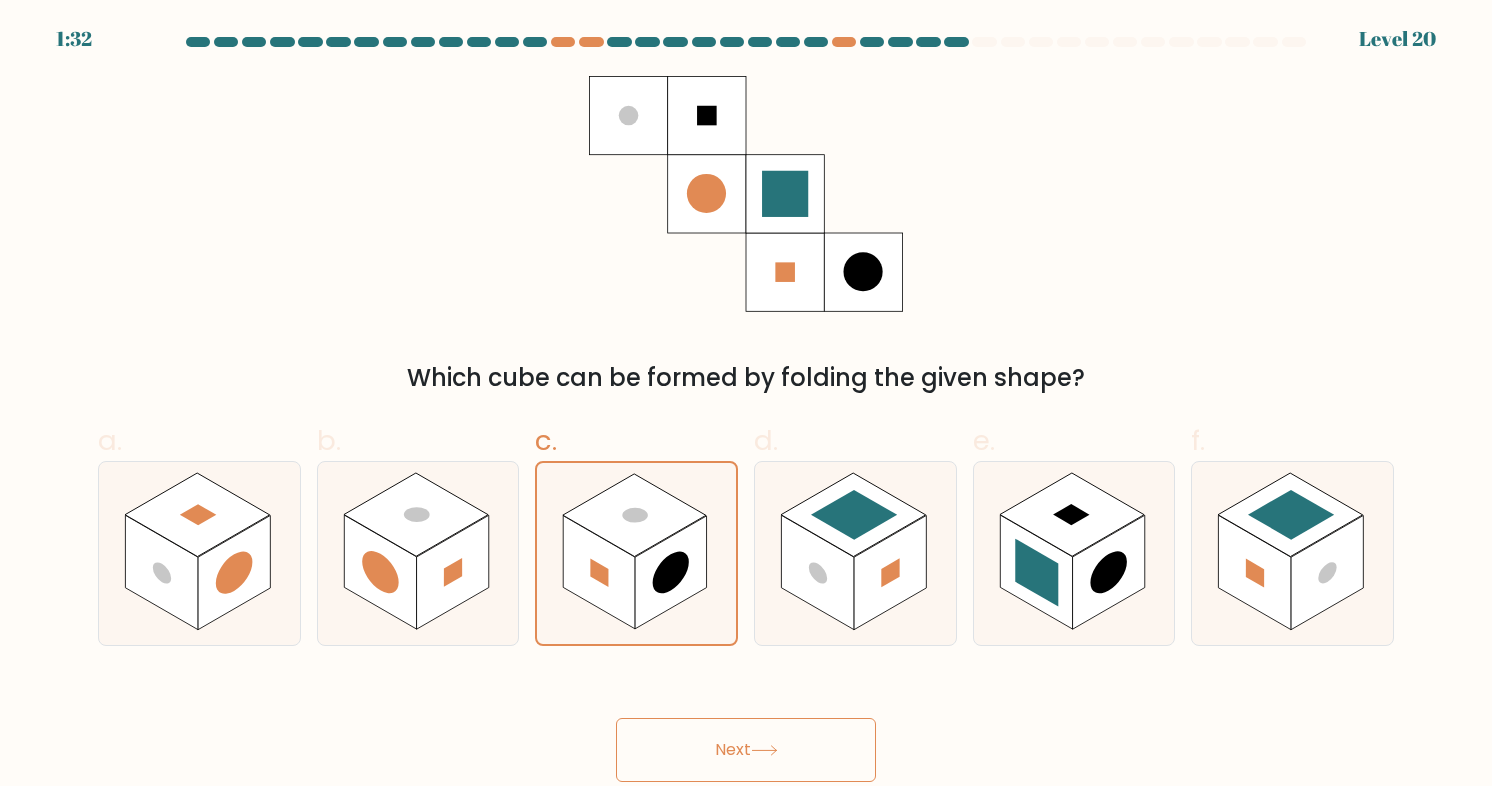 click on "Next" at bounding box center [746, 750] 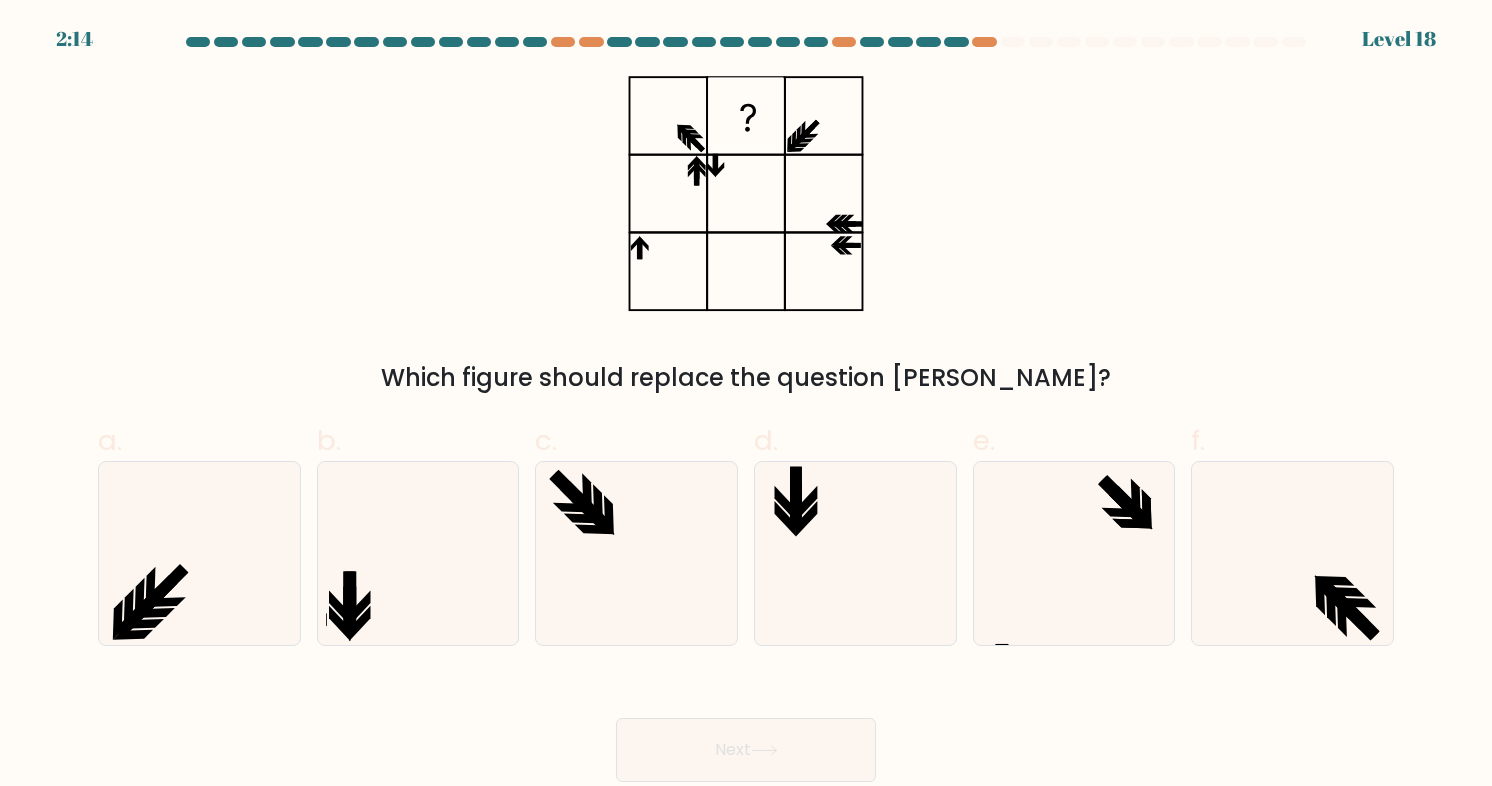 click on "Which figure should replace the question mark?" at bounding box center [746, 236] 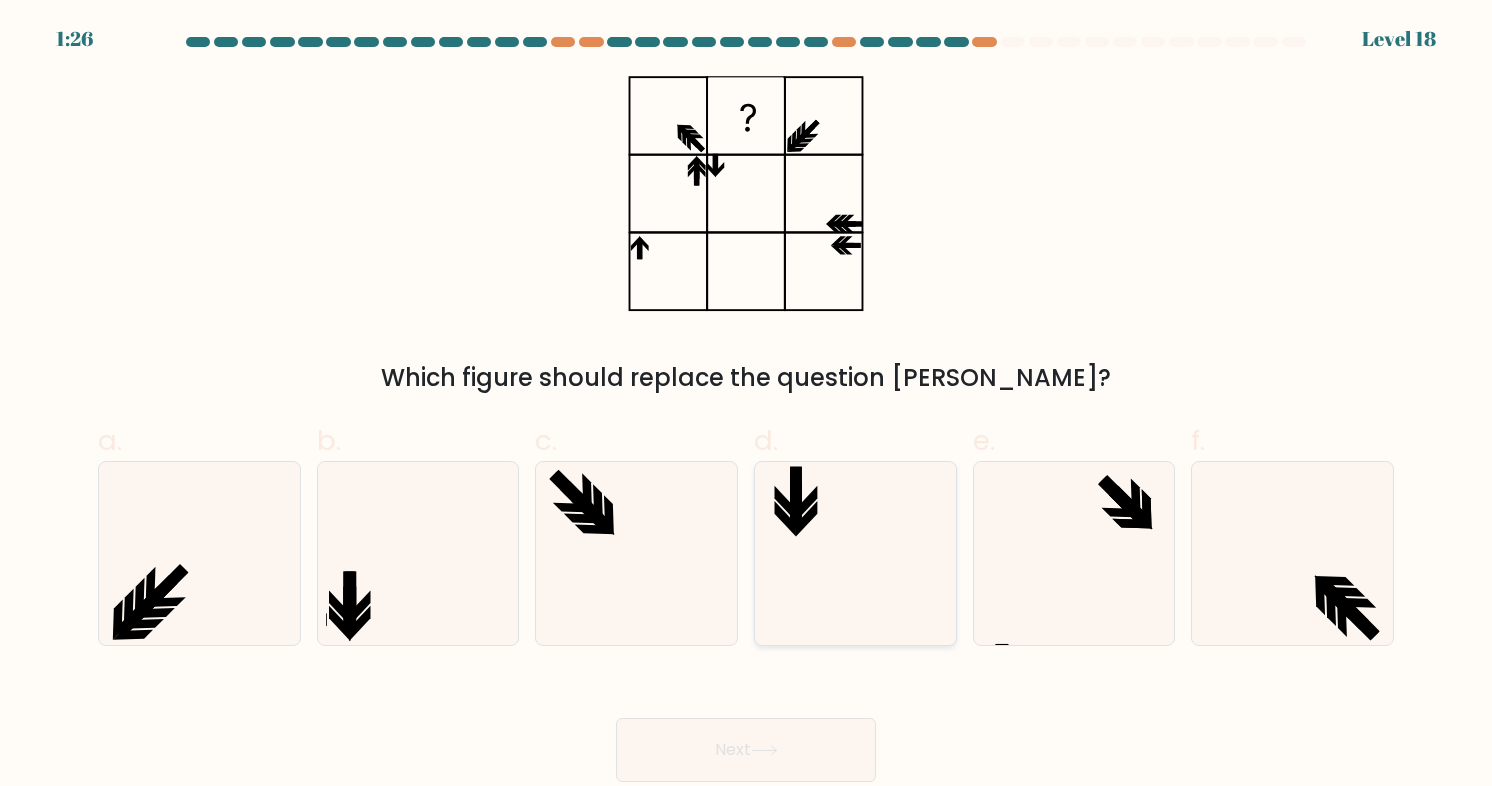 click 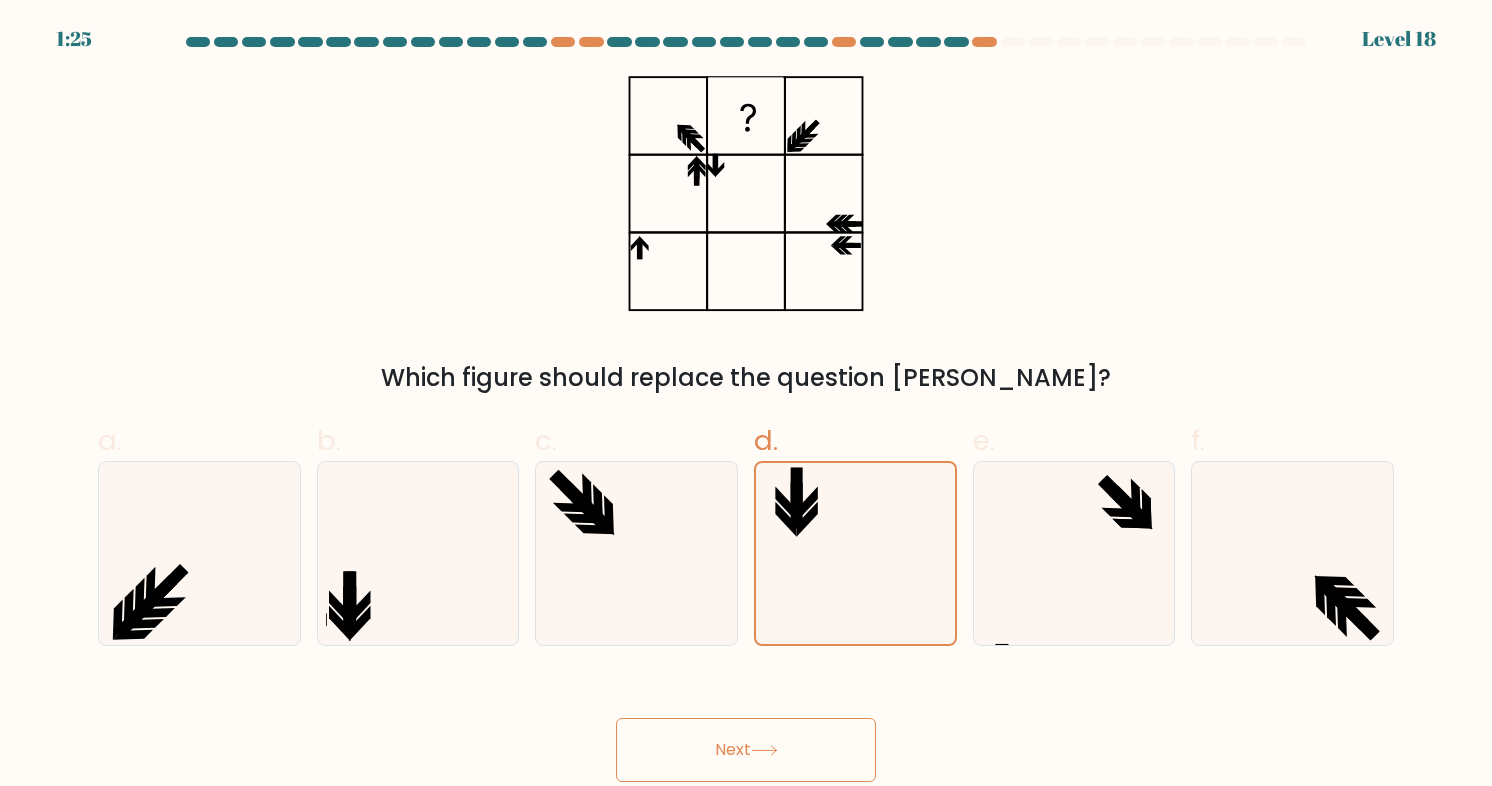 click on "Next" at bounding box center [746, 750] 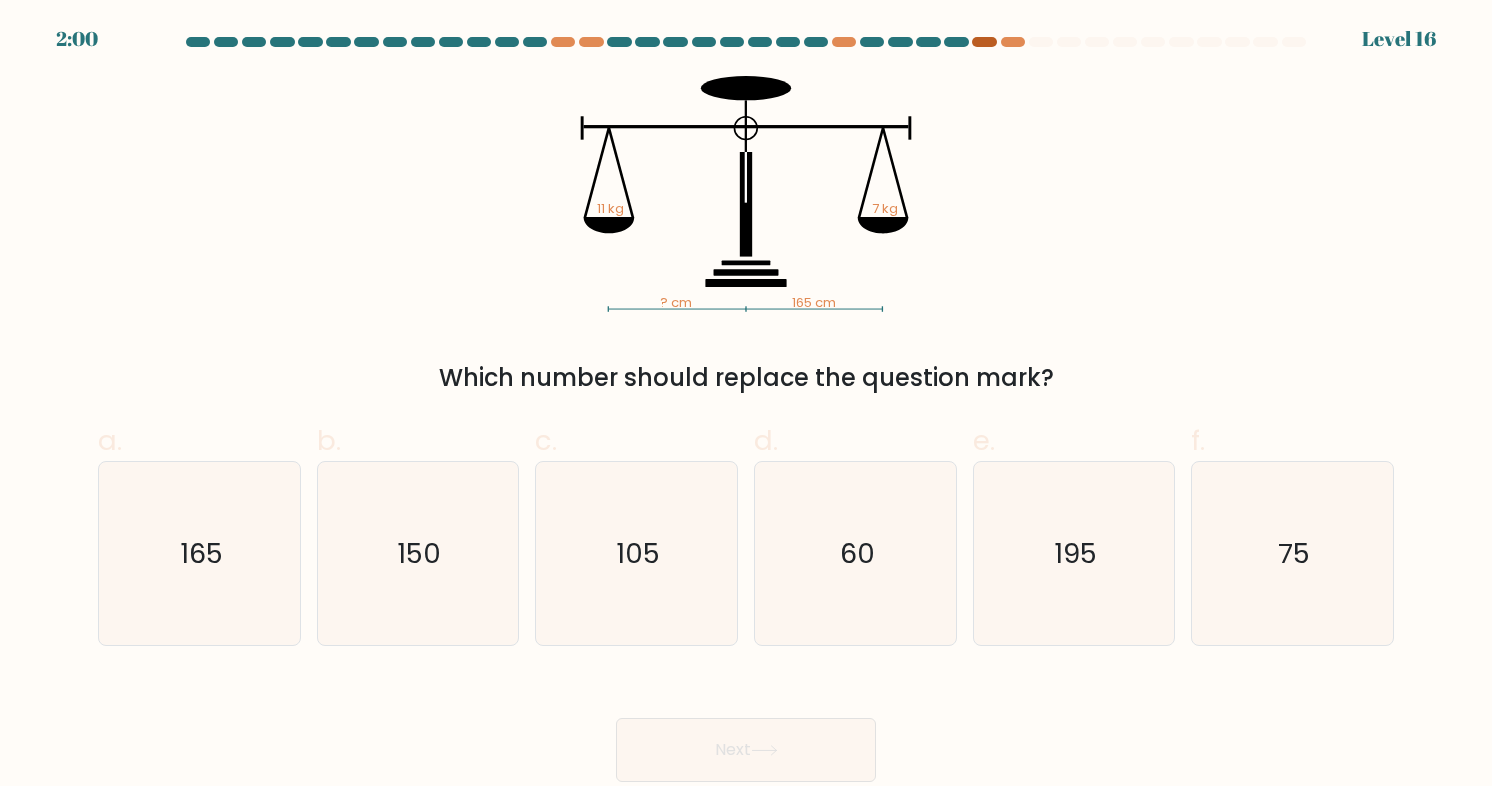 click at bounding box center [984, 42] 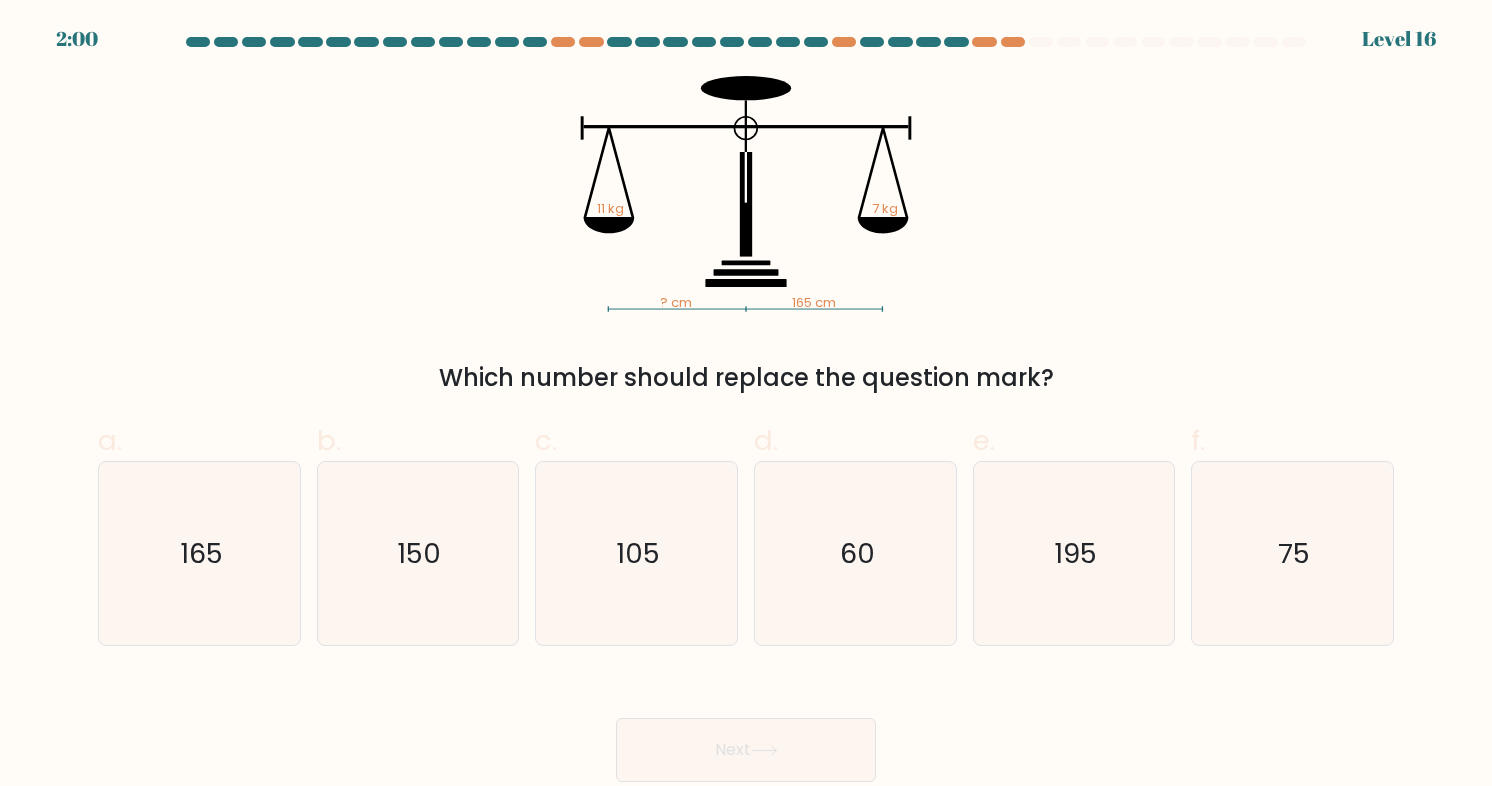 click at bounding box center [746, 46] 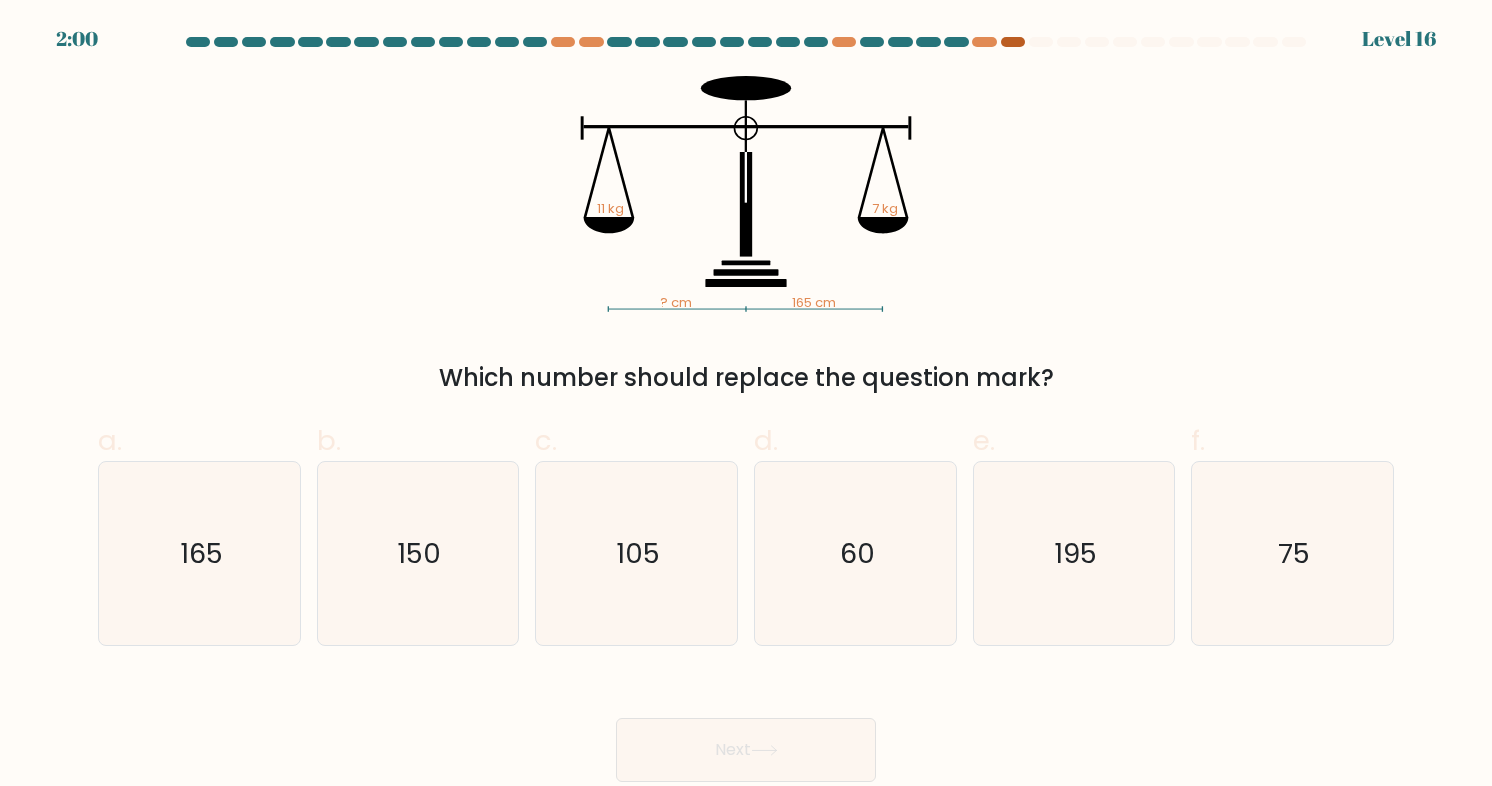 click at bounding box center (1013, 42) 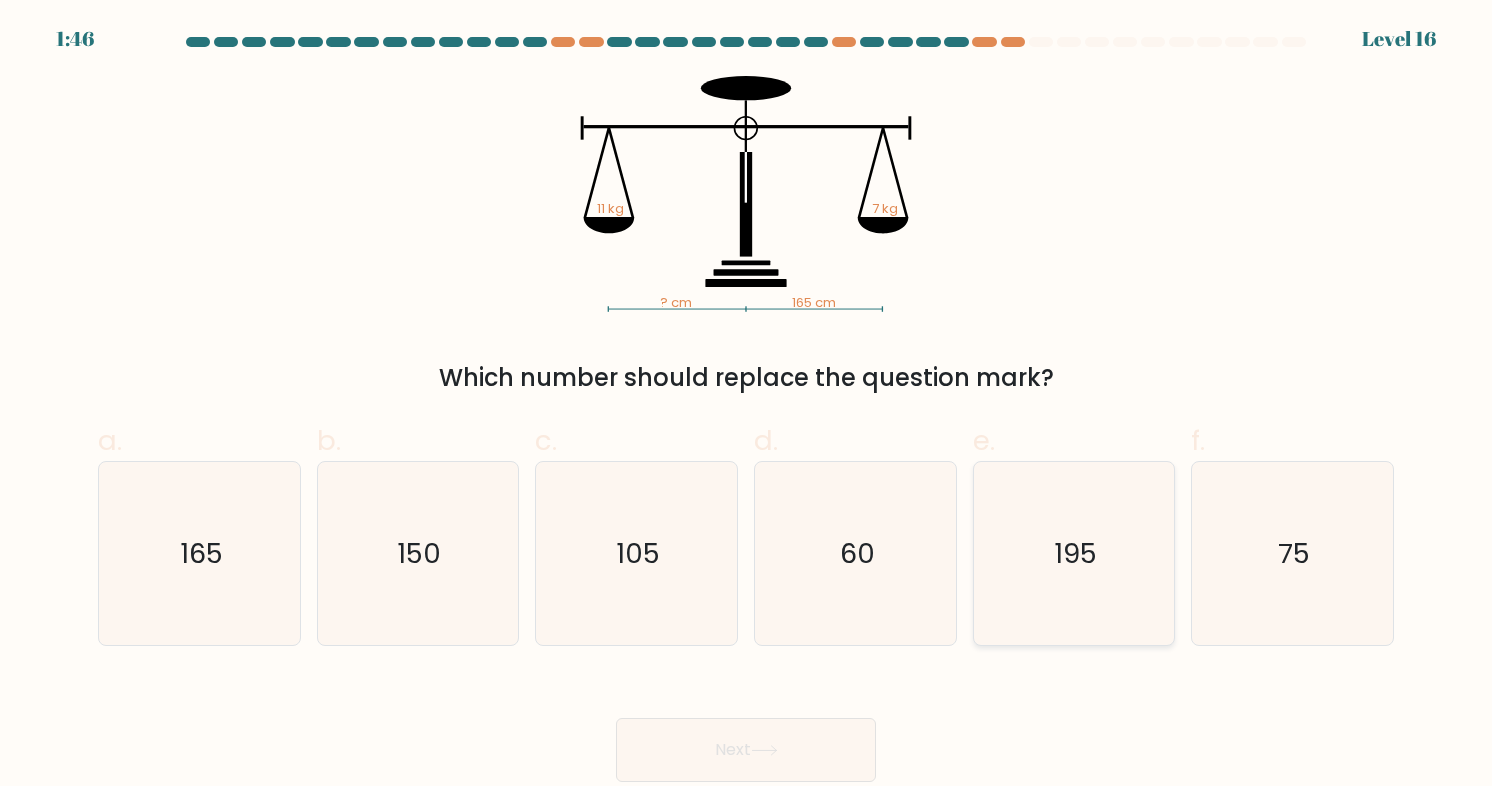 click on "195" 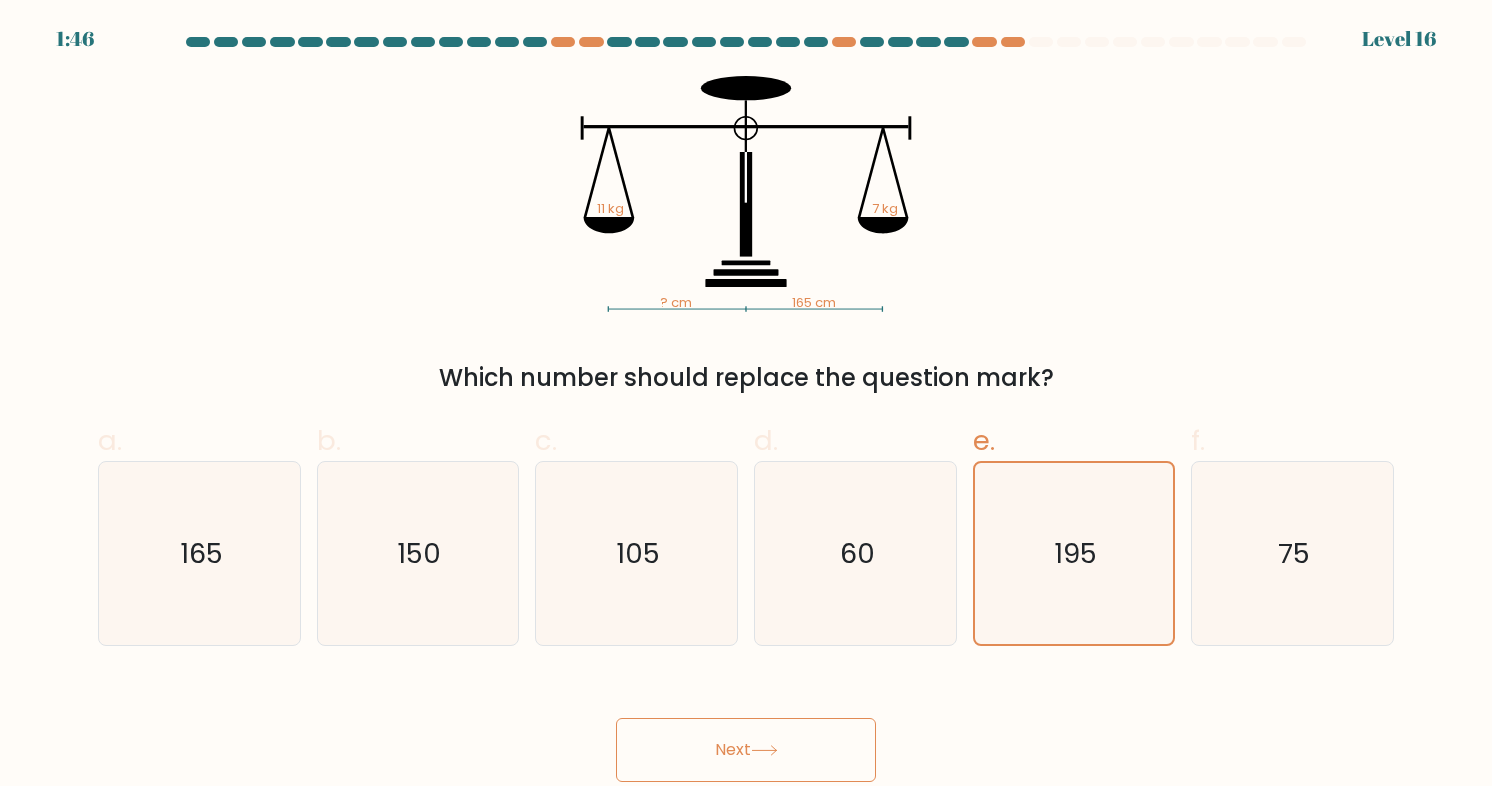 click on "Next" at bounding box center (746, 750) 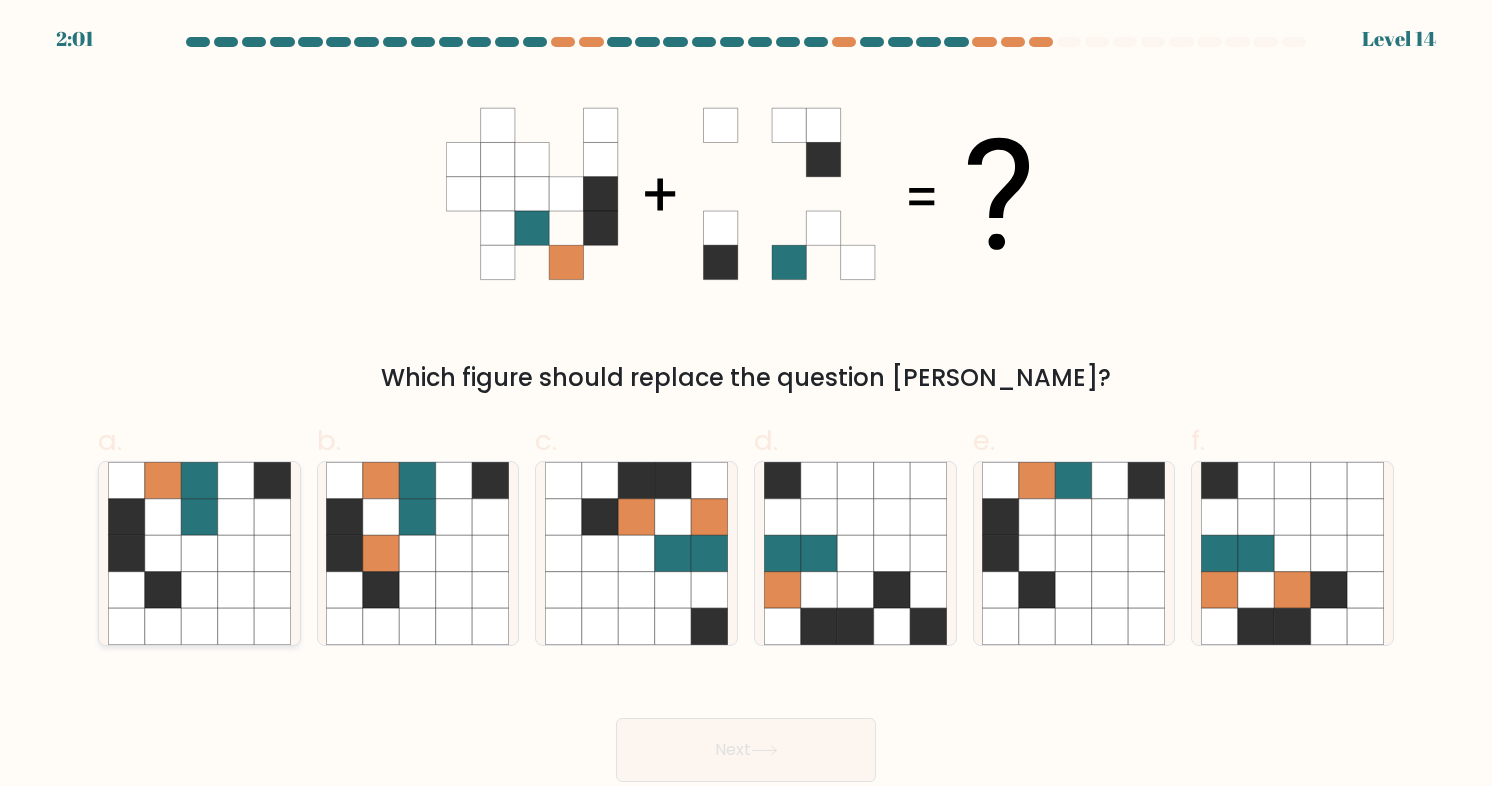 click 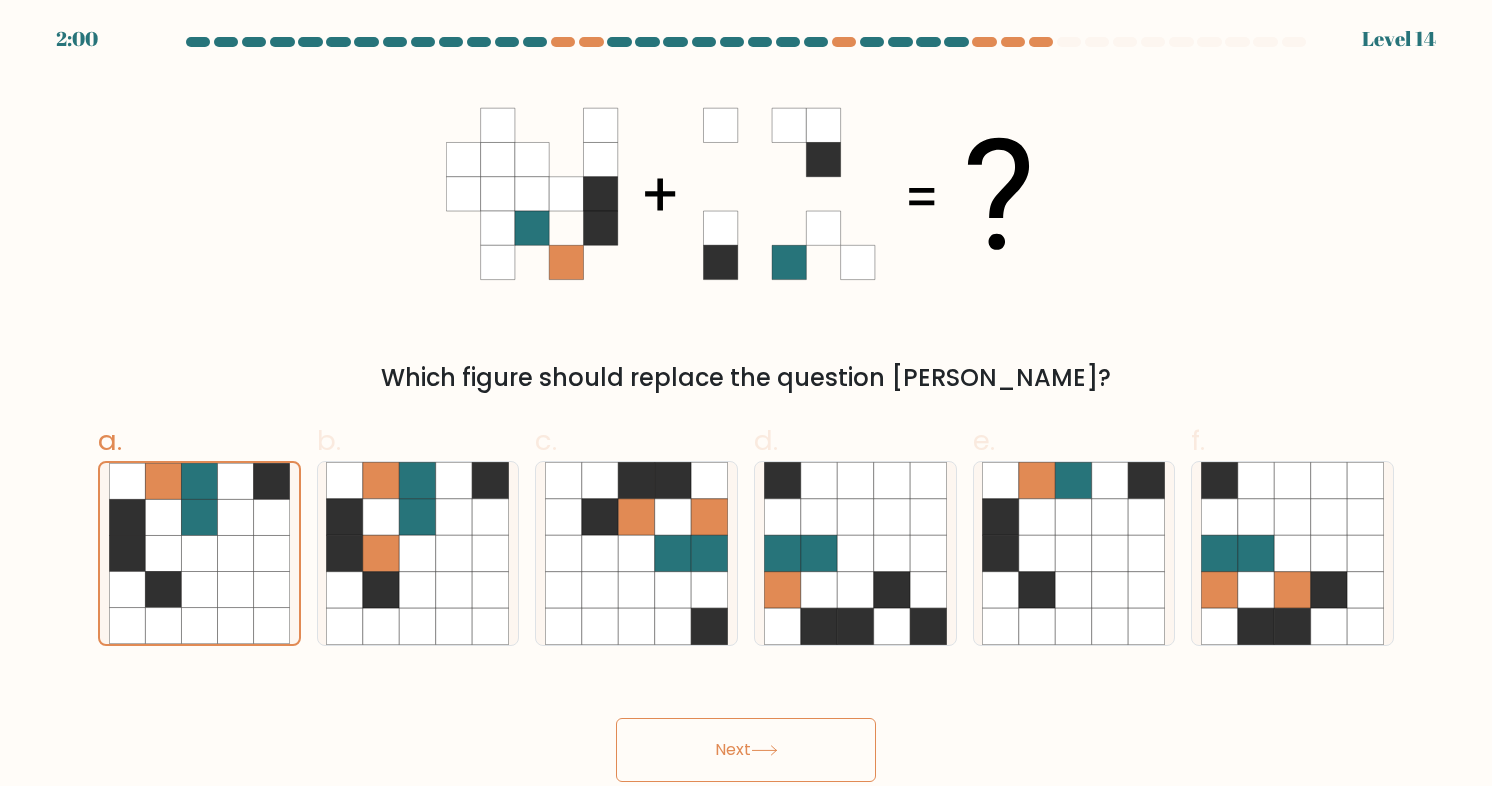click on "Next" at bounding box center [746, 750] 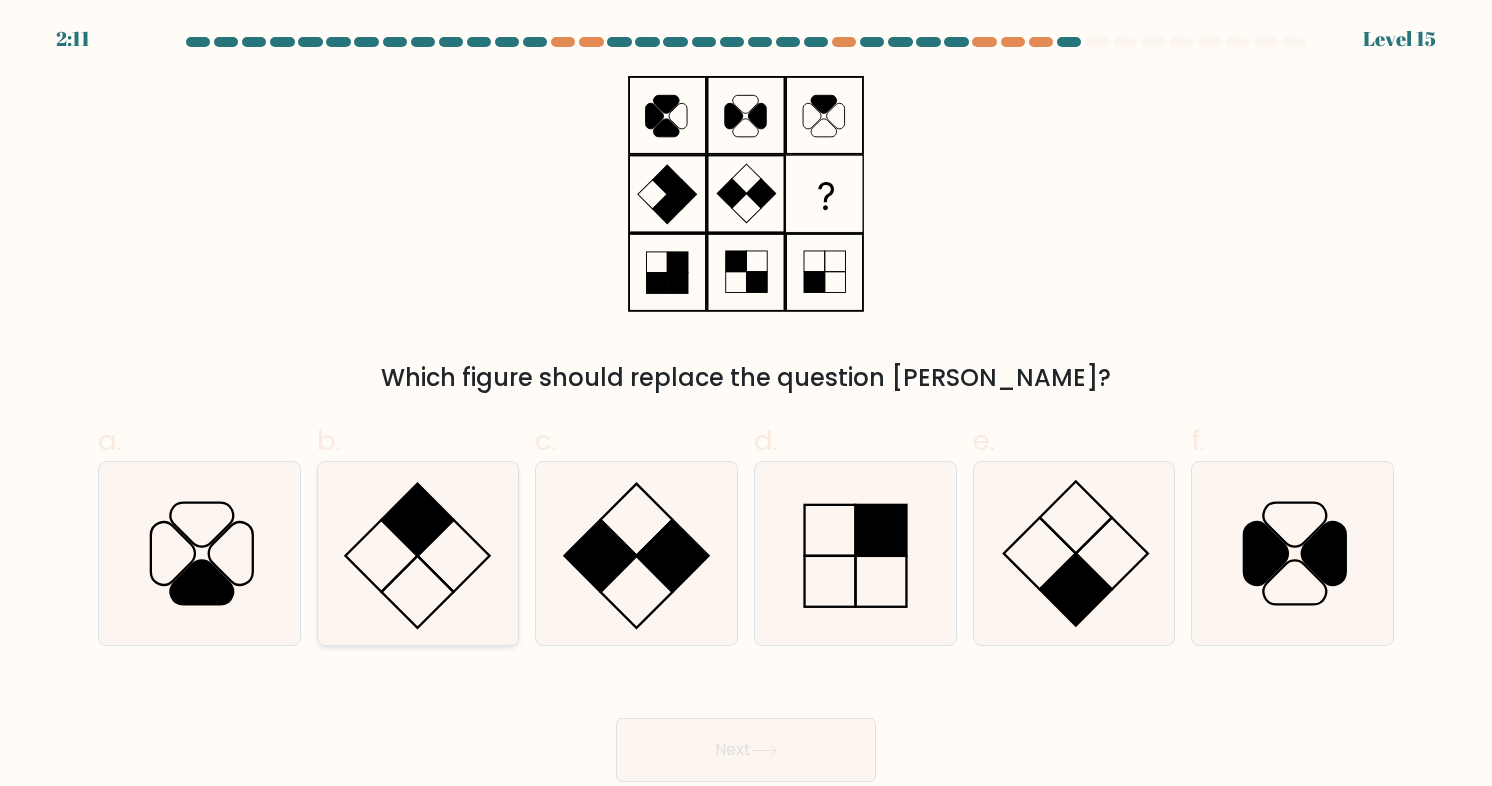click 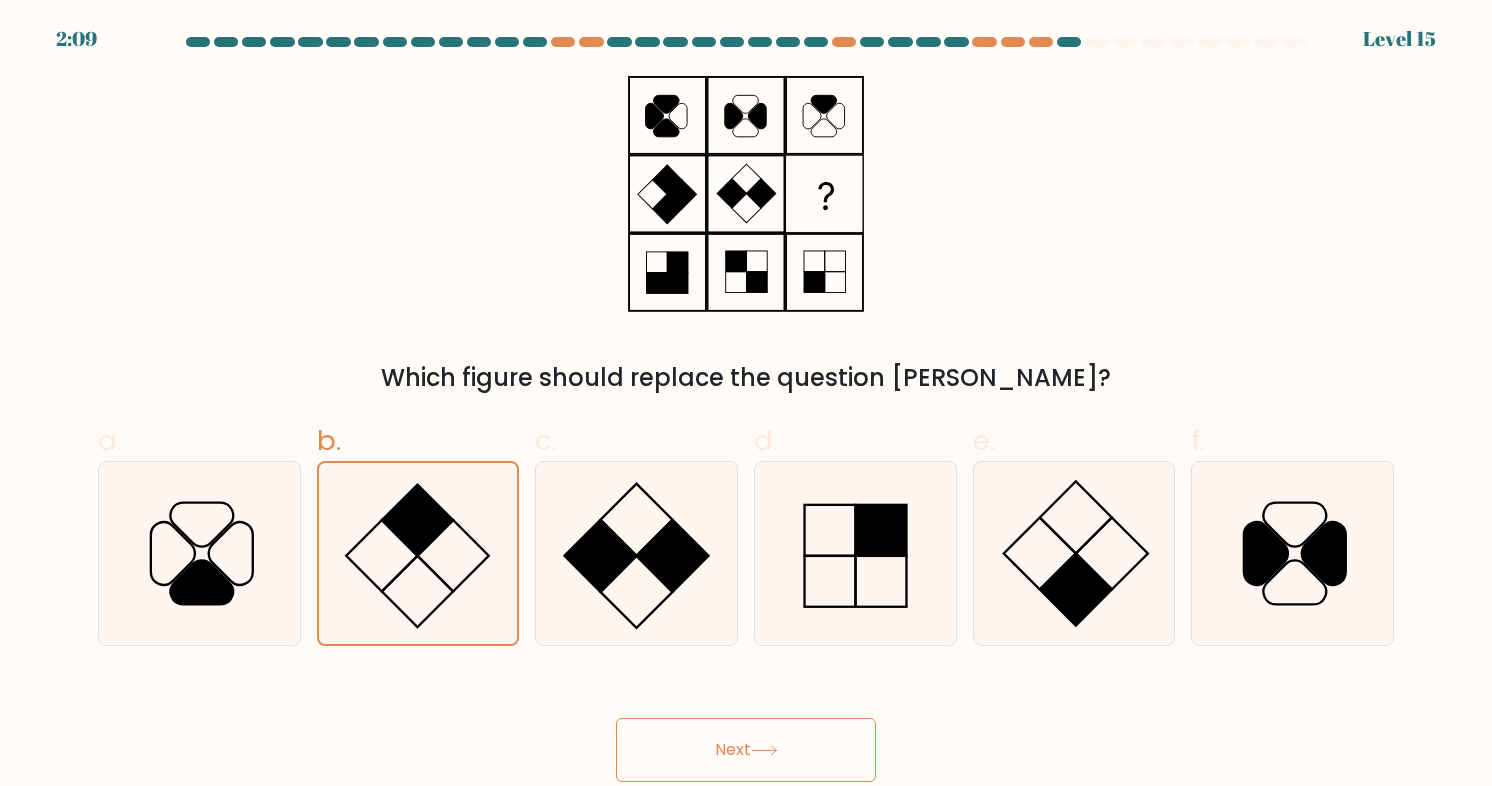 click on "Next" at bounding box center (746, 750) 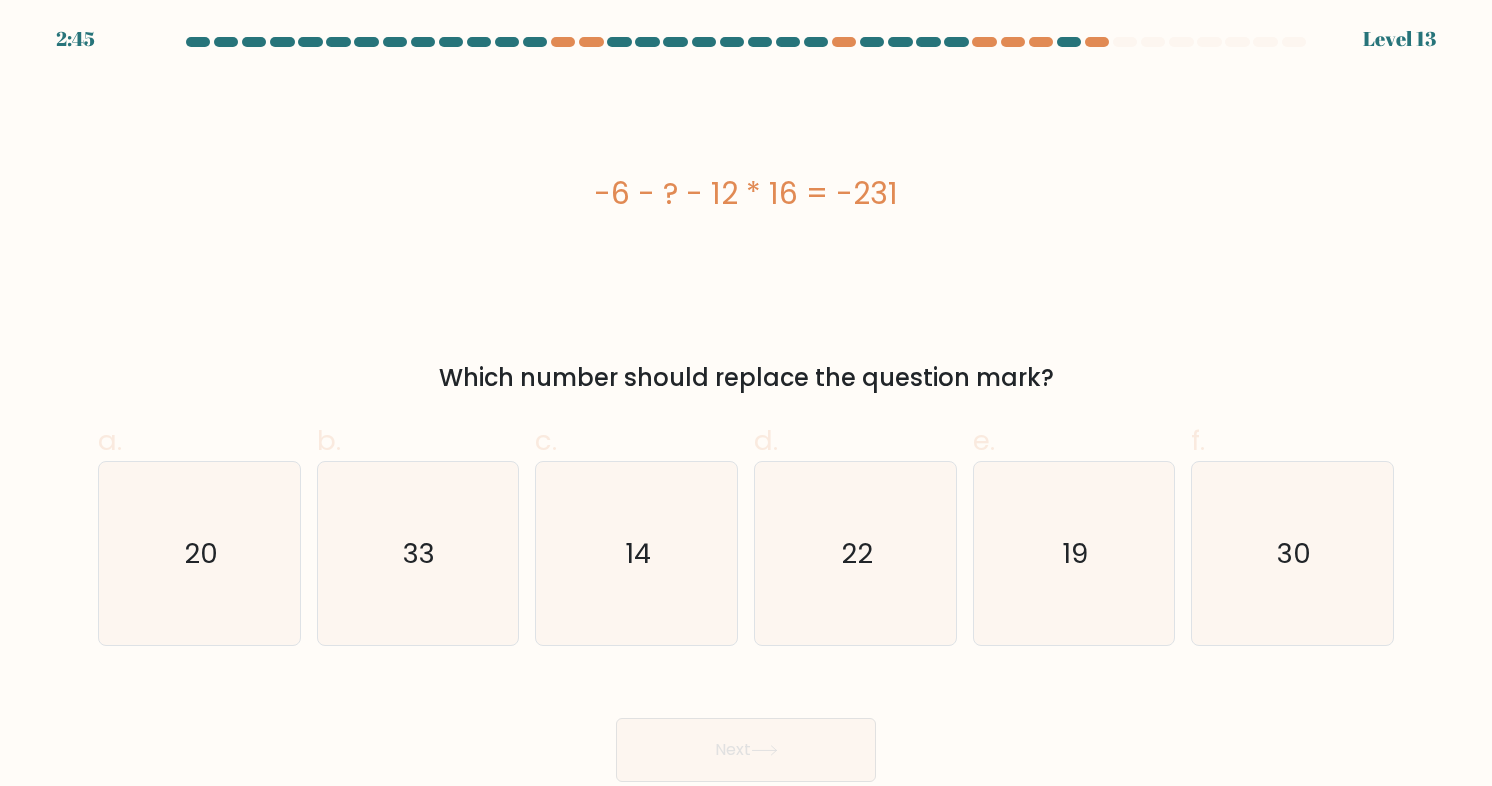 click on "2:45
Level 13" at bounding box center (746, 27) 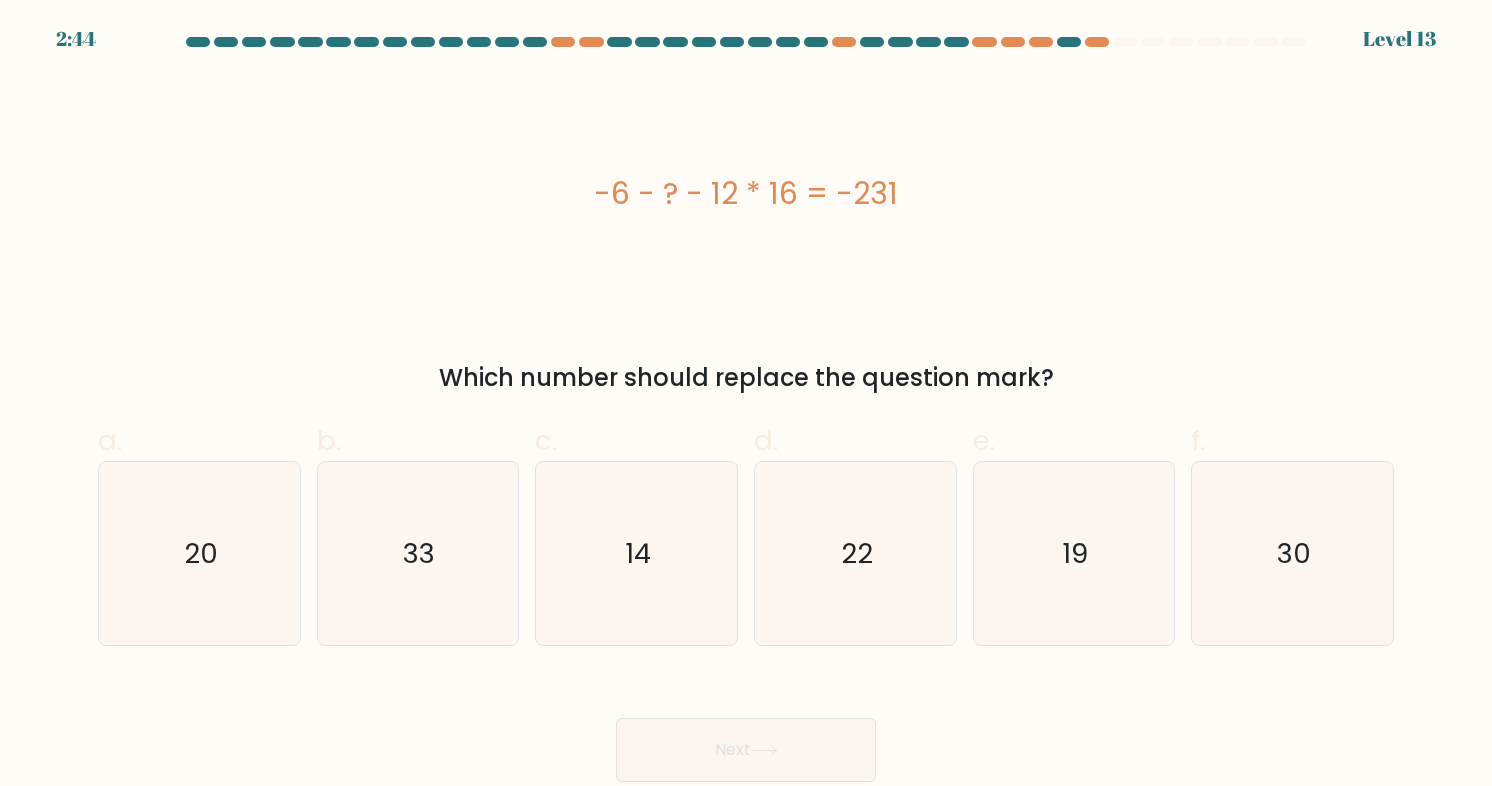click at bounding box center [746, 46] 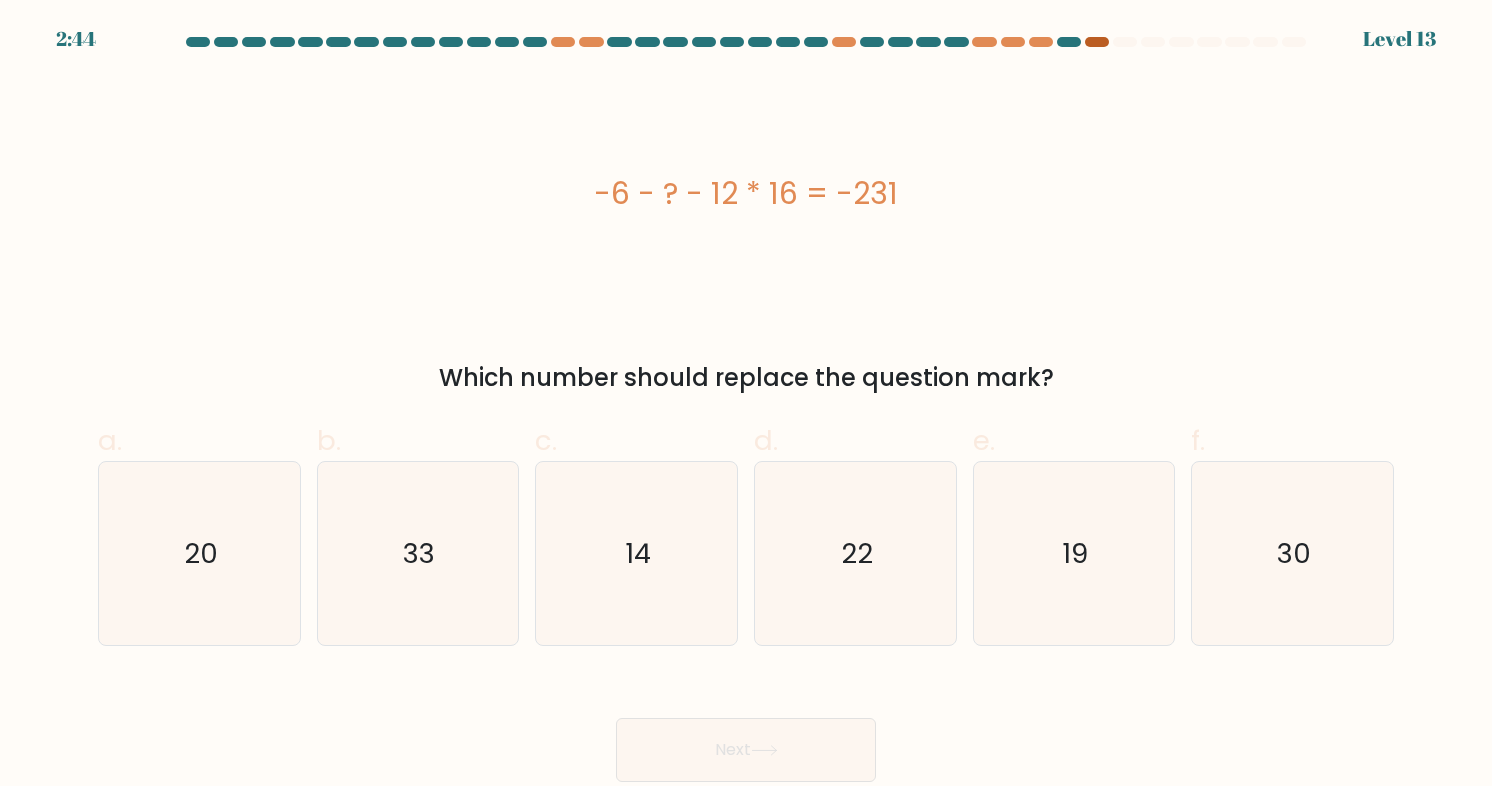 click at bounding box center (746, 46) 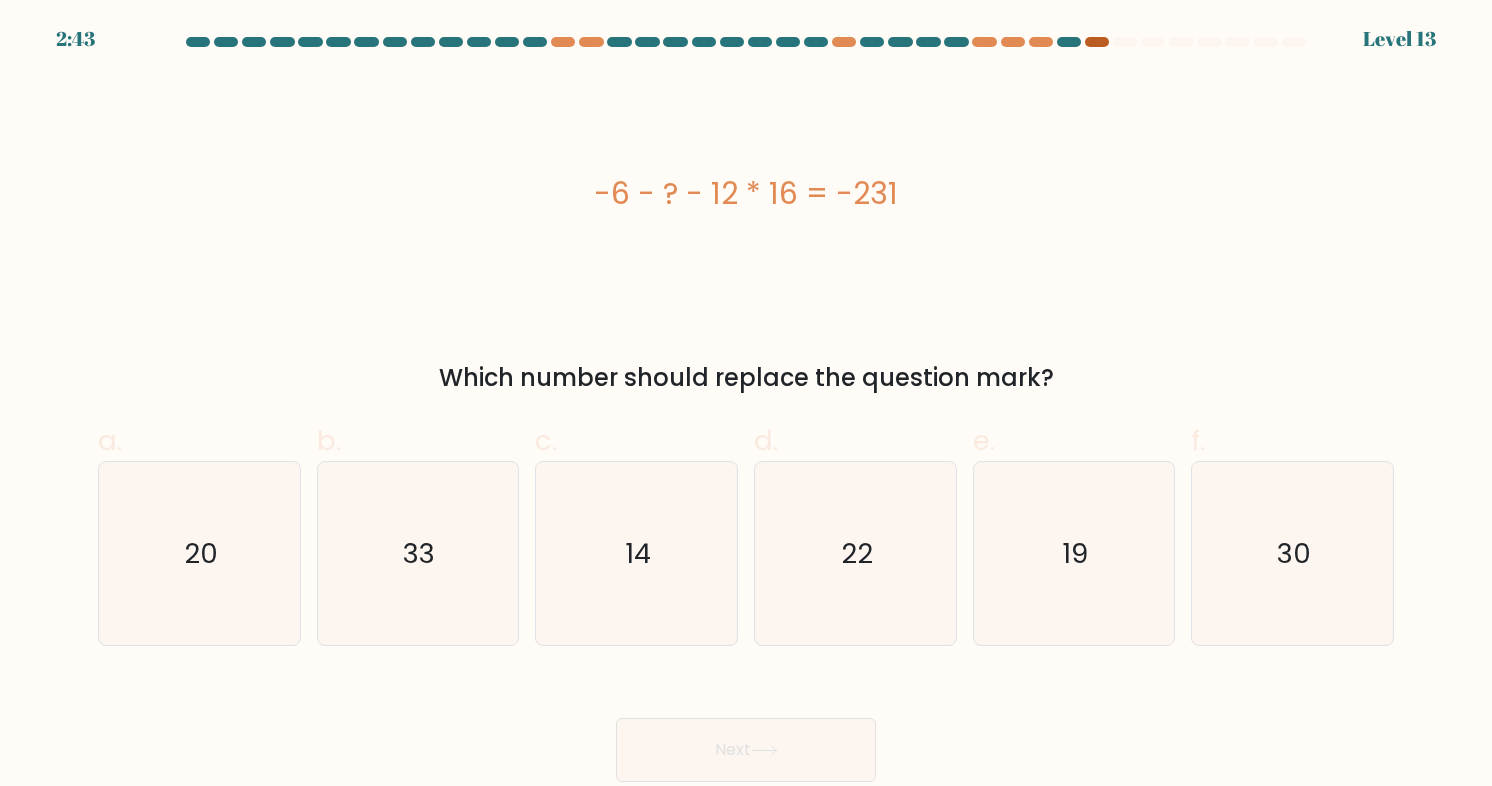 click at bounding box center (1097, 42) 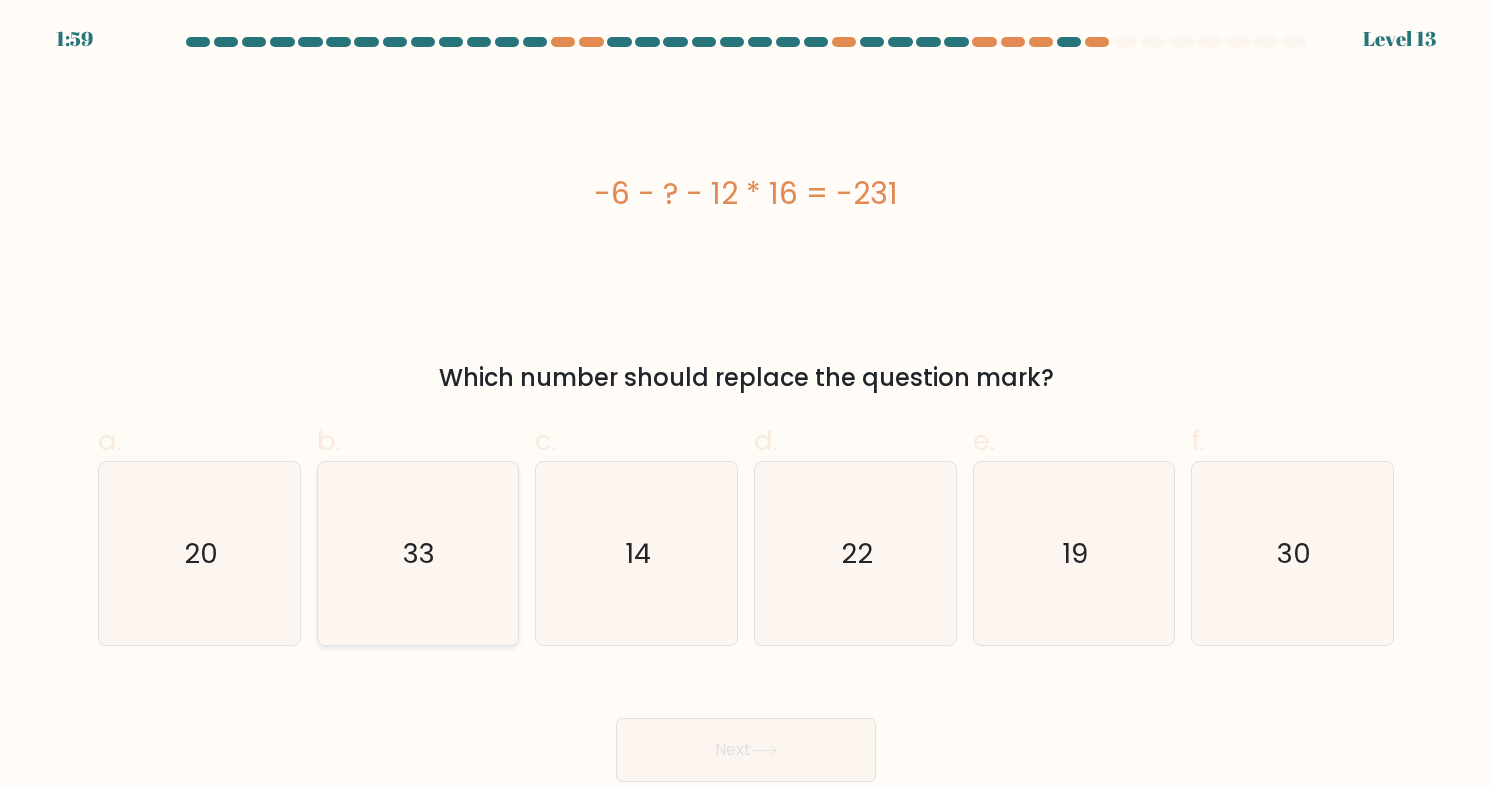 click on "33" 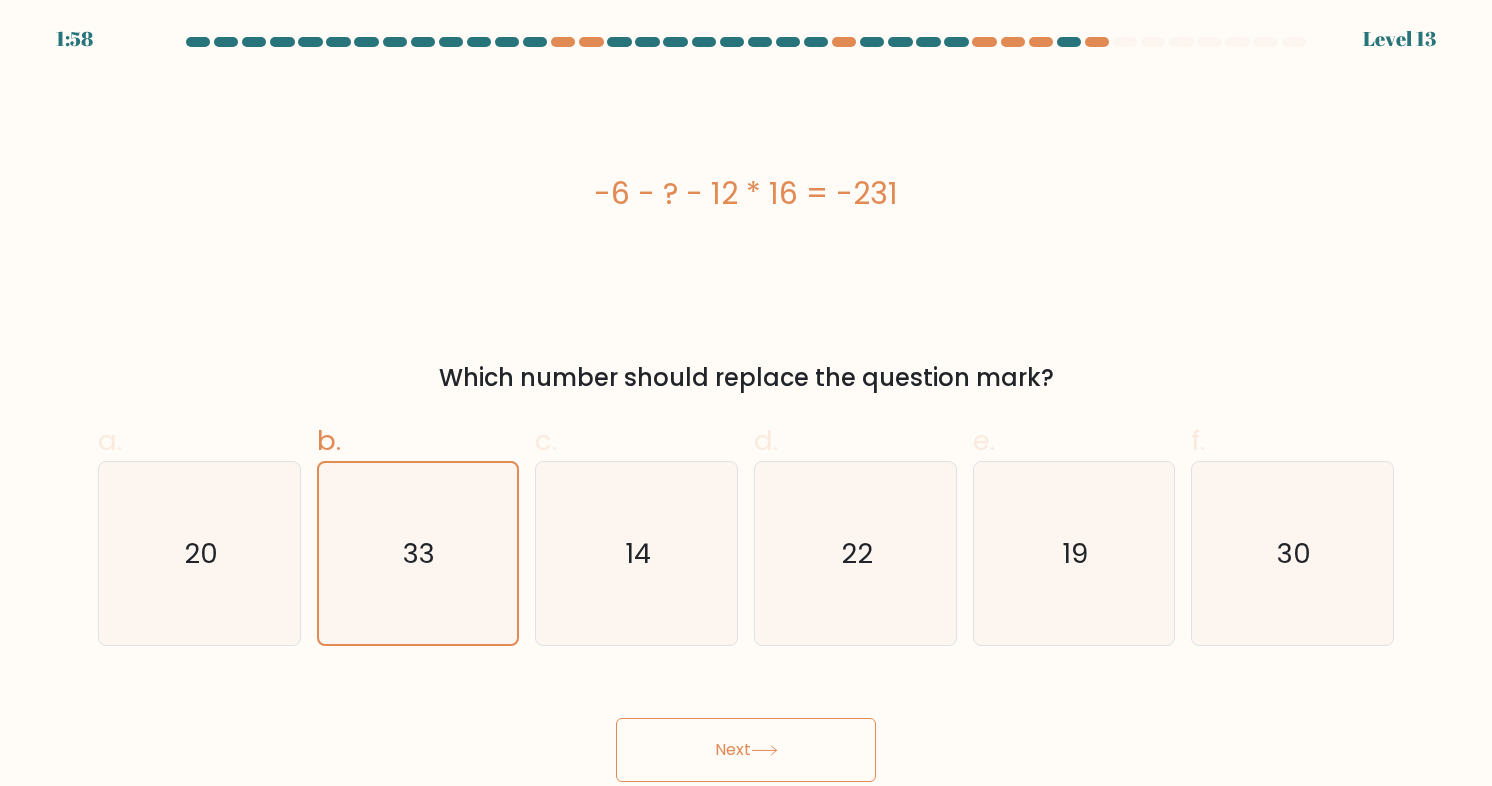 click on "Next" at bounding box center (746, 750) 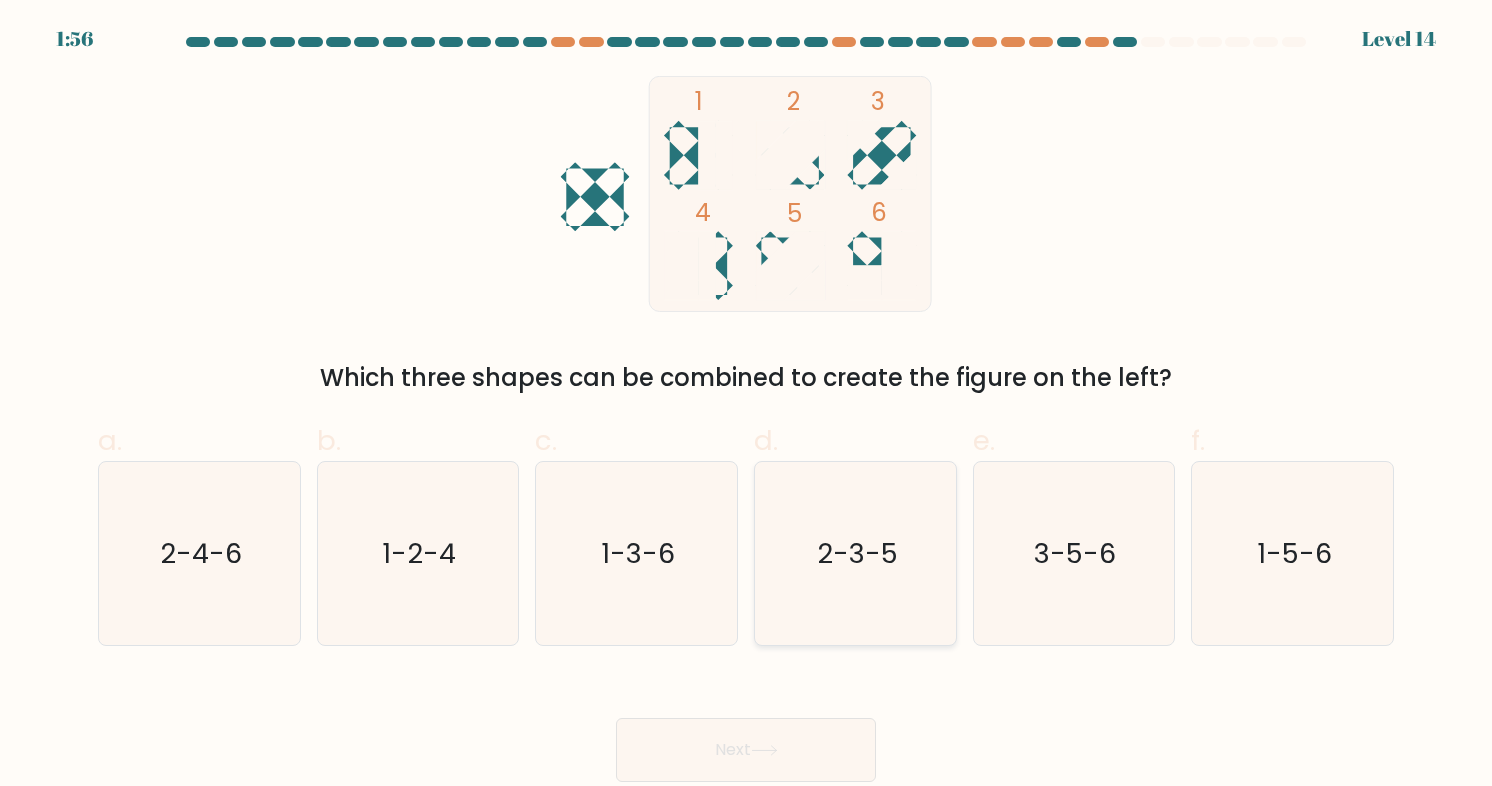 click on "2-3-5" 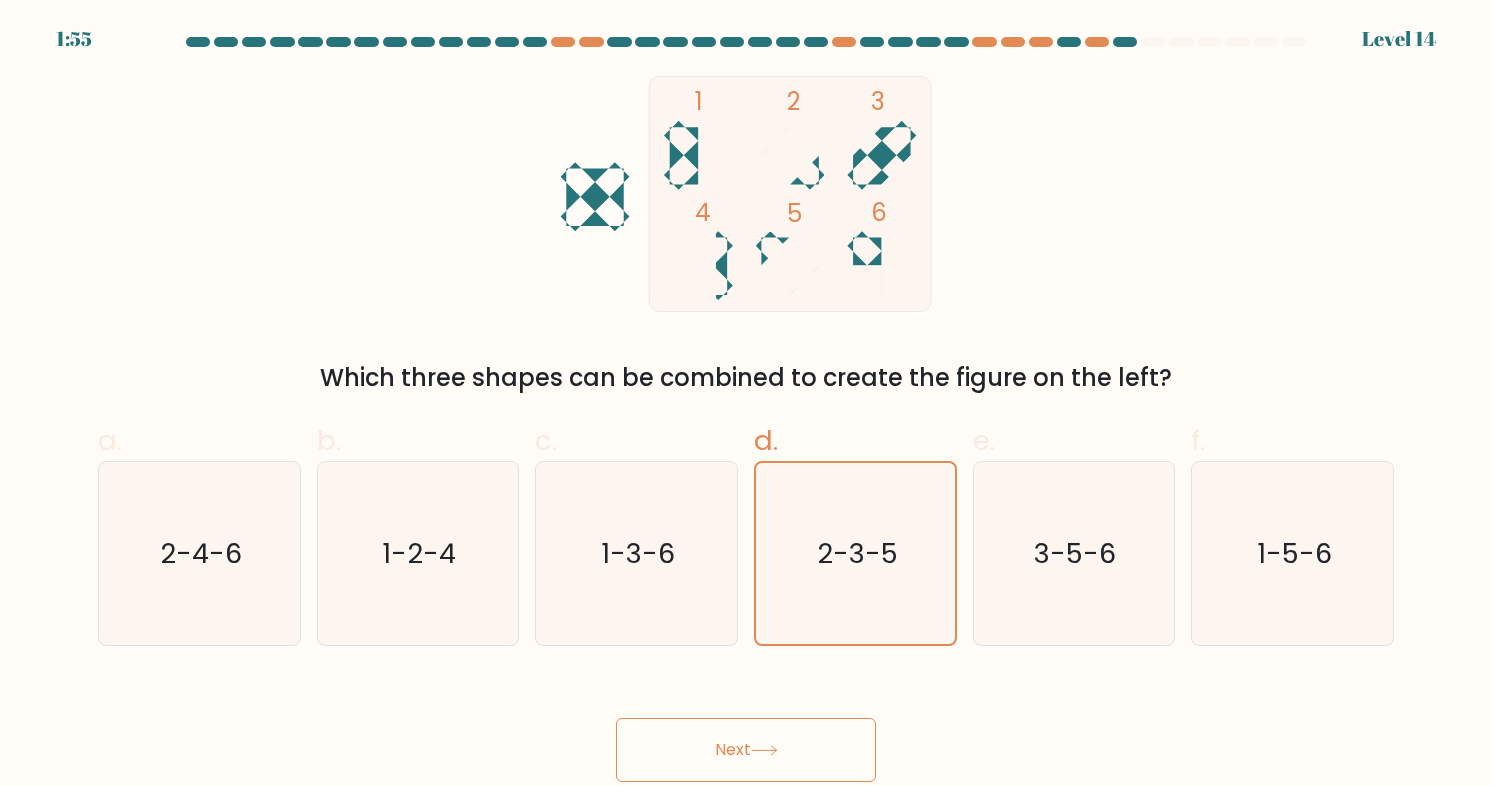 click 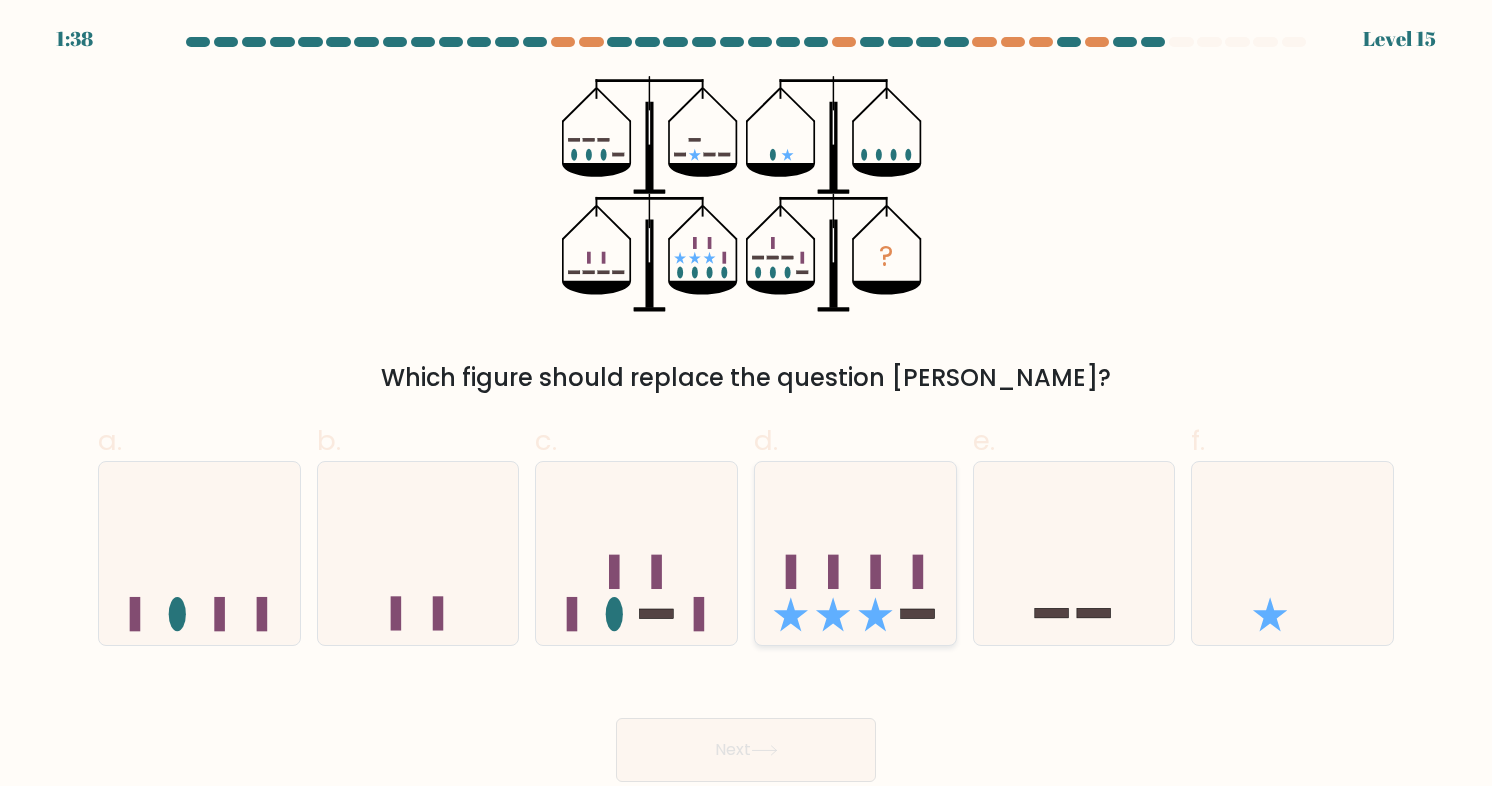 click 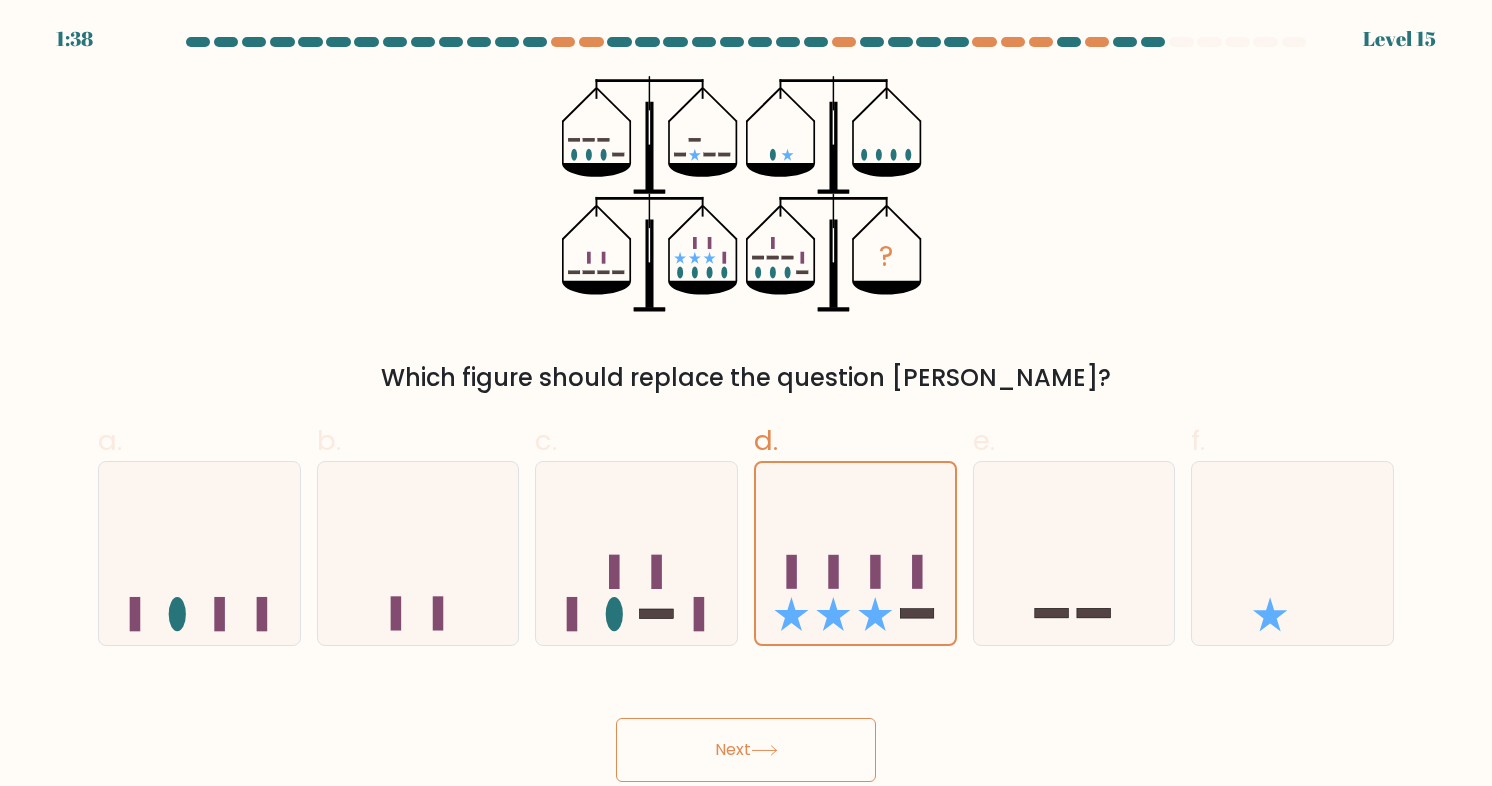click on "Next" at bounding box center (746, 750) 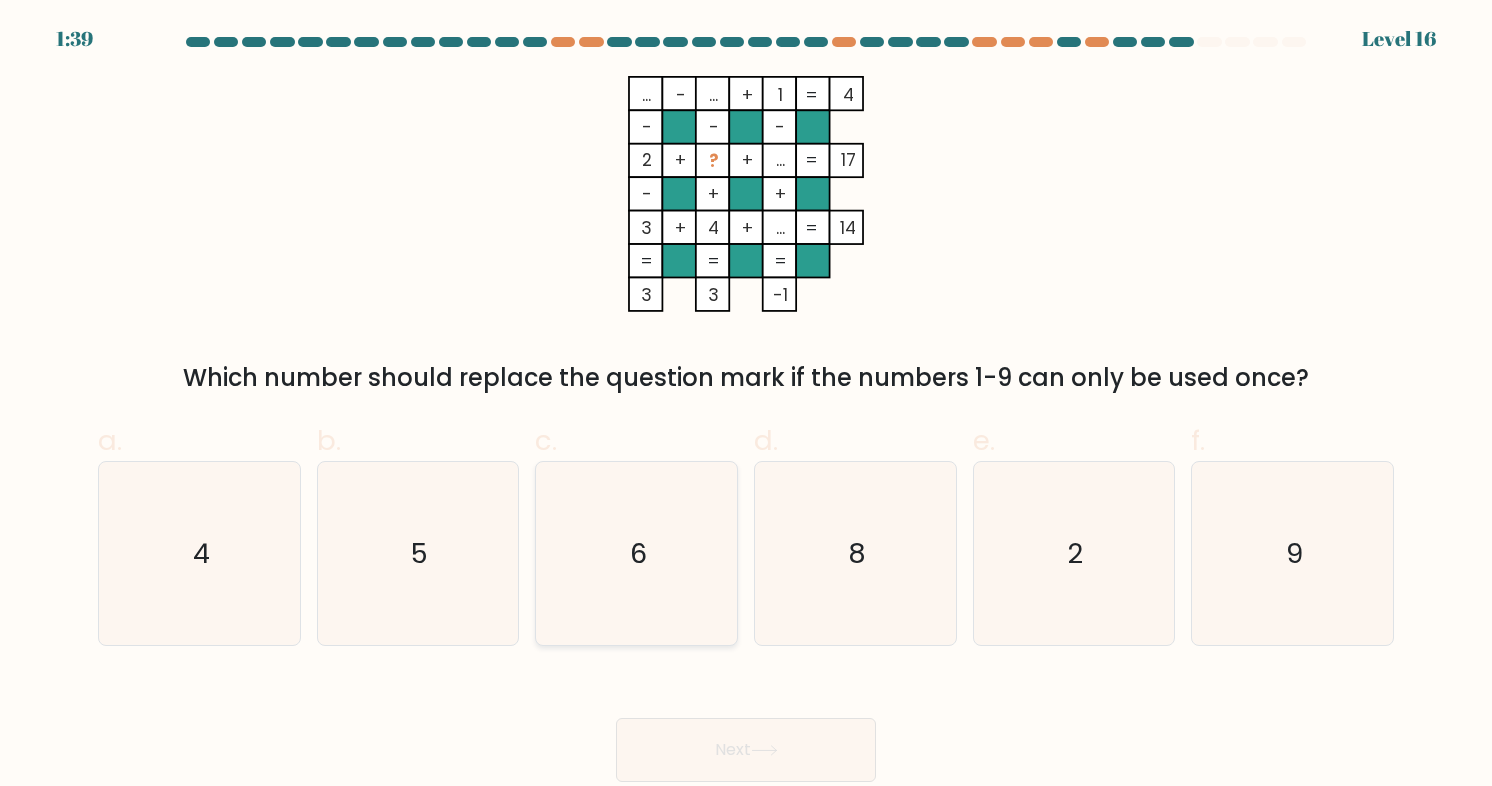 click on "6" 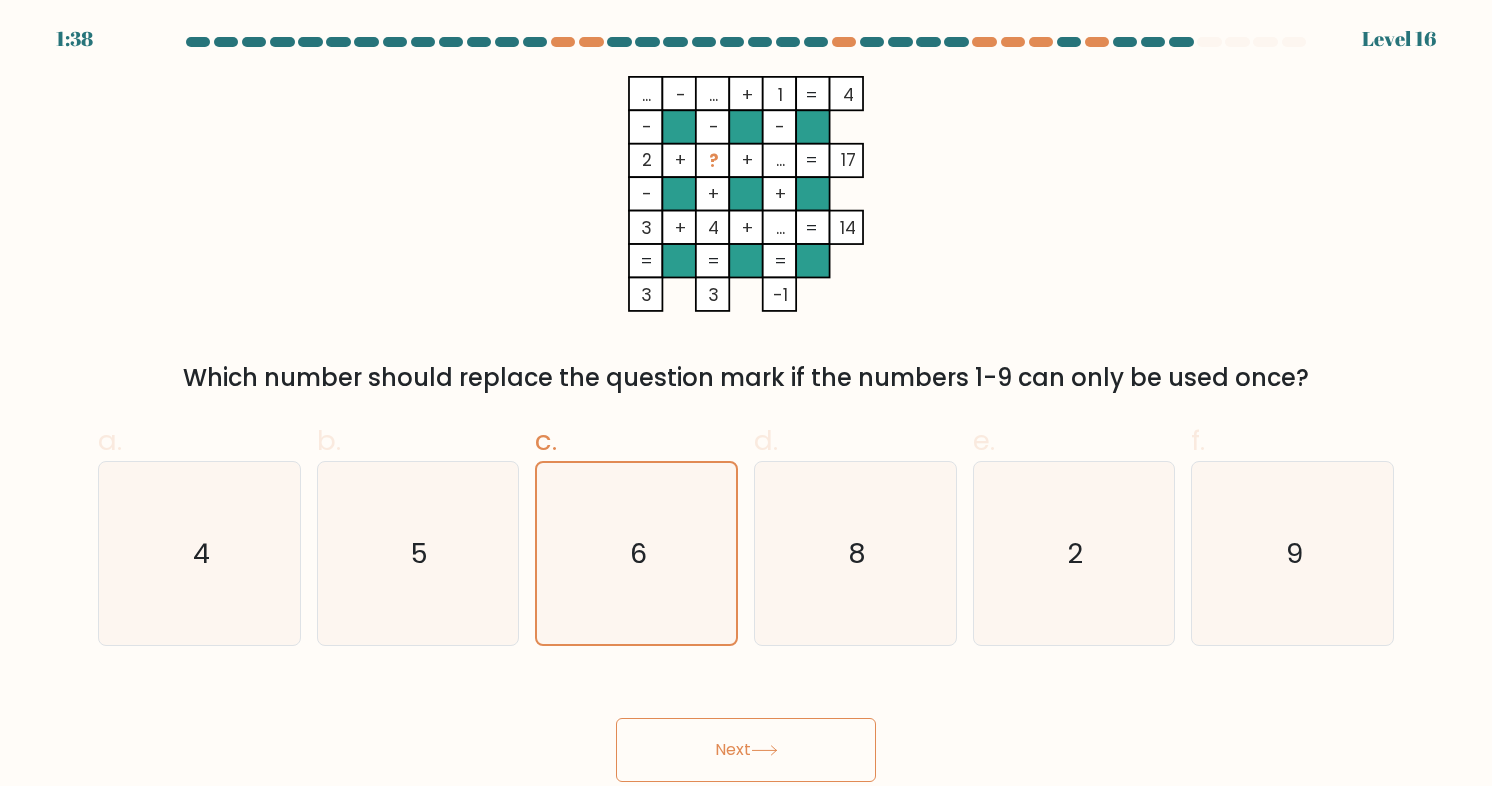 click on "Next" at bounding box center (746, 750) 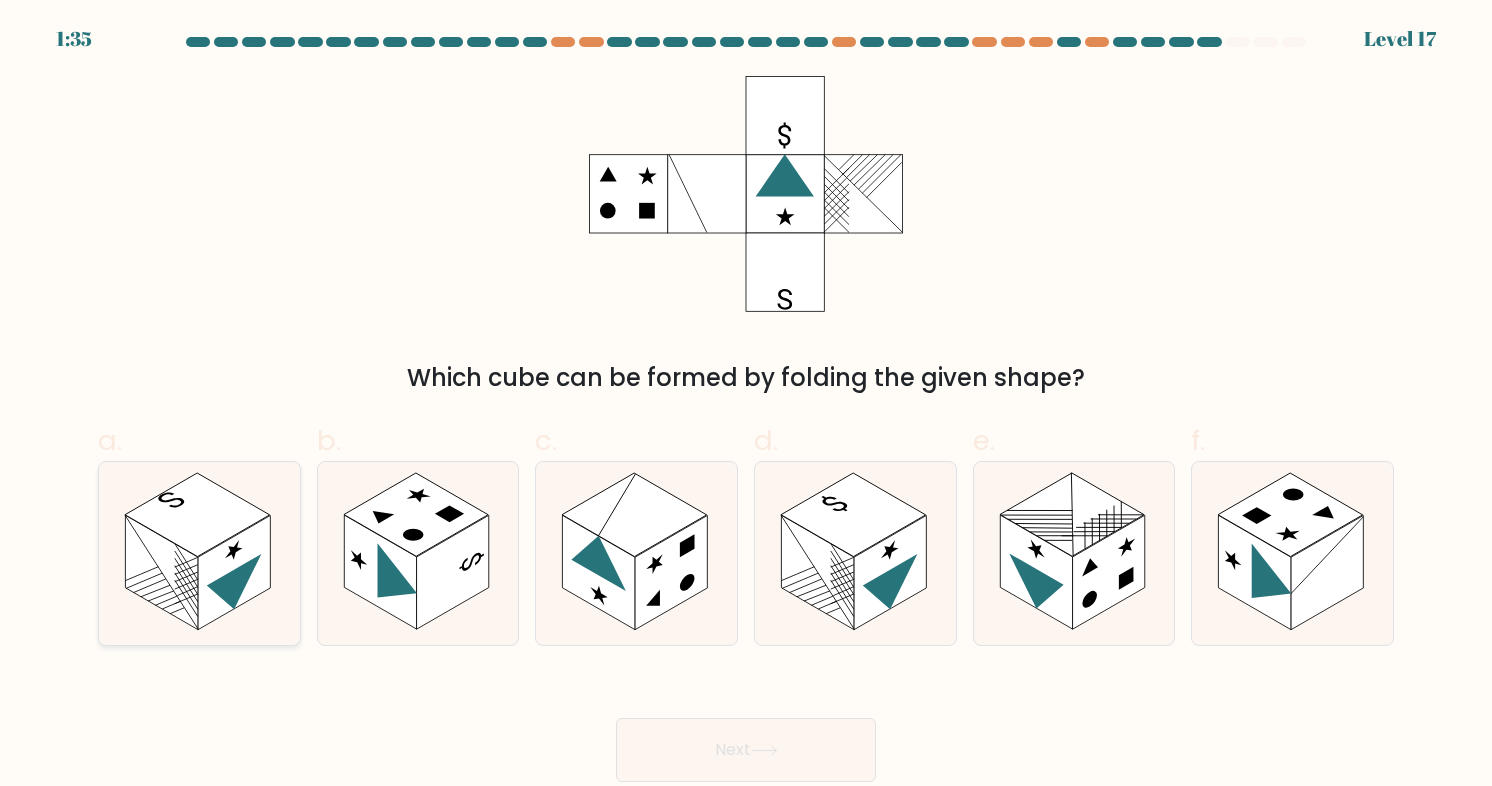 click 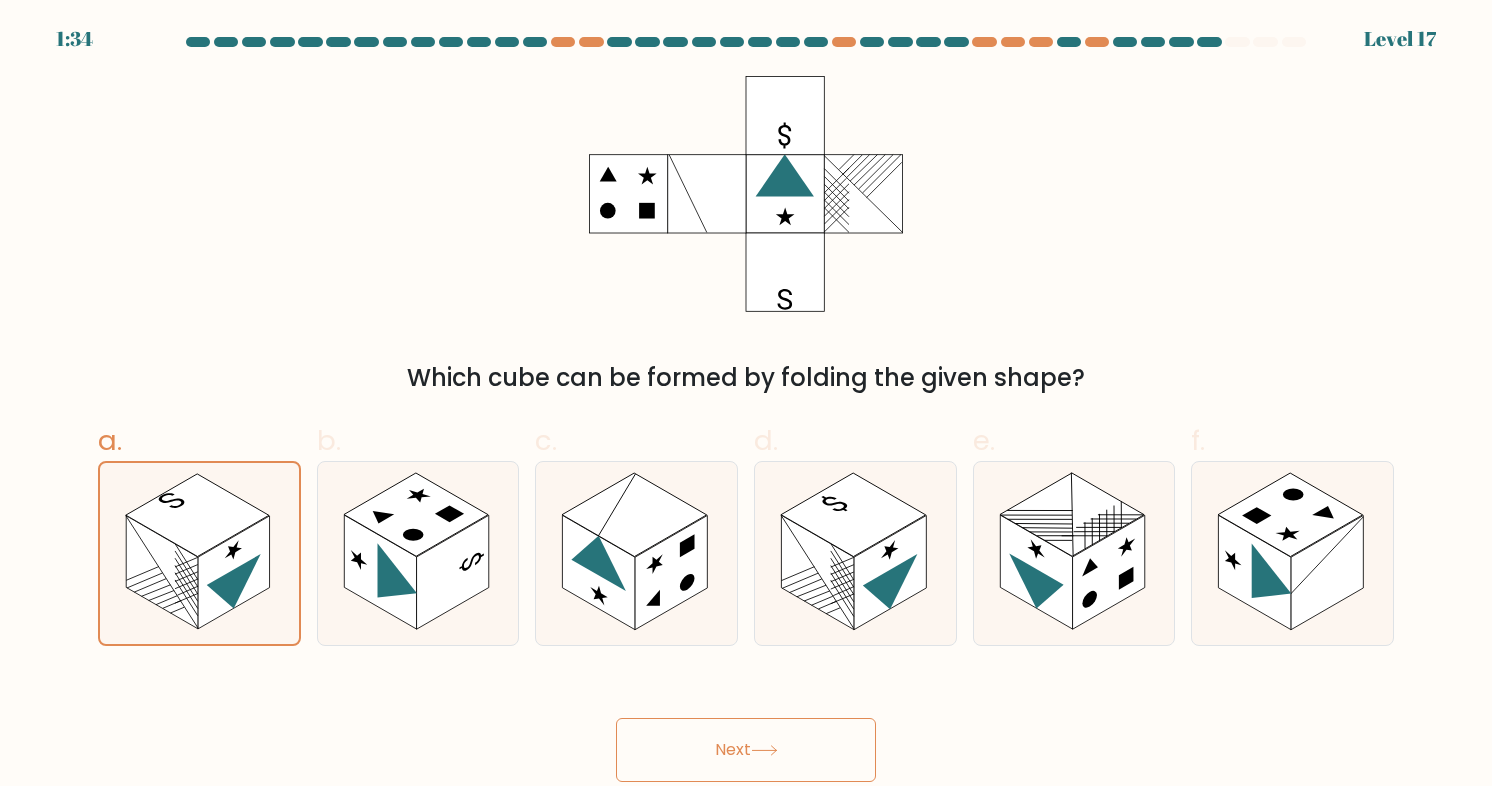 click on "Next" at bounding box center [746, 750] 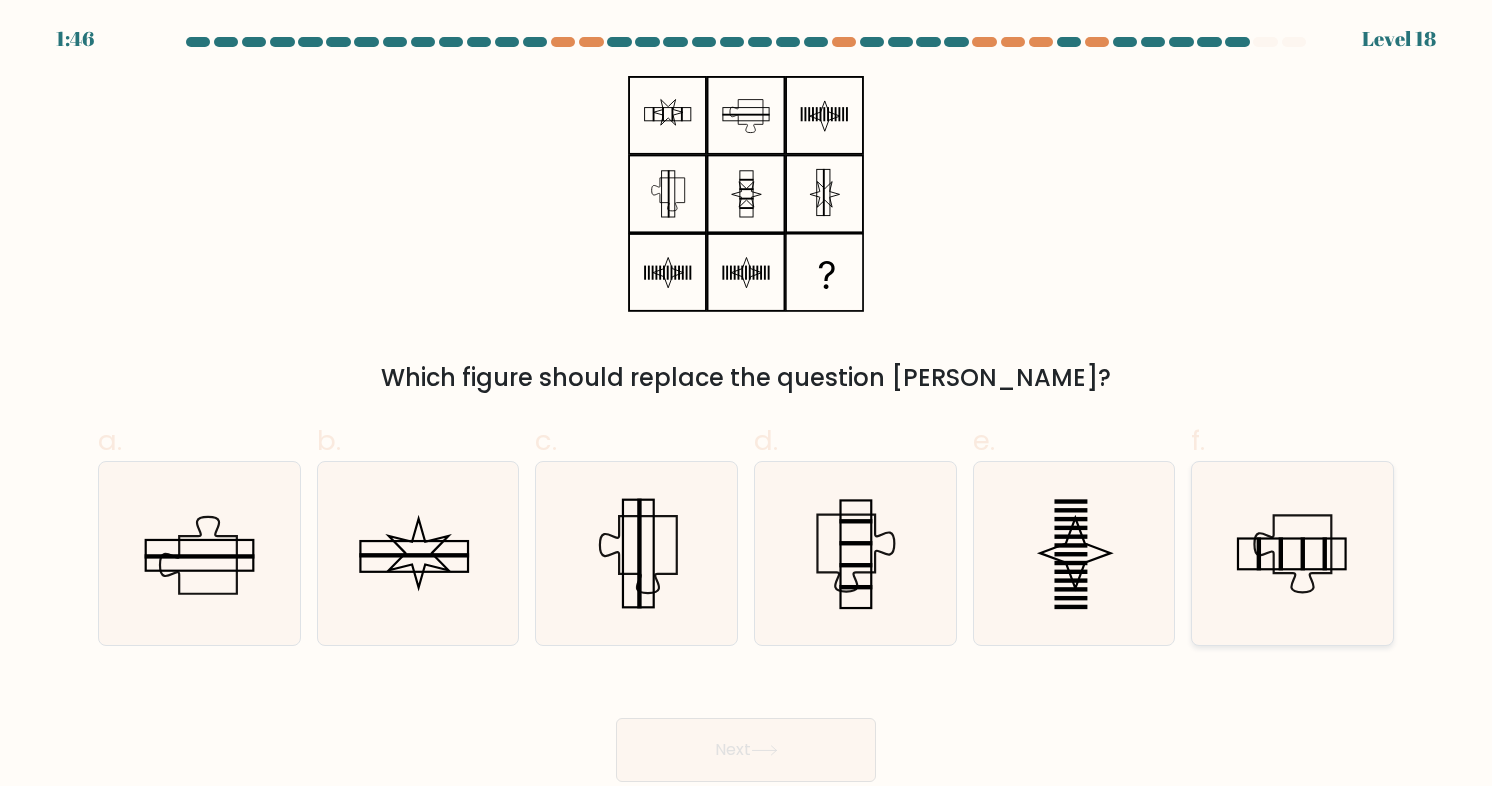 click 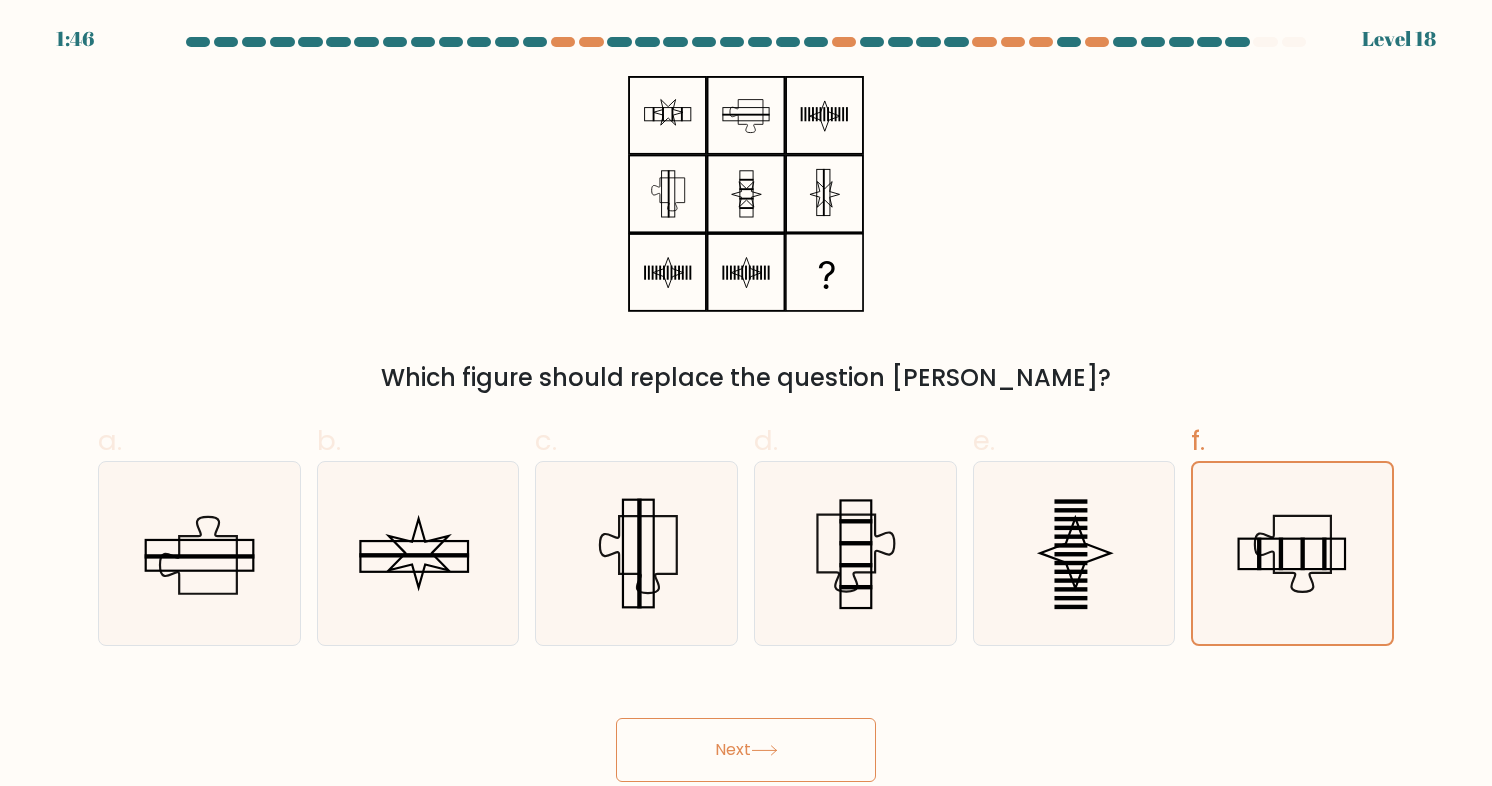 click on "Next" at bounding box center (746, 750) 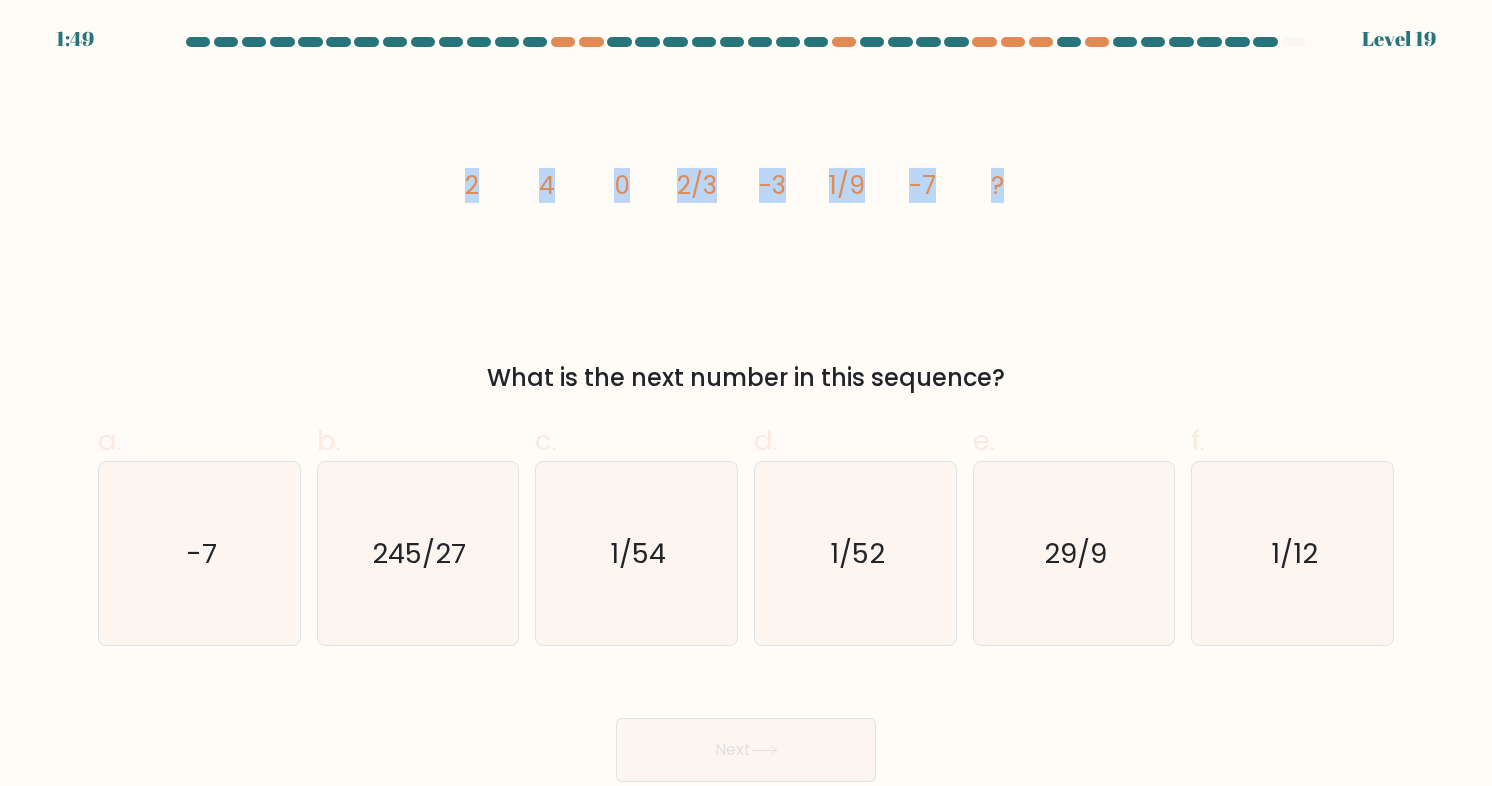 drag, startPoint x: 435, startPoint y: 195, endPoint x: 1049, endPoint y: 220, distance: 614.5087 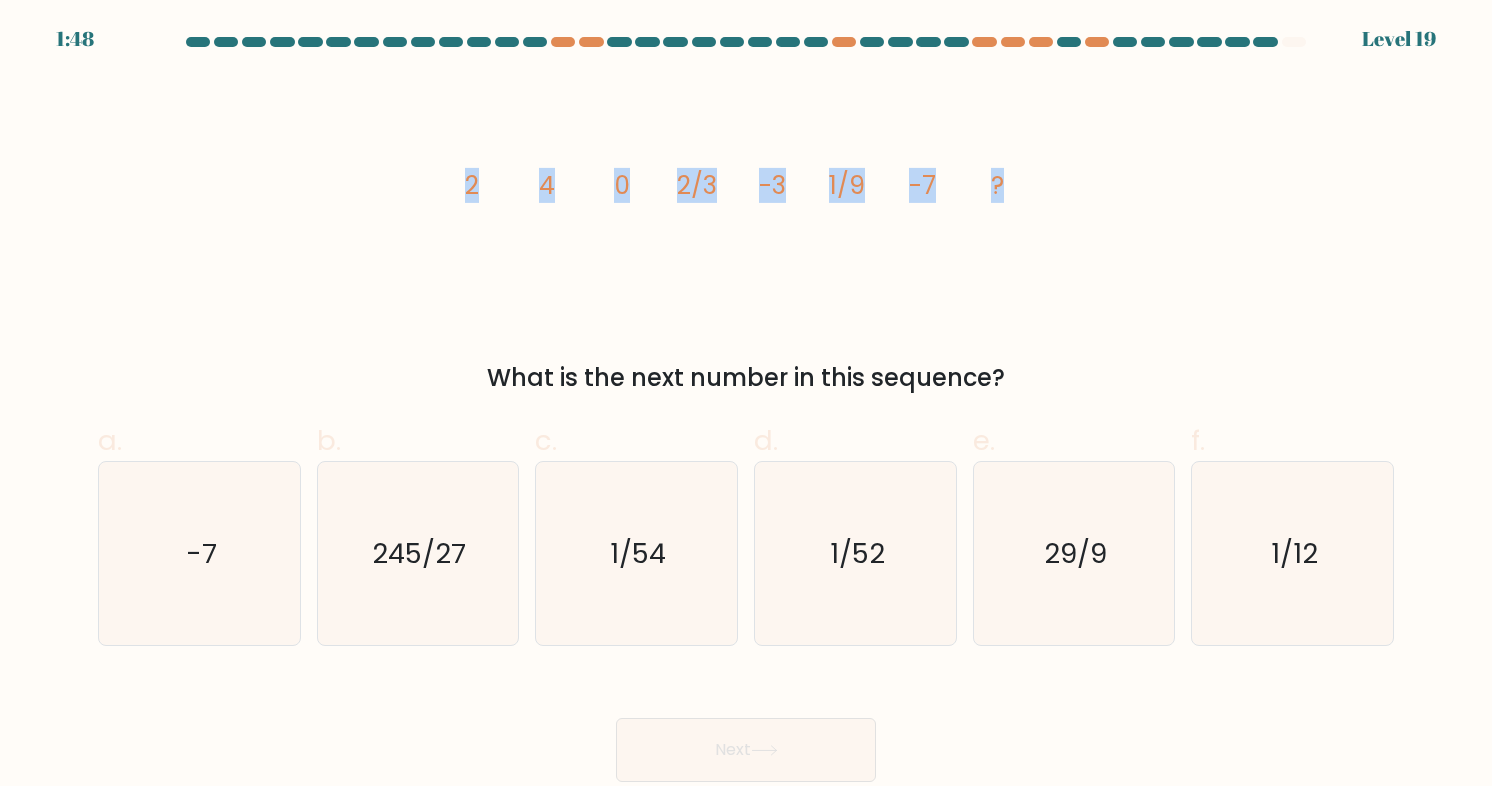 copy on "2
4
0
2/3
-3
1/9
-7
?" 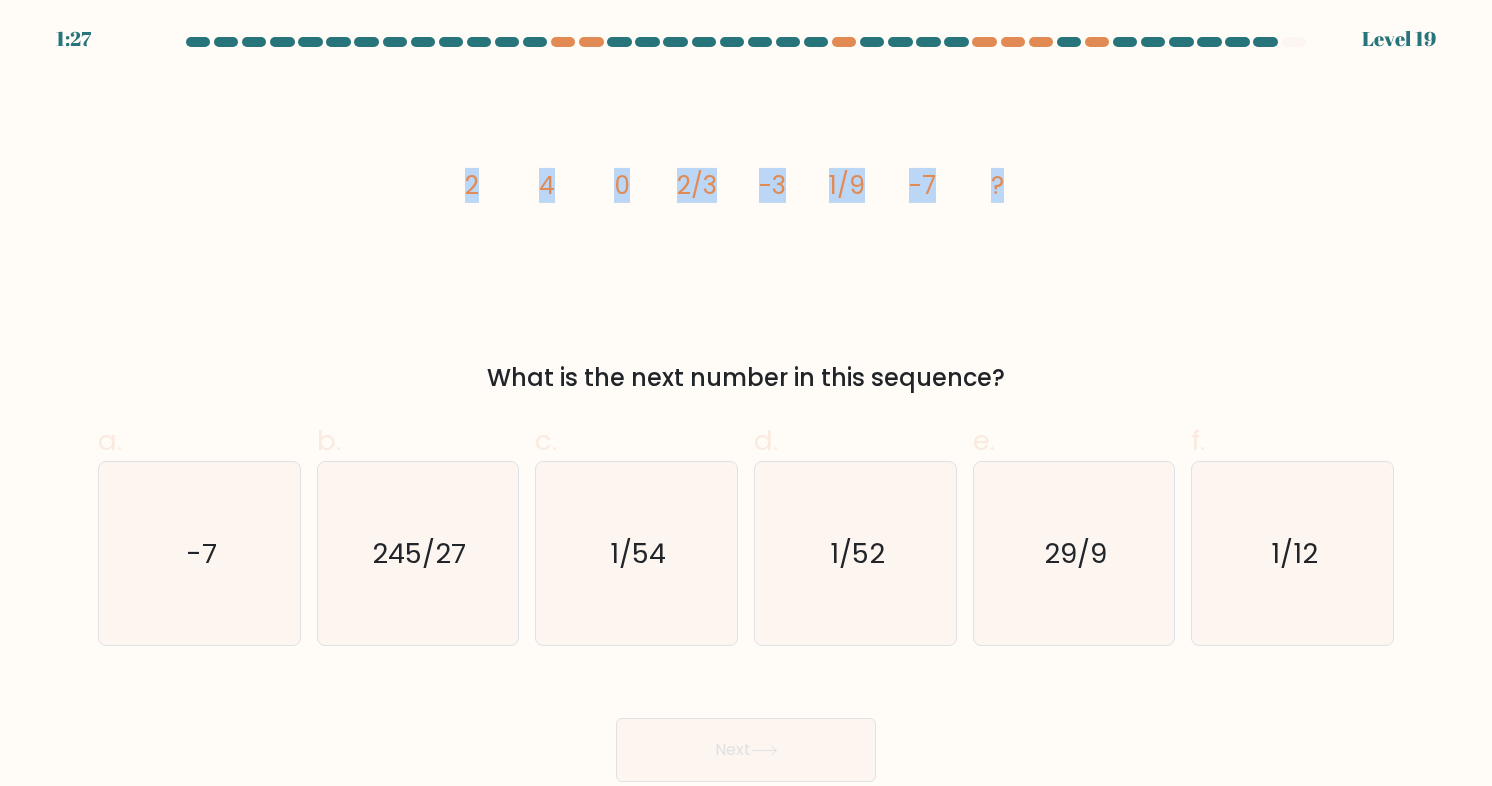 click on "image/svg+xml
2
4
0
2/3
-3
1/9
-7
?
What is the next number in this sequence?" at bounding box center [746, 236] 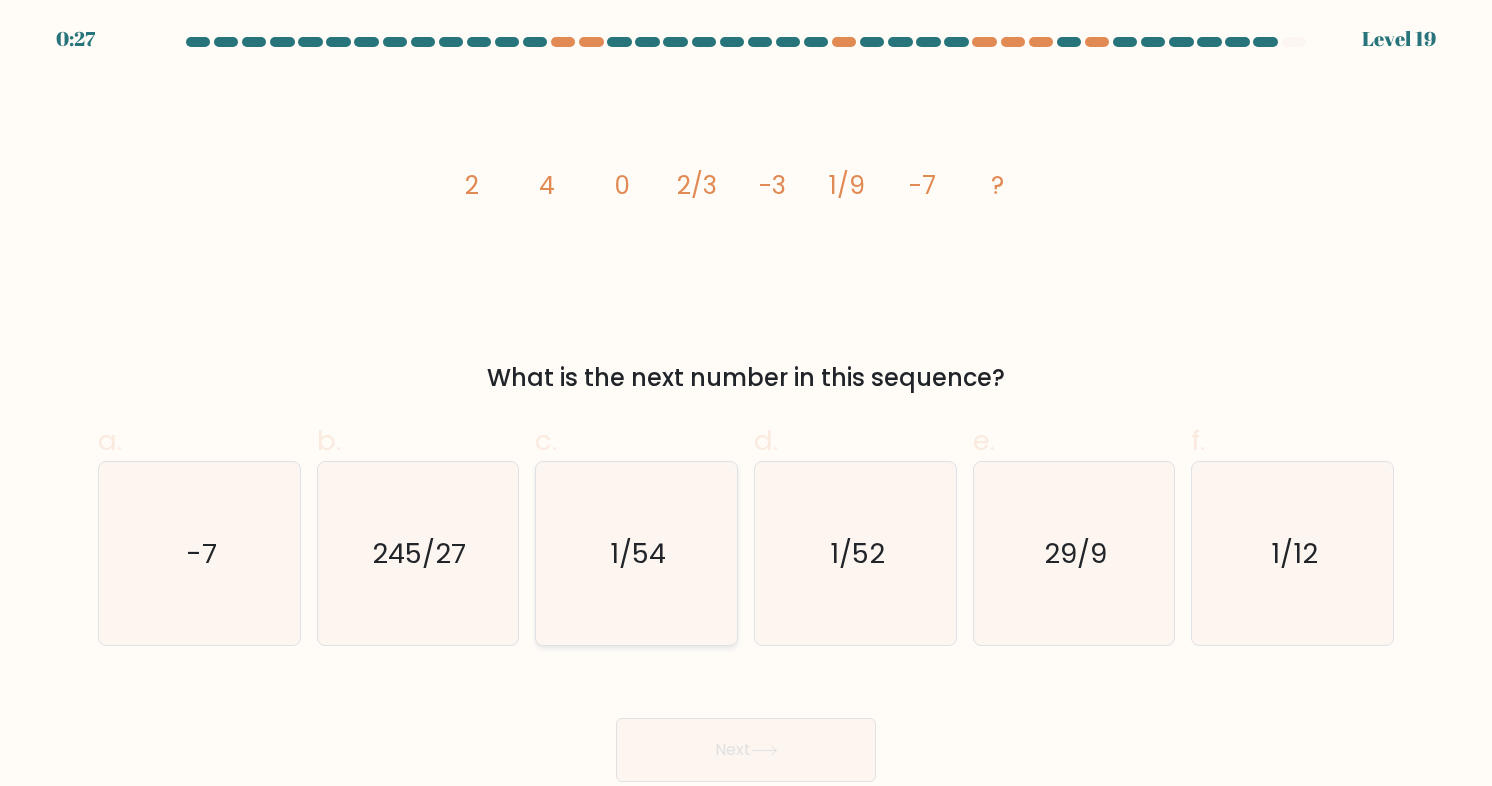 click on "1/54" 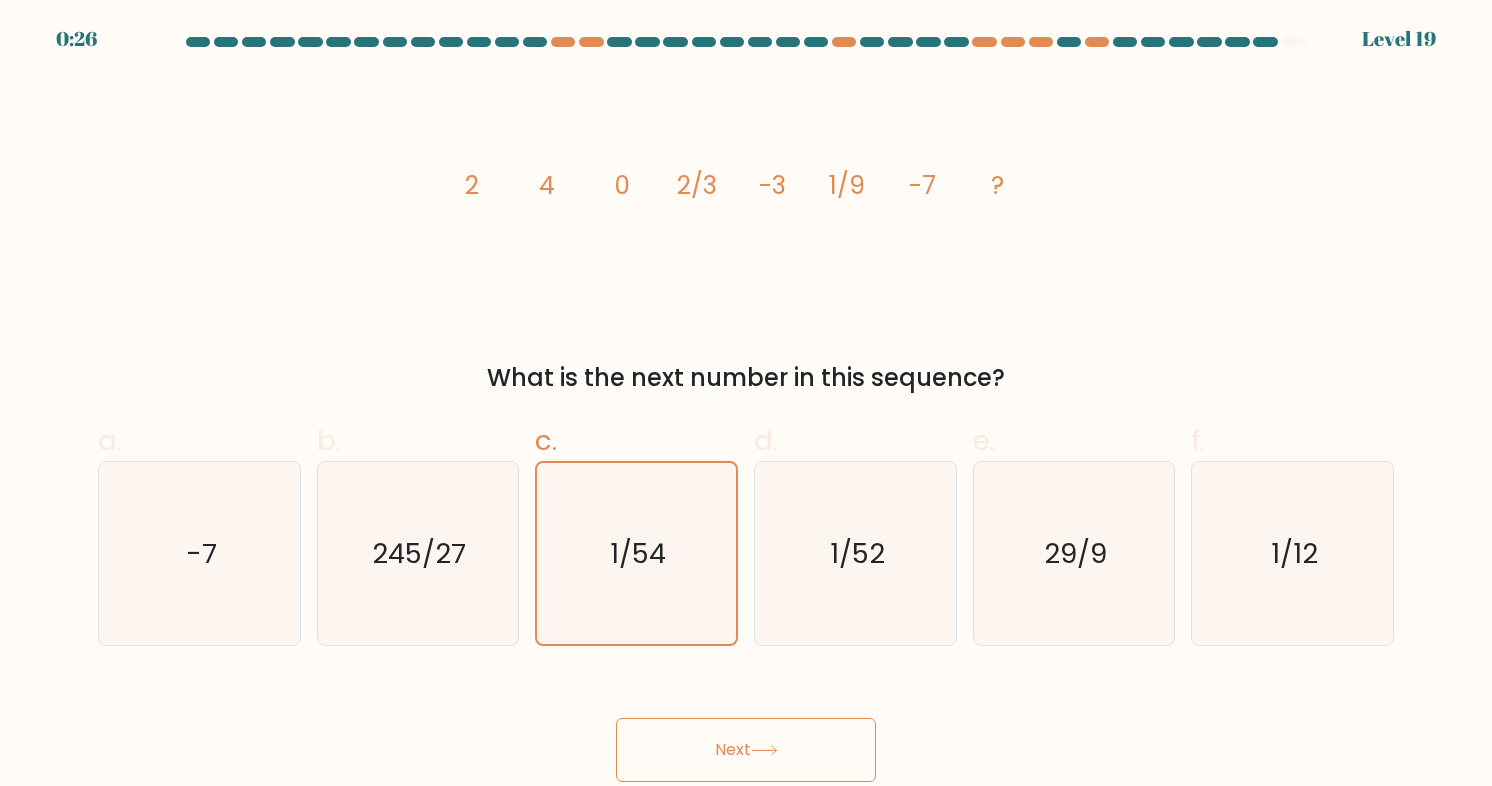 click on "Next" at bounding box center [746, 750] 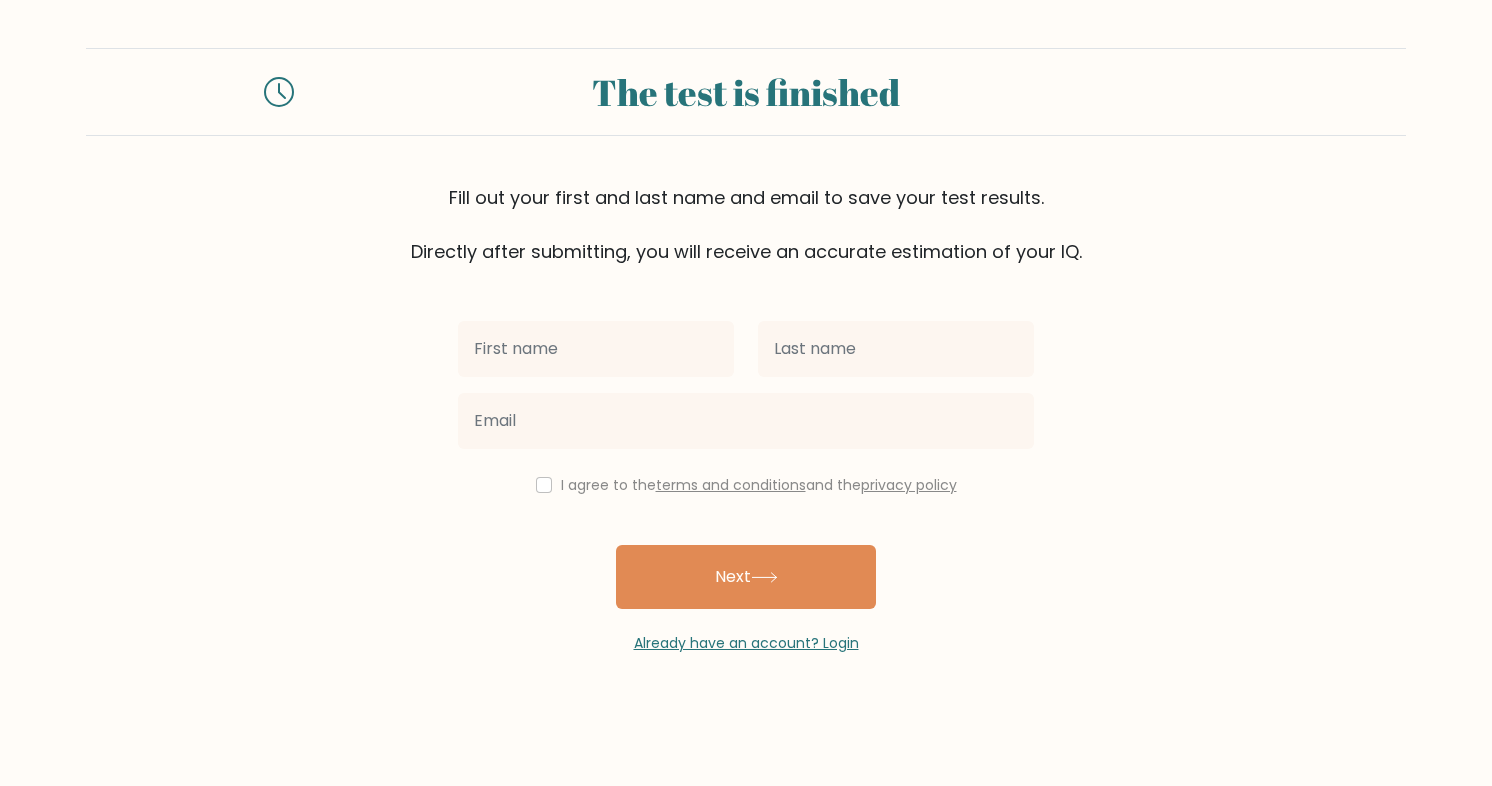 scroll, scrollTop: 0, scrollLeft: 0, axis: both 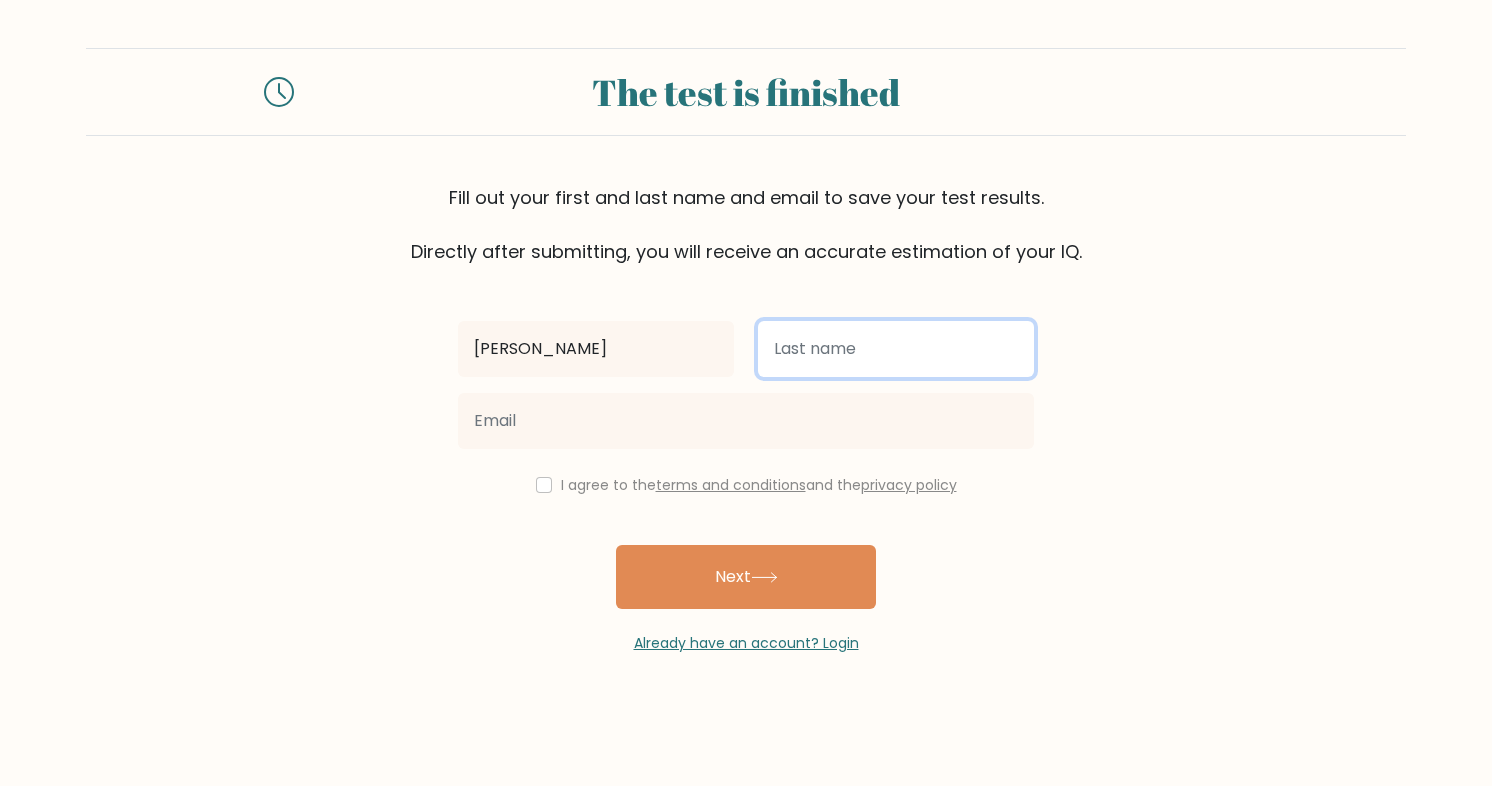 click at bounding box center (896, 349) 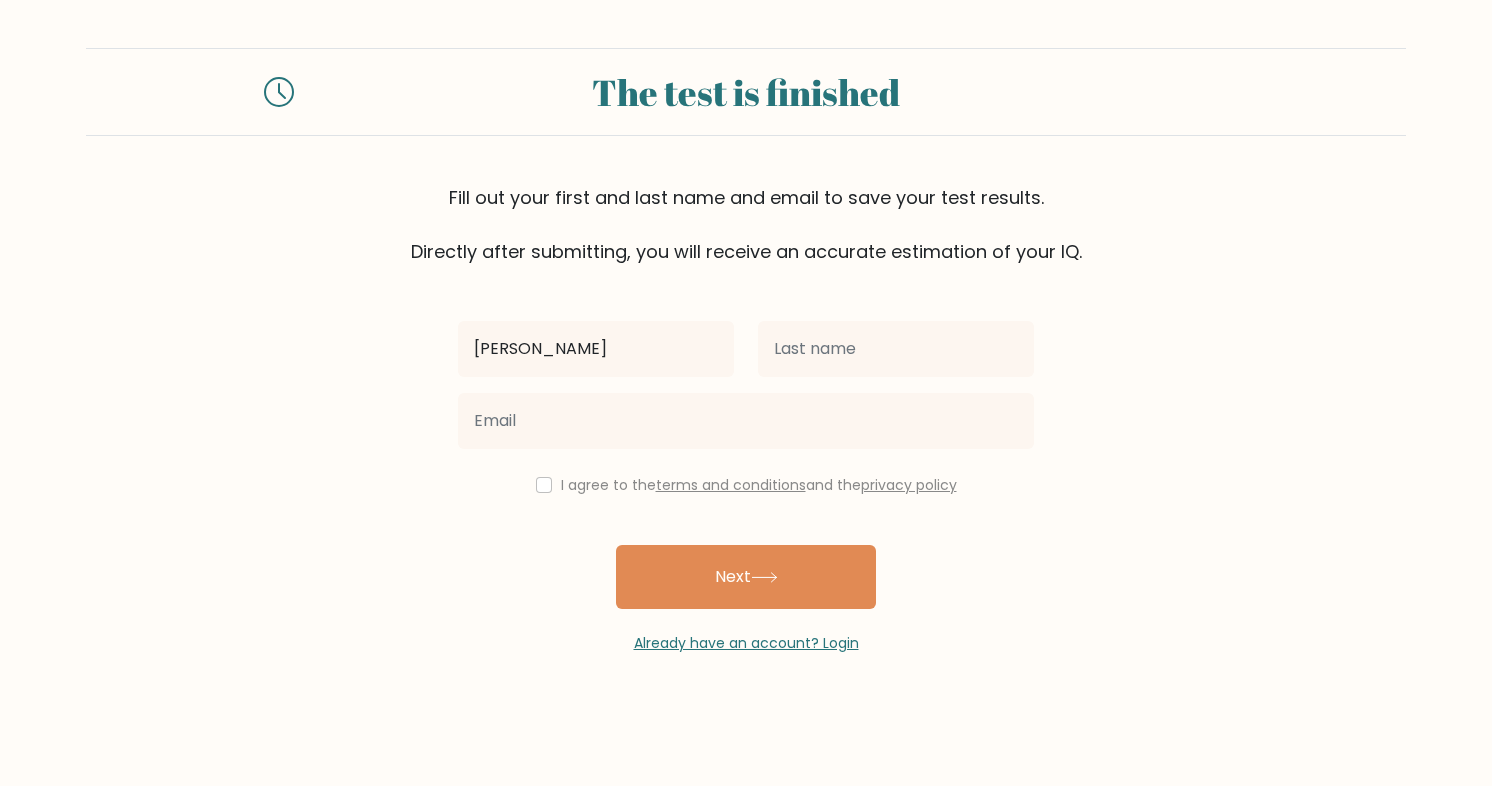 click on "Already have an account? Login" at bounding box center [746, 643] 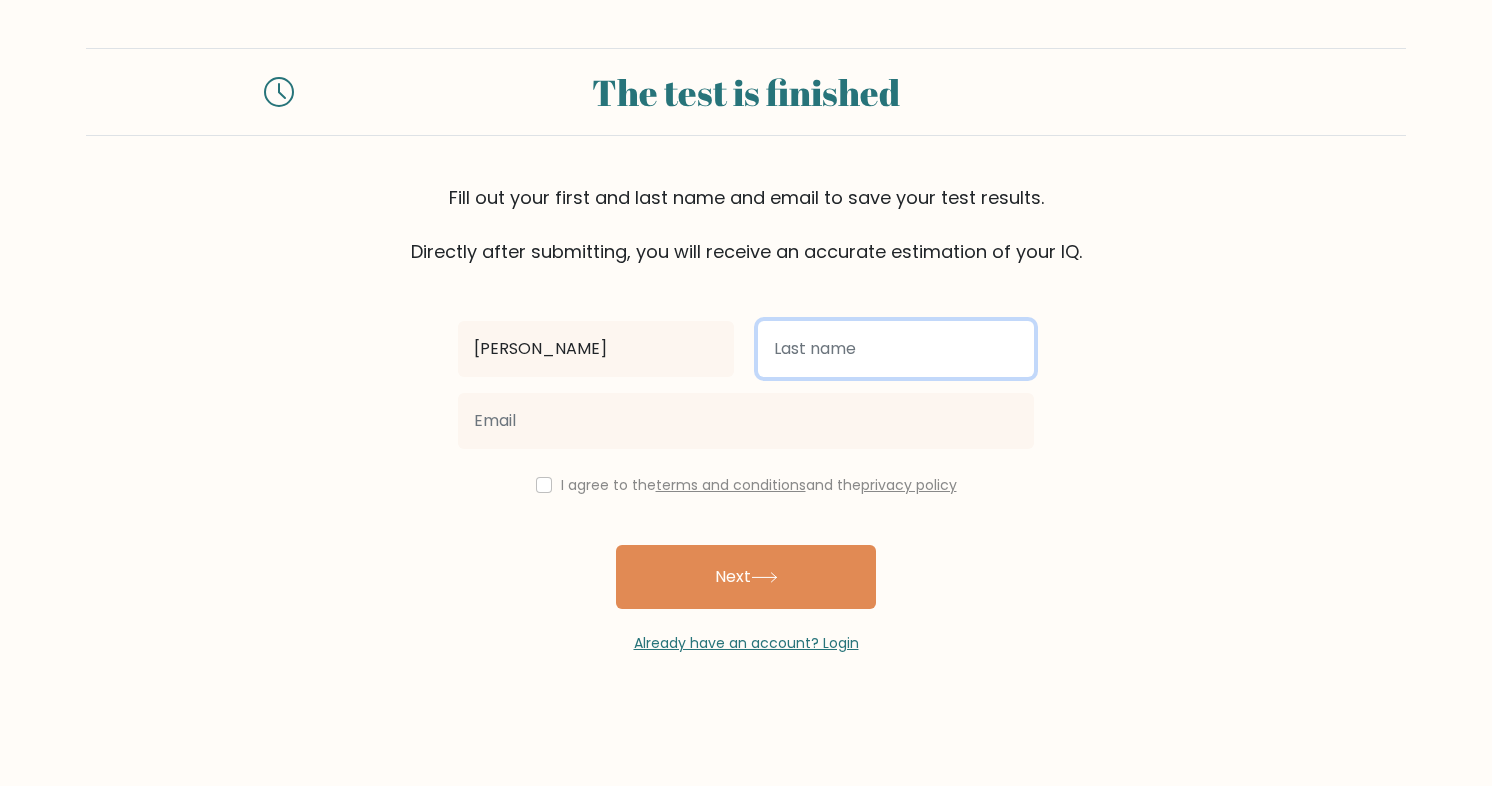 click at bounding box center [896, 349] 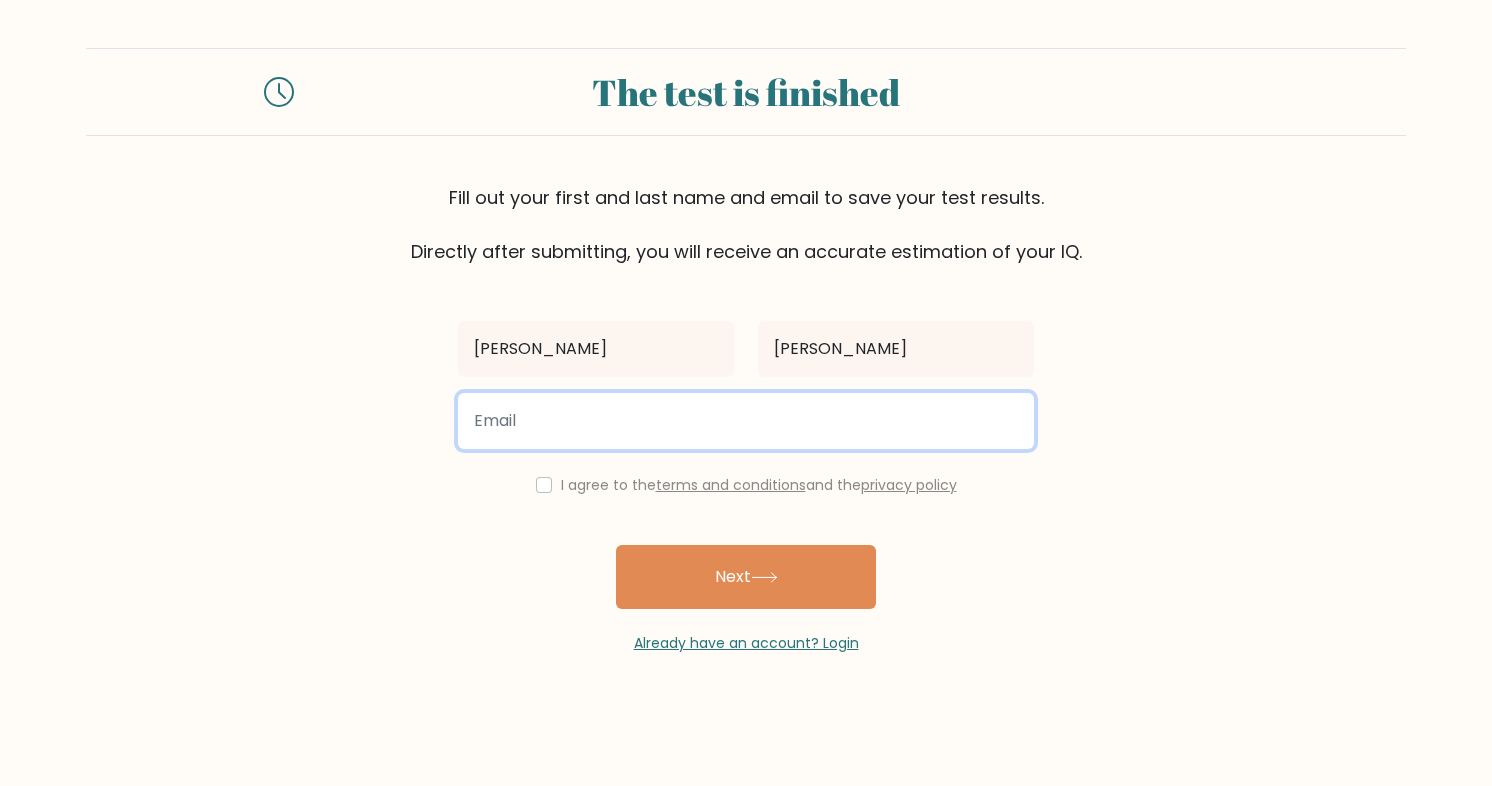 click at bounding box center [746, 421] 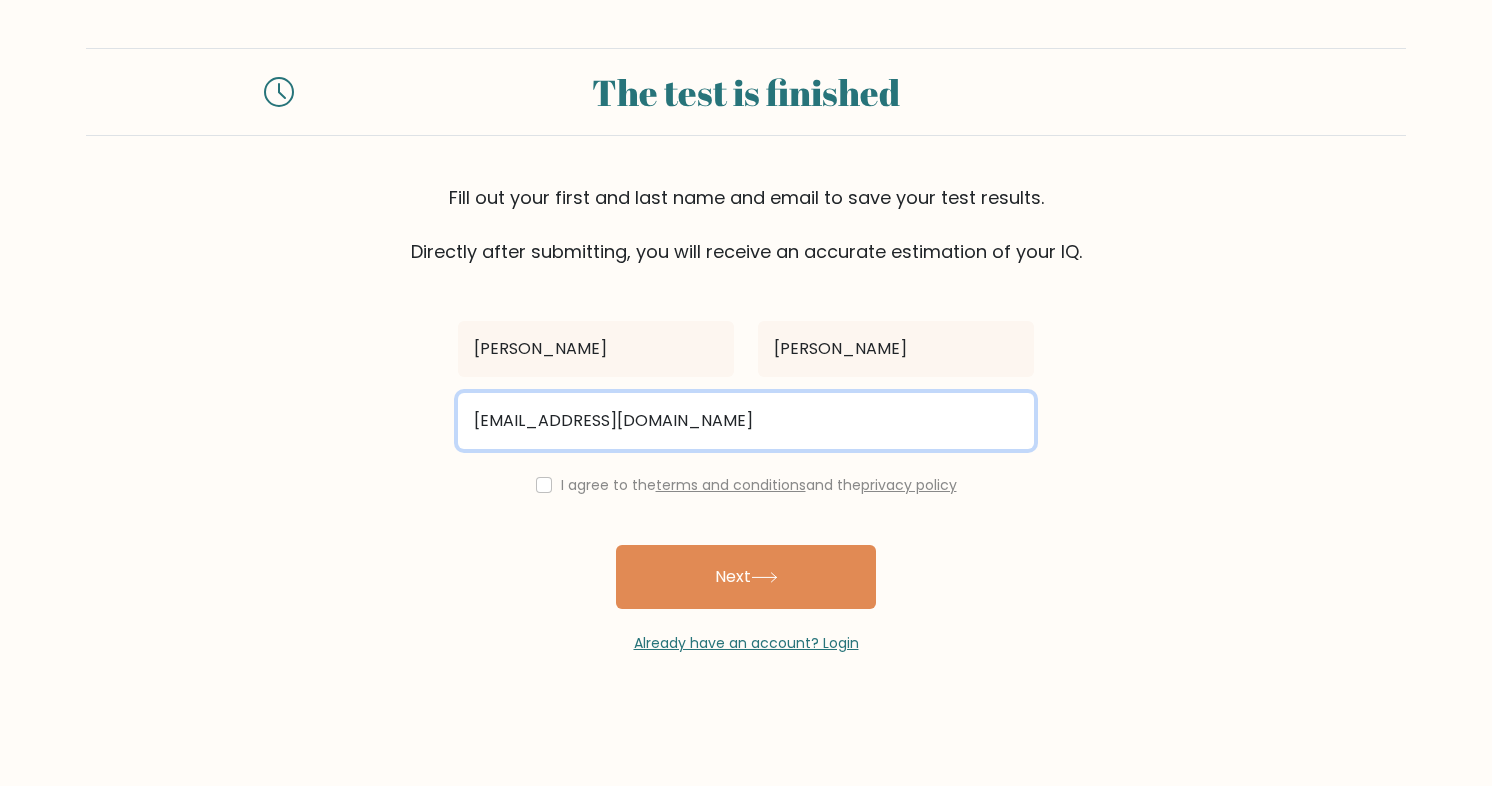click on "renoyolivera@gmail.com" at bounding box center [746, 421] 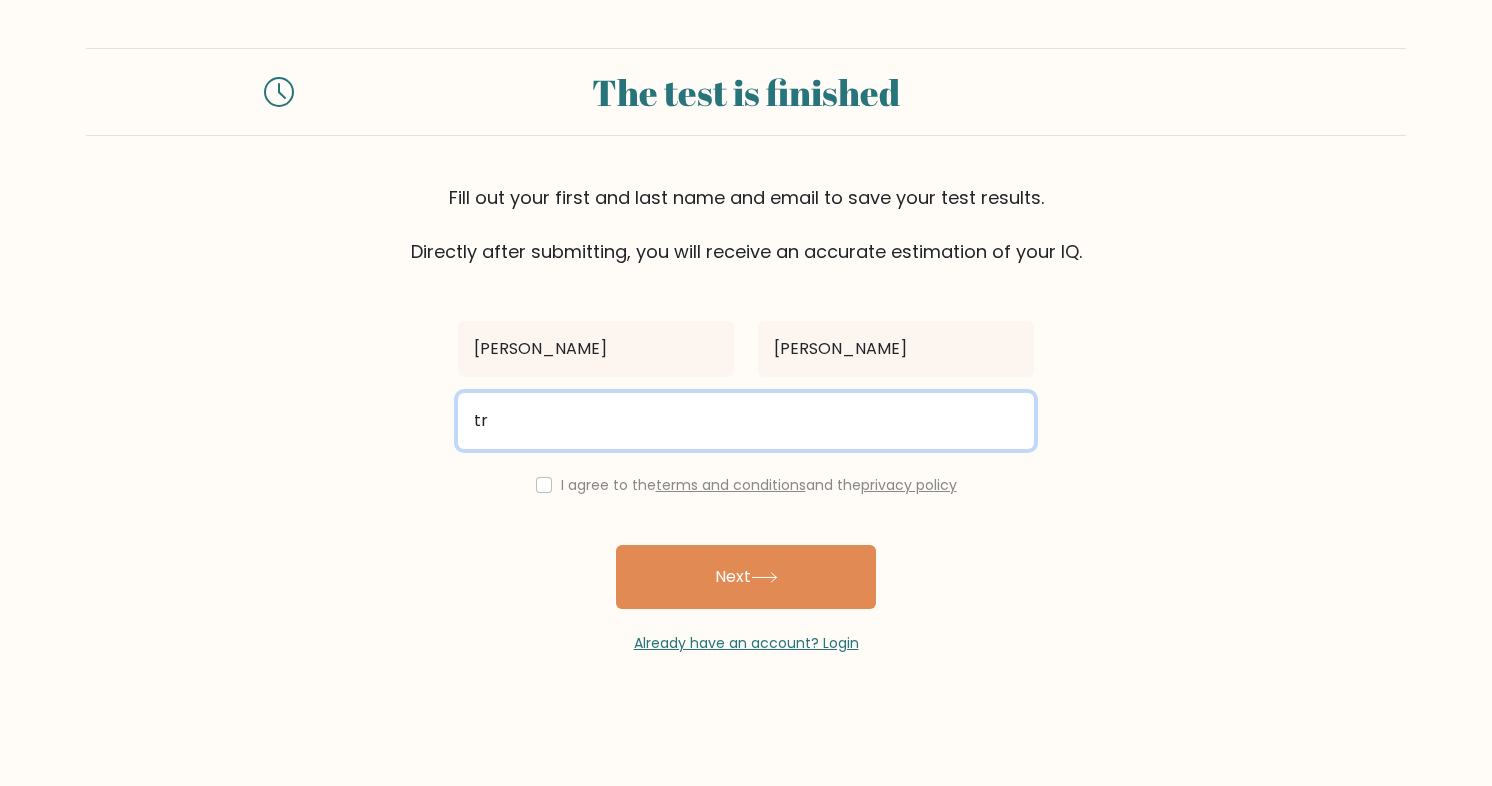 type on "trulyindian2020@gmail.com" 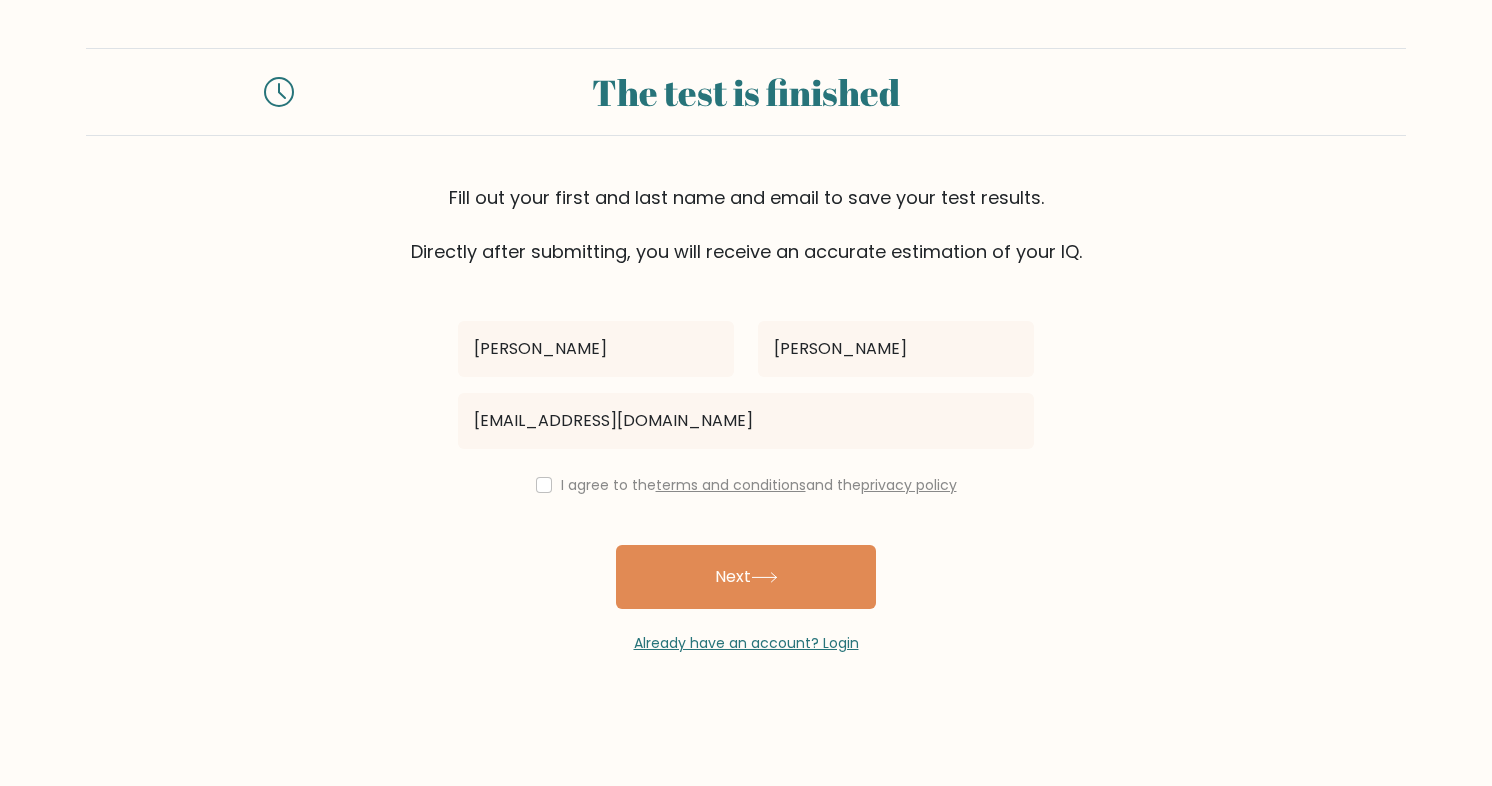 click on "I agree to the  terms and conditions  and the  privacy policy" at bounding box center (746, 485) 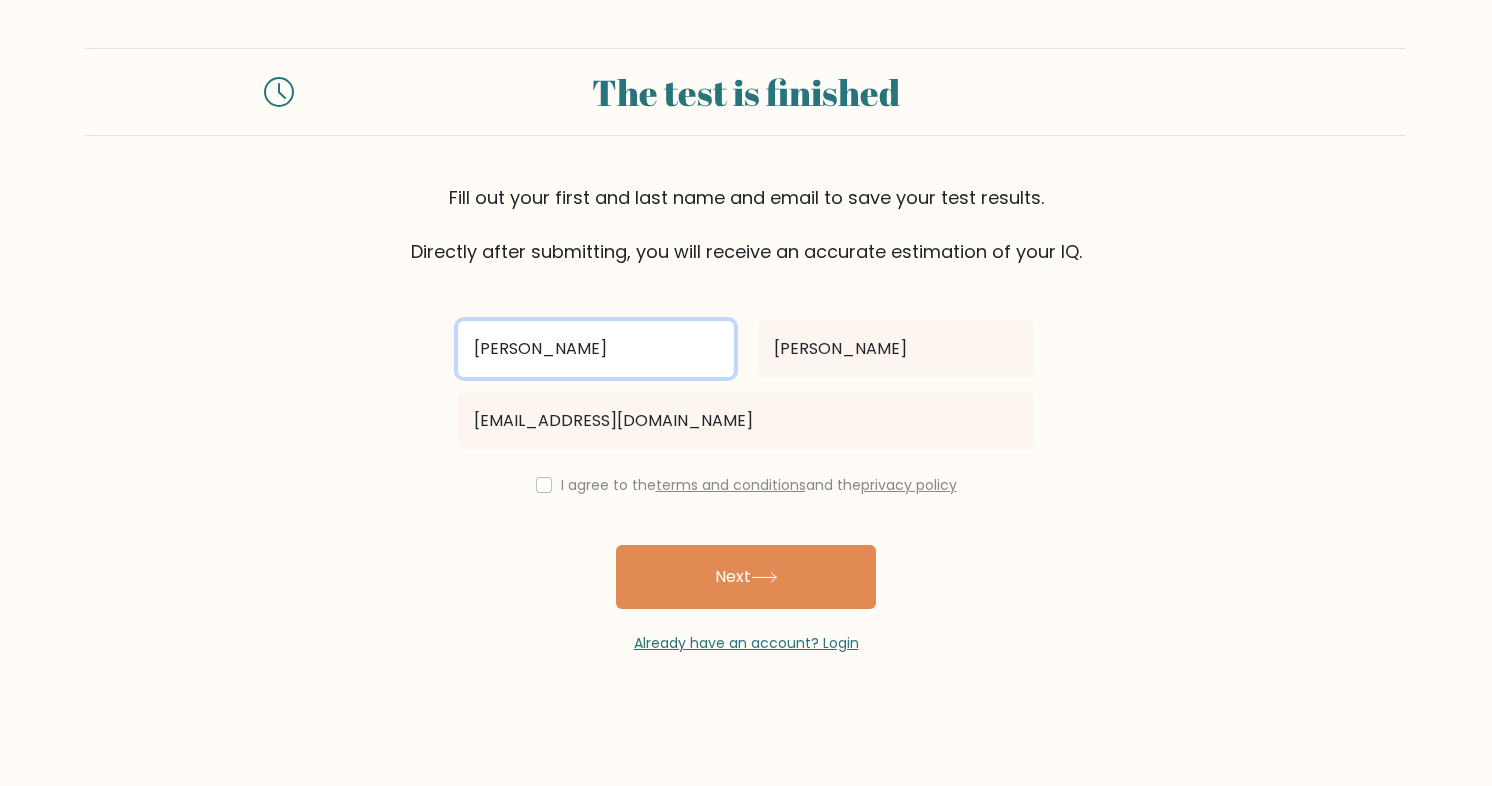 drag, startPoint x: 590, startPoint y: 345, endPoint x: 268, endPoint y: 348, distance: 322.01398 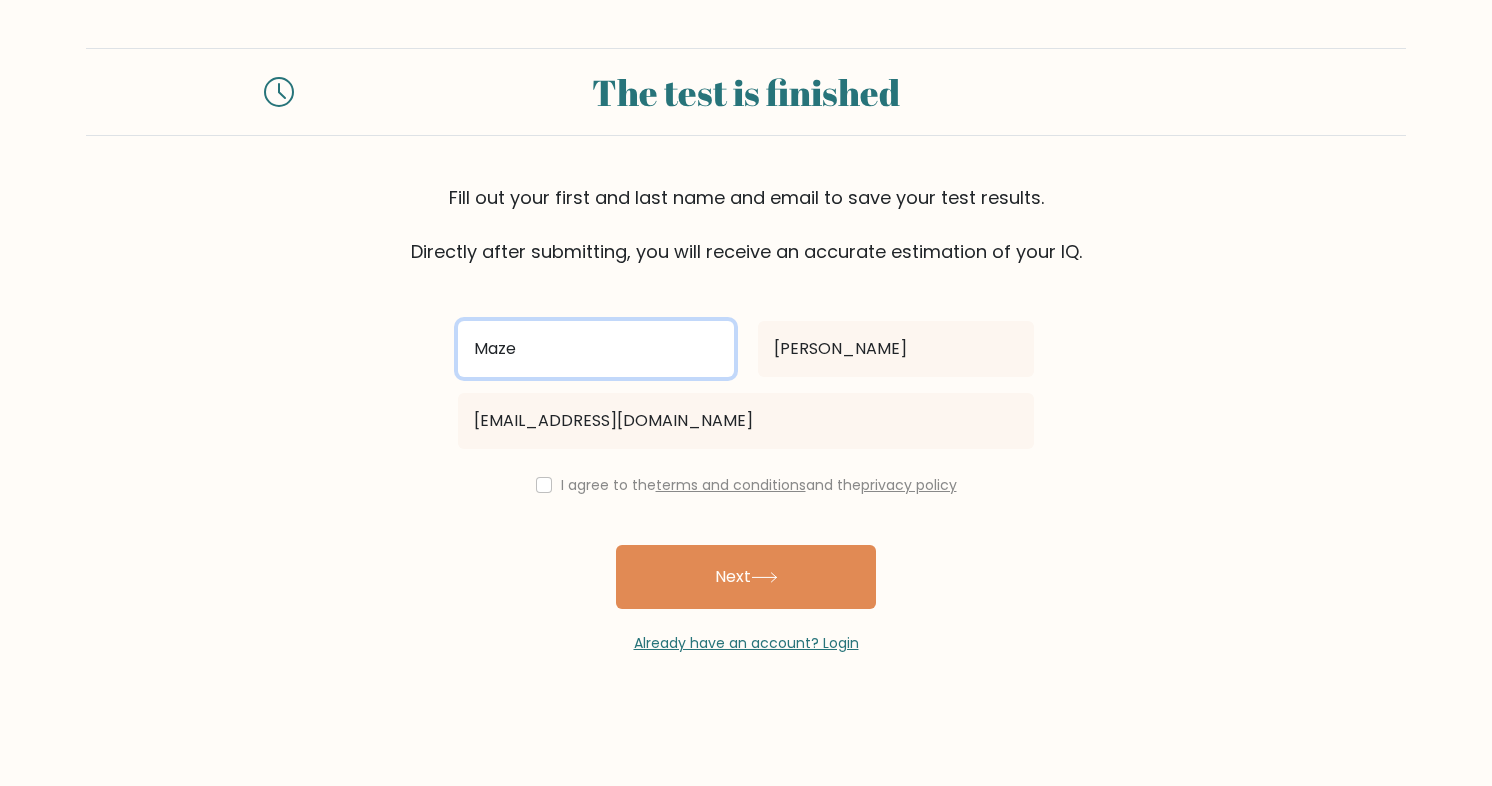 type on "Maze" 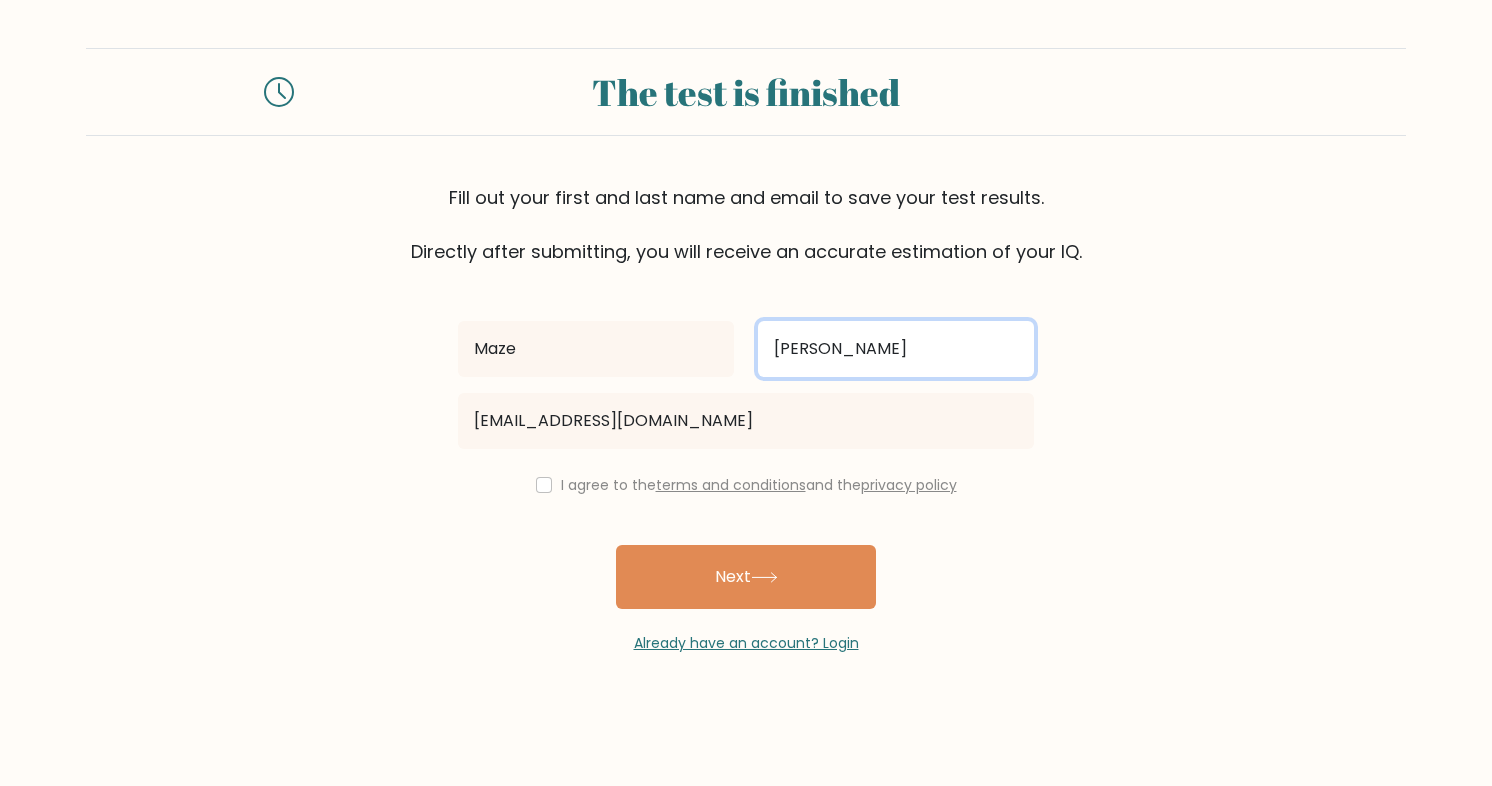 drag, startPoint x: 989, startPoint y: 356, endPoint x: 737, endPoint y: 352, distance: 252.03174 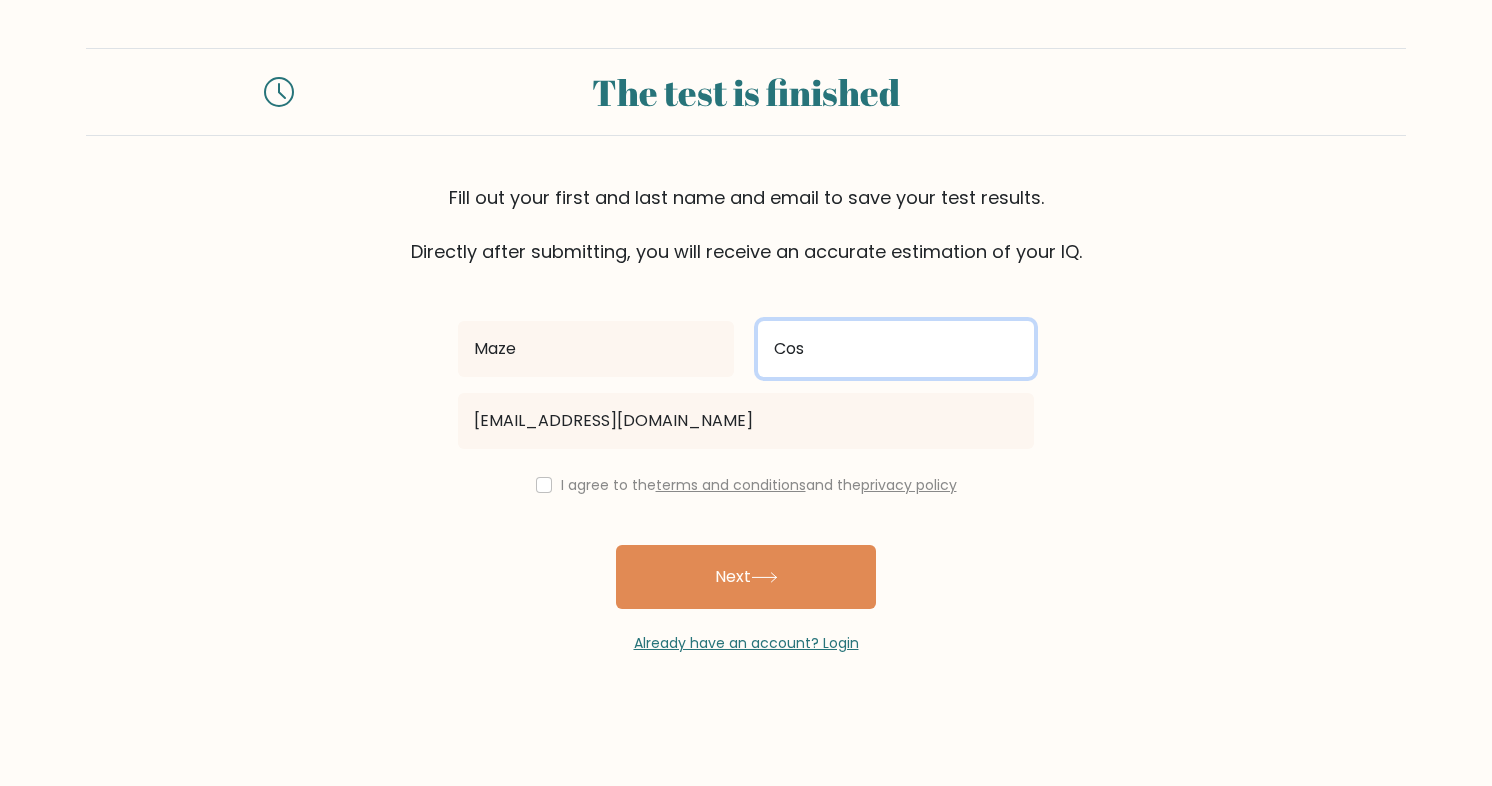 type on "Cos" 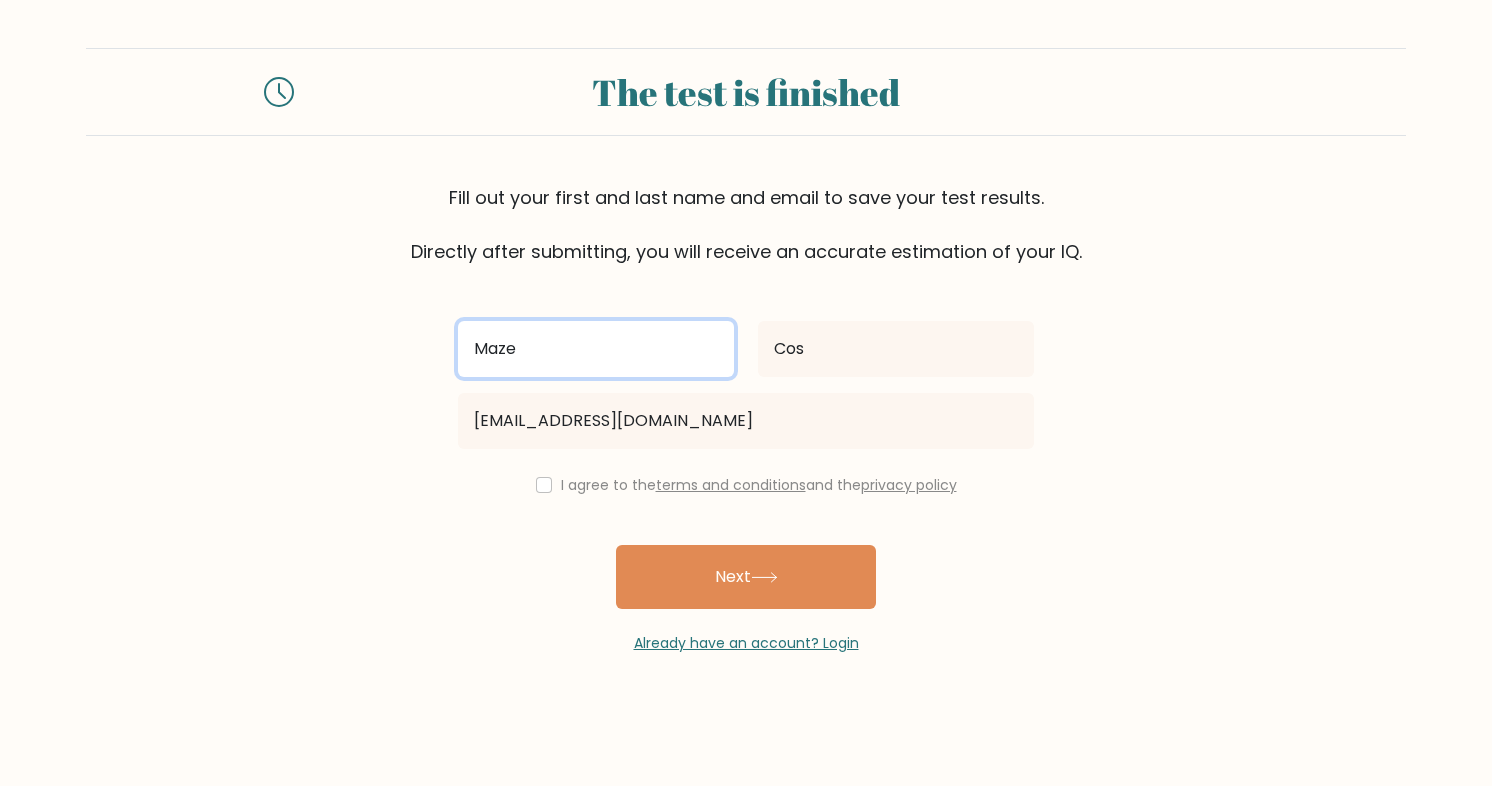 drag, startPoint x: 527, startPoint y: 375, endPoint x: 442, endPoint y: 374, distance: 85.00588 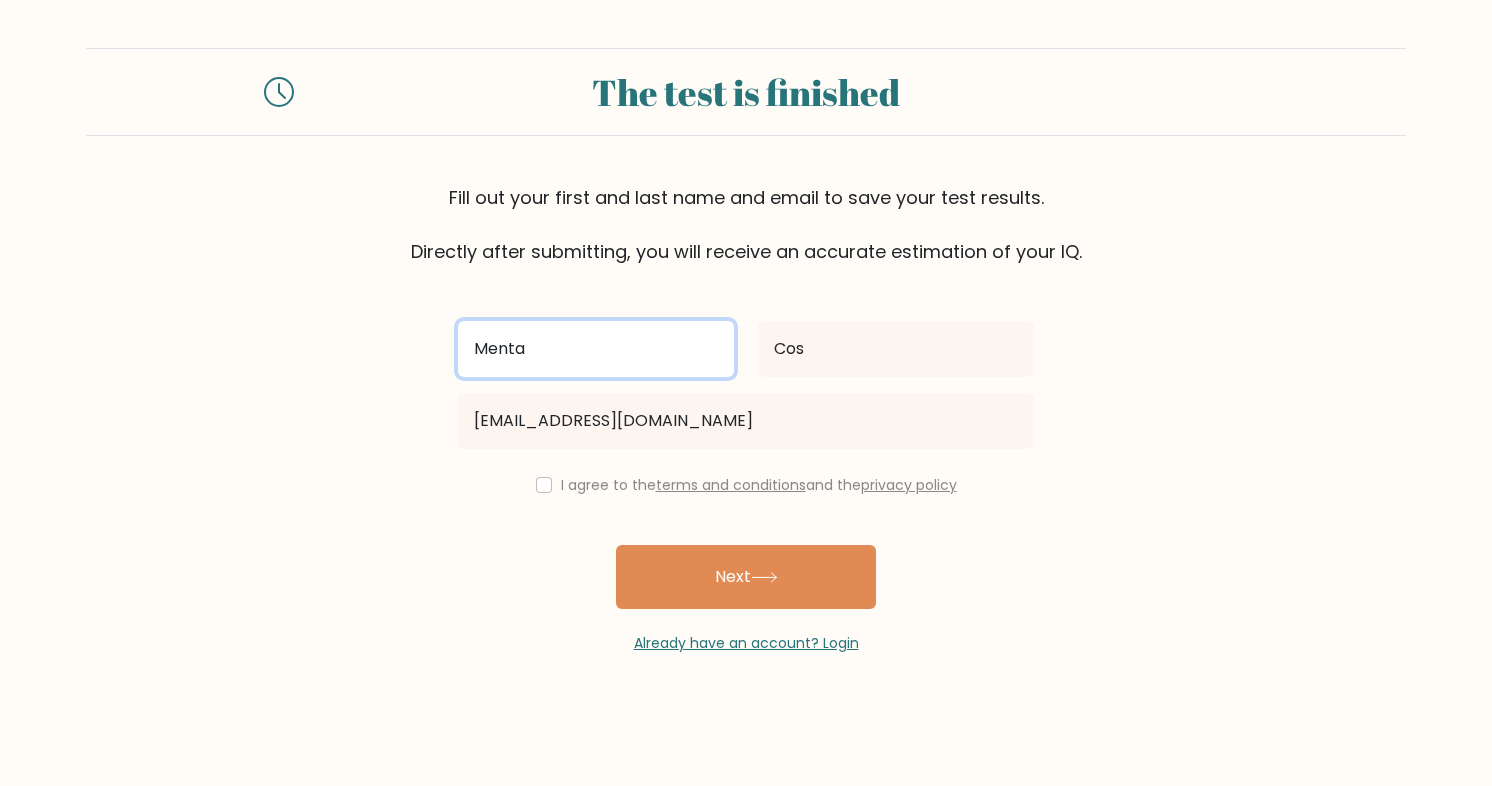 type on "Menta" 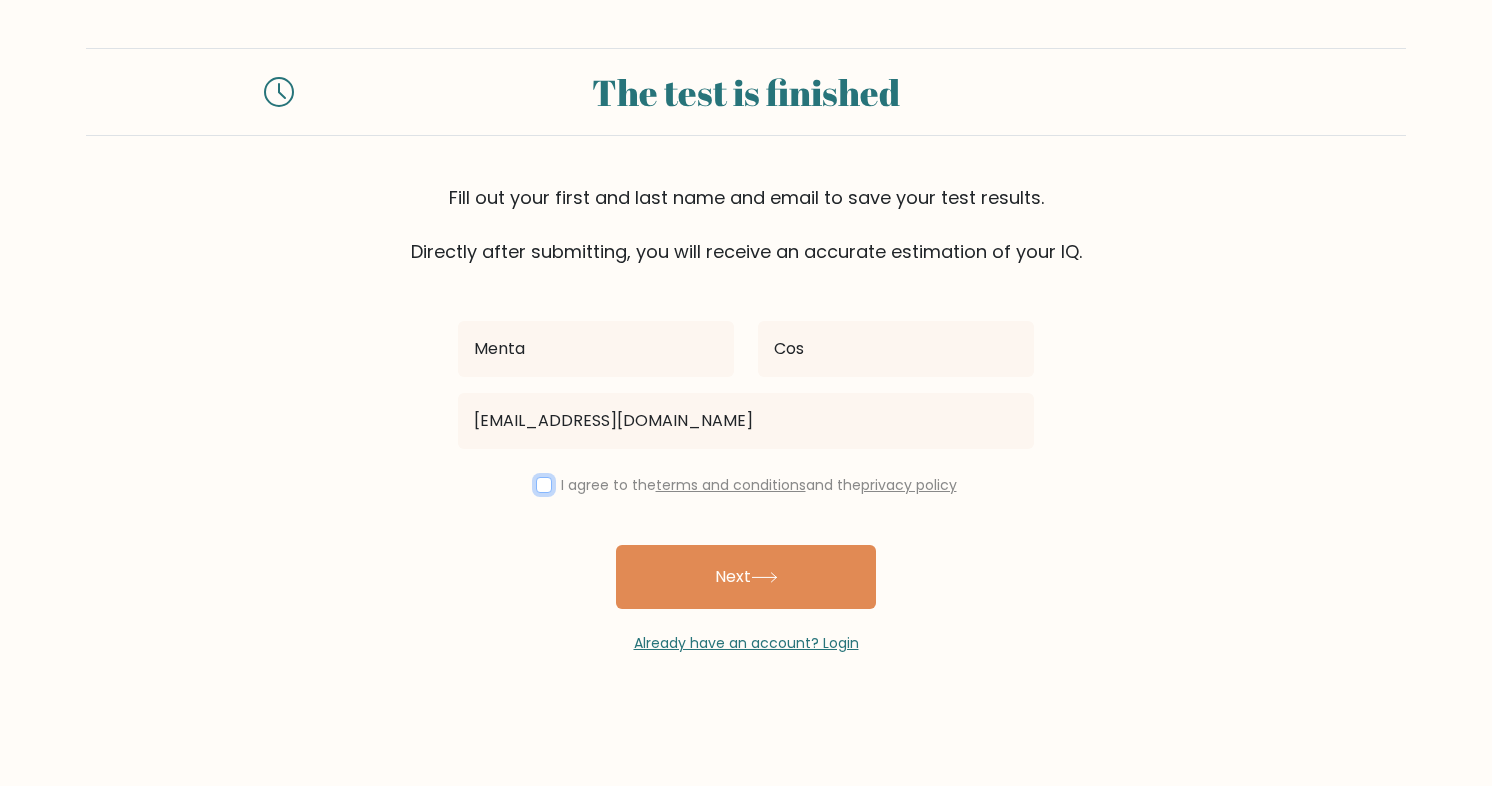 click at bounding box center (544, 485) 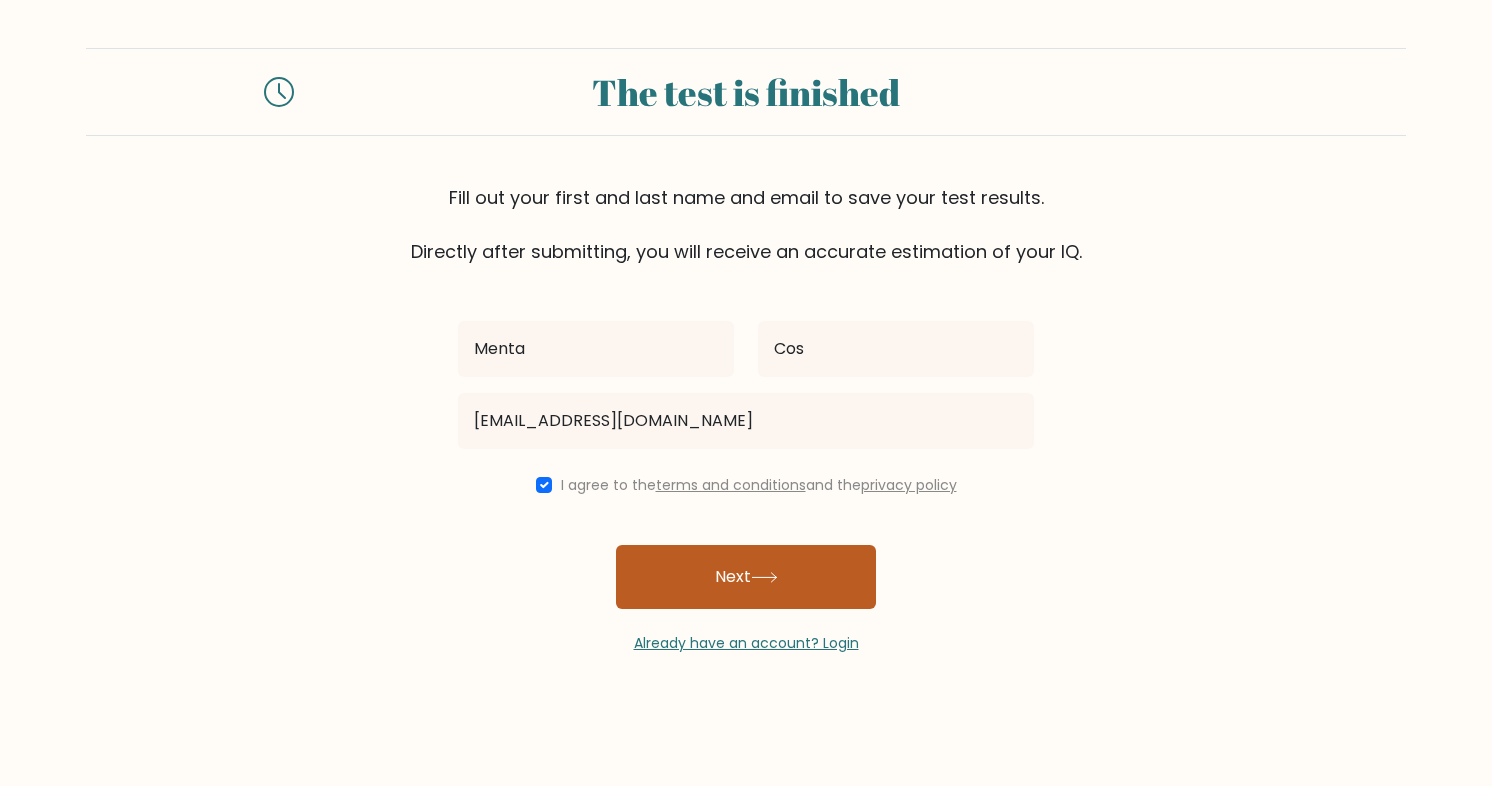 click on "Next" at bounding box center [746, 577] 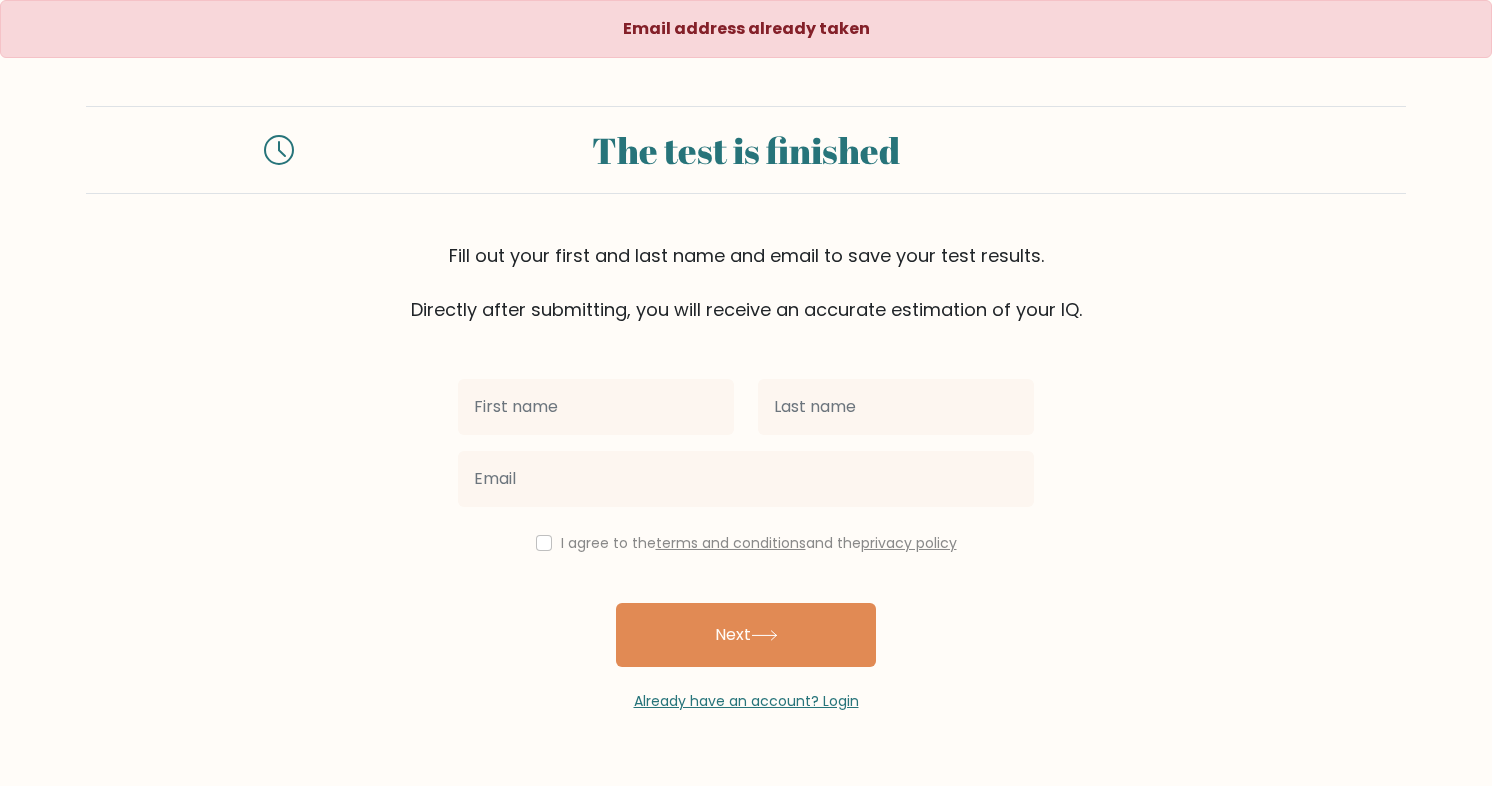 scroll, scrollTop: 0, scrollLeft: 0, axis: both 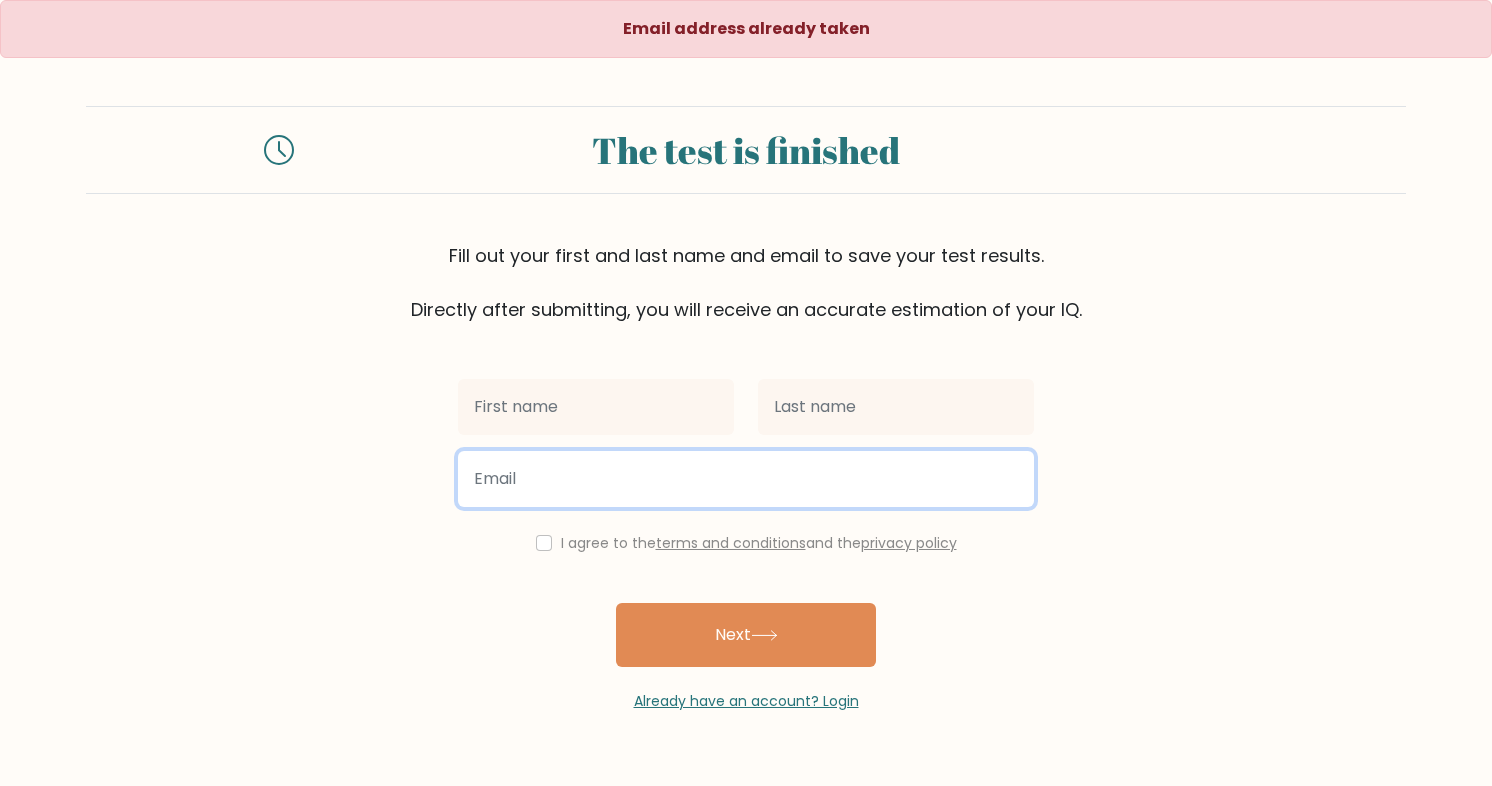 click at bounding box center (746, 479) 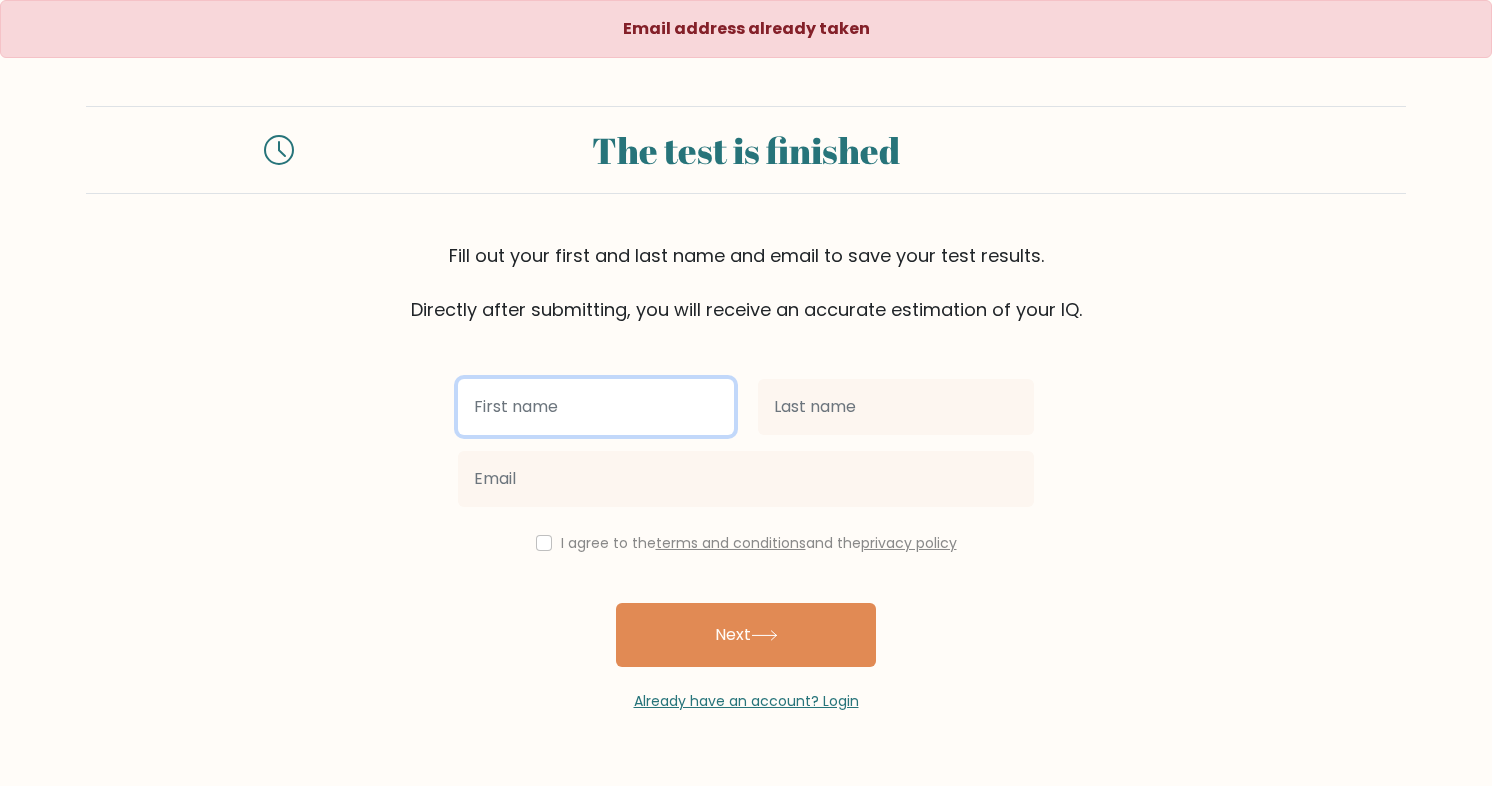 click at bounding box center [596, 407] 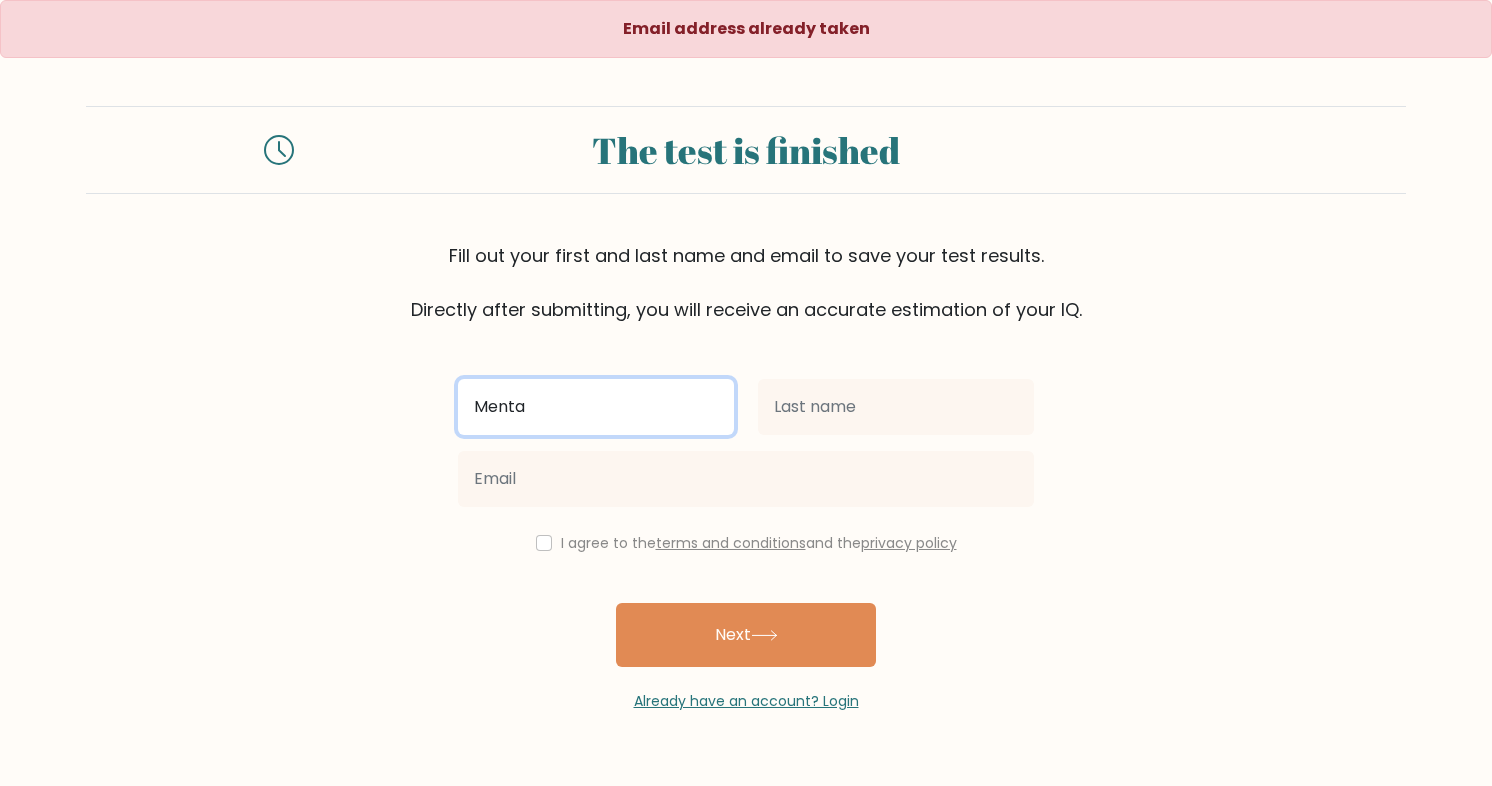 type on "Menta" 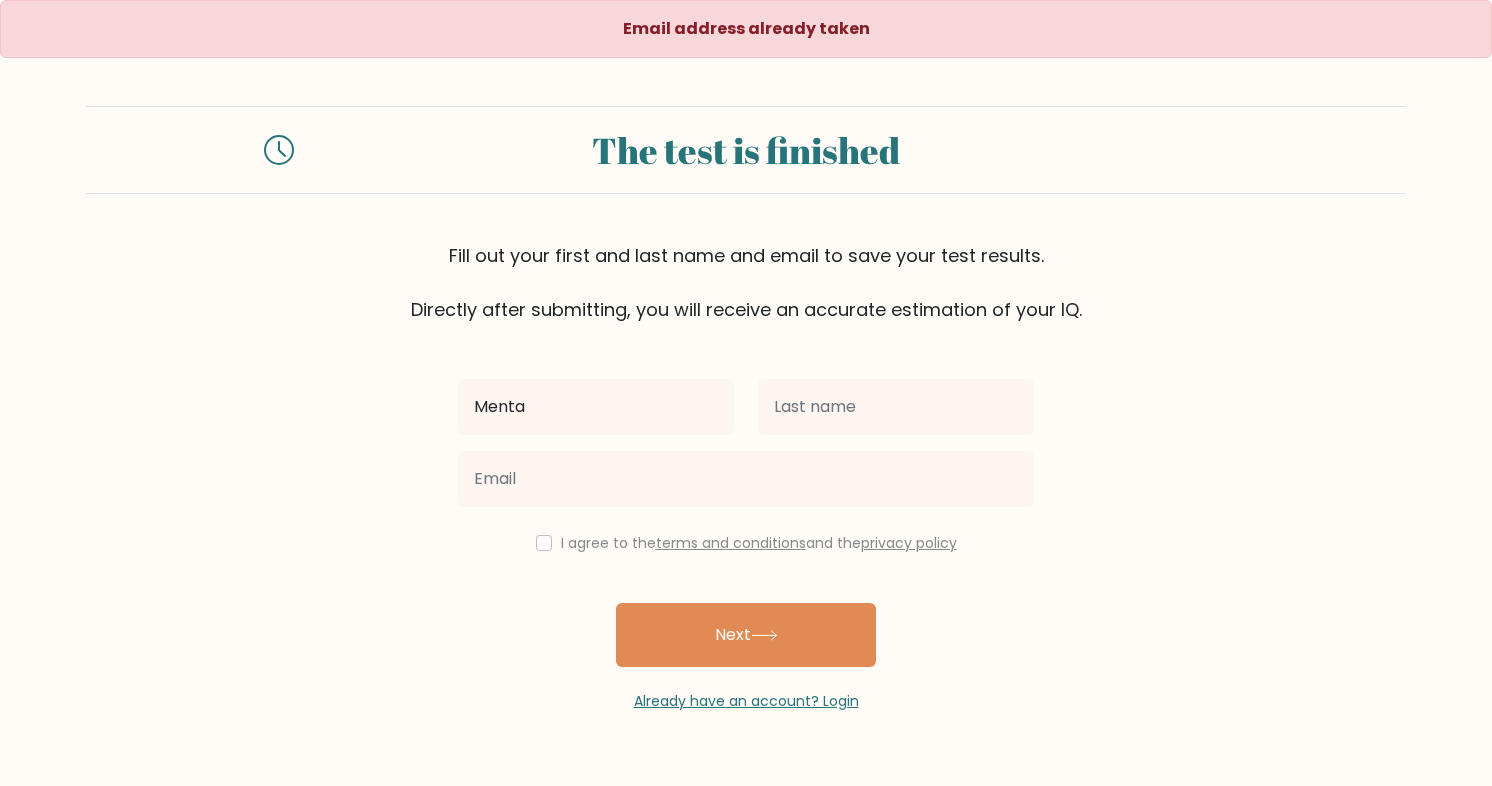 drag, startPoint x: 750, startPoint y: 392, endPoint x: 766, endPoint y: 393, distance: 16.03122 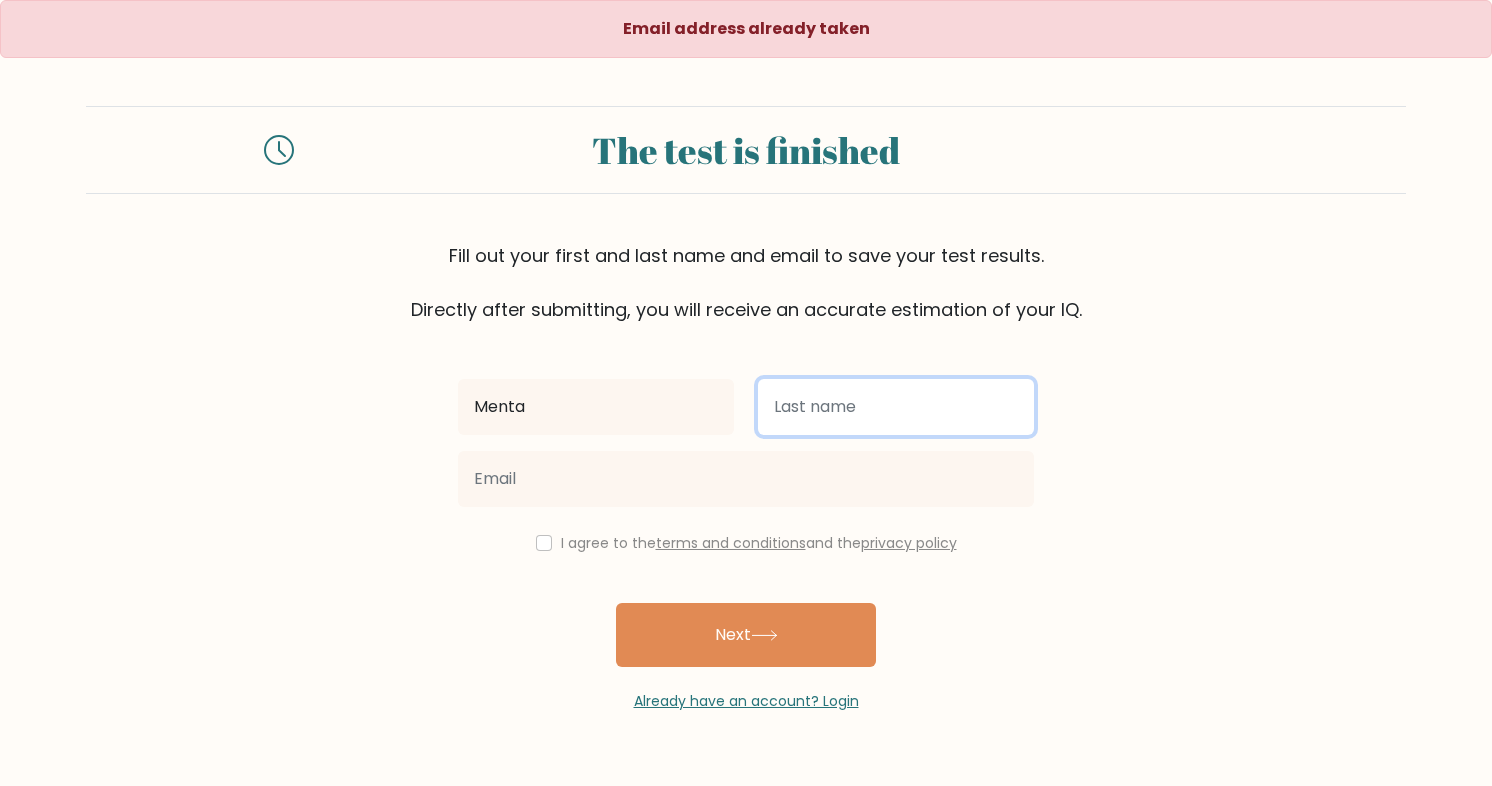 click at bounding box center (896, 407) 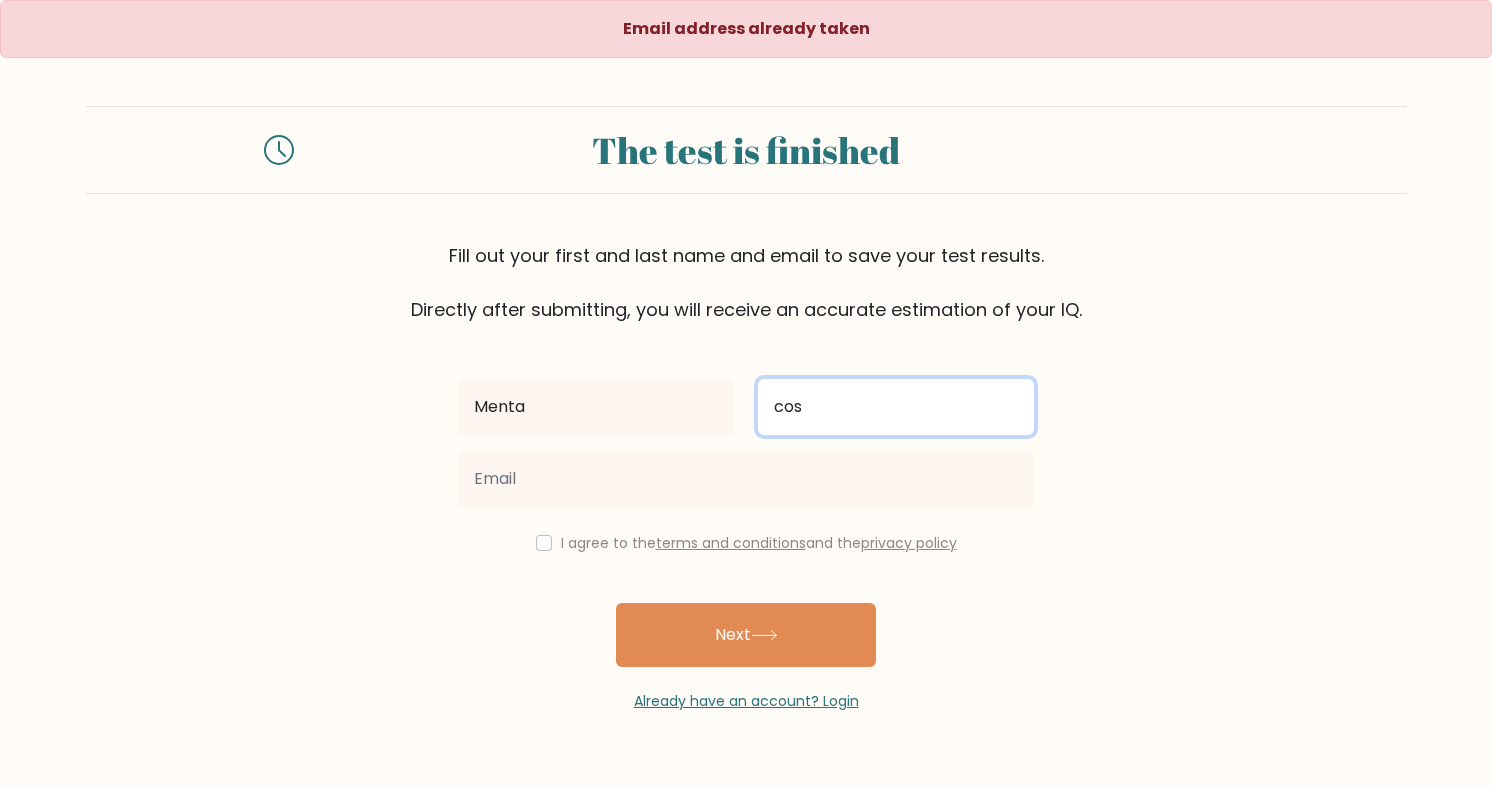 type on "cos" 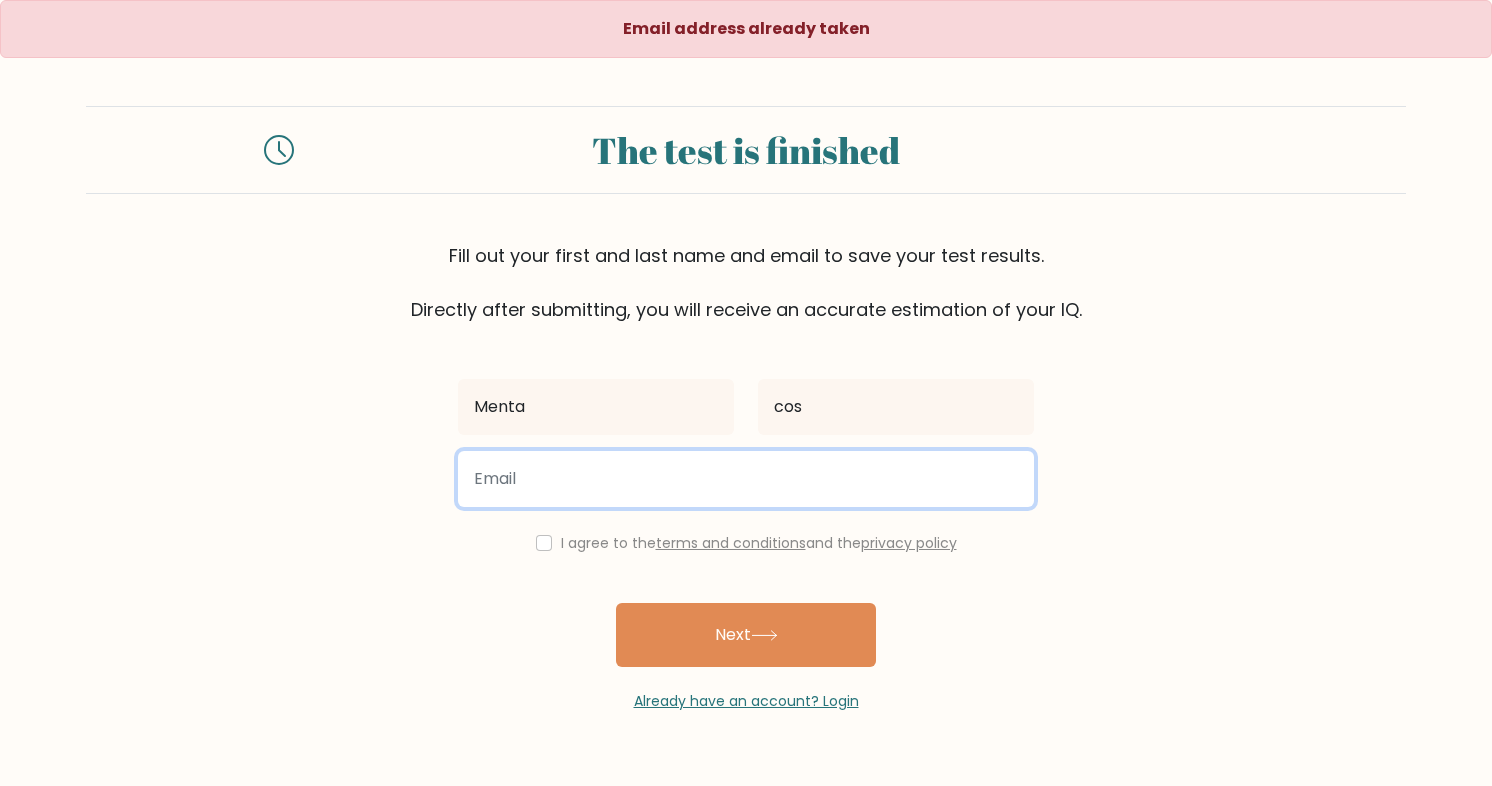 click at bounding box center (746, 479) 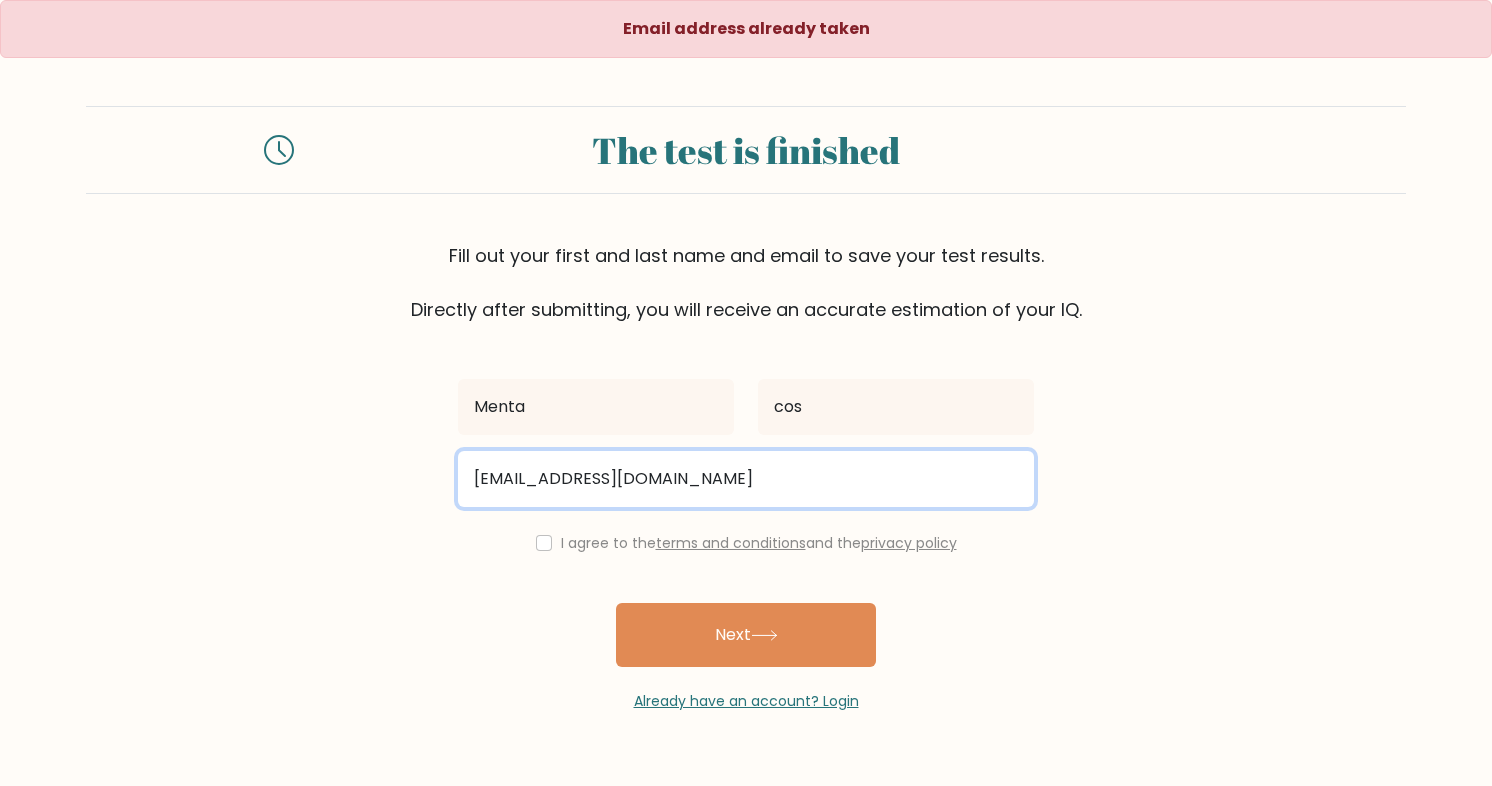 type on "[EMAIL_ADDRESS][DOMAIN_NAME]" 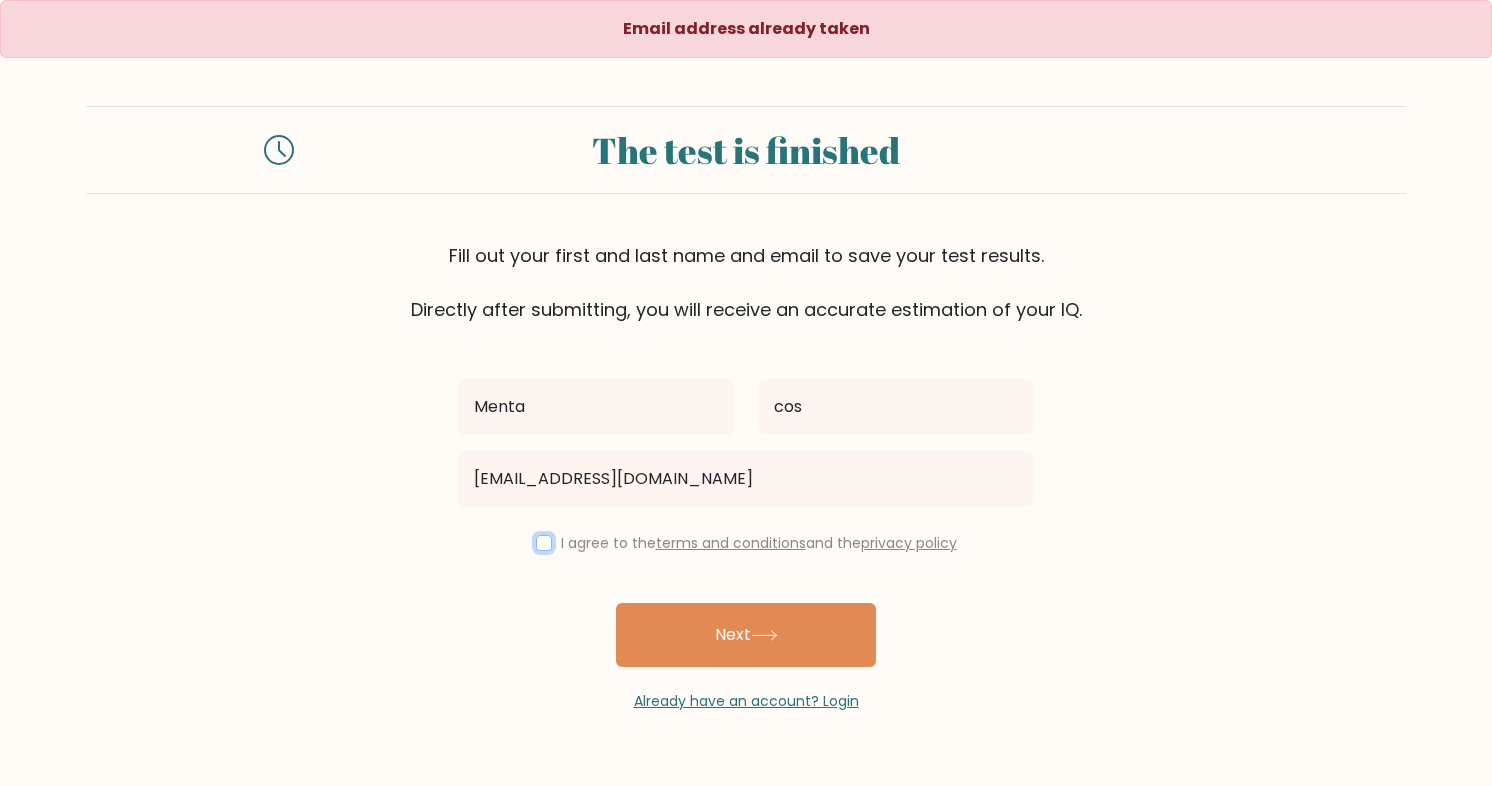 click at bounding box center (544, 543) 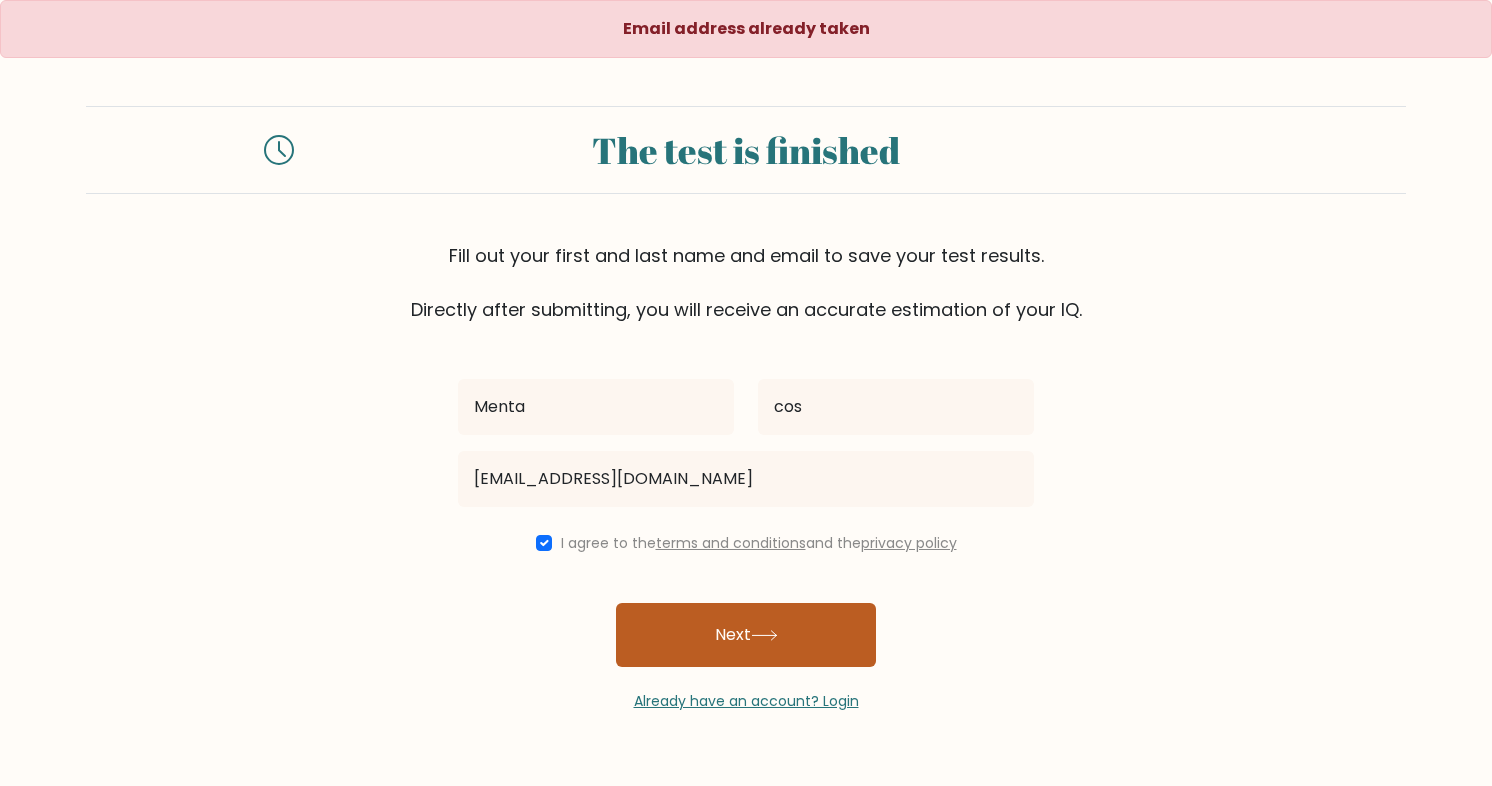 click on "Next" at bounding box center (746, 635) 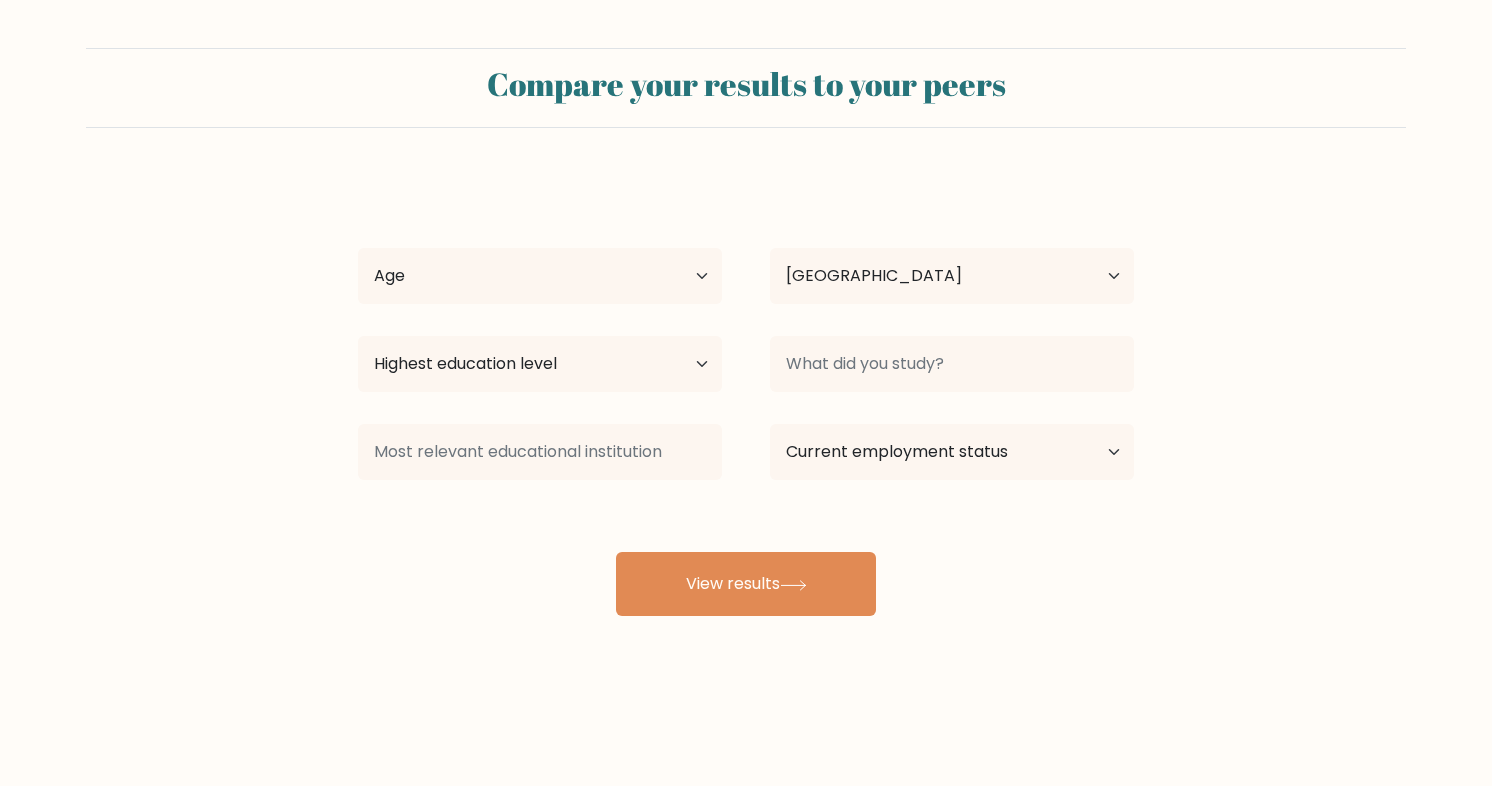select on "IN" 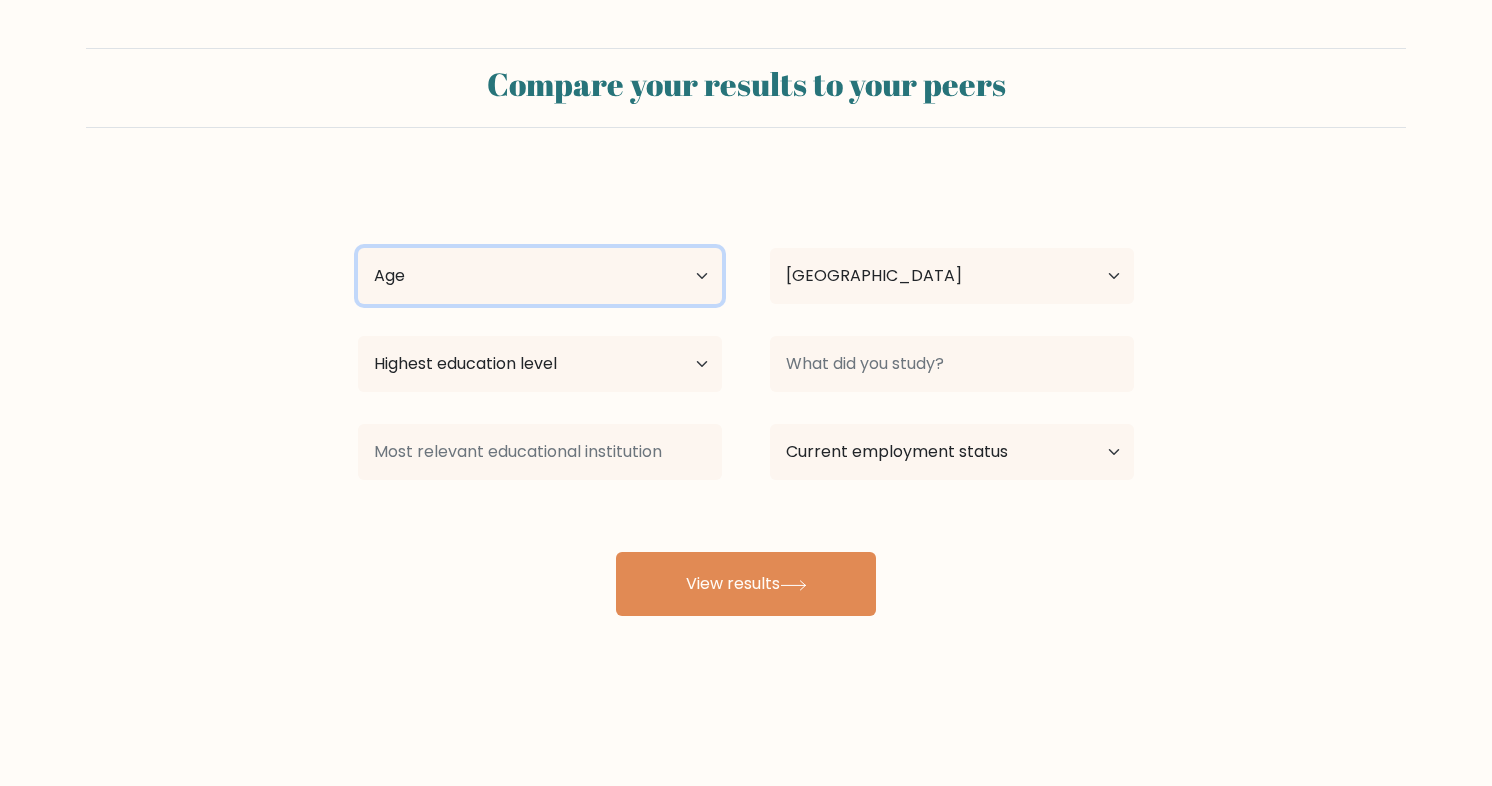 click on "Age
Under 18 years old
18-24 years old
25-34 years old
35-44 years old
45-54 years old
55-64 years old
65 years old and above" at bounding box center (540, 276) 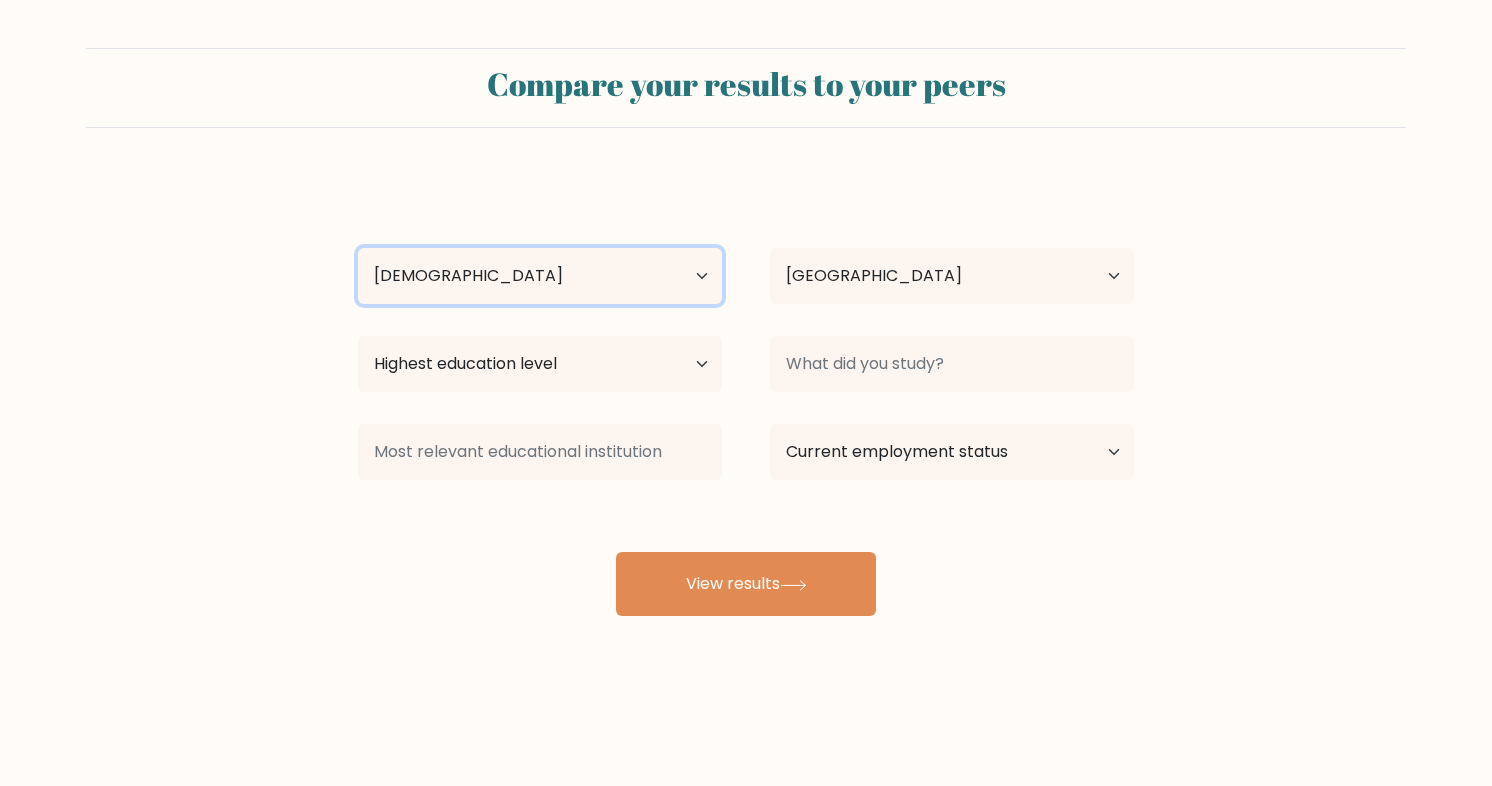 click on "Age
Under 18 years old
18-24 years old
25-34 years old
35-44 years old
45-54 years old
55-64 years old
65 years old and above" at bounding box center (540, 276) 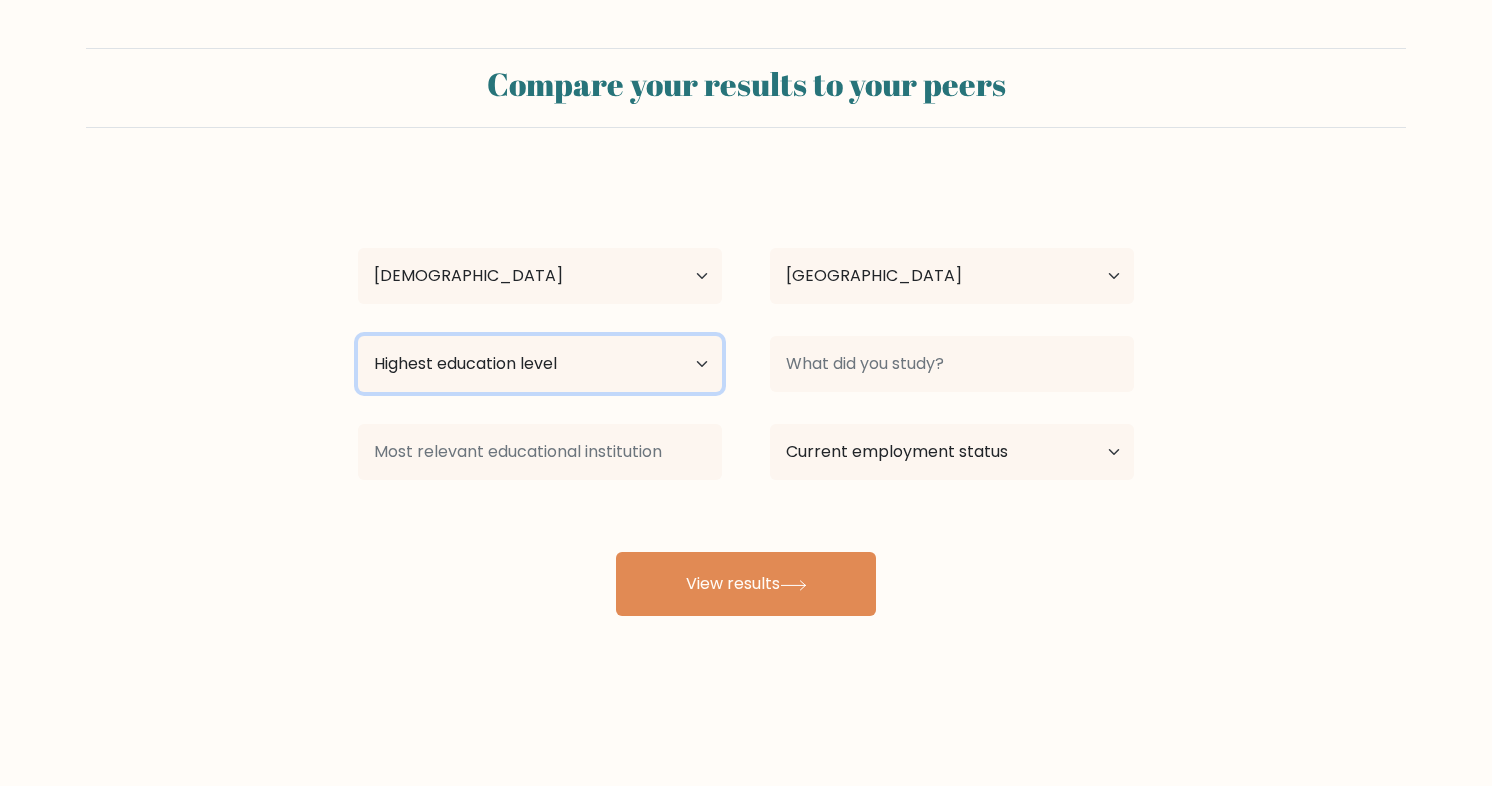 click on "Highest education level
No schooling
Primary
Lower Secondary
Upper Secondary
Occupation Specific
Bachelor's degree
Master's degree
Doctoral degree" at bounding box center (540, 364) 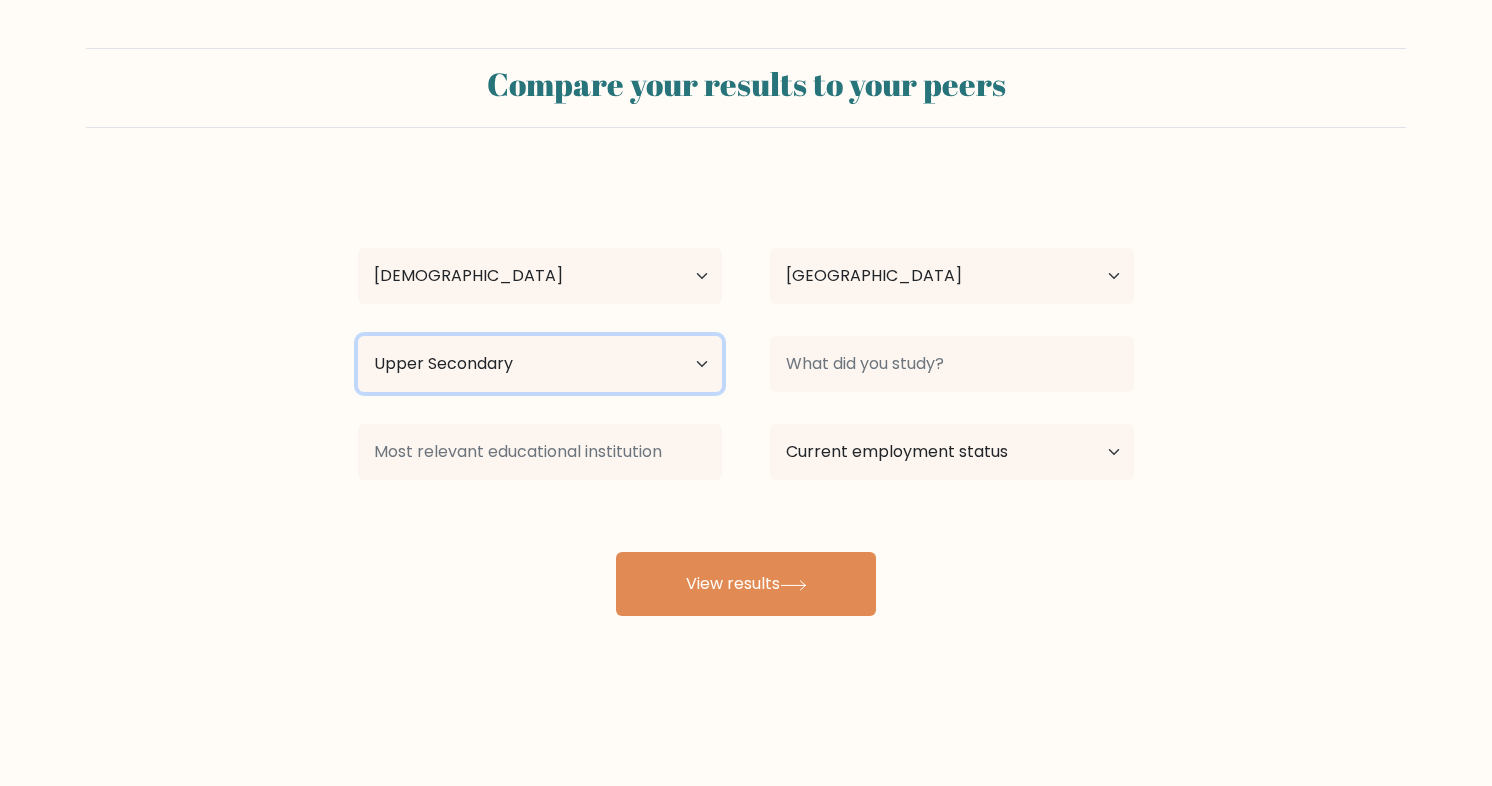click on "Highest education level
No schooling
Primary
Lower Secondary
Upper Secondary
Occupation Specific
Bachelor's degree
Master's degree
Doctoral degree" at bounding box center (540, 364) 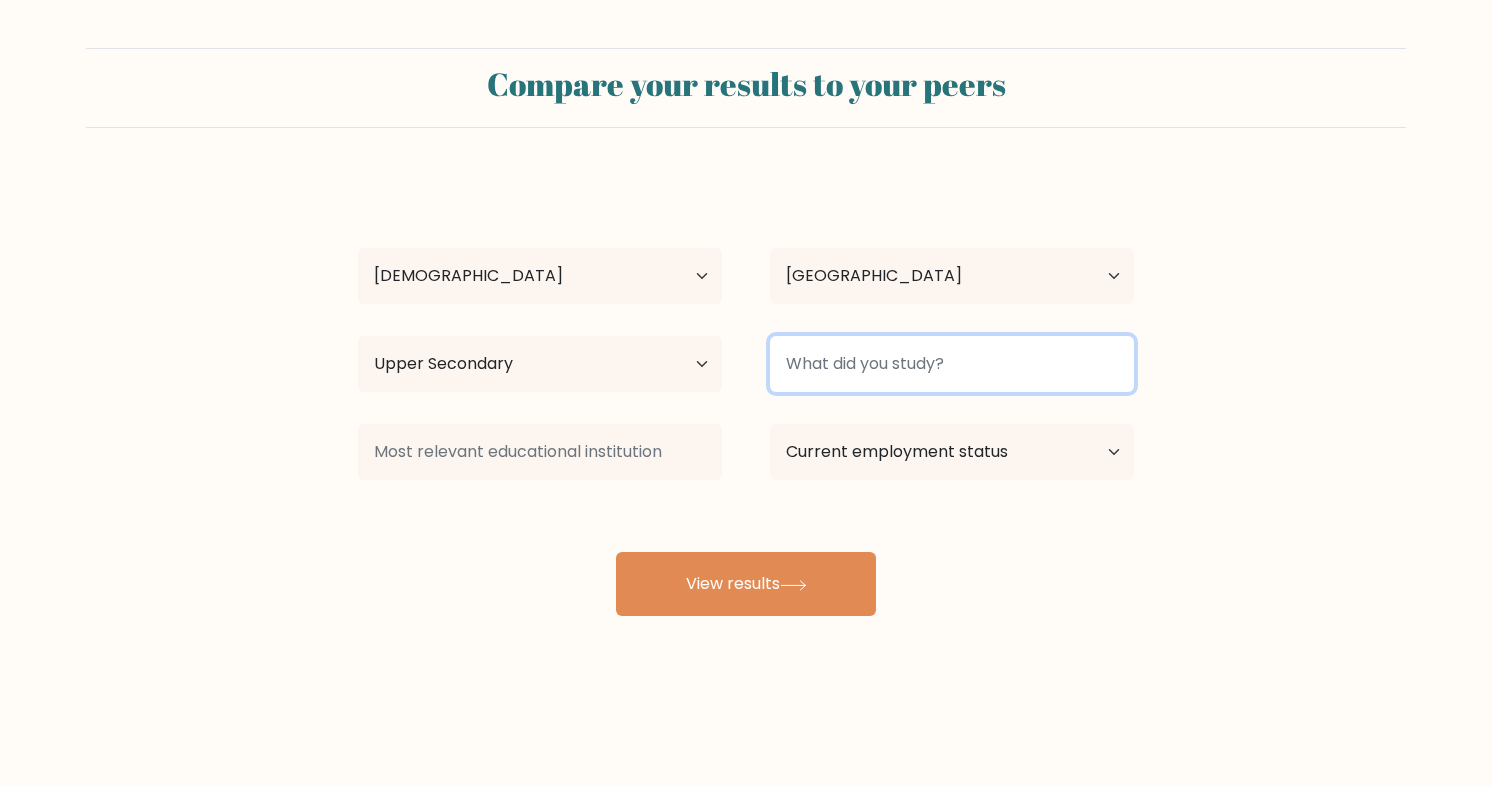 click at bounding box center (952, 364) 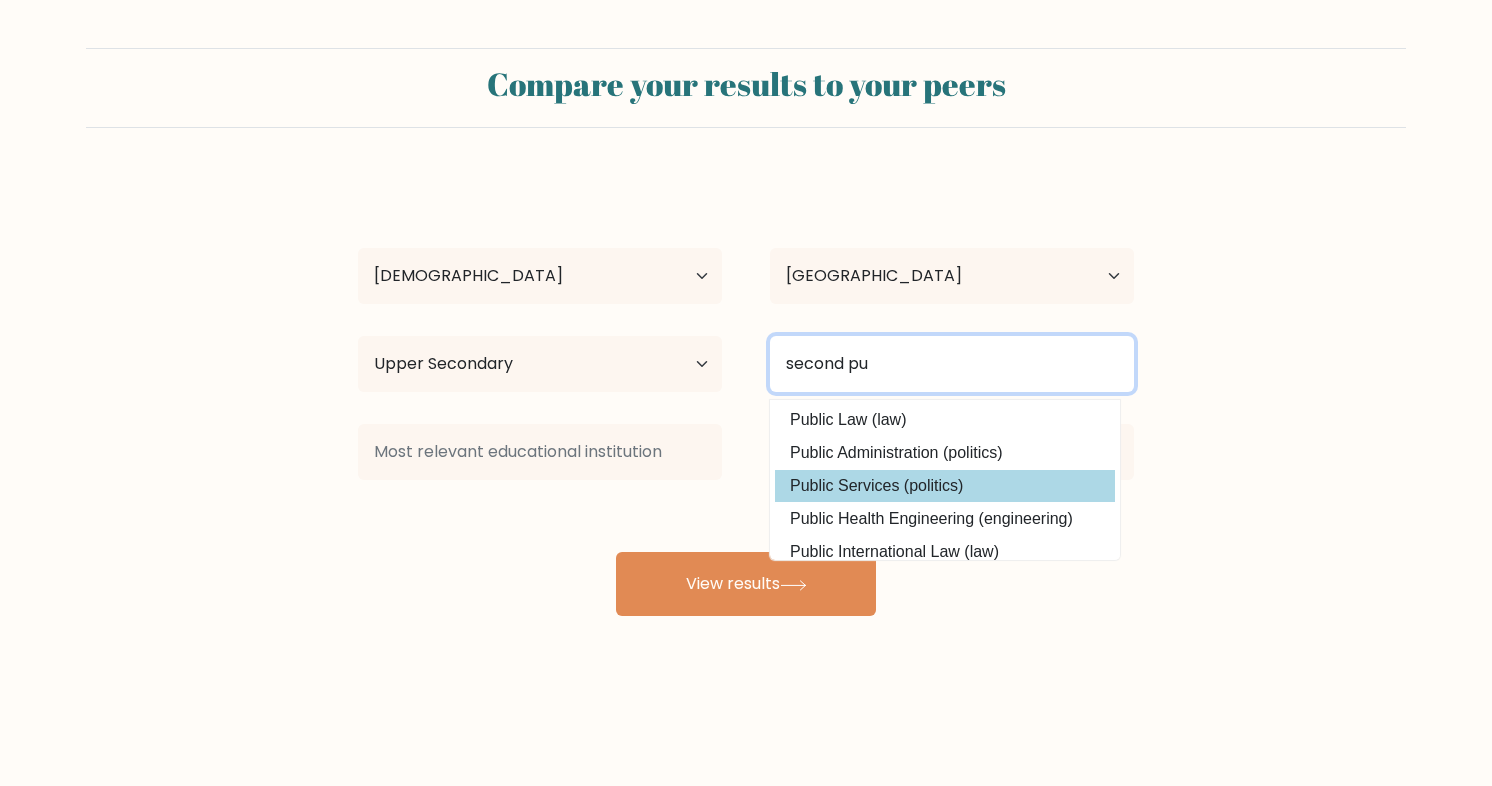 scroll, scrollTop: 194, scrollLeft: 0, axis: vertical 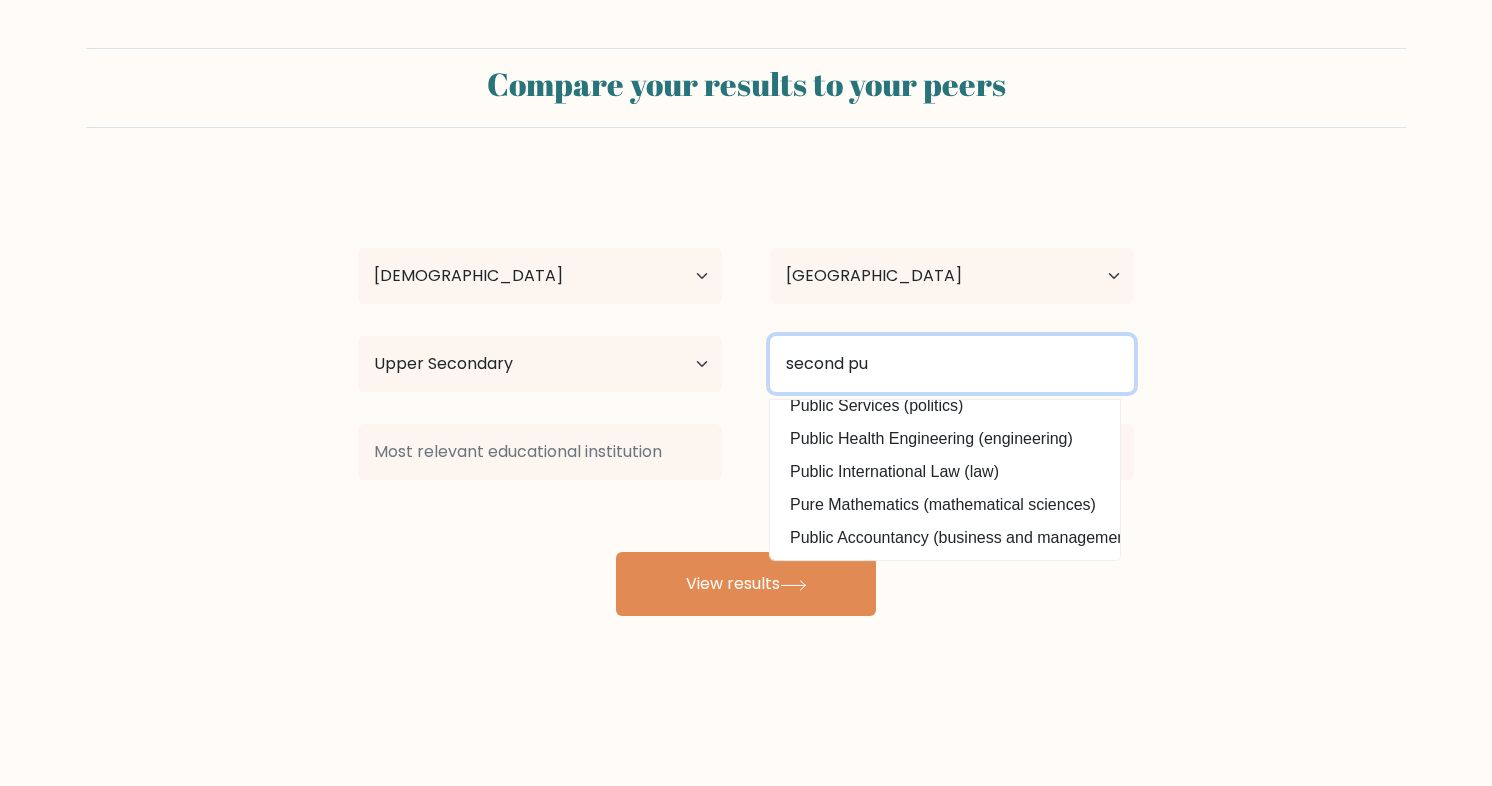 type on "second pu" 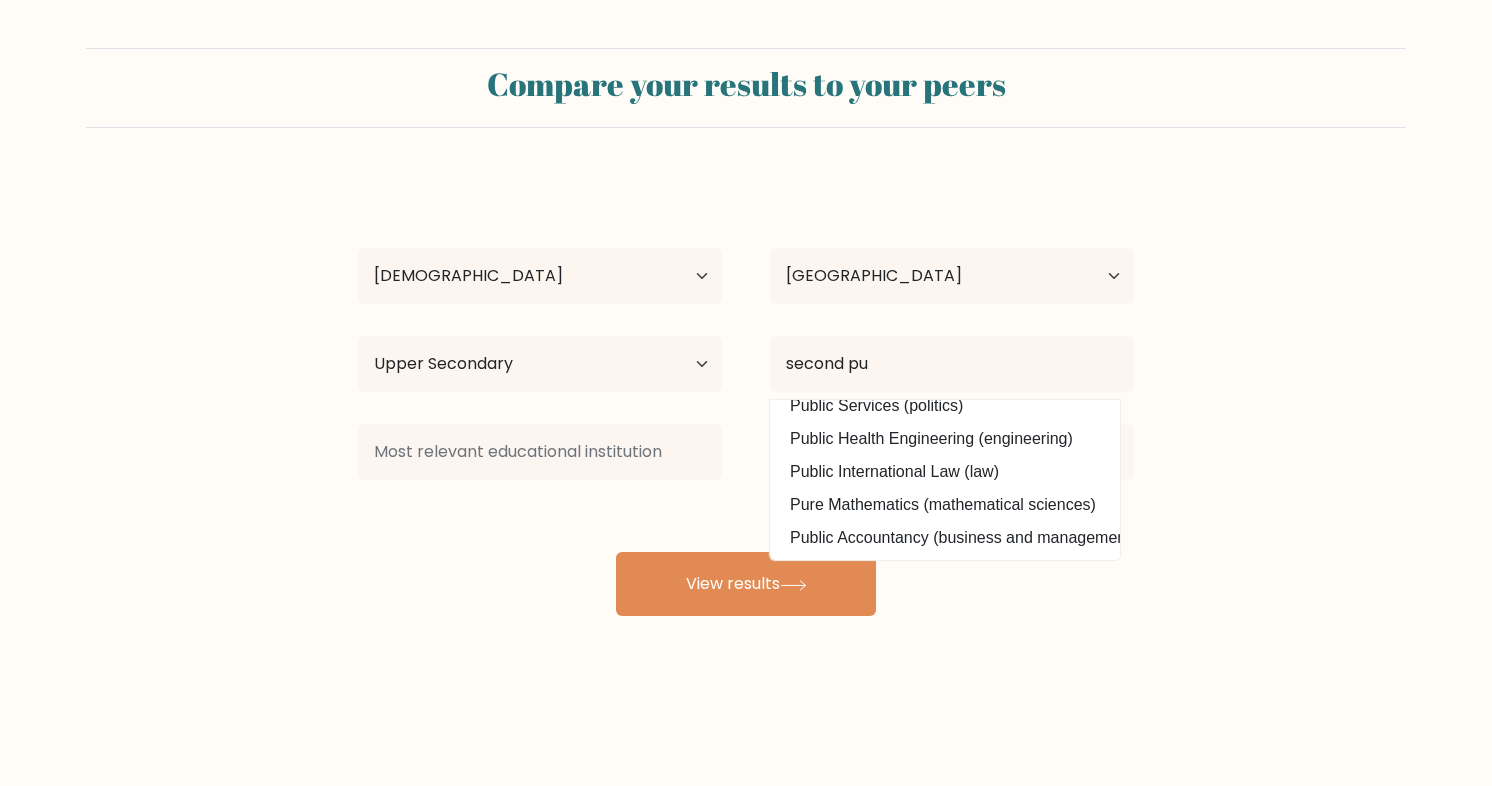 click on "Menta
cos
Age
Under 18 years old
18-24 years old
25-34 years old
35-44 years old
45-54 years old
55-64 years old
65 years old and above
Country
Afghanistan
Albania
Algeria
American Samoa
Andorra
Angola
Anguilla
Antarctica
Antigua and Barbuda
Argentina
Armenia
Aruba
Australia
Austria
Azerbaijan
Bahamas
Bahrain
Bangladesh
Barbados
Belarus
Belgium
Belize
Benin
Bermuda
Bhutan
Bolivia
Bonaire, Sint Eustatius and Saba
Bosnia and Herzegovina
Botswana
Bouvet Island
Brazil
Brunei" at bounding box center (746, 396) 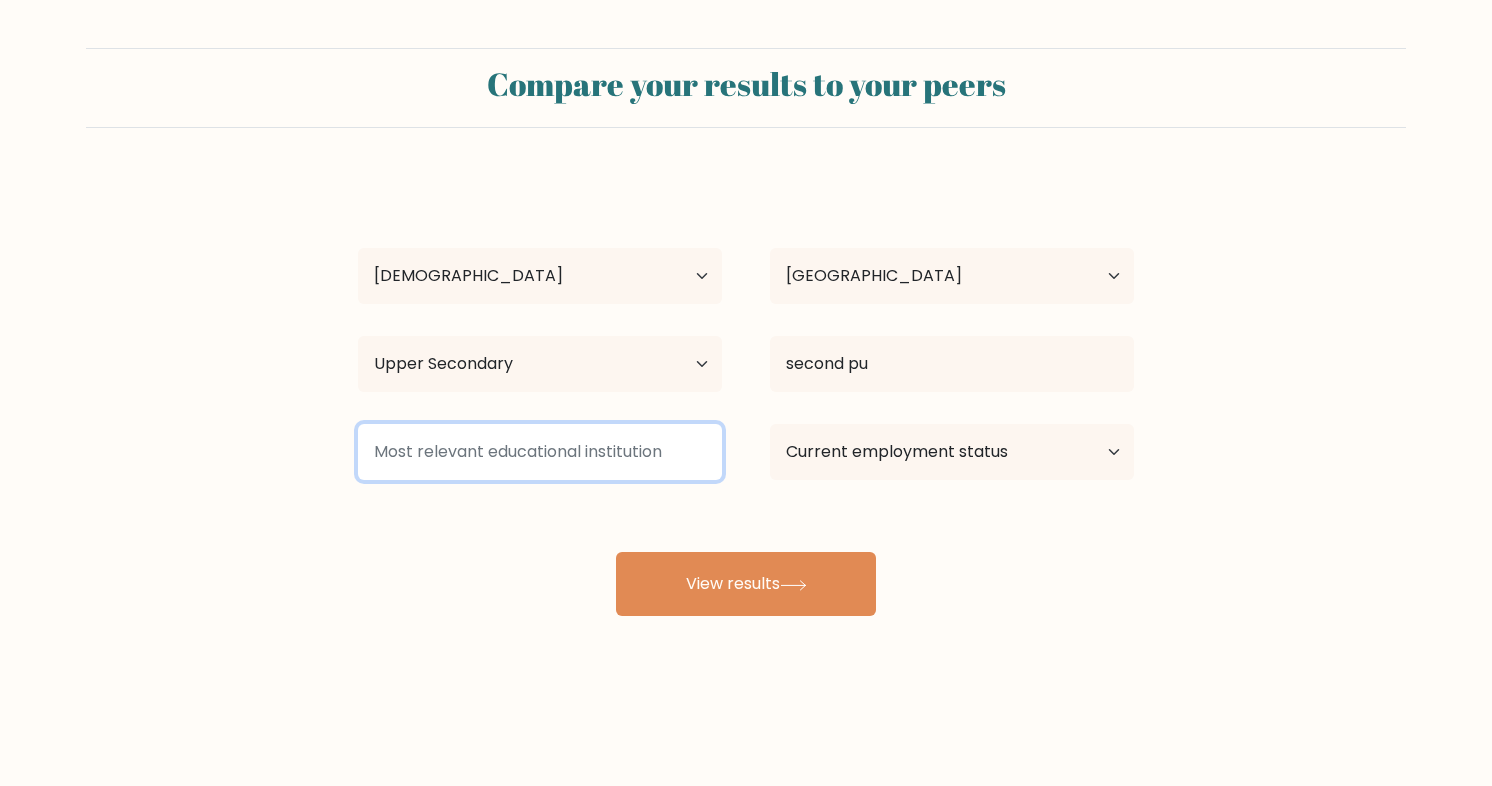 click at bounding box center [540, 452] 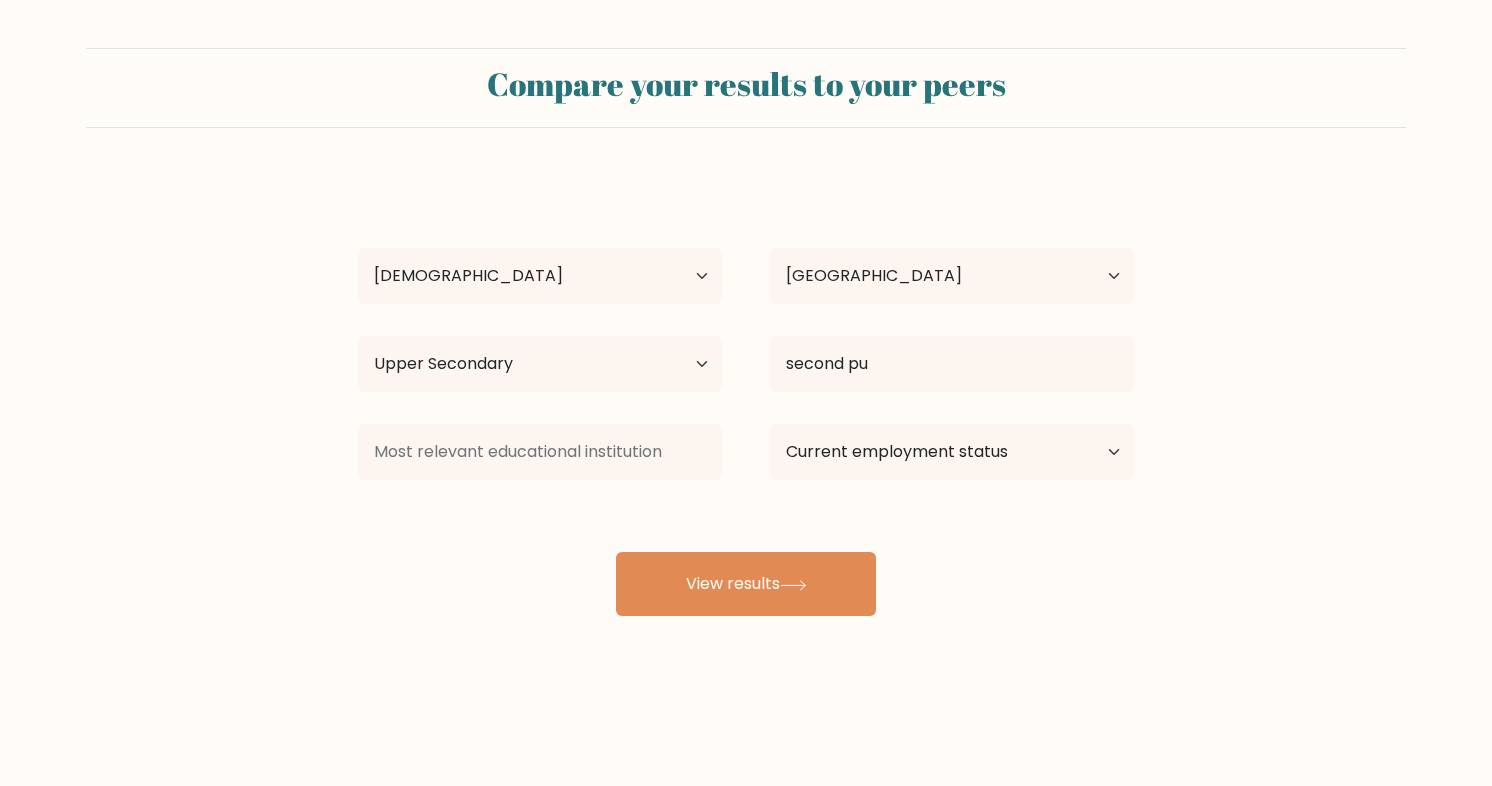 click on "Menta
cos
Age
Under 18 years old
18-24 years old
25-34 years old
35-44 years old
45-54 years old
55-64 years old
65 years old and above
Country
Afghanistan
Albania
Algeria
American Samoa
Andorra
Angola
Anguilla
Antarctica
Antigua and Barbuda
Argentina
Armenia
Aruba
Australia
Austria
Azerbaijan
Bahamas
Bahrain
Bangladesh
Barbados
Belarus
Belgium
Belize
Benin
Bermuda
Bhutan
Bolivia
Bonaire, Sint Eustatius and Saba
Bosnia and Herzegovina
Botswana
Bouvet Island
Brazil
Brunei" at bounding box center [746, 396] 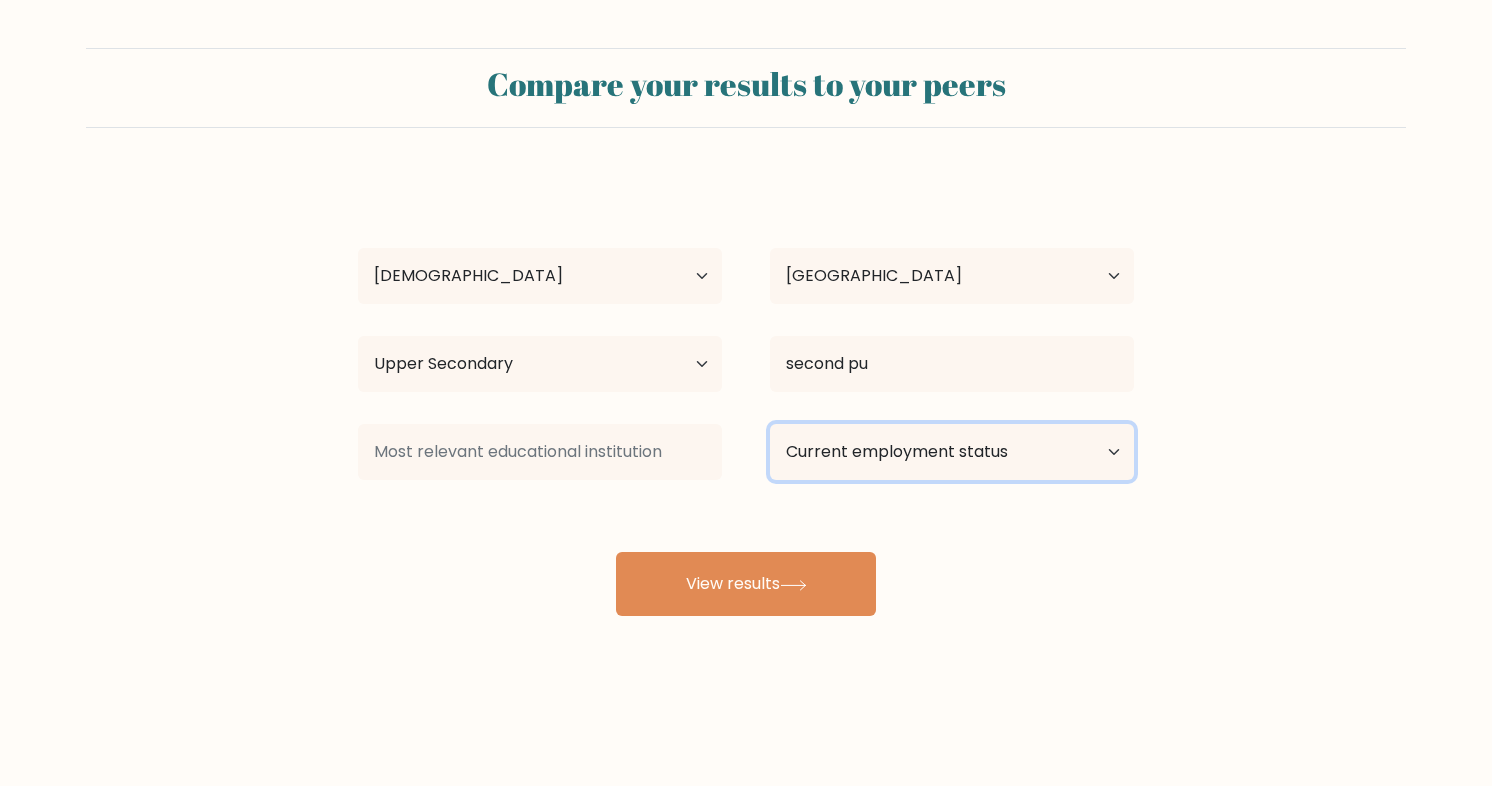 click on "Current employment status
Employed
Student
Retired
Other / prefer not to answer" at bounding box center (952, 452) 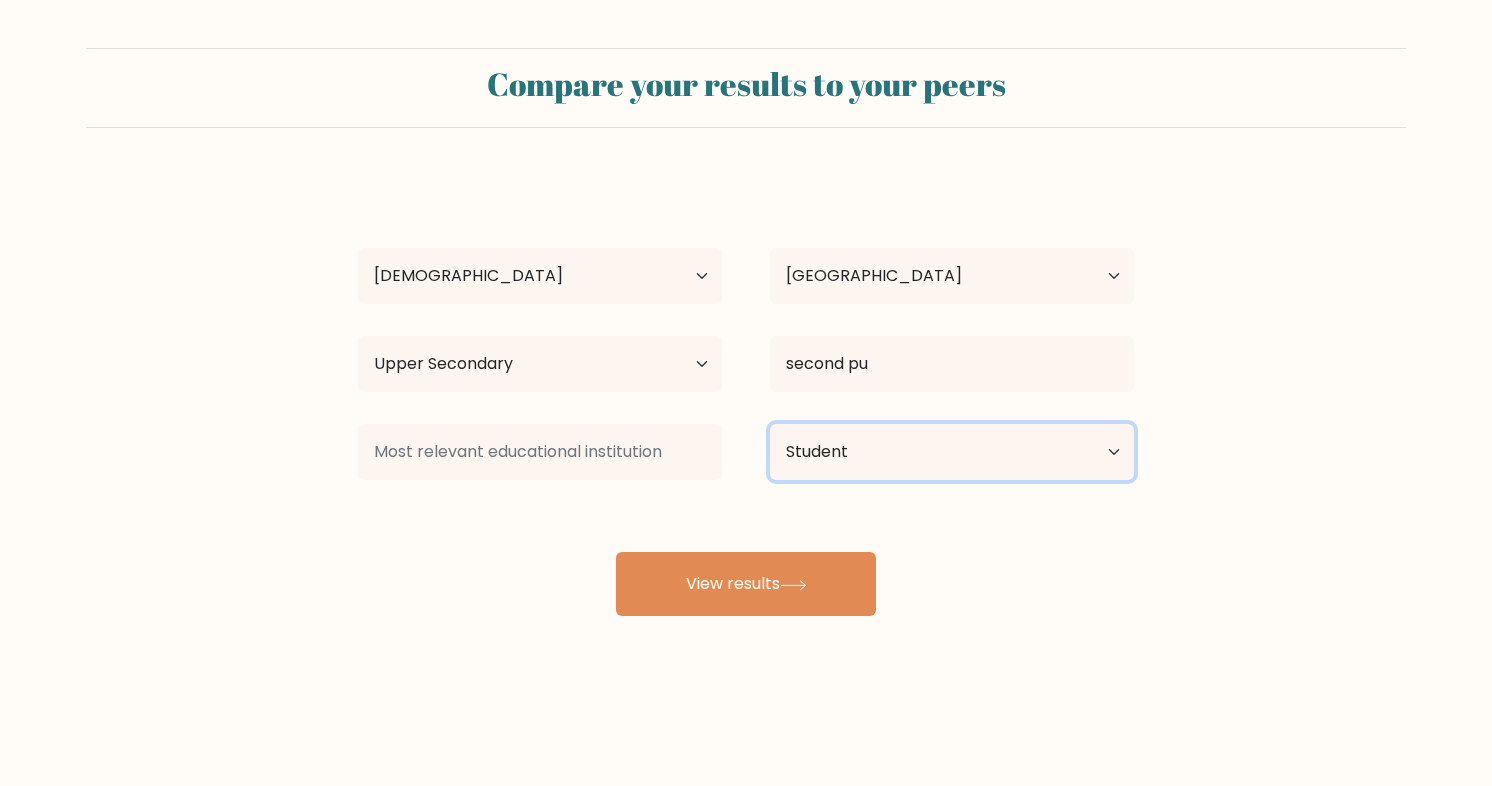 click on "Current employment status
Employed
Student
Retired
Other / prefer not to answer" at bounding box center (952, 452) 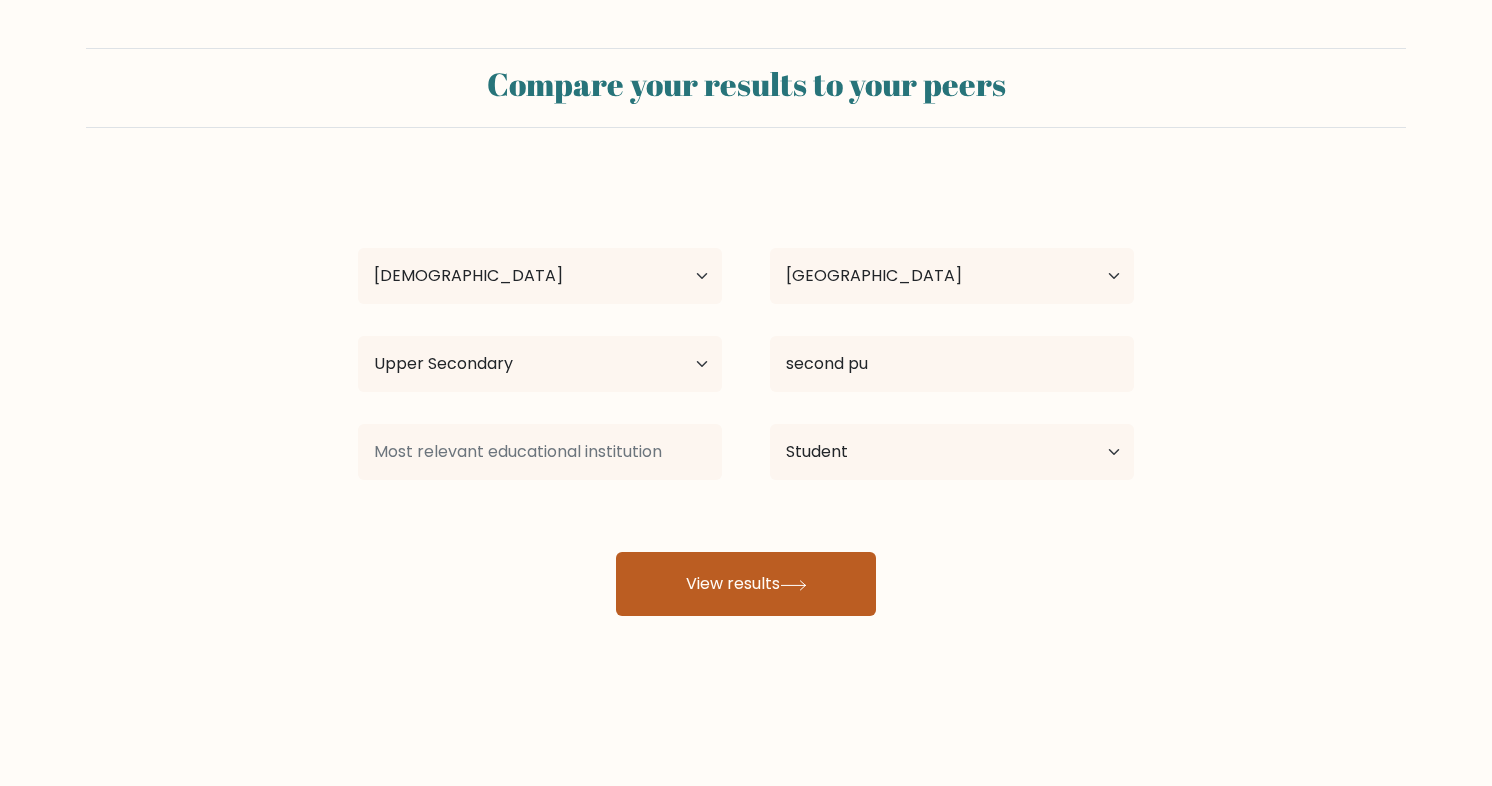 click on "View results" at bounding box center (746, 584) 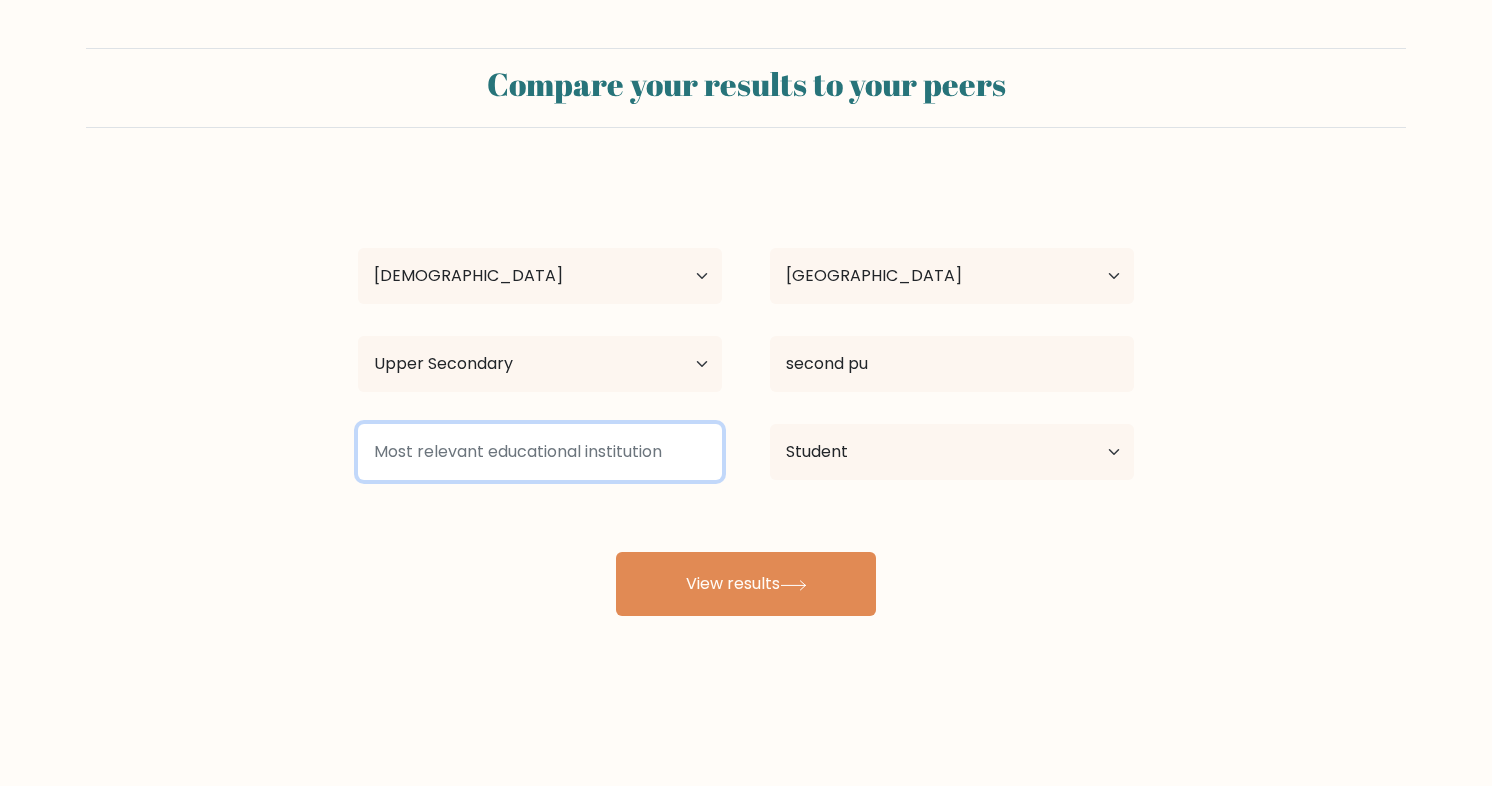 click at bounding box center (540, 452) 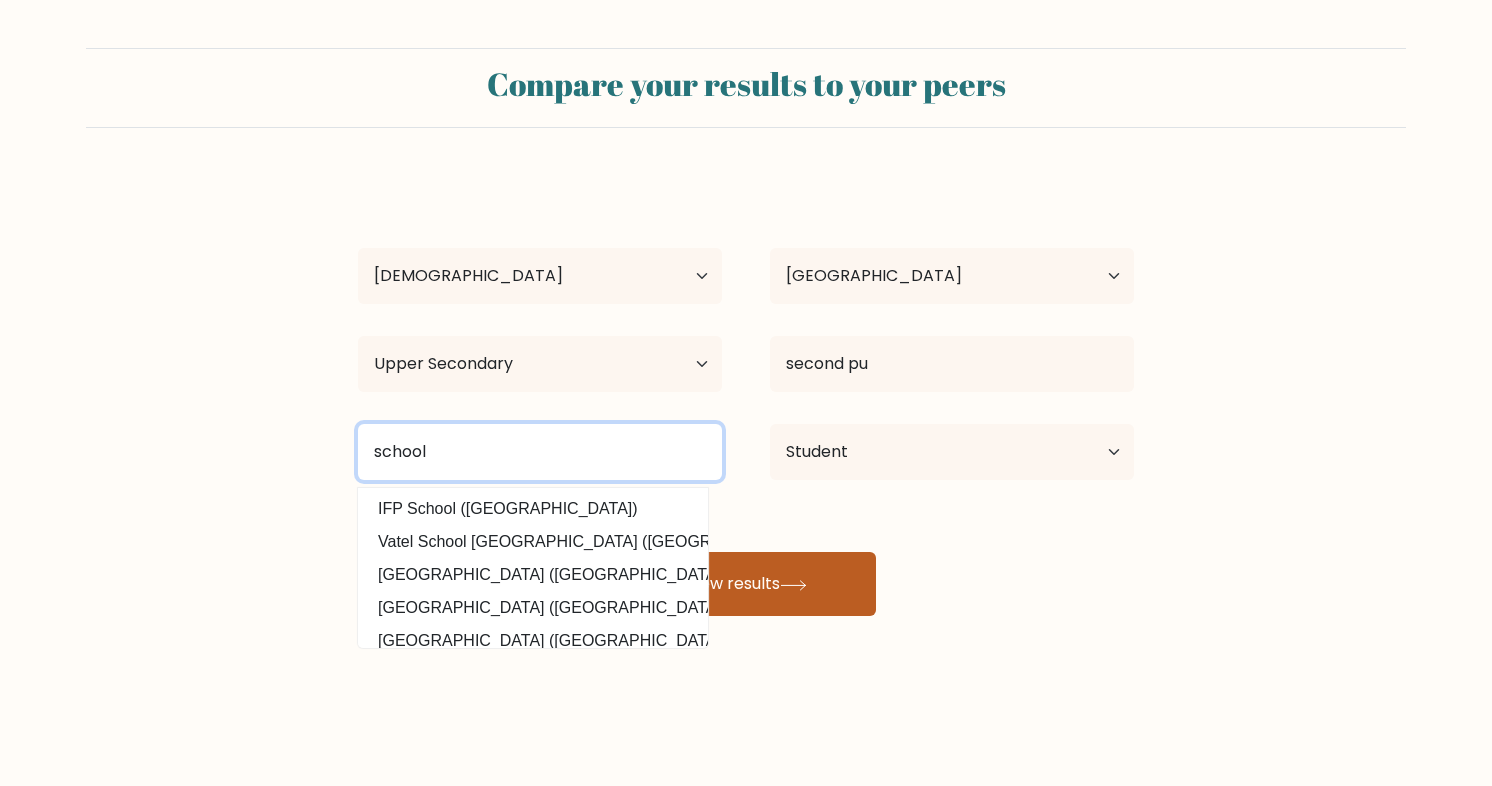 type on "school" 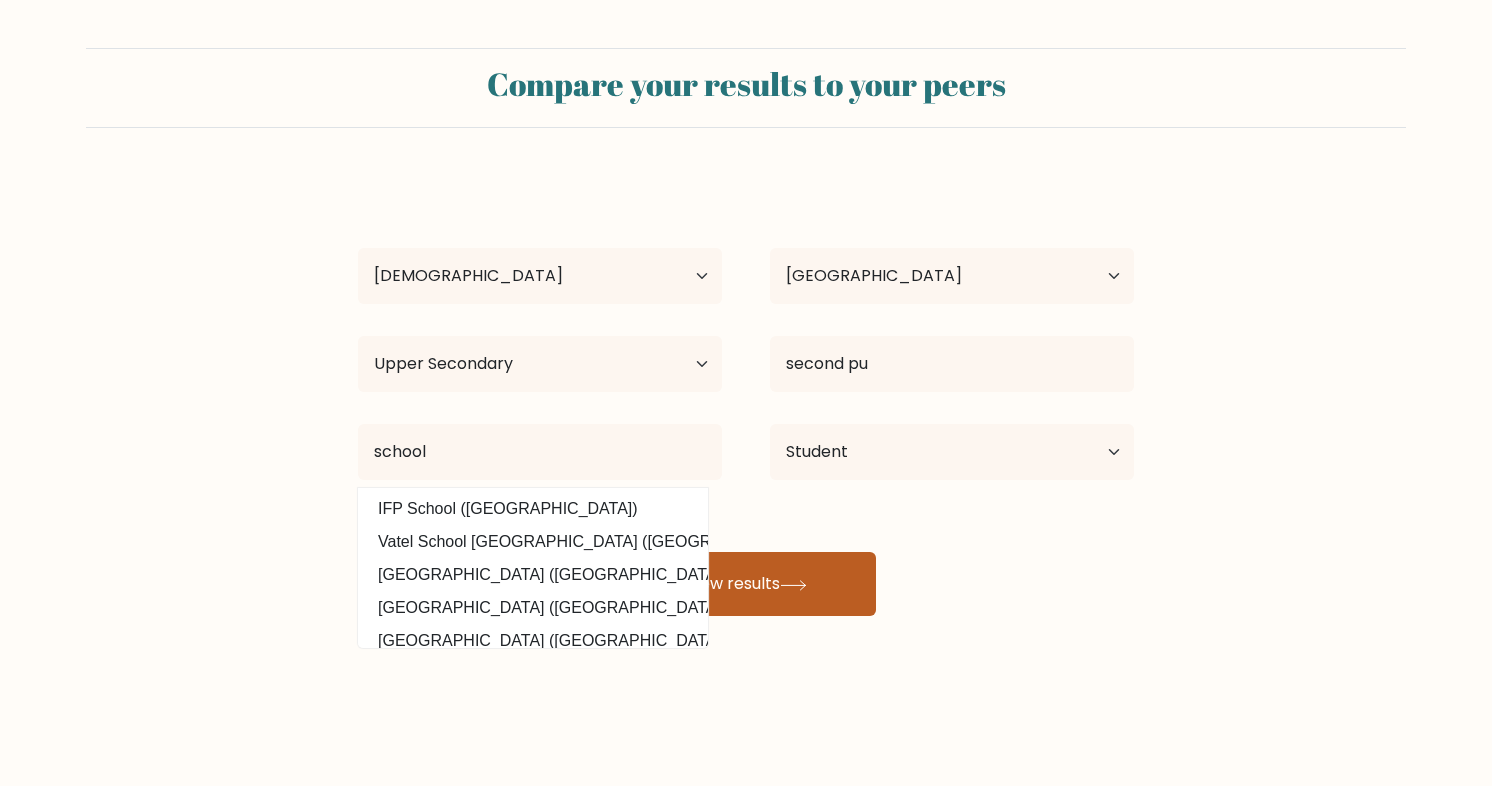 click on "View results" at bounding box center (746, 584) 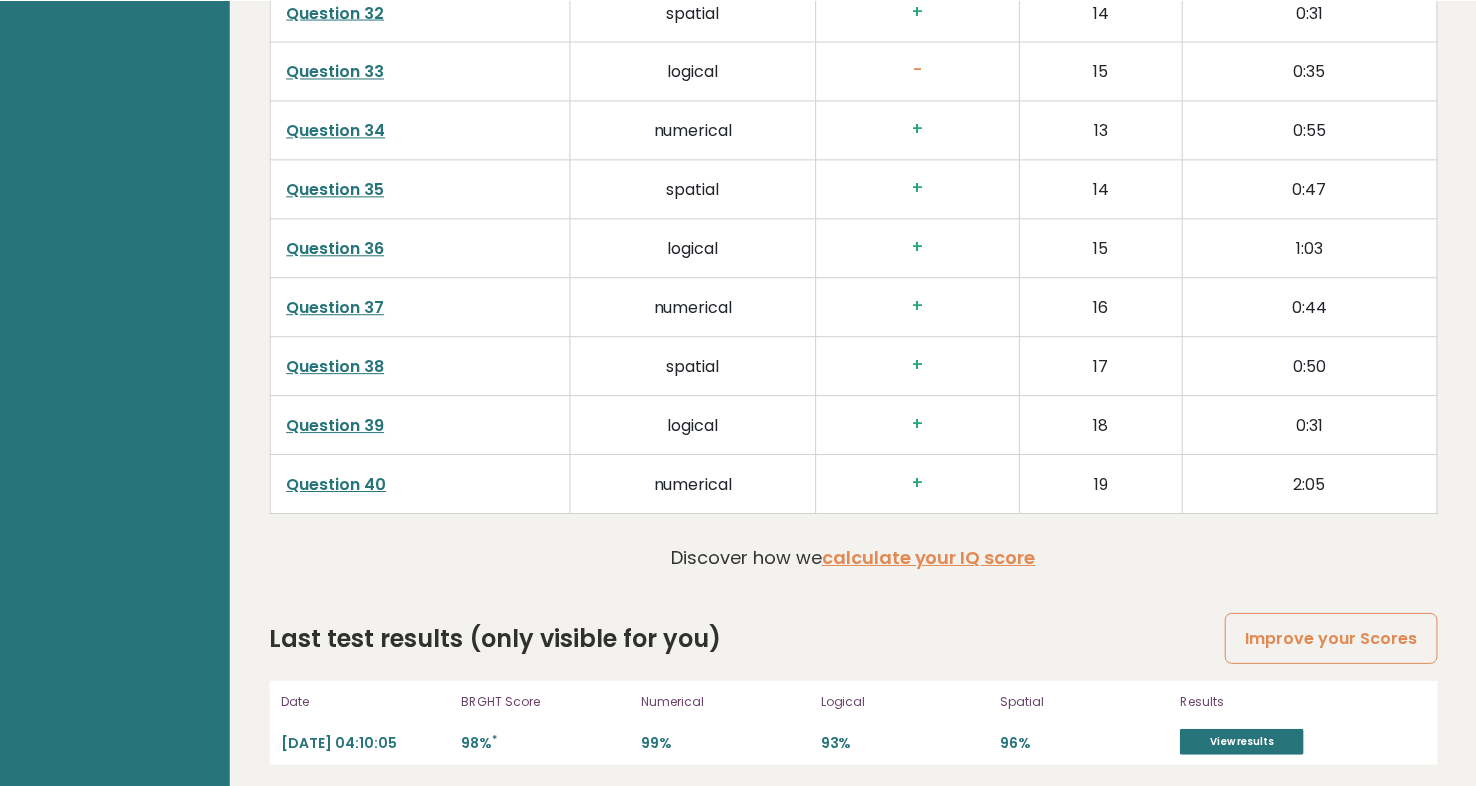 scroll, scrollTop: 5018, scrollLeft: 0, axis: vertical 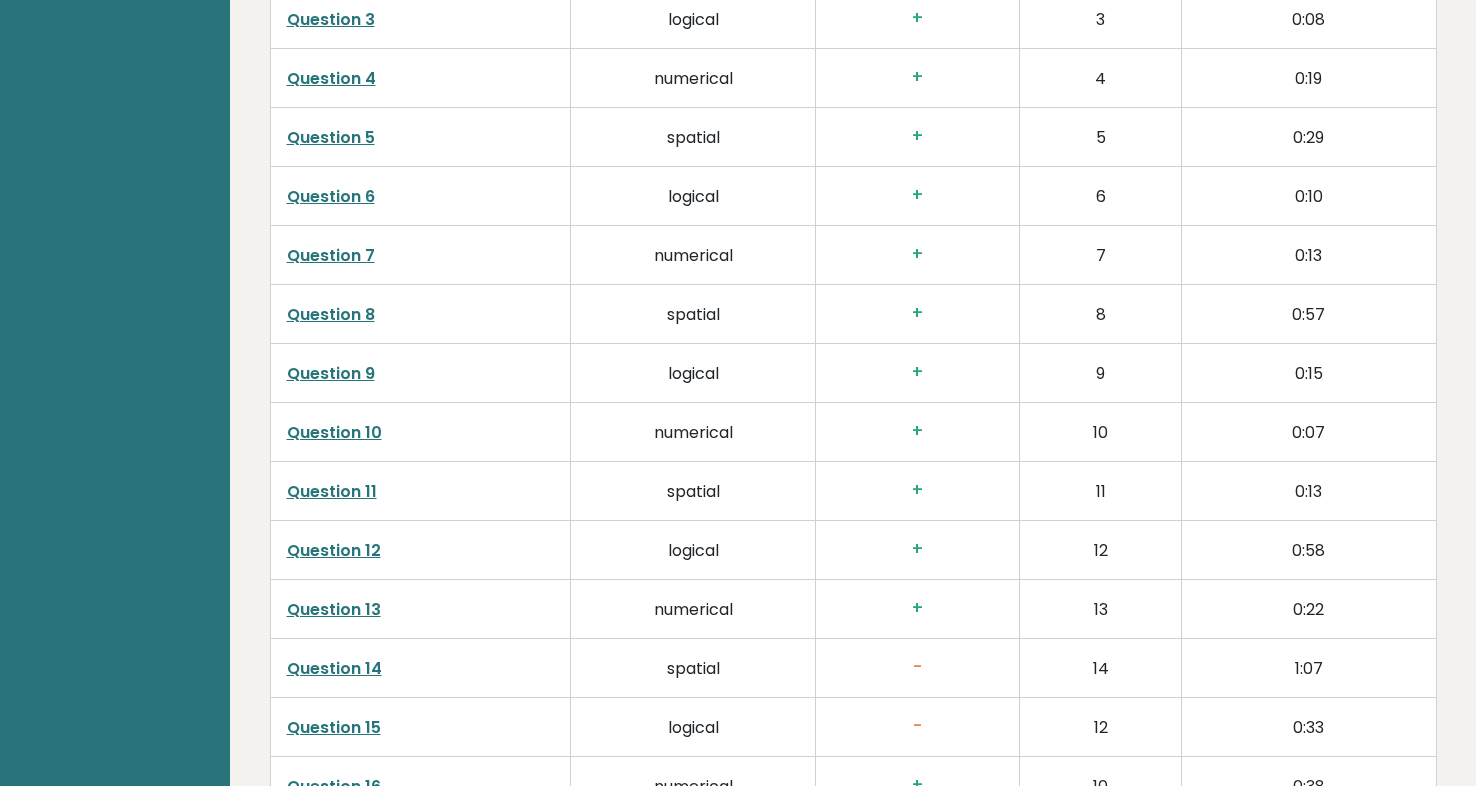 click on "-" at bounding box center (918, 668) 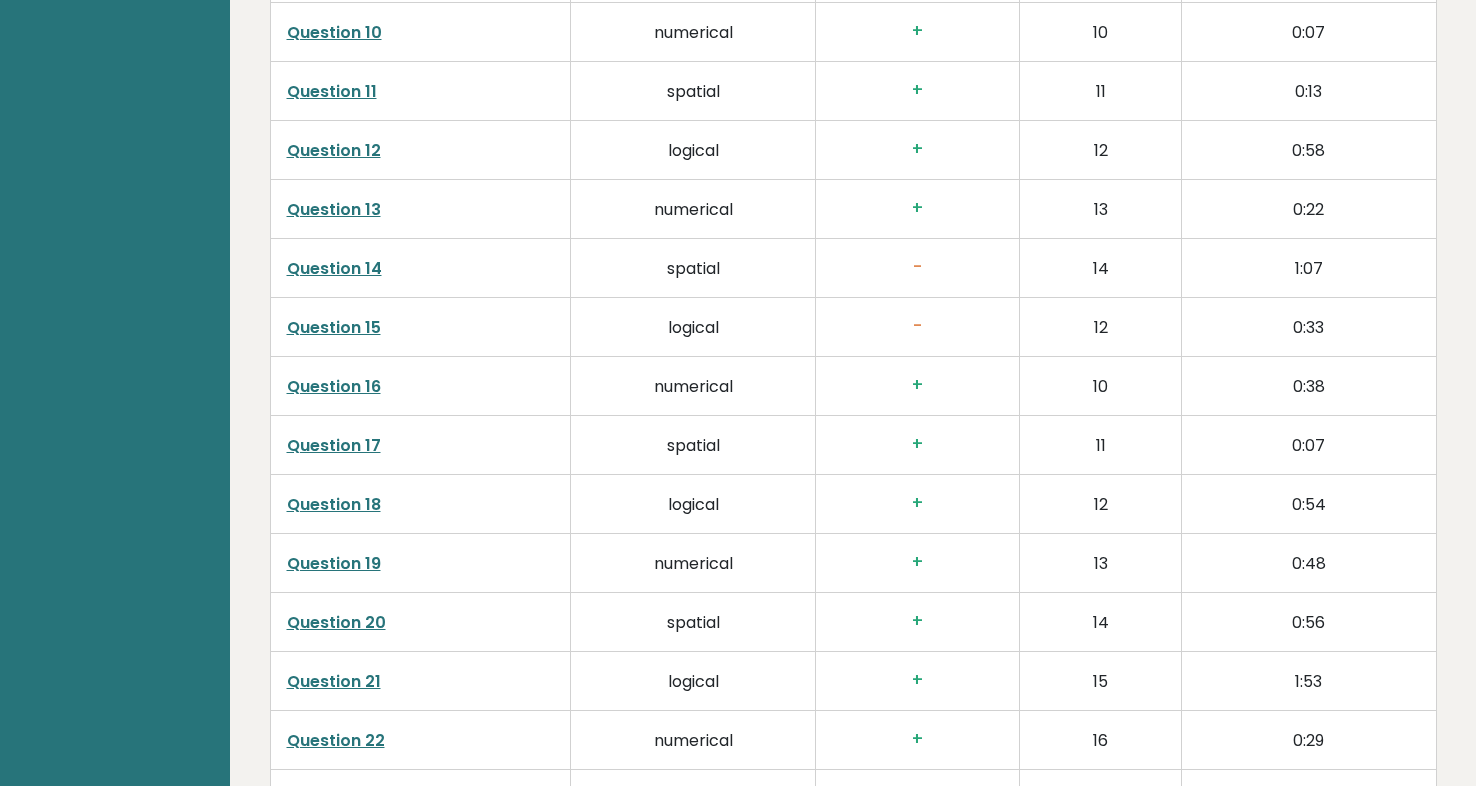 click on "Question
14" at bounding box center [334, 268] 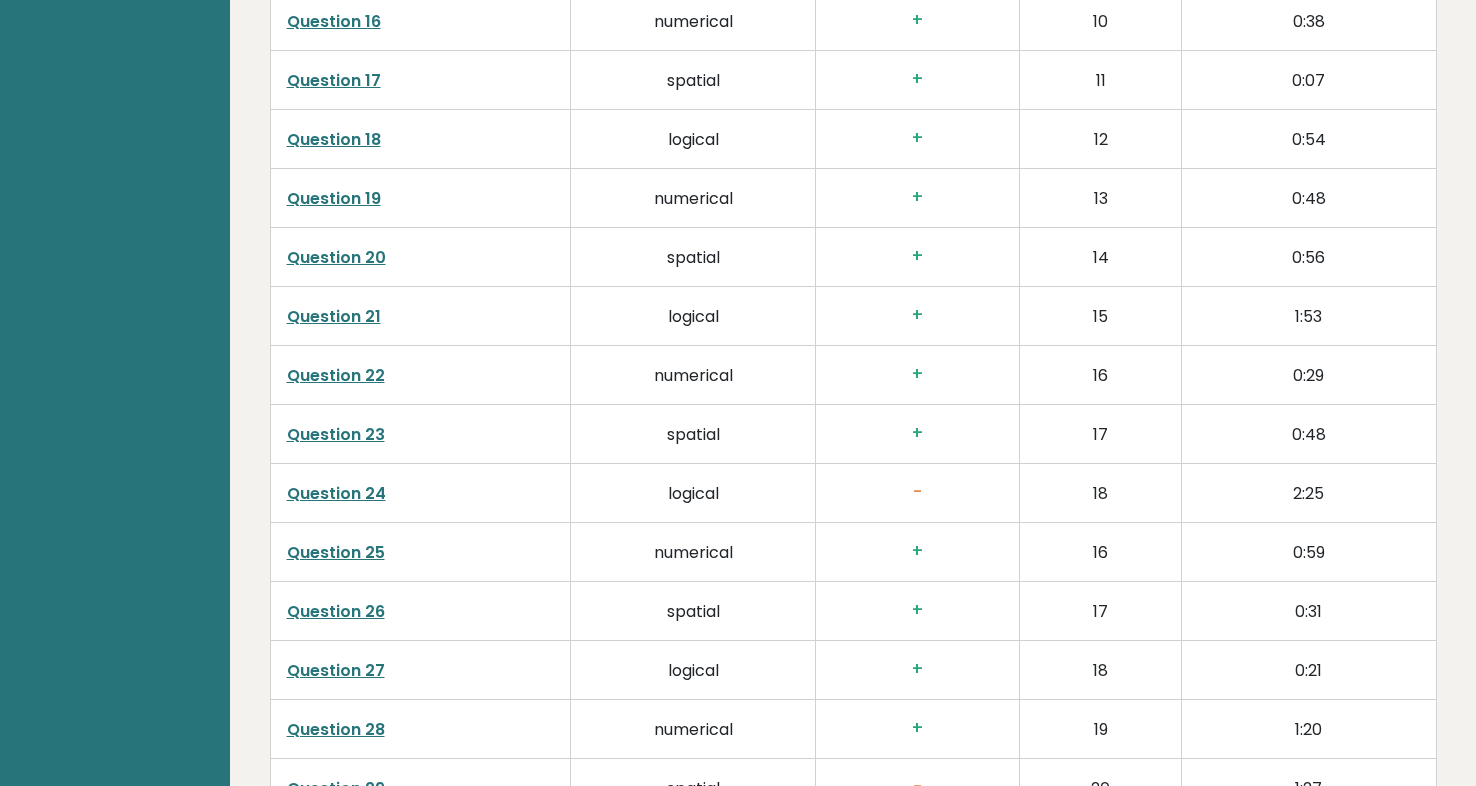 scroll, scrollTop: 4100, scrollLeft: 0, axis: vertical 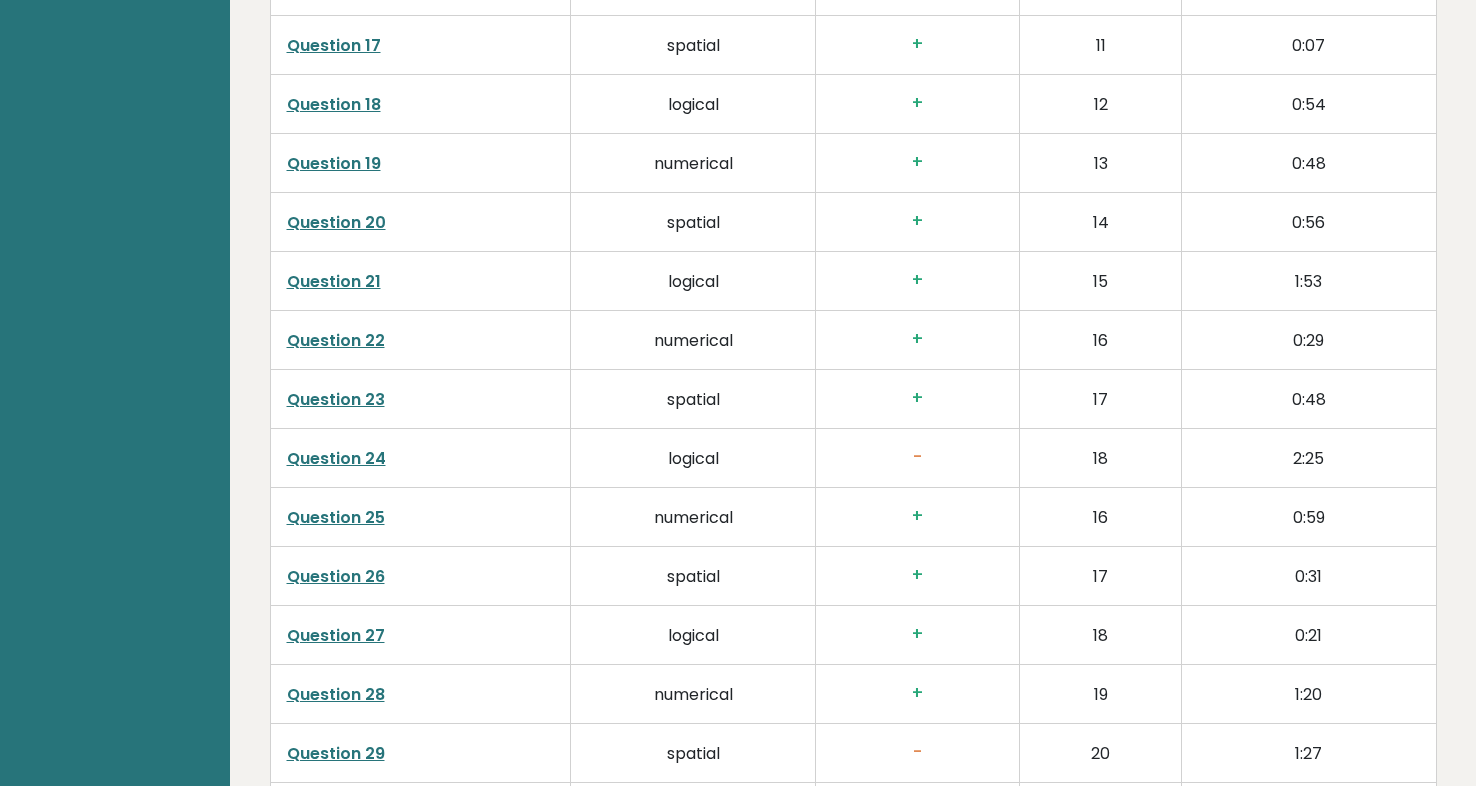 click on "Question
24" at bounding box center [336, 458] 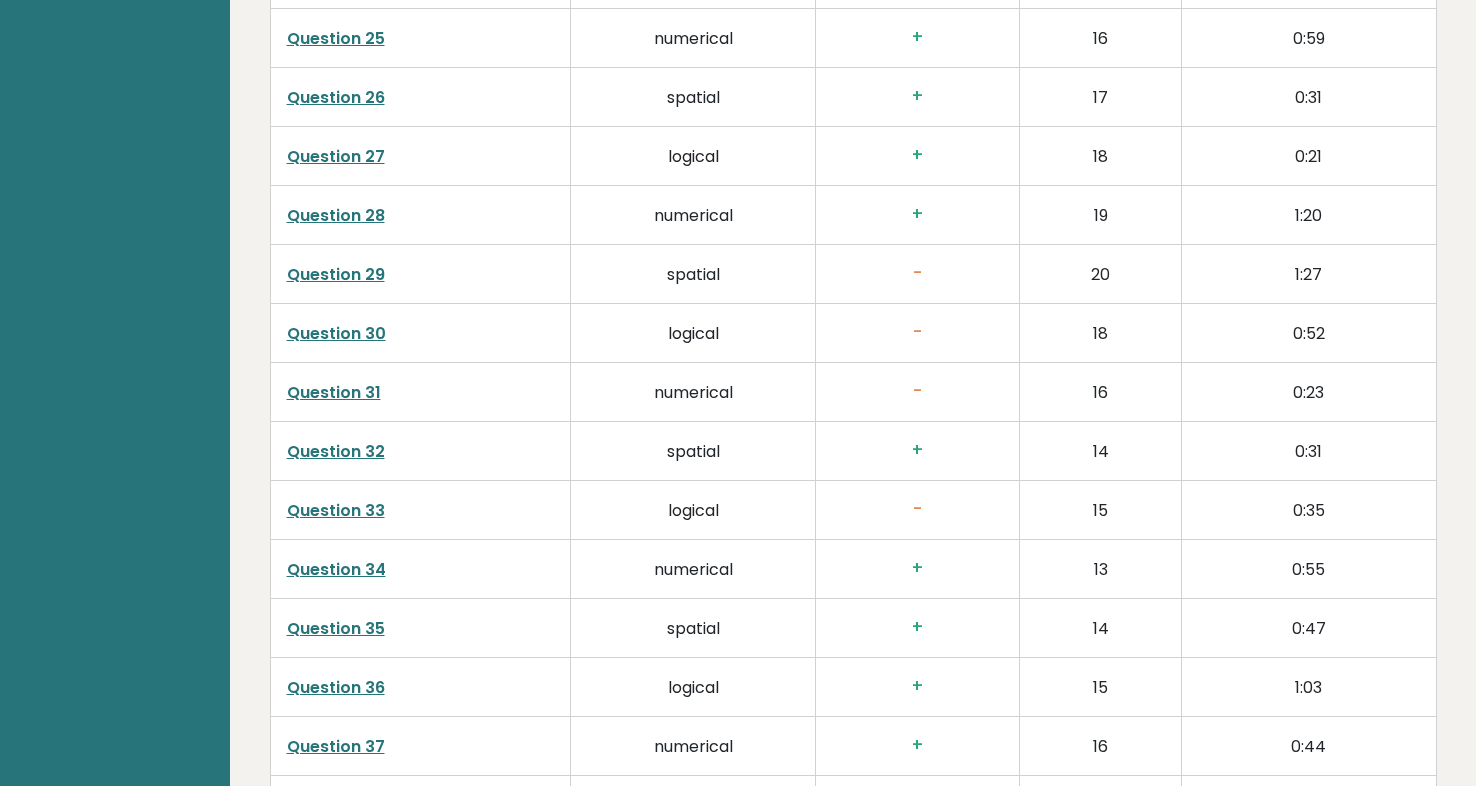 scroll, scrollTop: 4700, scrollLeft: 0, axis: vertical 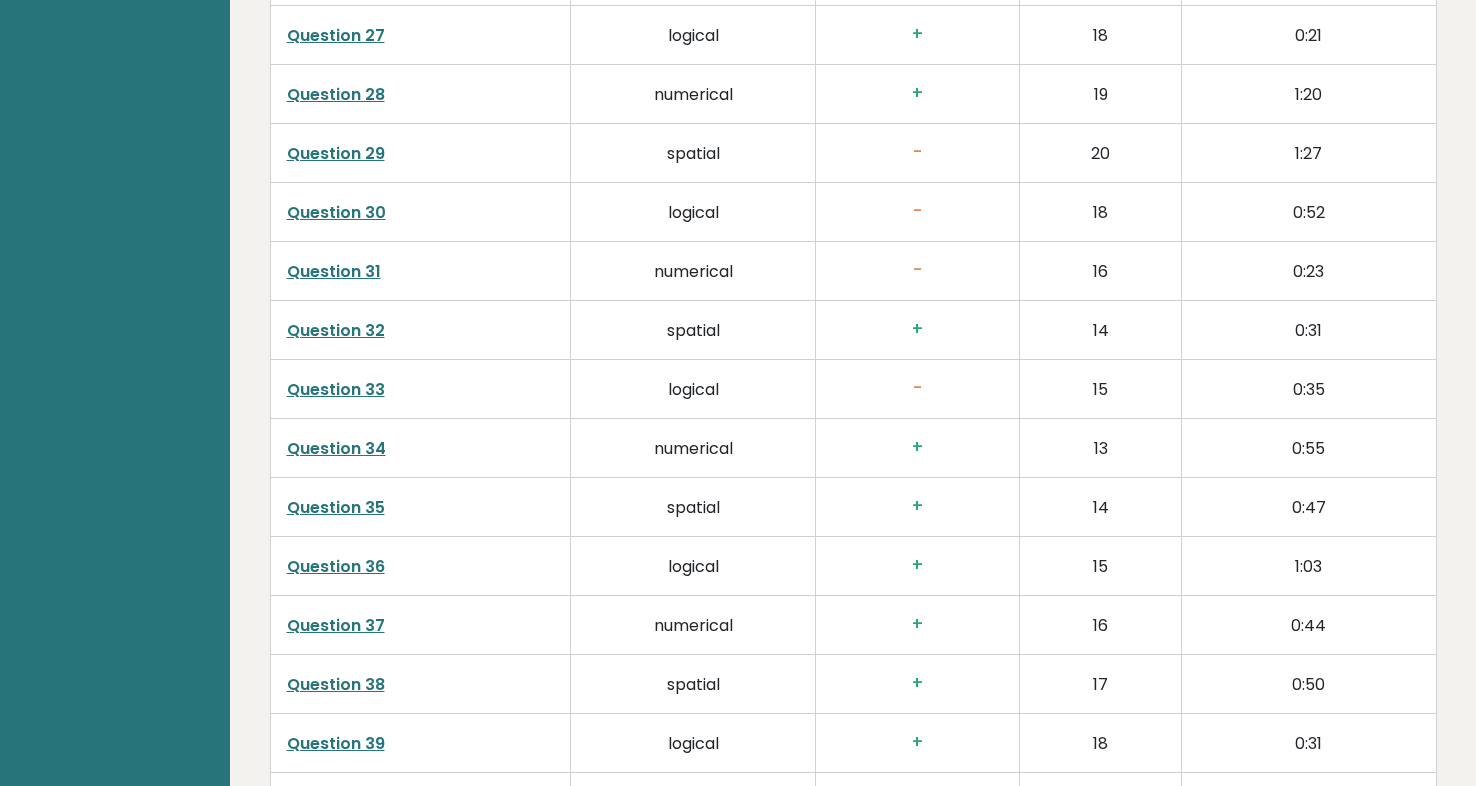 click on "Question
30" at bounding box center (336, 212) 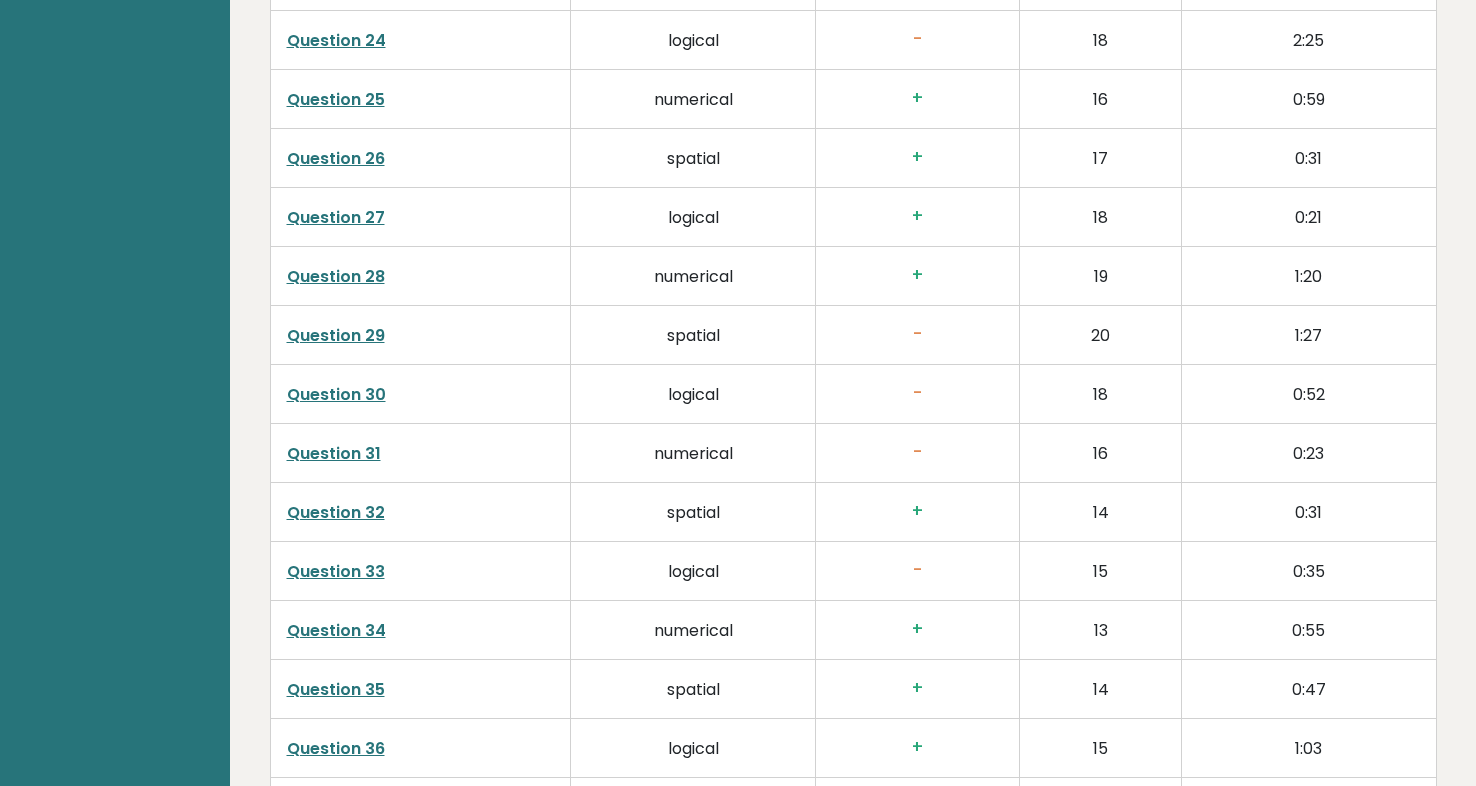 scroll, scrollTop: 4618, scrollLeft: 0, axis: vertical 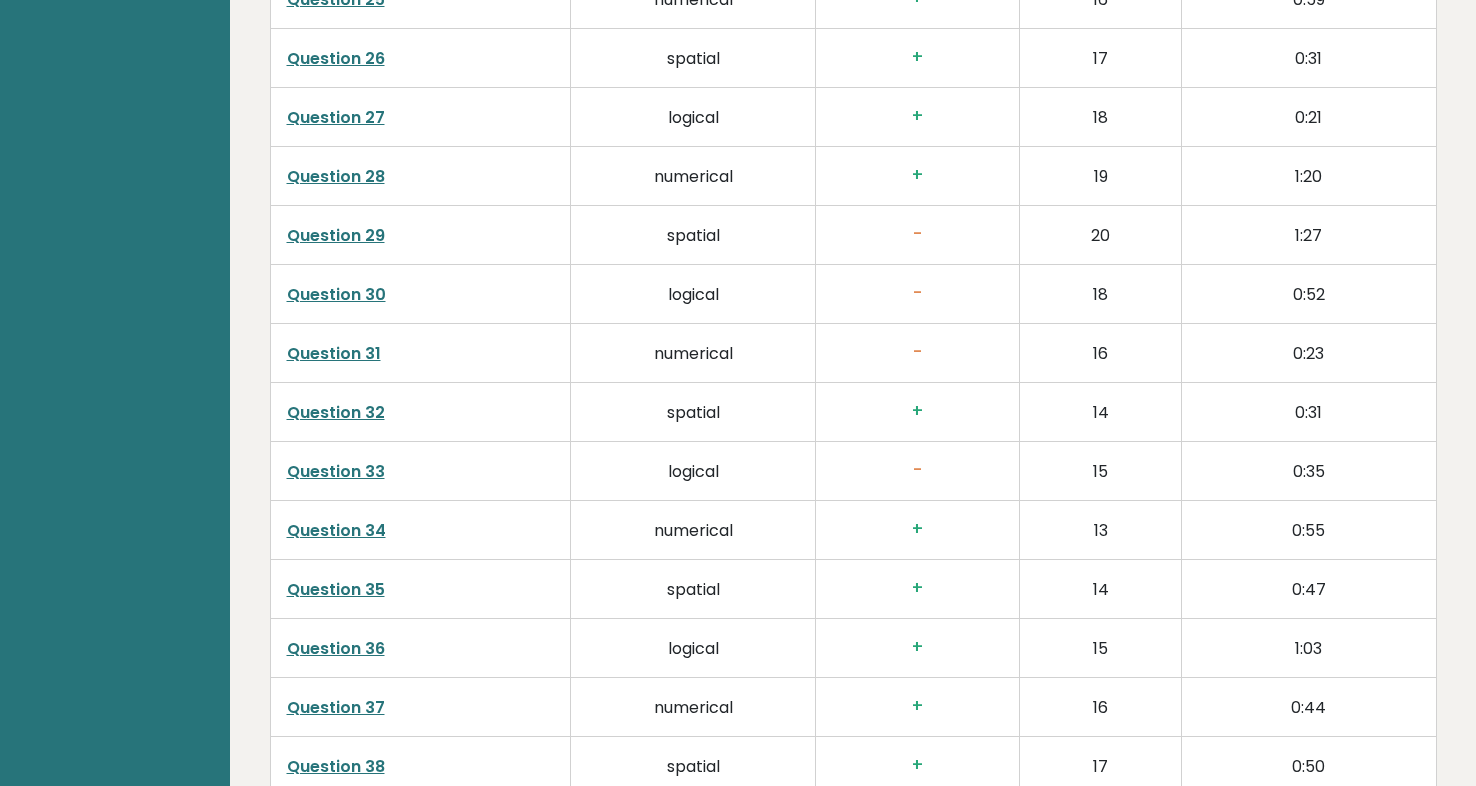 click on "Question
31" at bounding box center (334, 353) 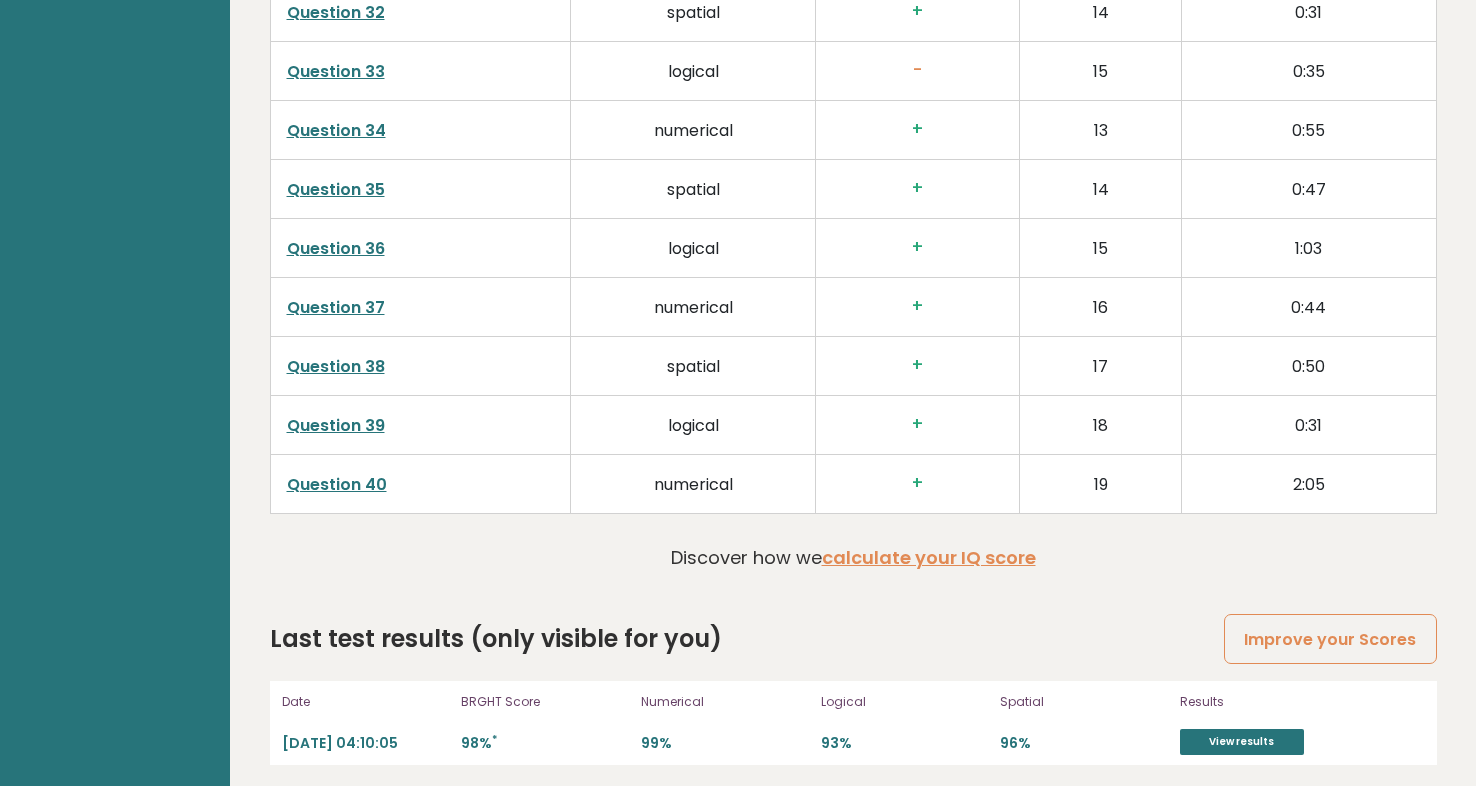 scroll, scrollTop: 4718, scrollLeft: 0, axis: vertical 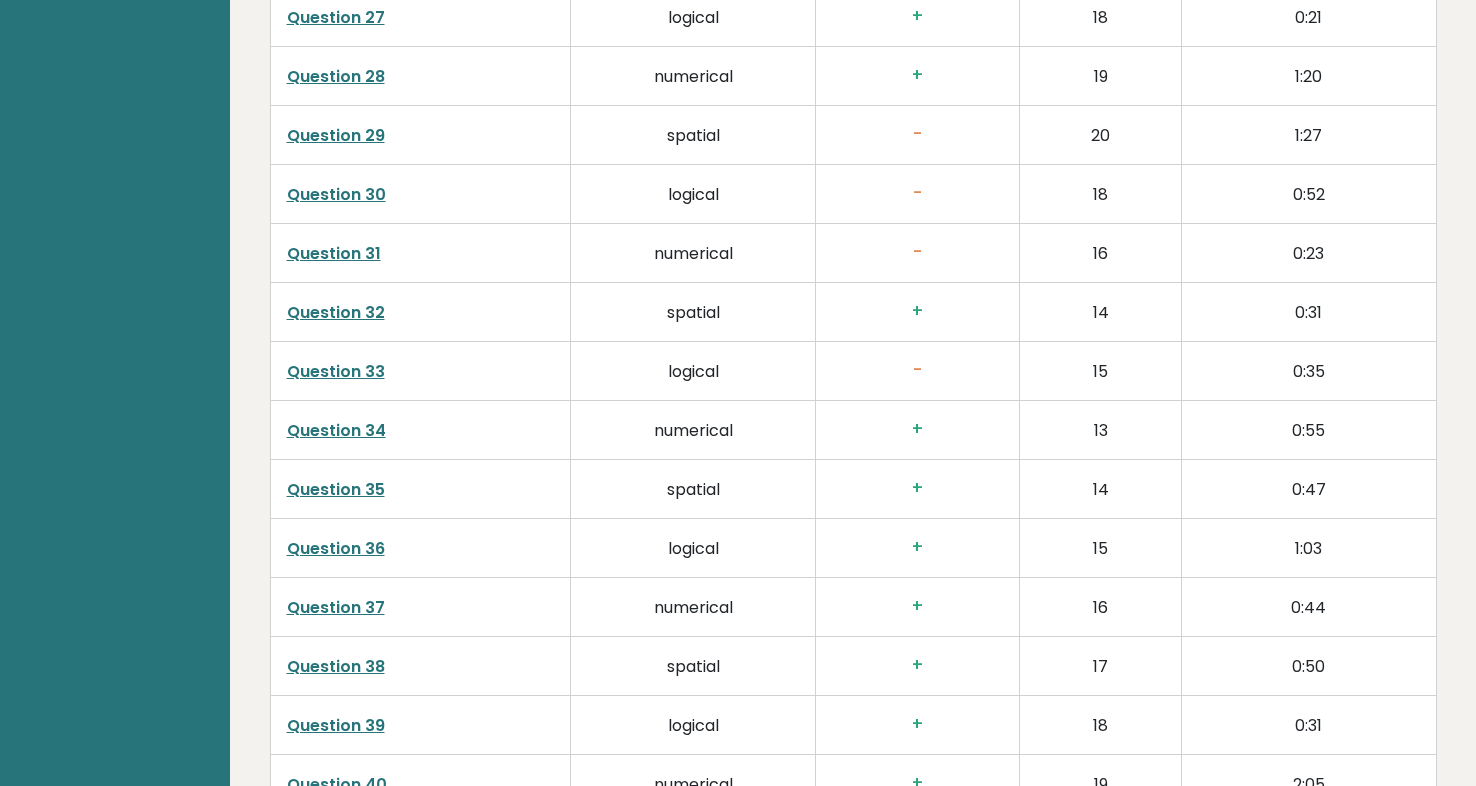 click on "Question
33" at bounding box center [336, 371] 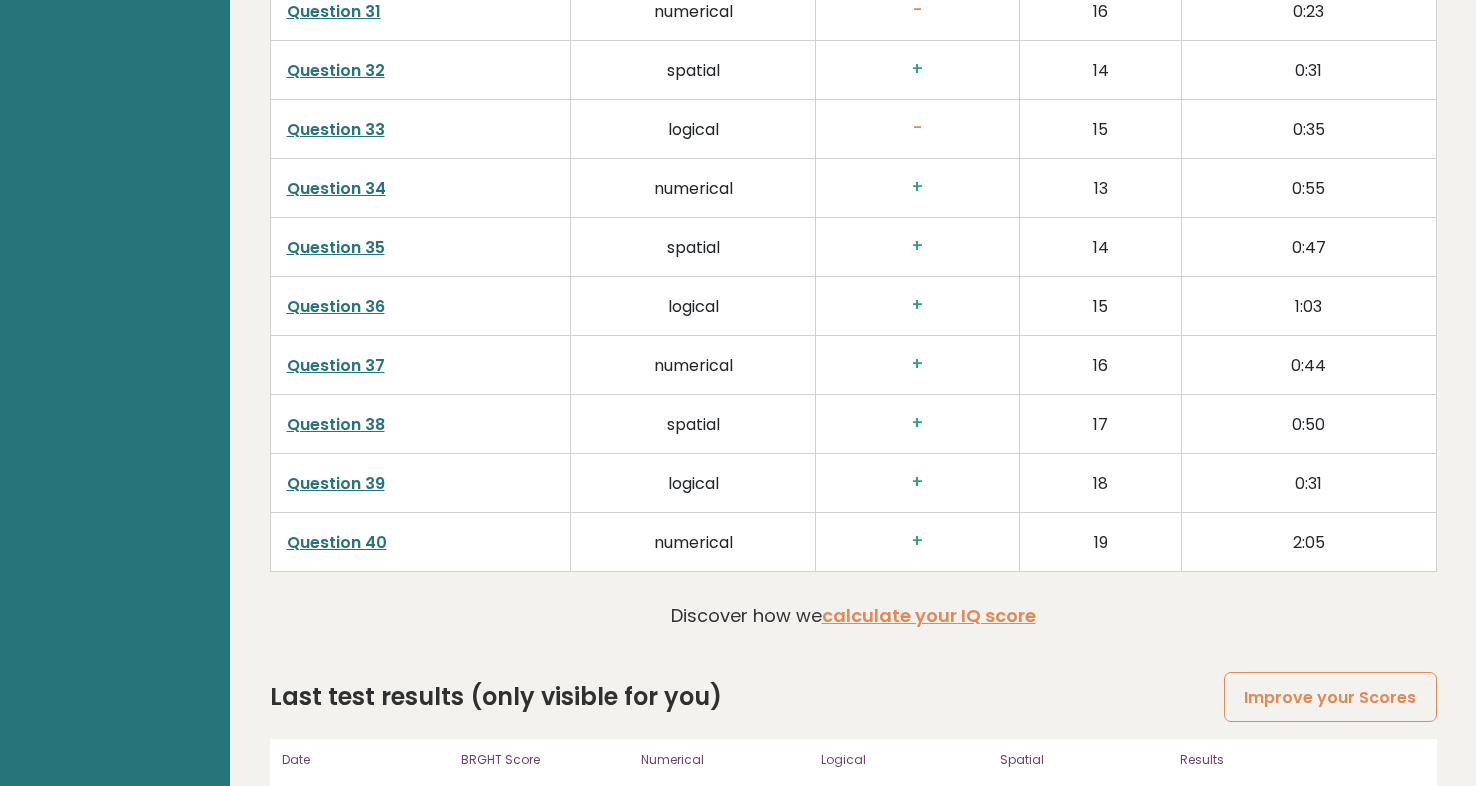scroll, scrollTop: 5018, scrollLeft: 0, axis: vertical 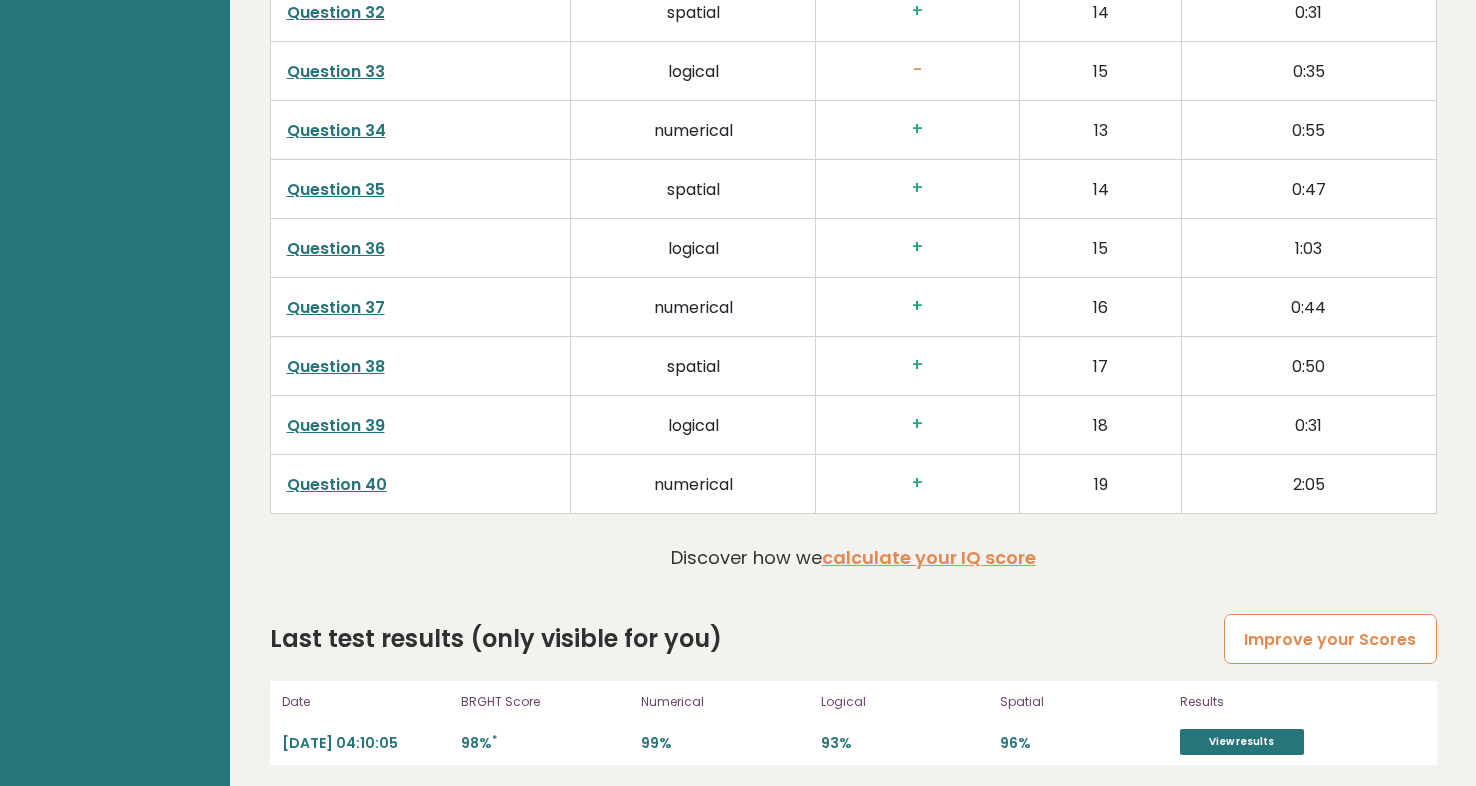 click on "Improve your Scores" at bounding box center (1330, 639) 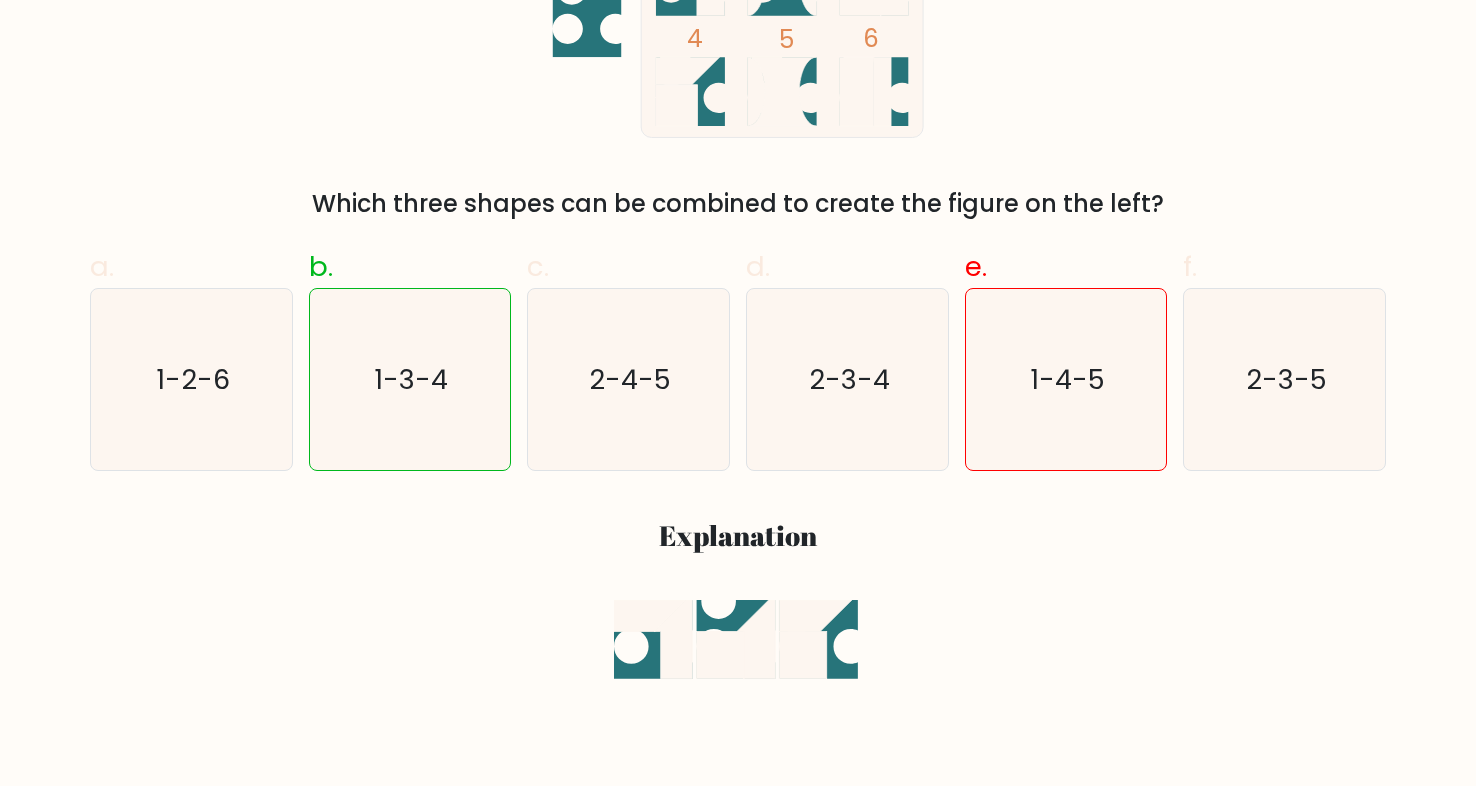 scroll, scrollTop: 200, scrollLeft: 0, axis: vertical 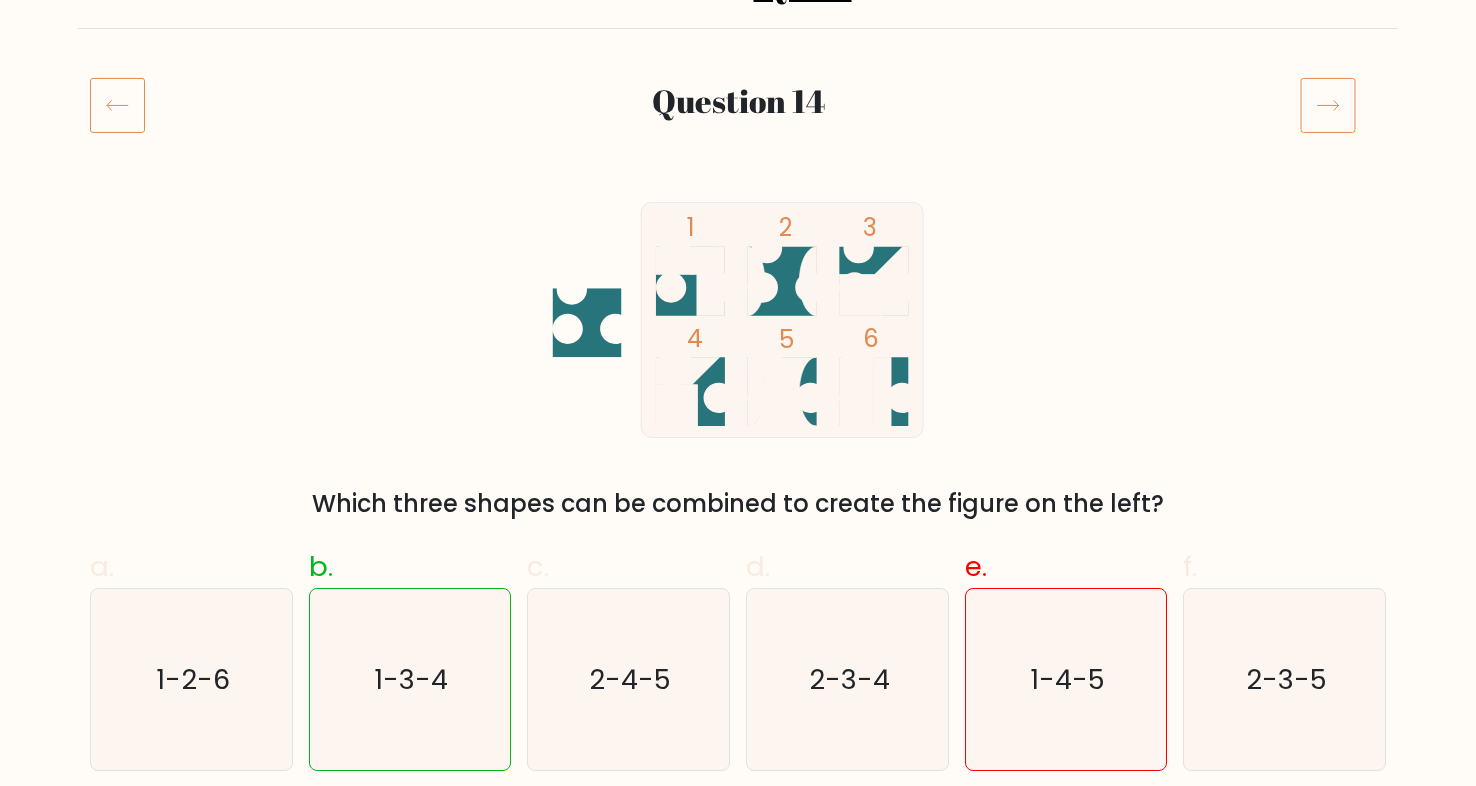 click 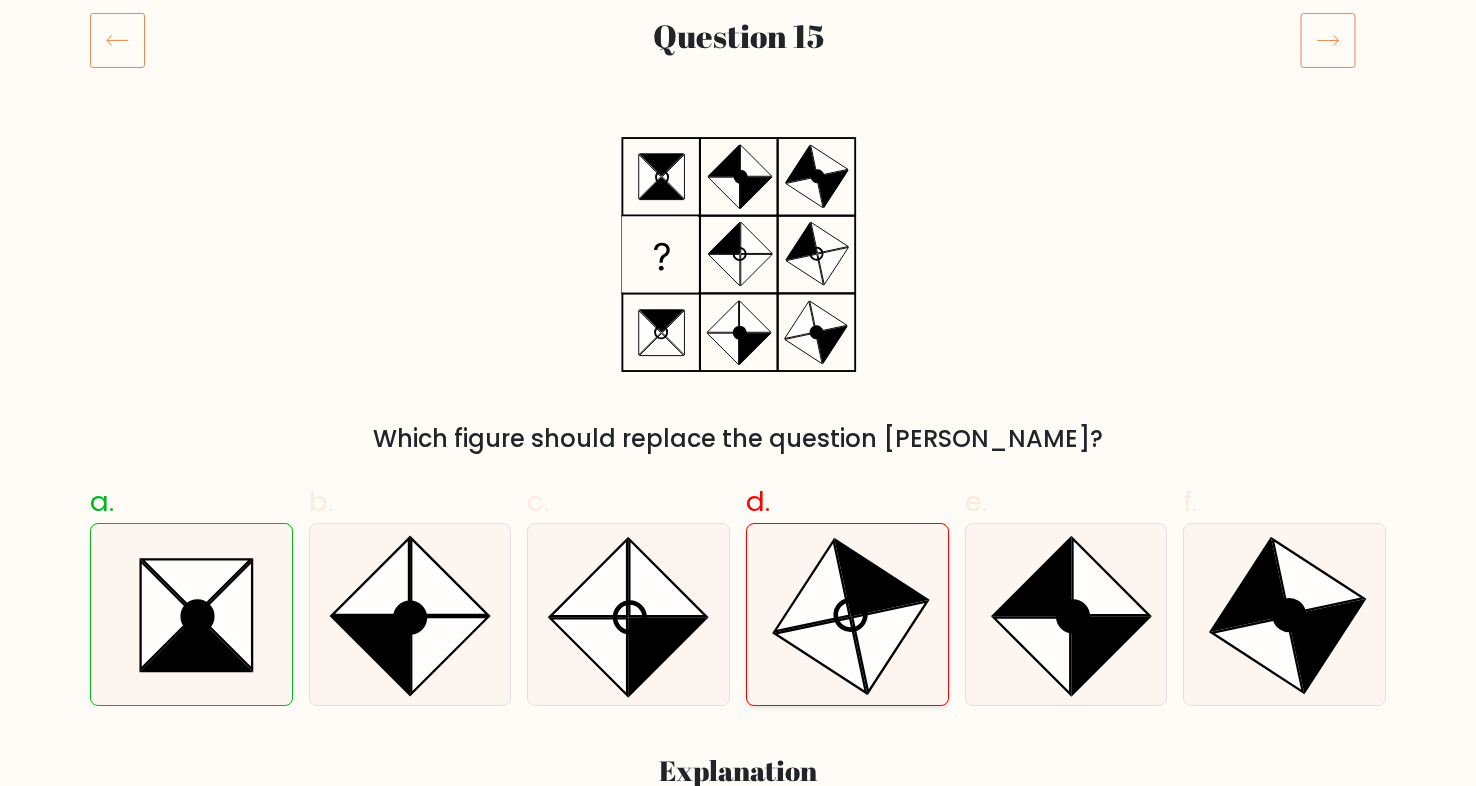 scroll, scrollTop: 300, scrollLeft: 0, axis: vertical 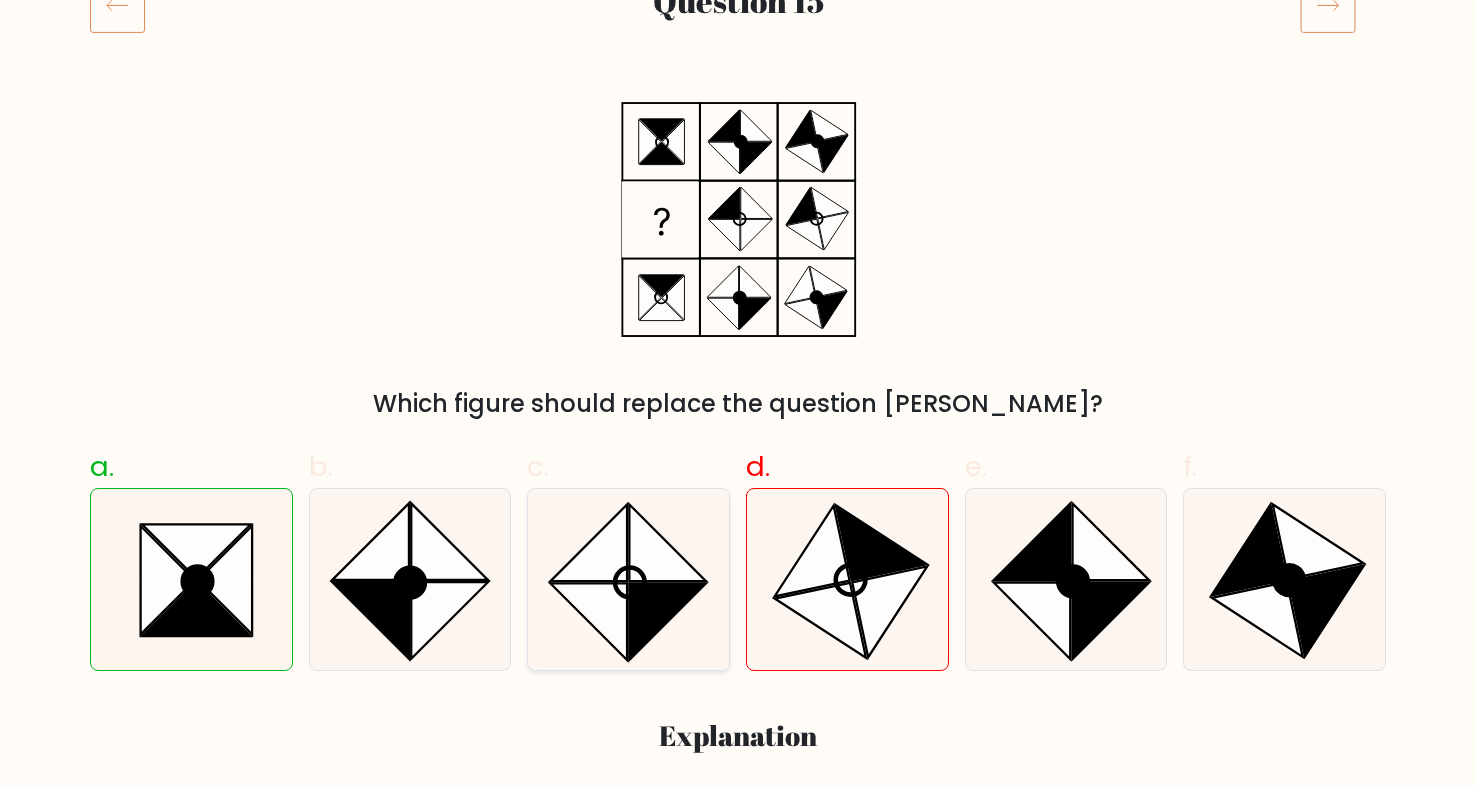 click 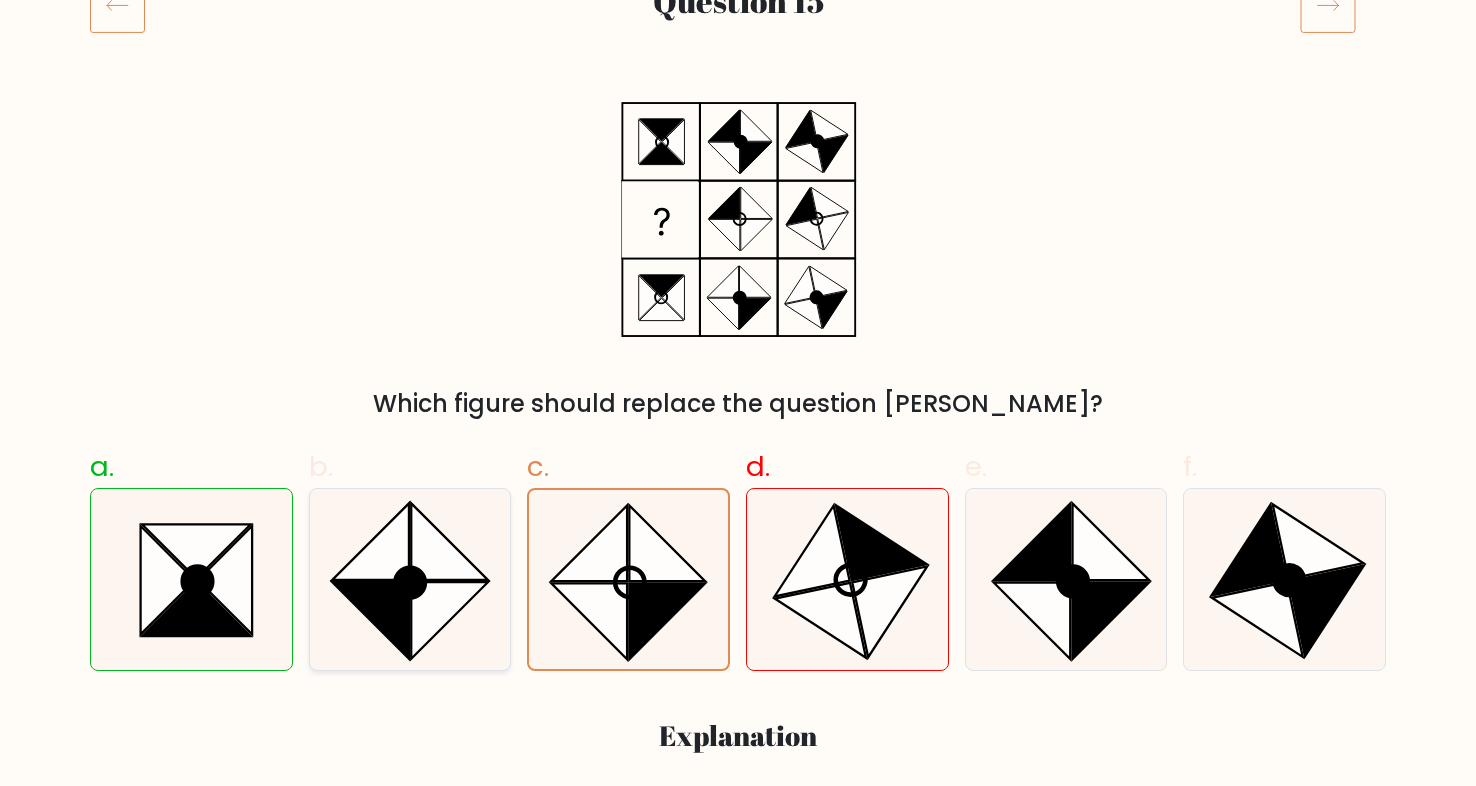 click 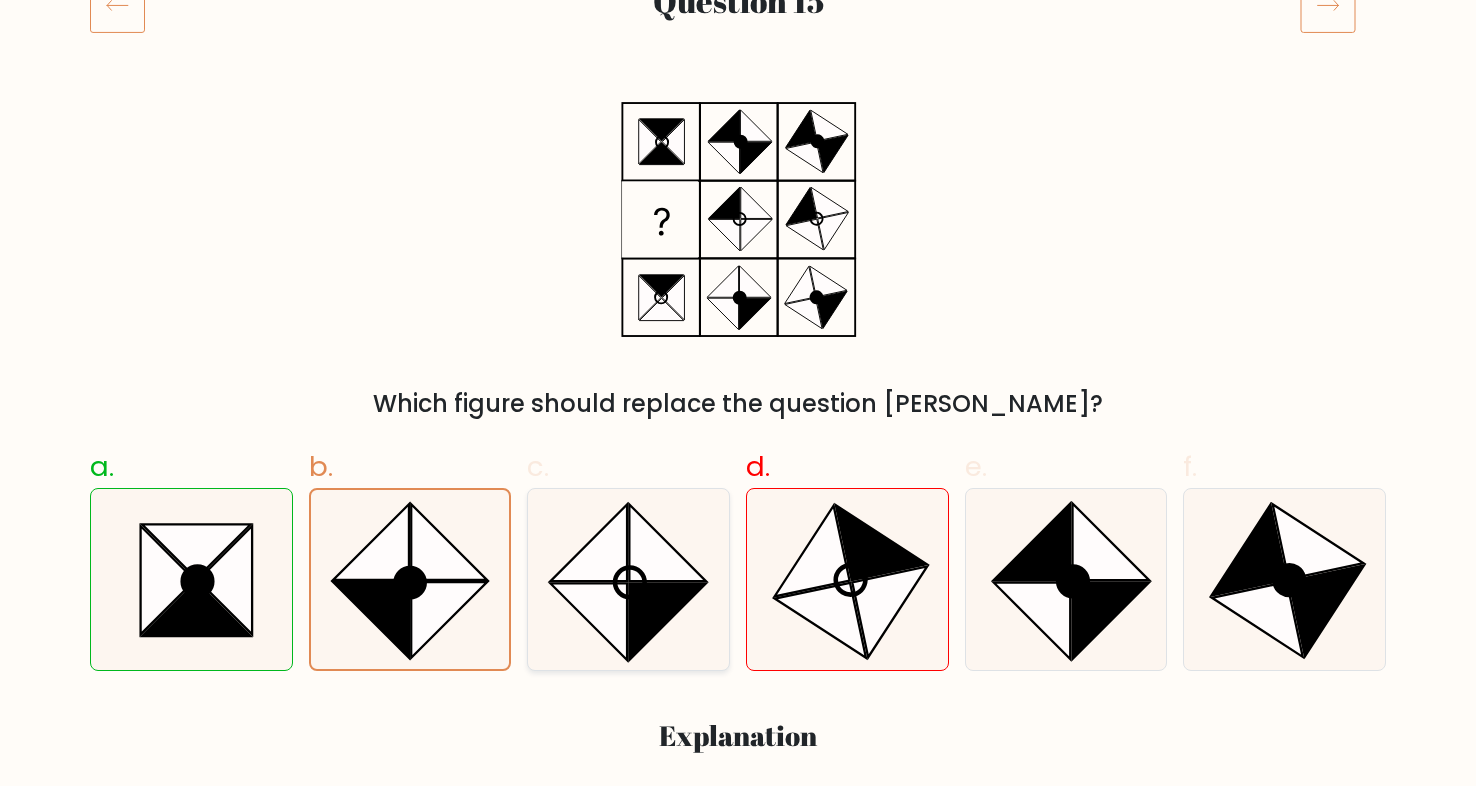 click 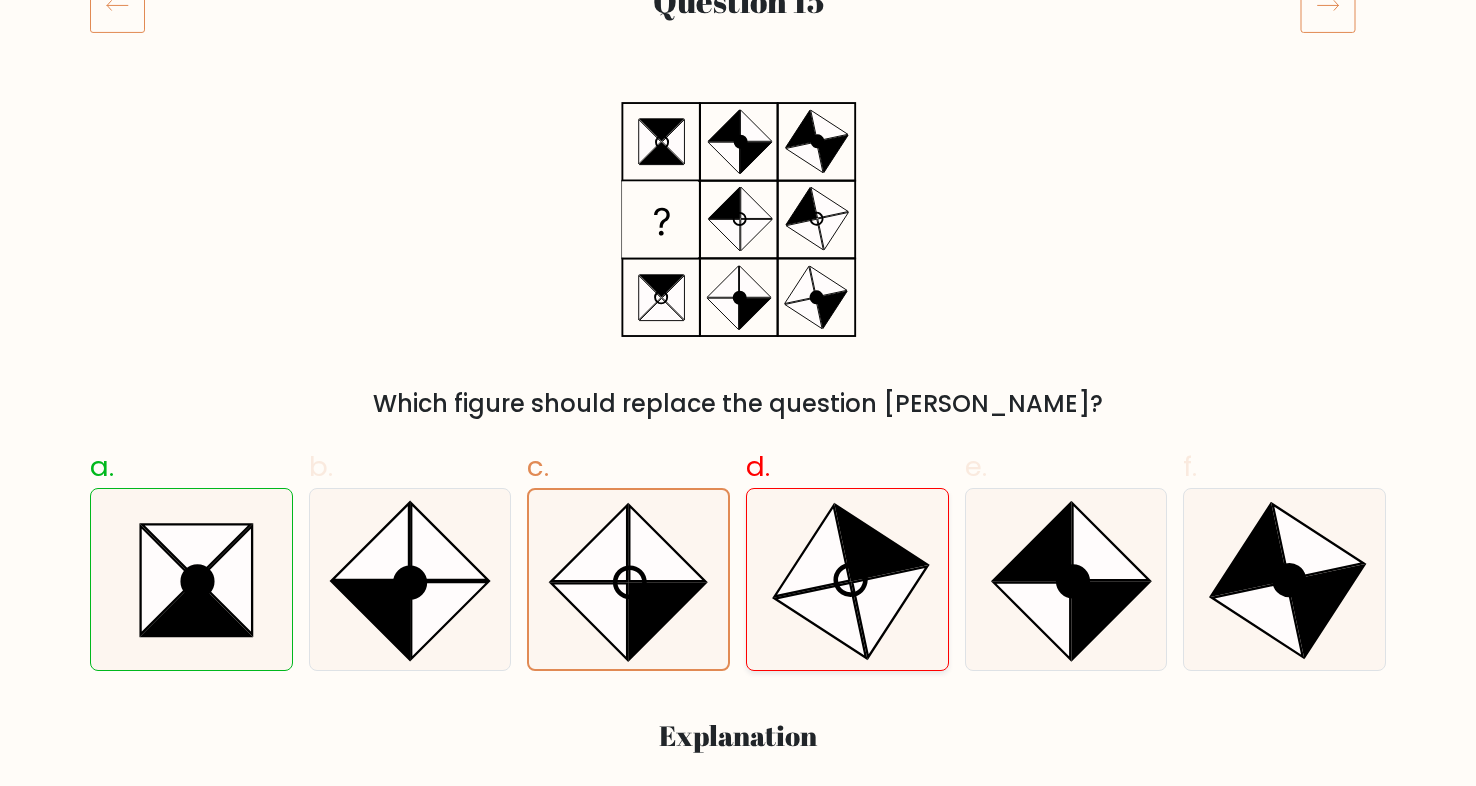 click 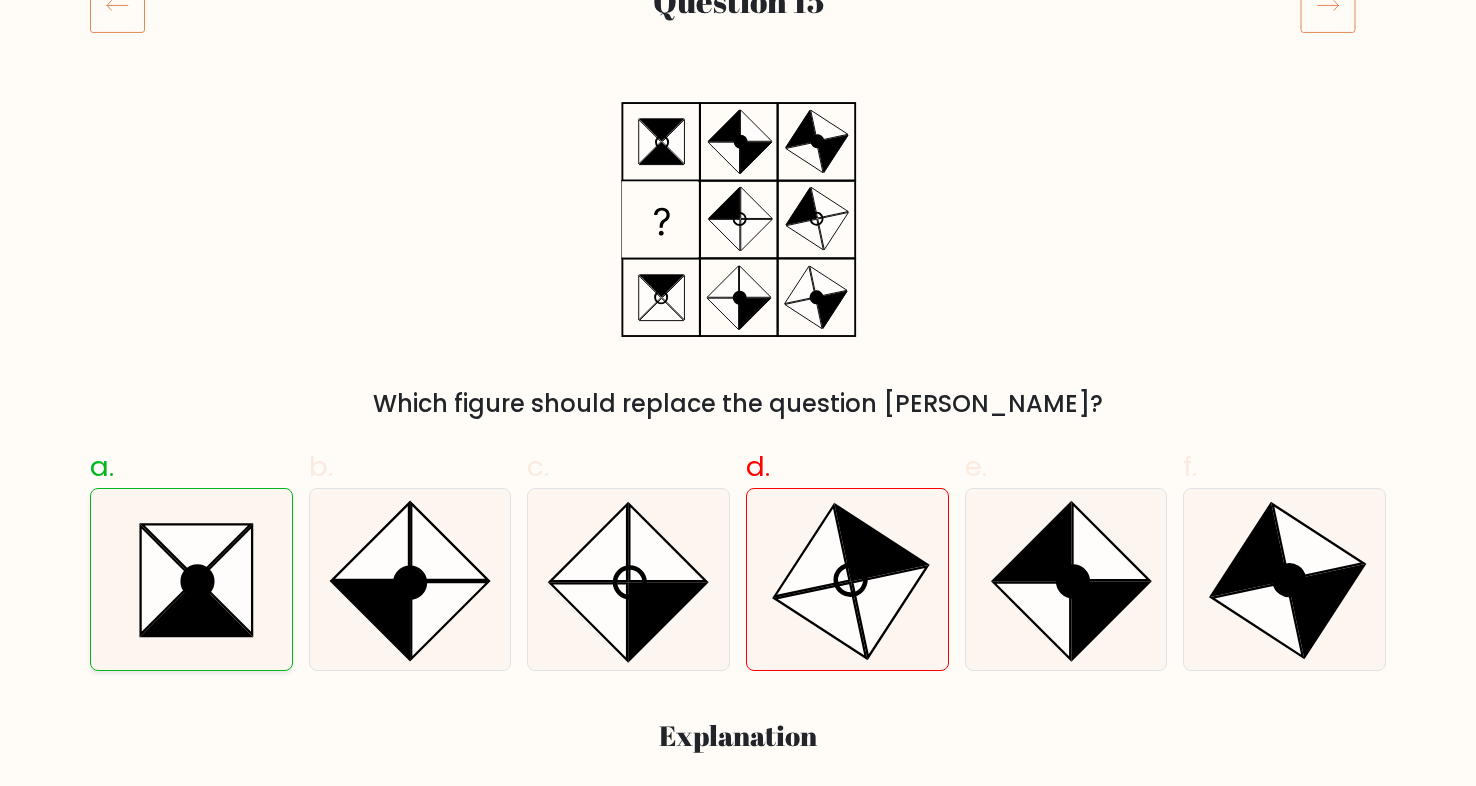 click 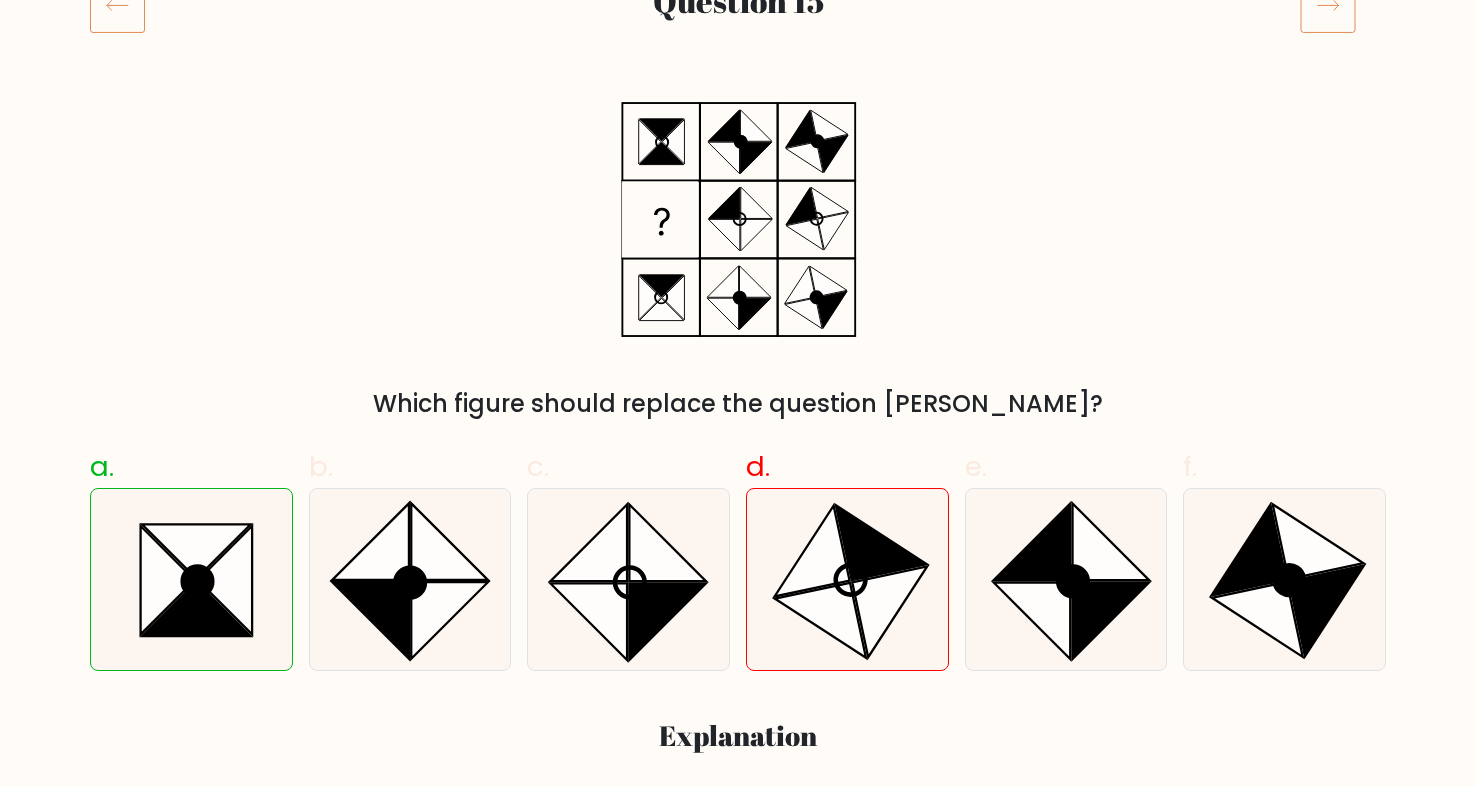 scroll, scrollTop: 100, scrollLeft: 0, axis: vertical 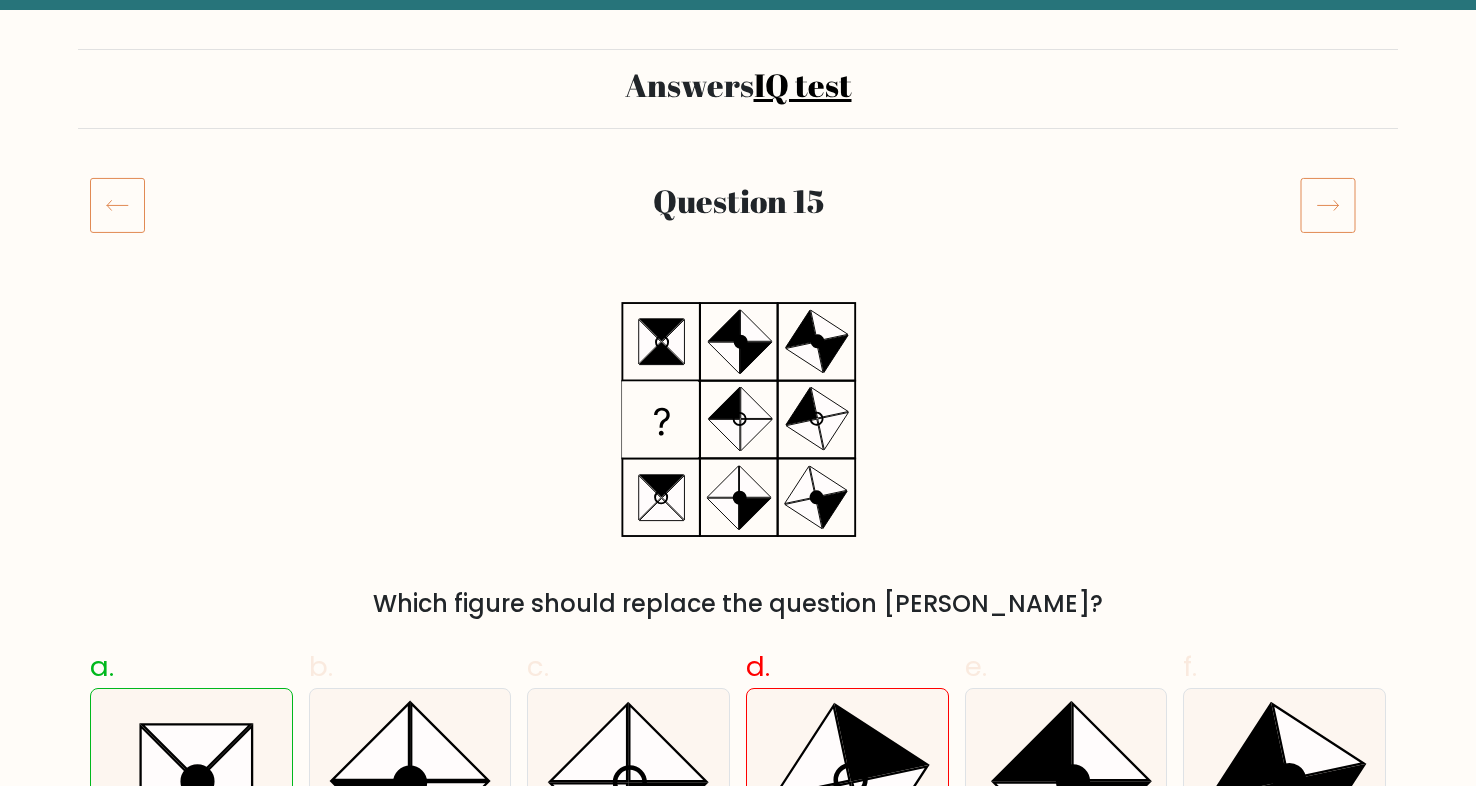 click on "Answers  IQ test" at bounding box center (738, 85) 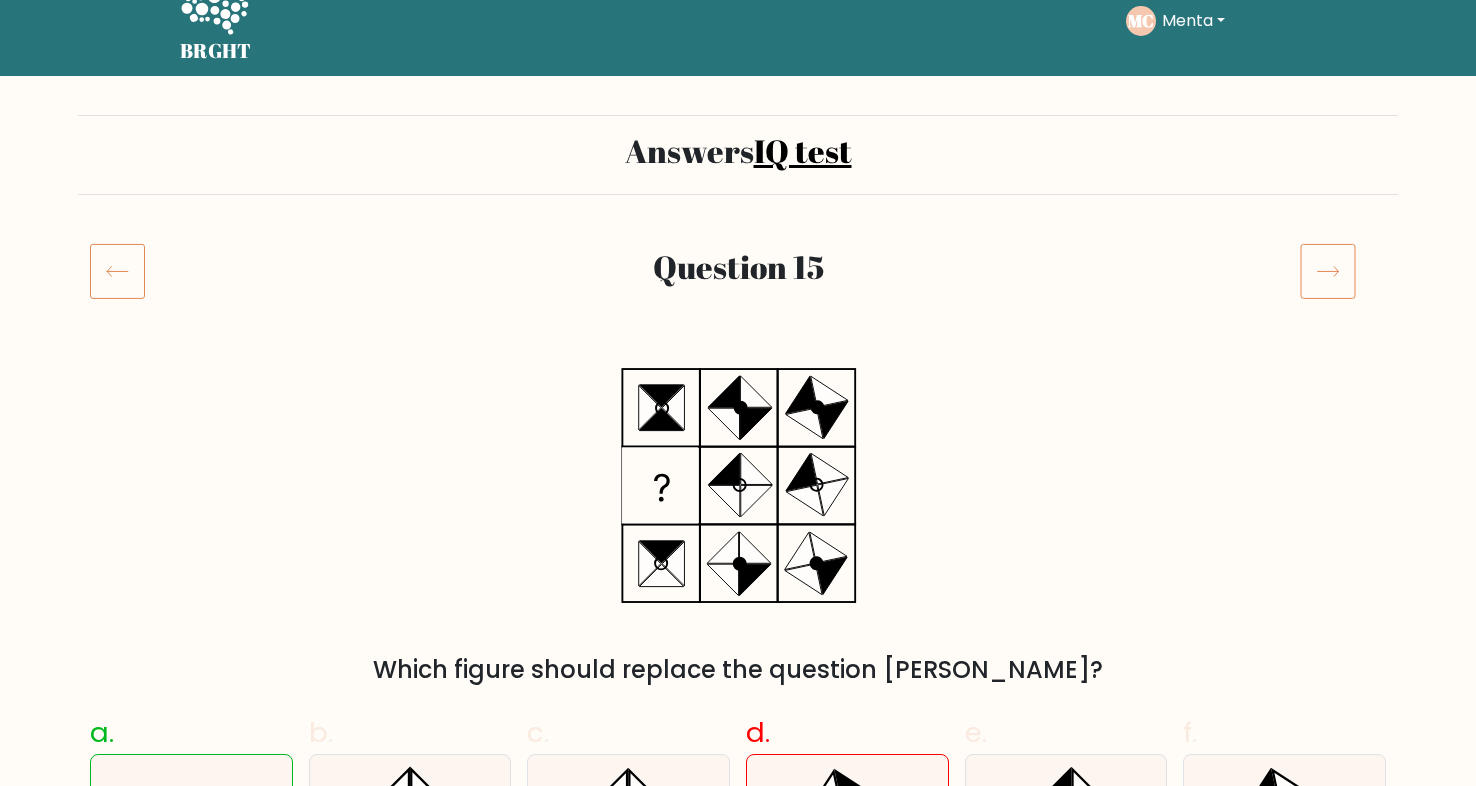 scroll, scrollTop: 0, scrollLeft: 0, axis: both 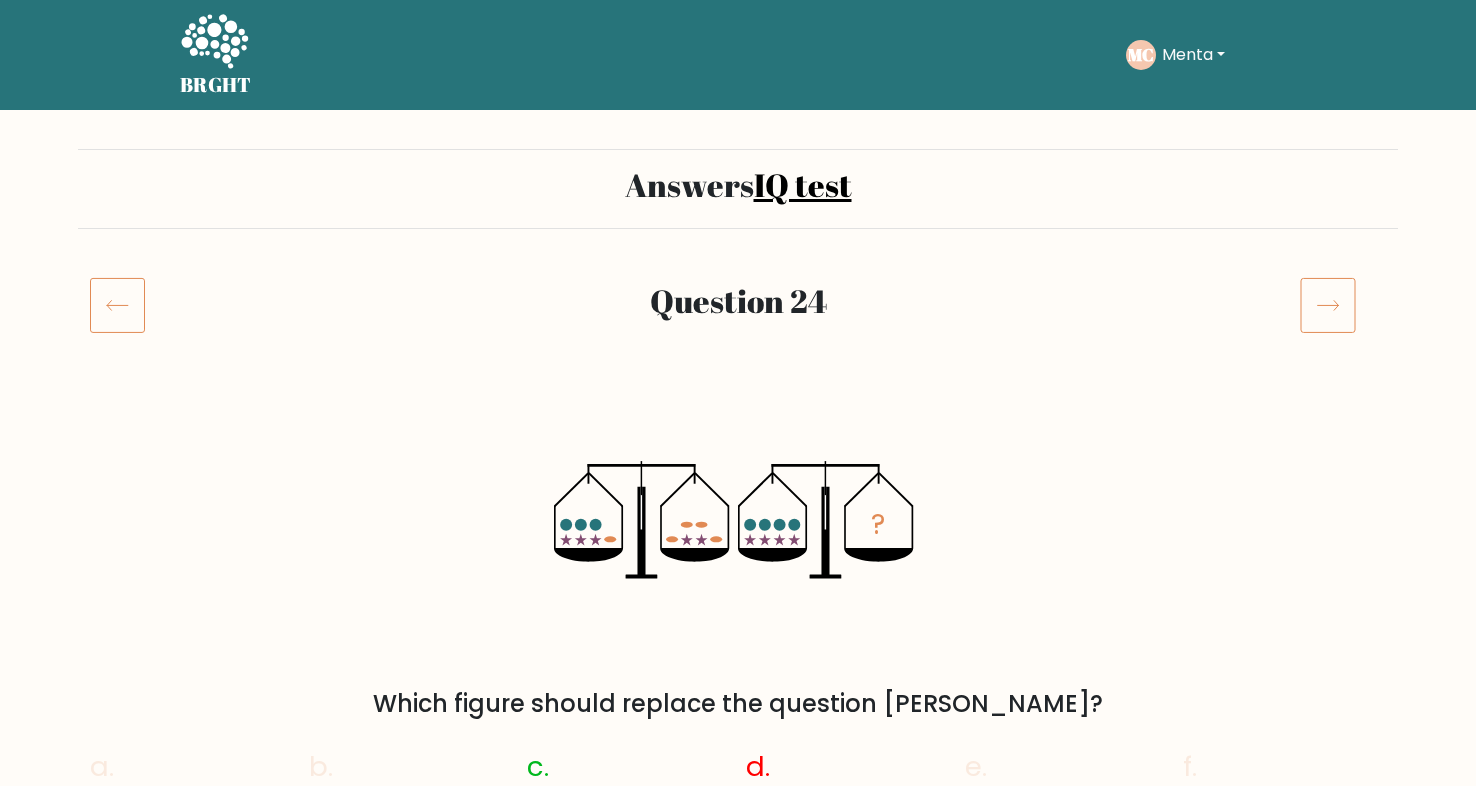 click 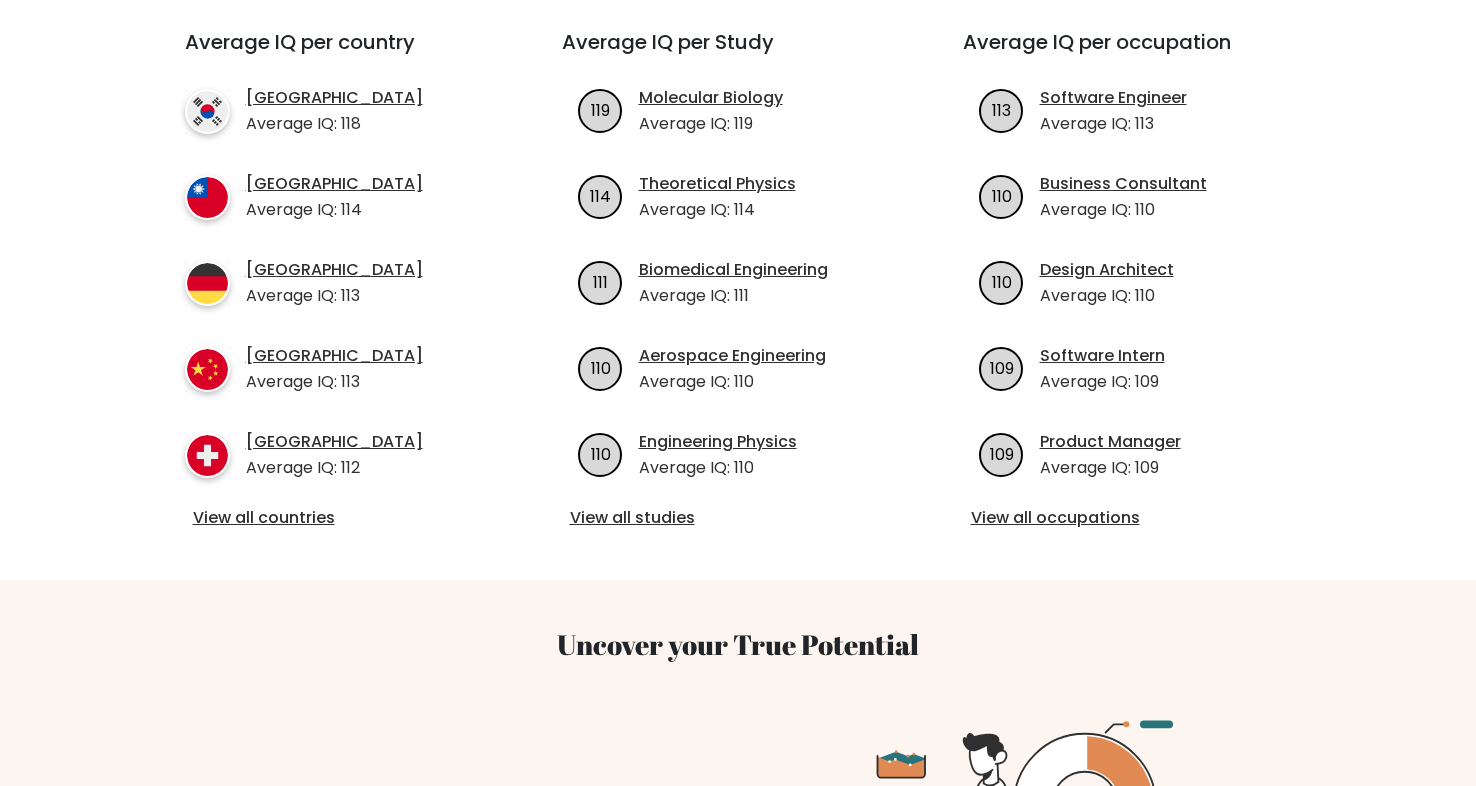 scroll, scrollTop: 500, scrollLeft: 0, axis: vertical 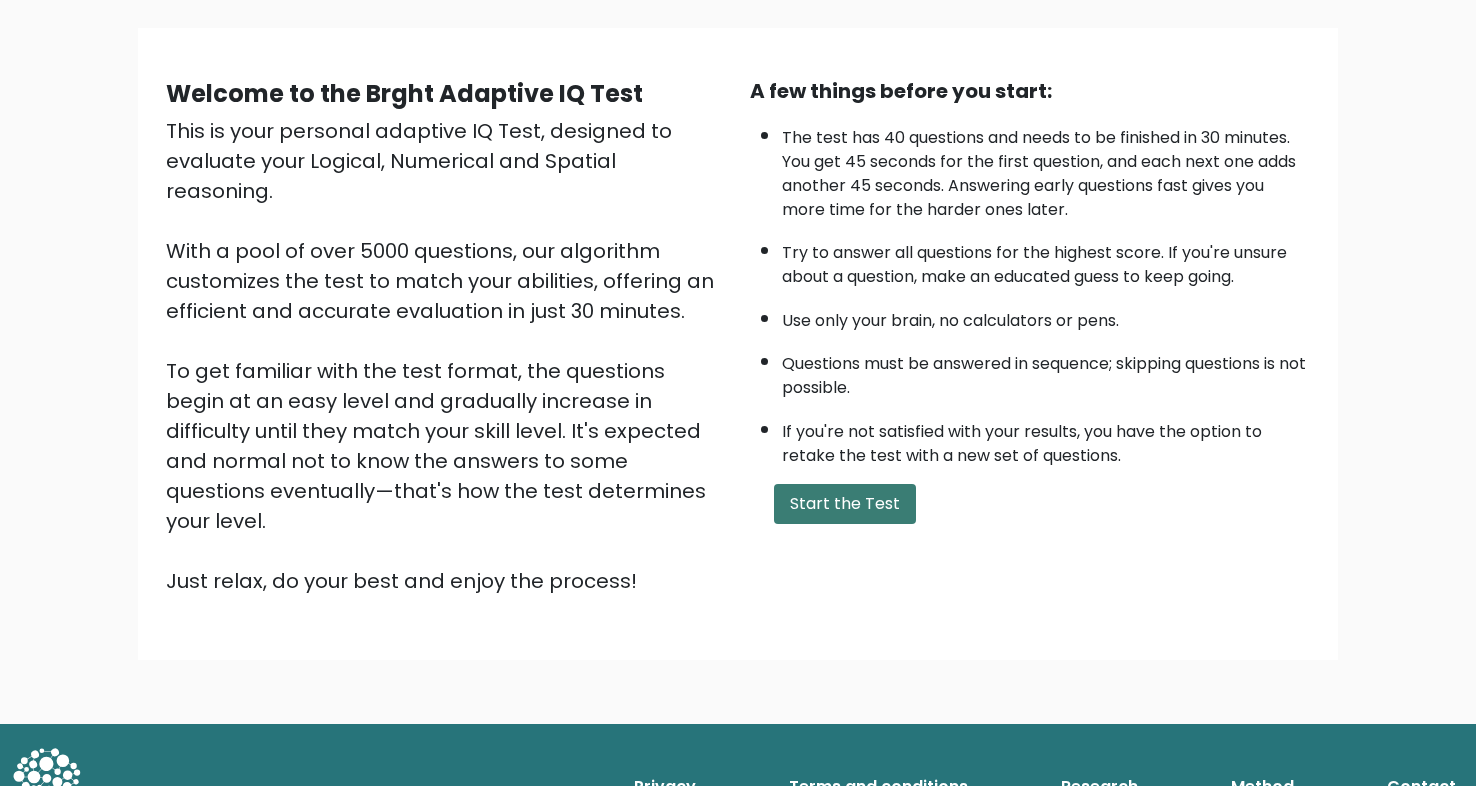 click on "Start the Test" at bounding box center [845, 504] 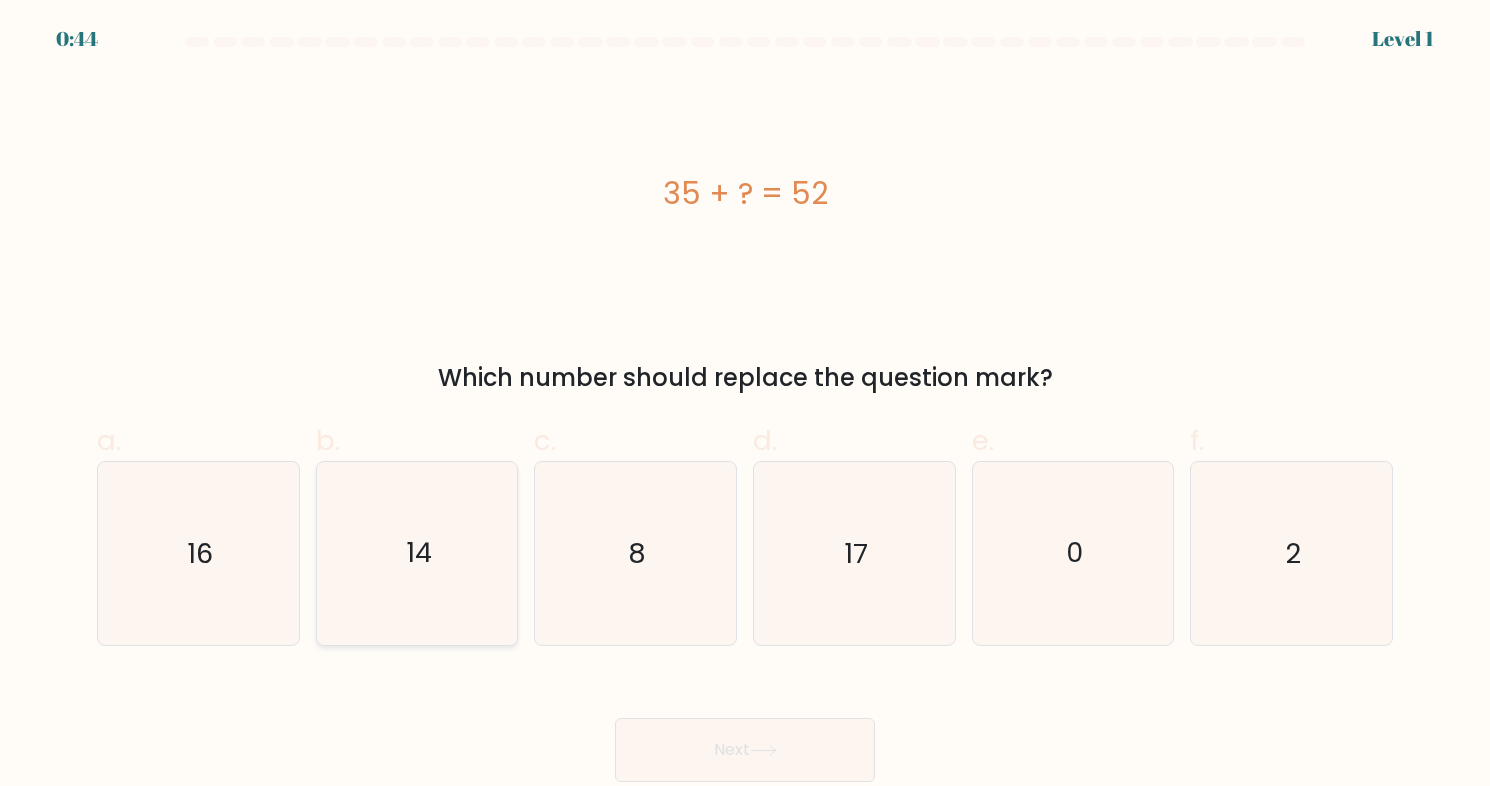 scroll, scrollTop: 0, scrollLeft: 0, axis: both 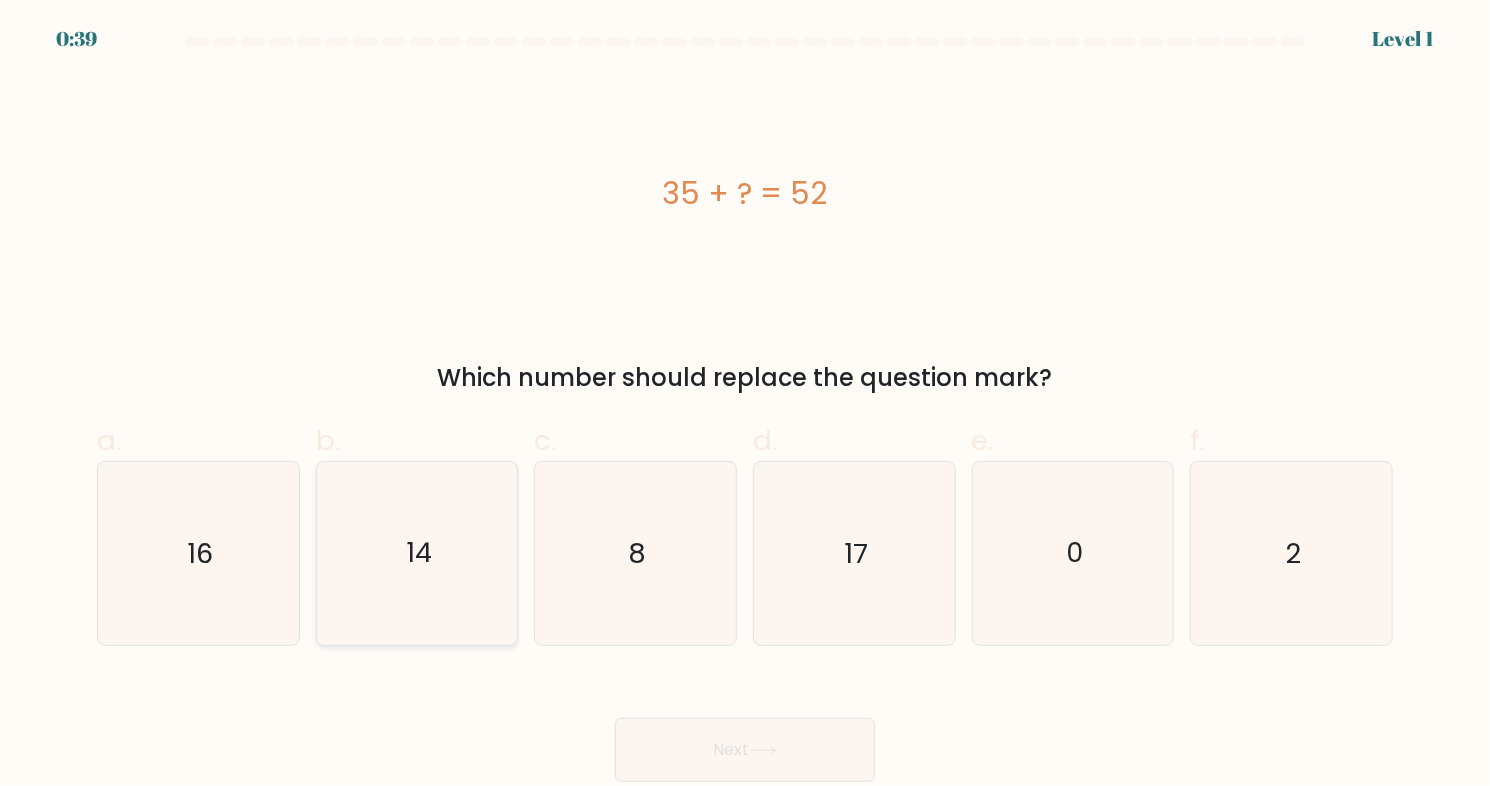 click on "14" 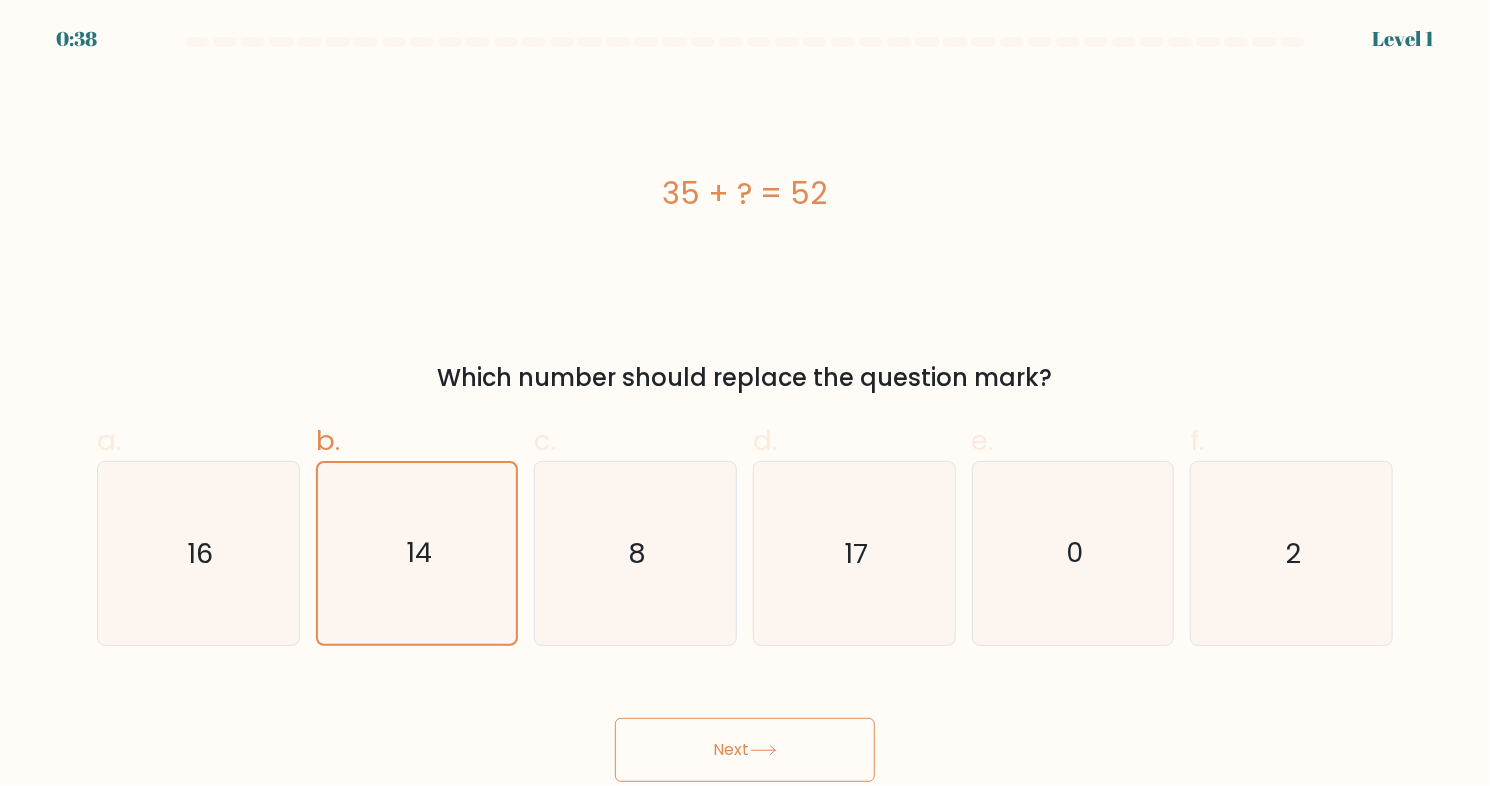 click on "Next" at bounding box center [745, 750] 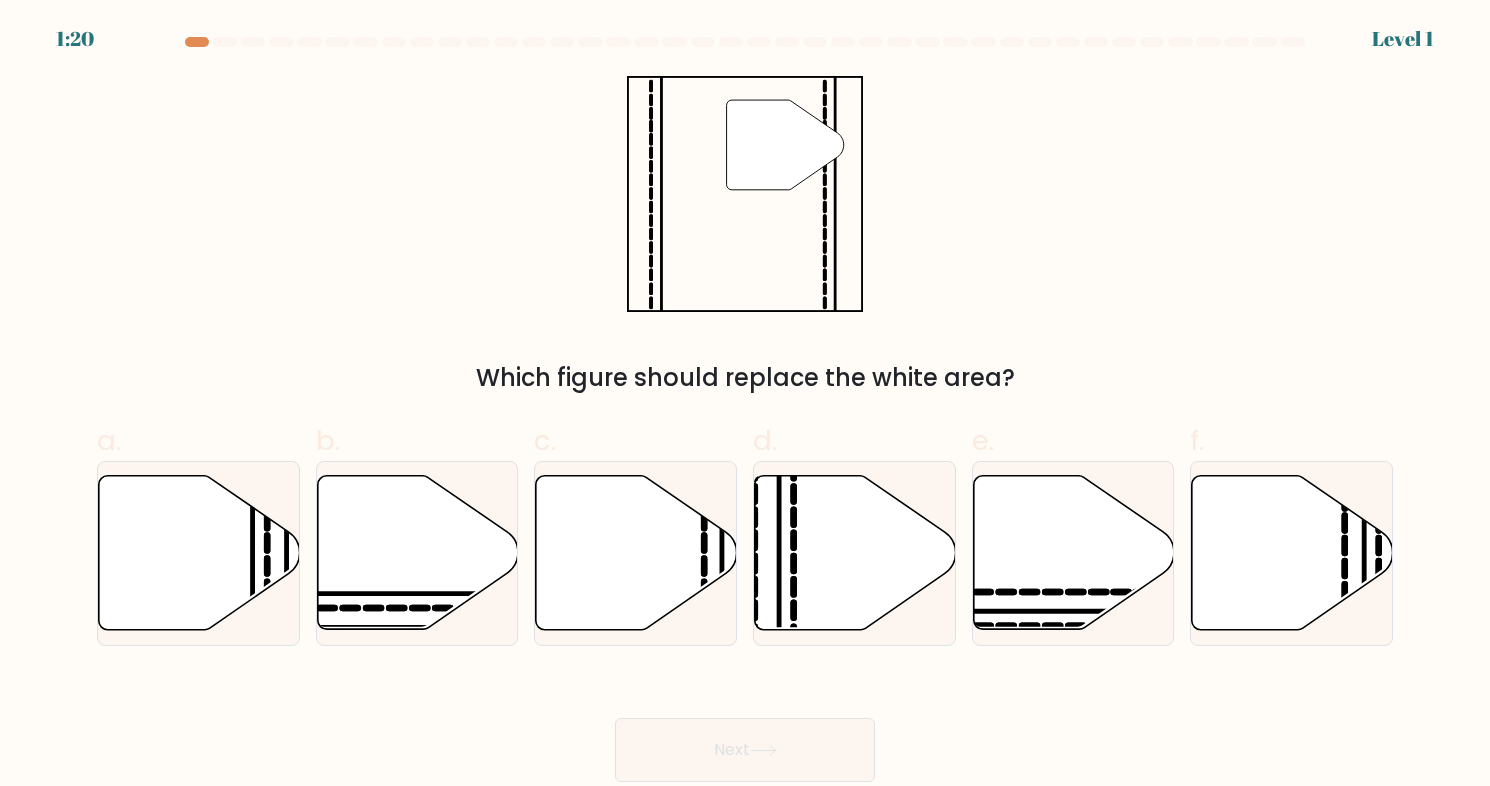 scroll, scrollTop: 0, scrollLeft: 0, axis: both 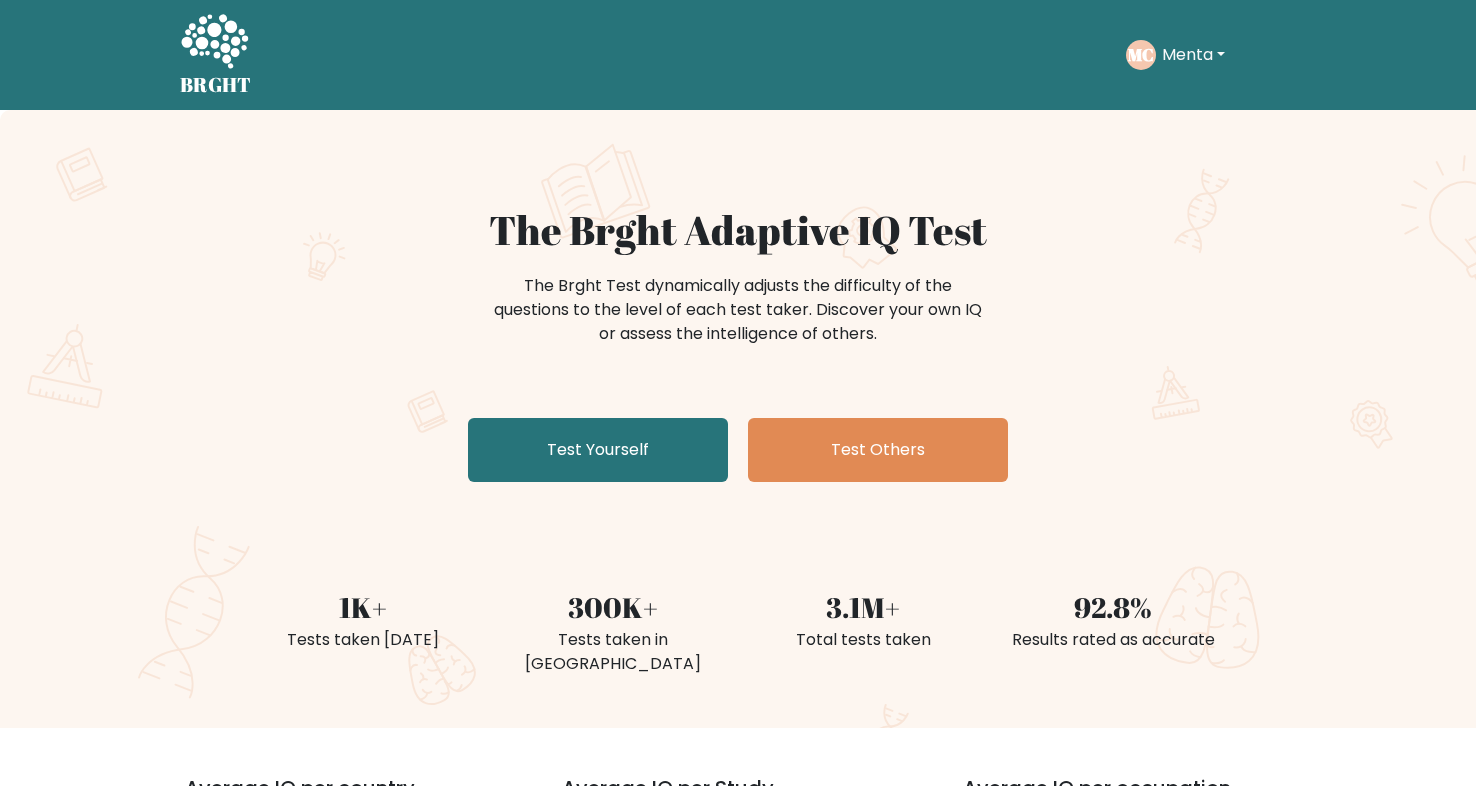 click 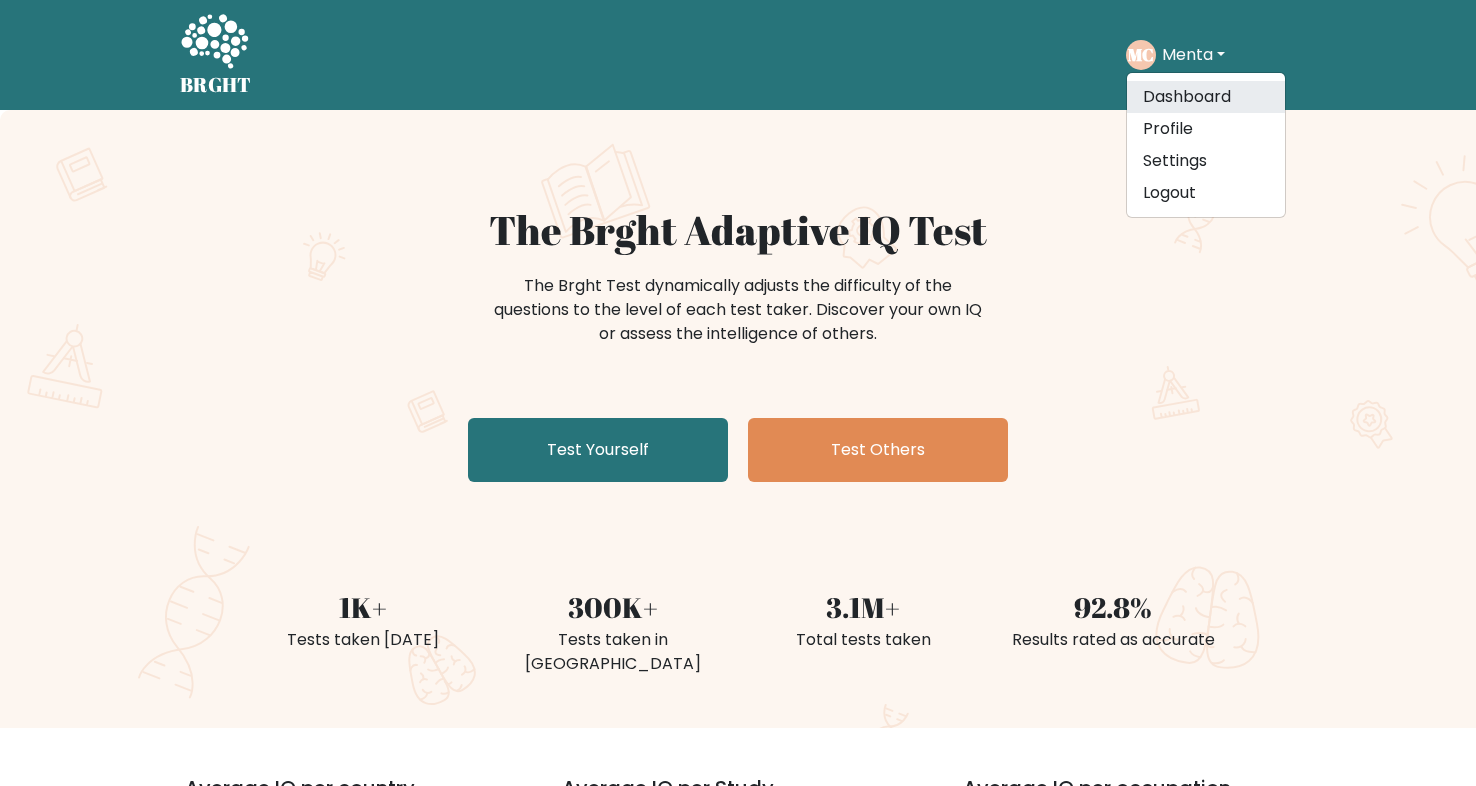 click on "Dashboard" at bounding box center [1206, 97] 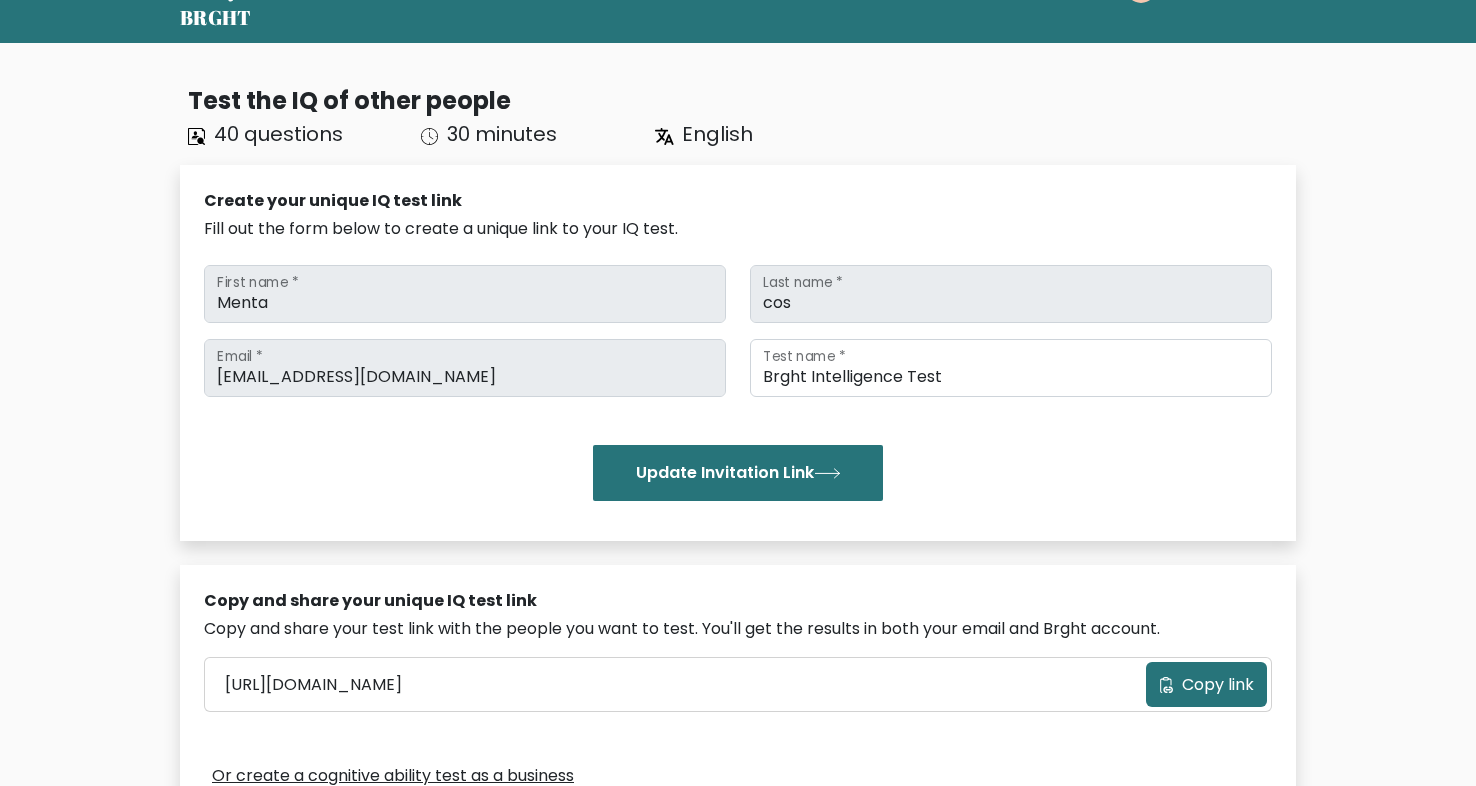 scroll, scrollTop: 100, scrollLeft: 0, axis: vertical 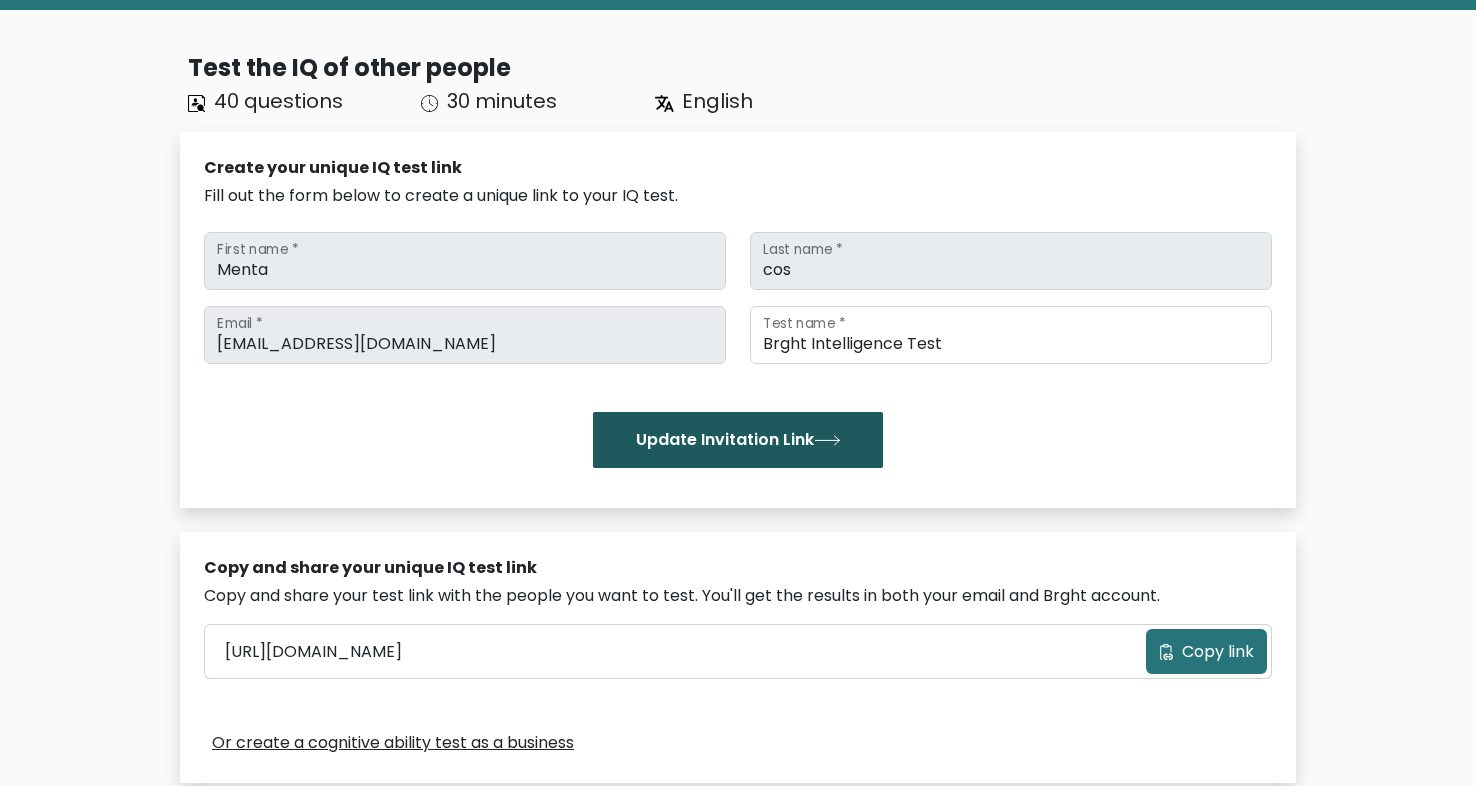 click on "Update Invitation Link" at bounding box center (738, 440) 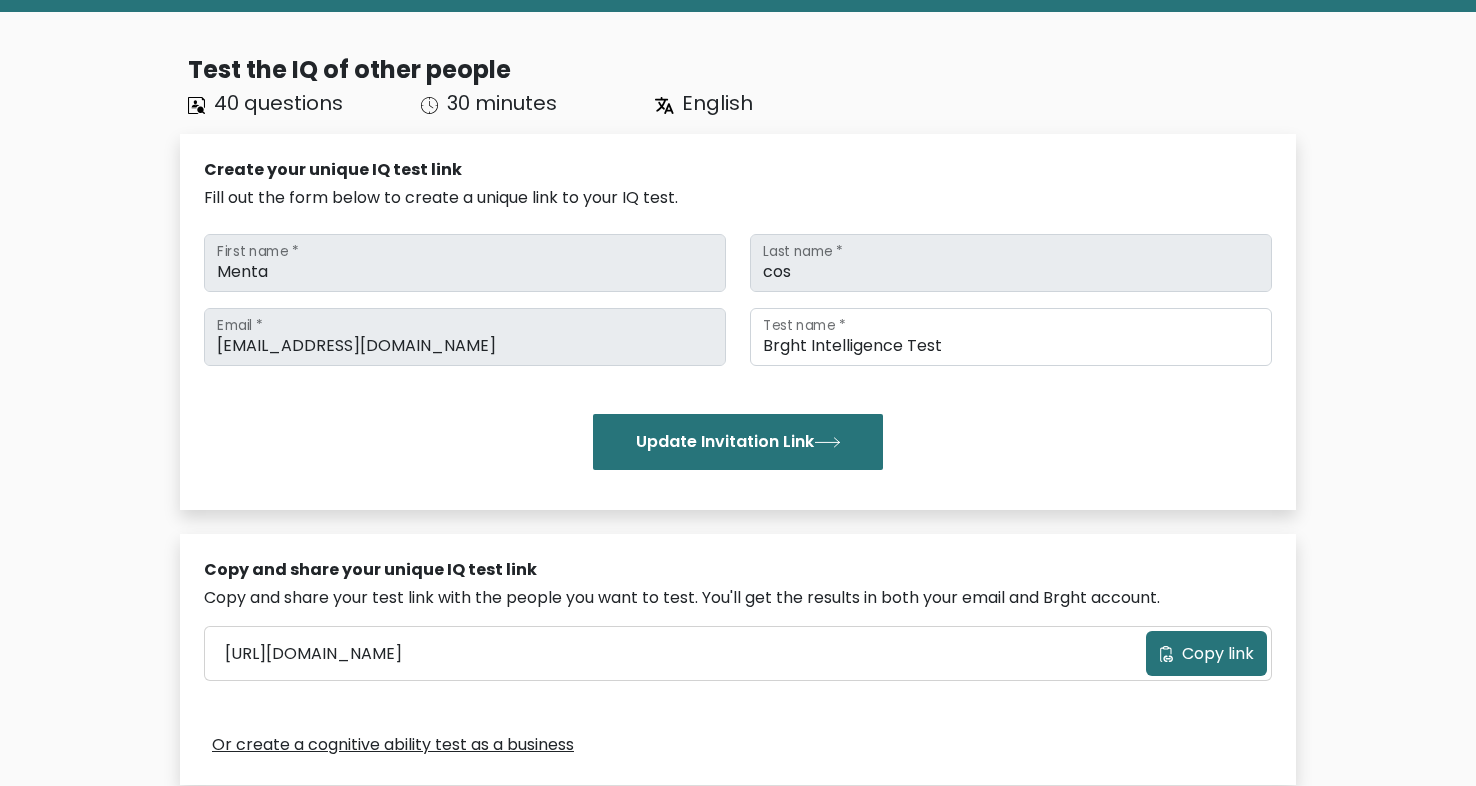 scroll, scrollTop: 0, scrollLeft: 0, axis: both 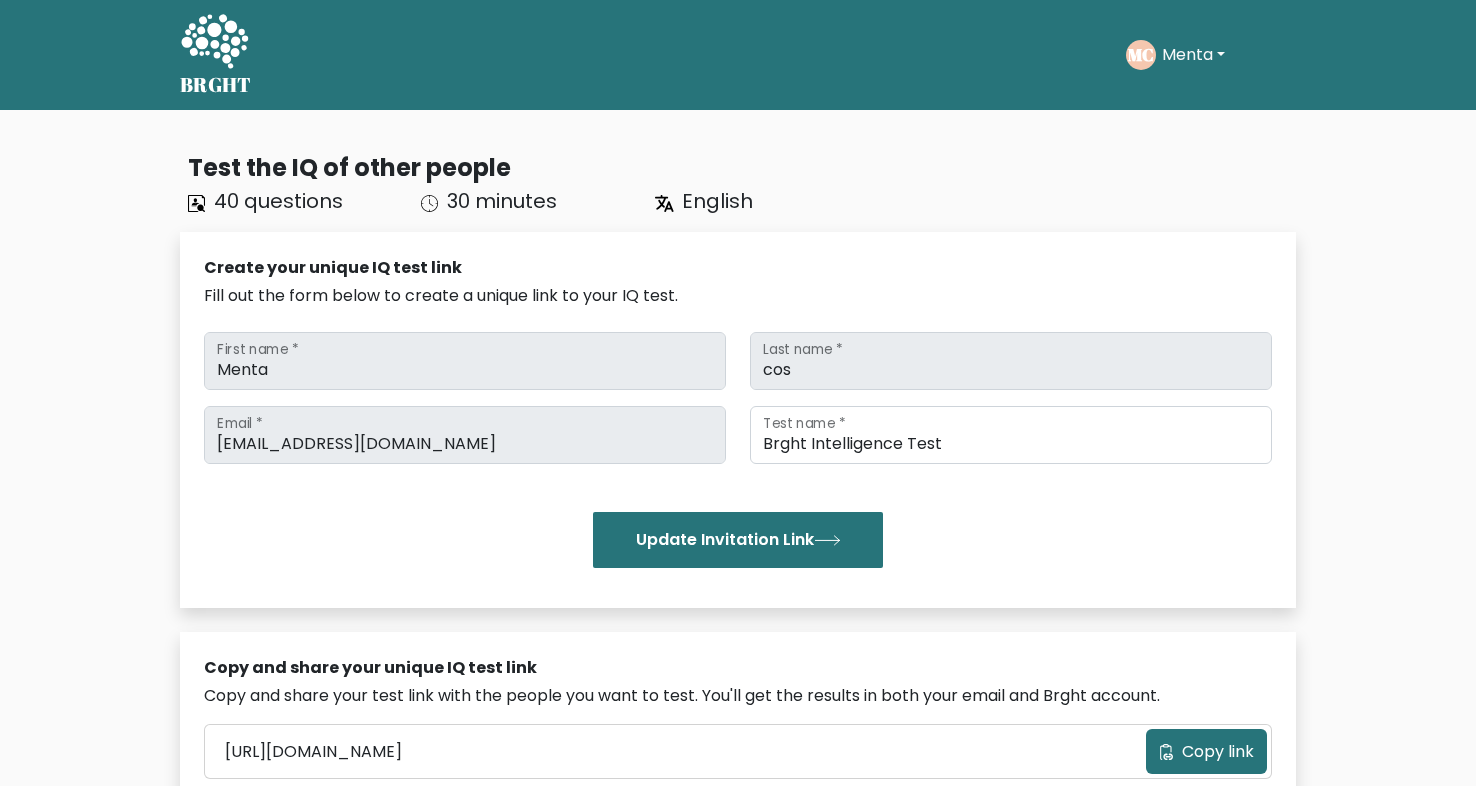 click on "Menta" at bounding box center [1193, 55] 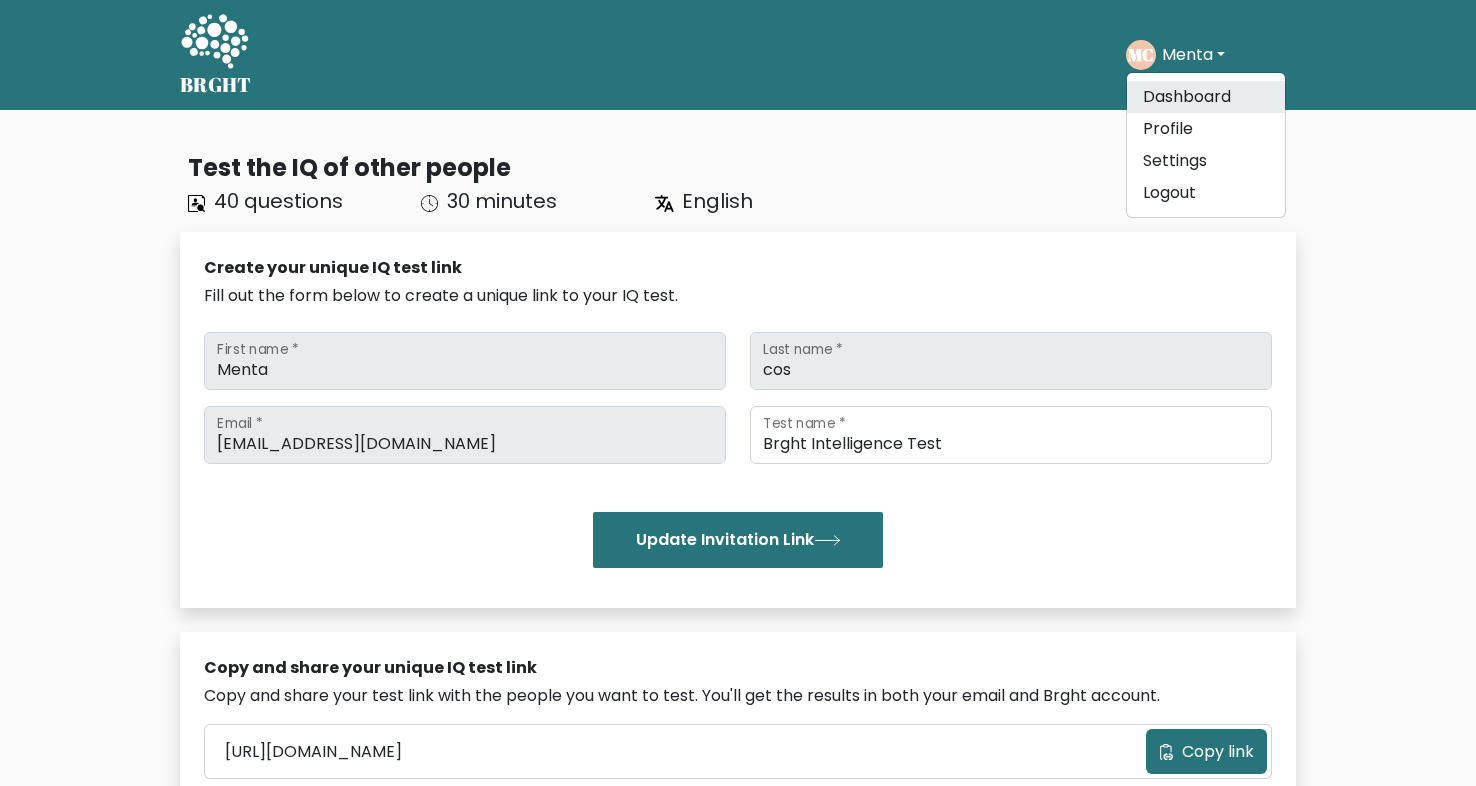 click on "Dashboard" at bounding box center (1206, 97) 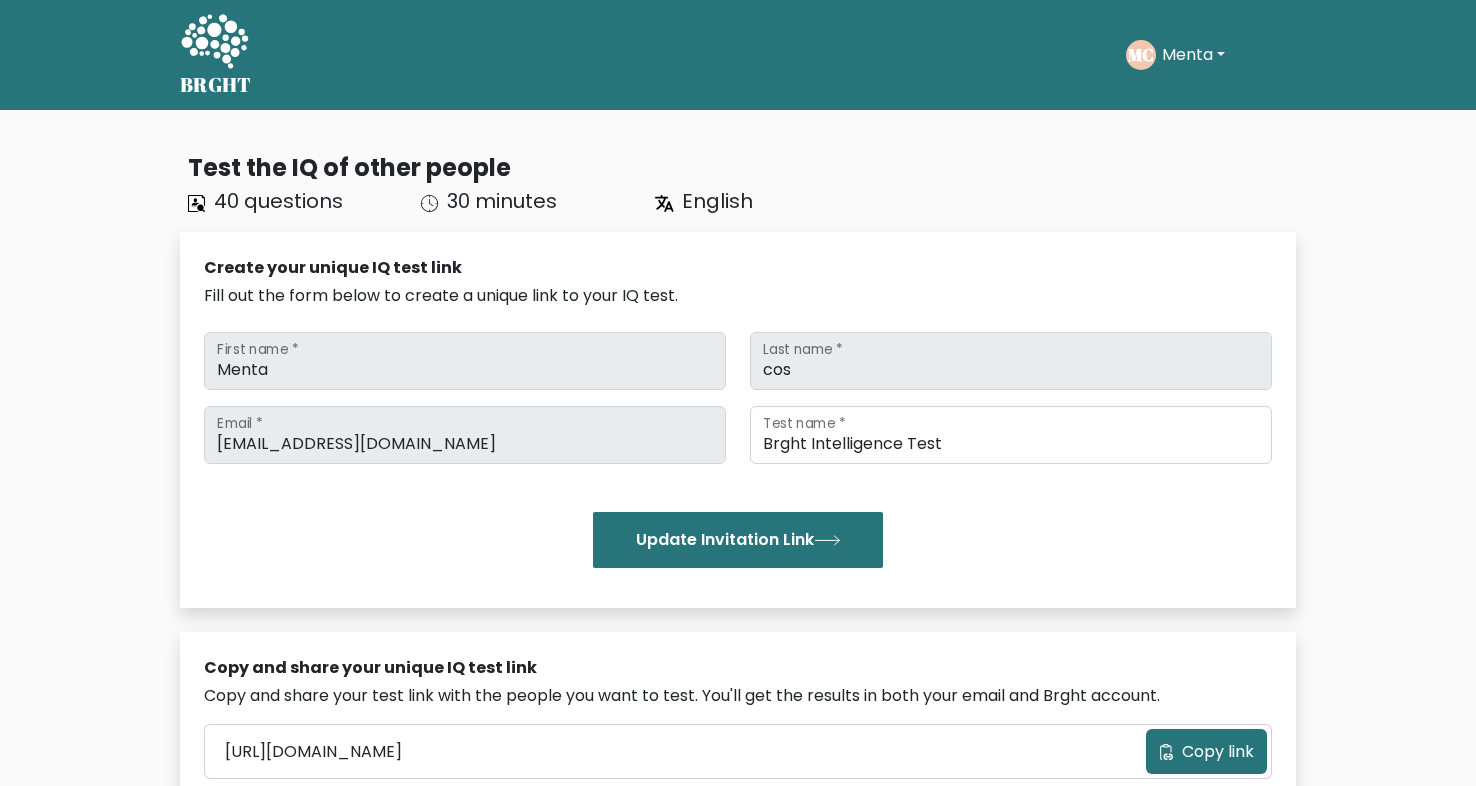 scroll, scrollTop: 0, scrollLeft: 0, axis: both 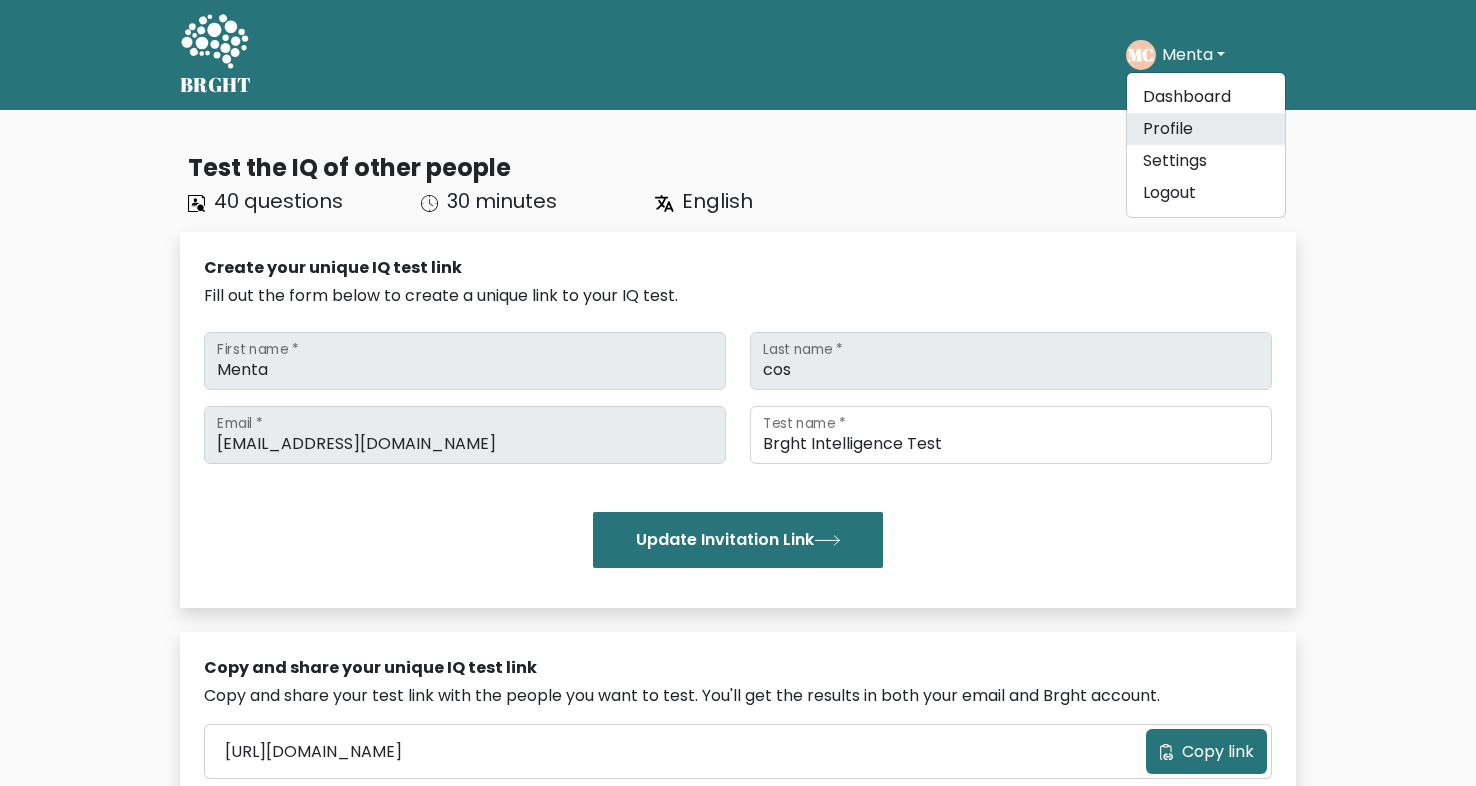 click on "Profile" at bounding box center [1206, 129] 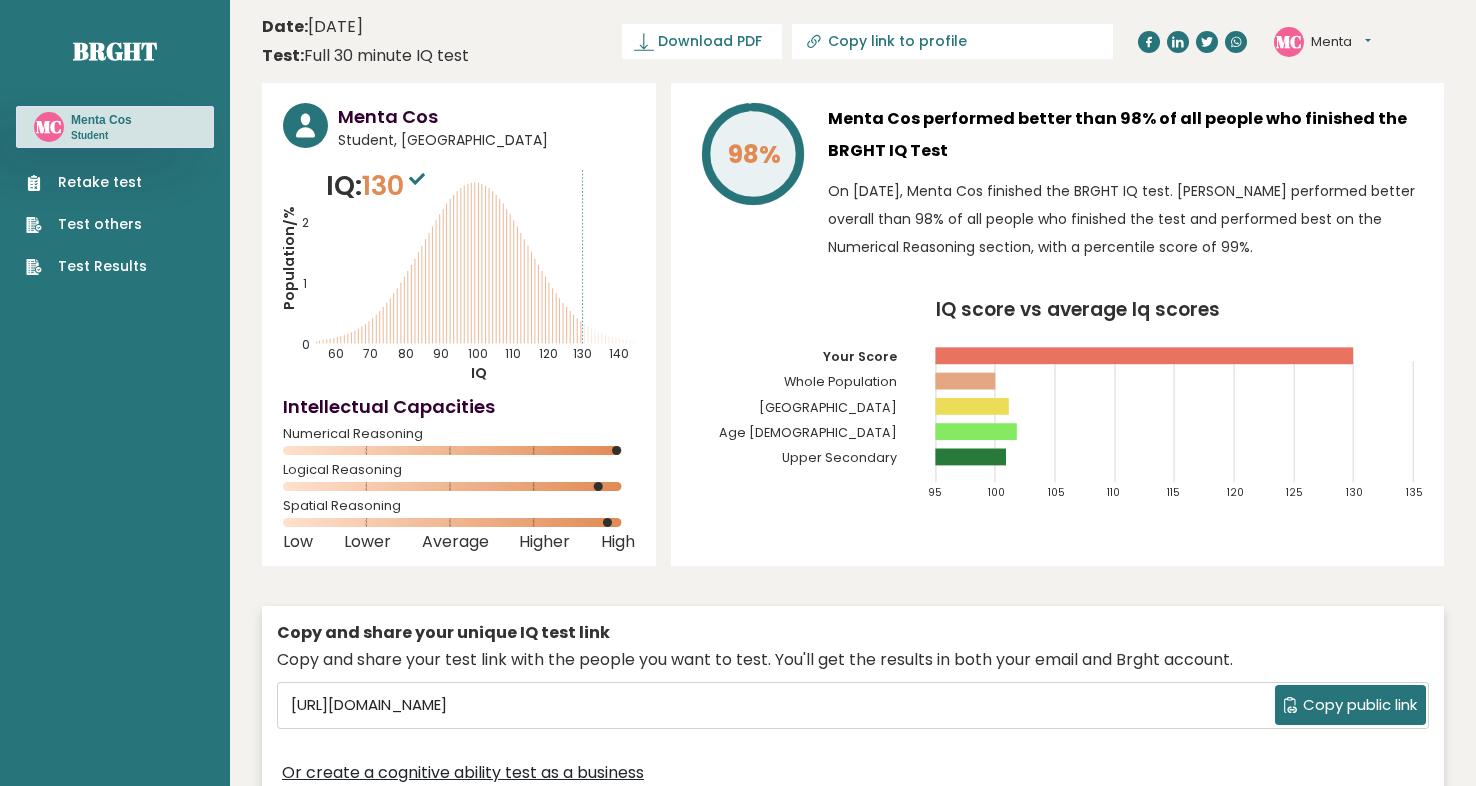 scroll, scrollTop: 0, scrollLeft: 0, axis: both 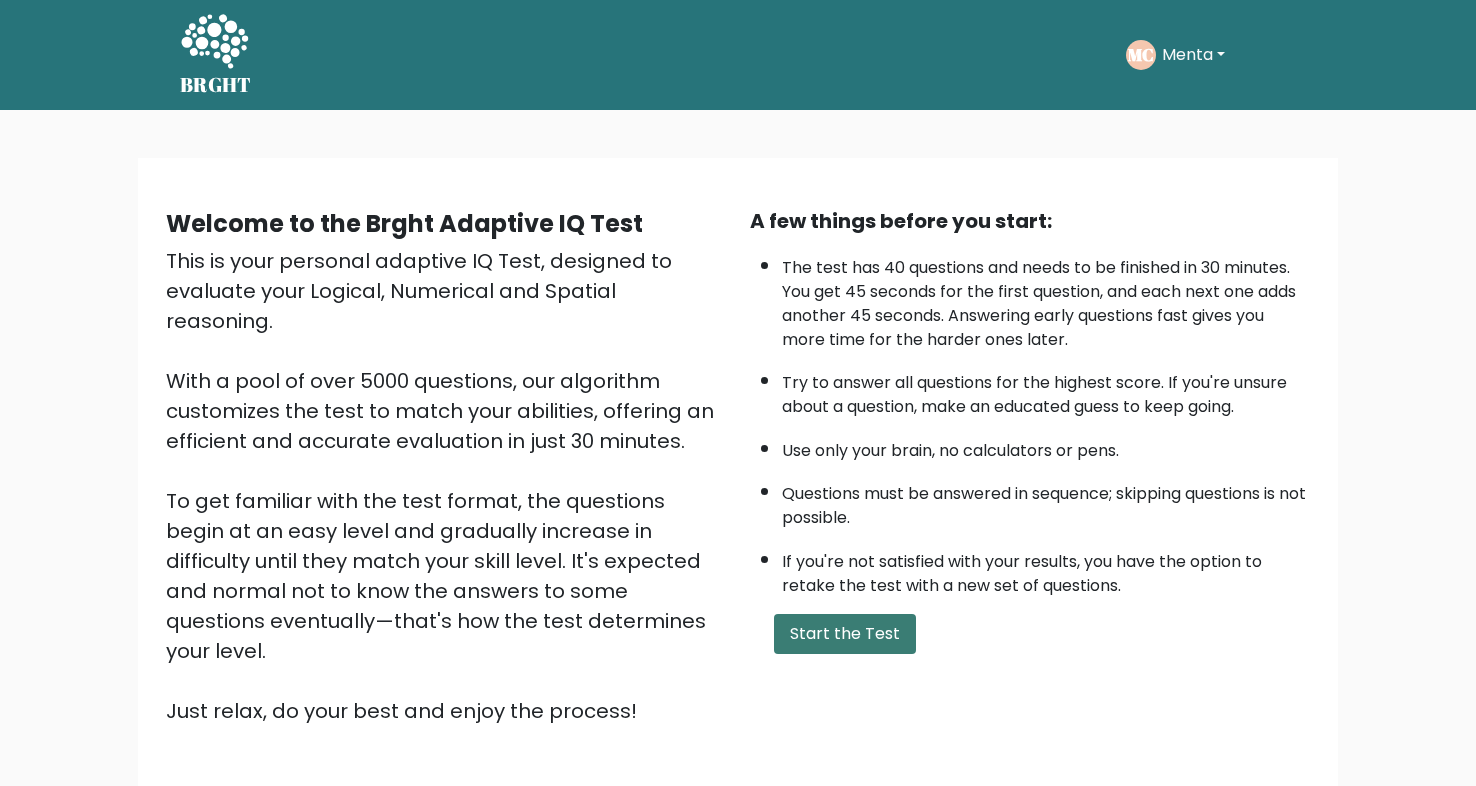 click on "Start the Test" at bounding box center [845, 634] 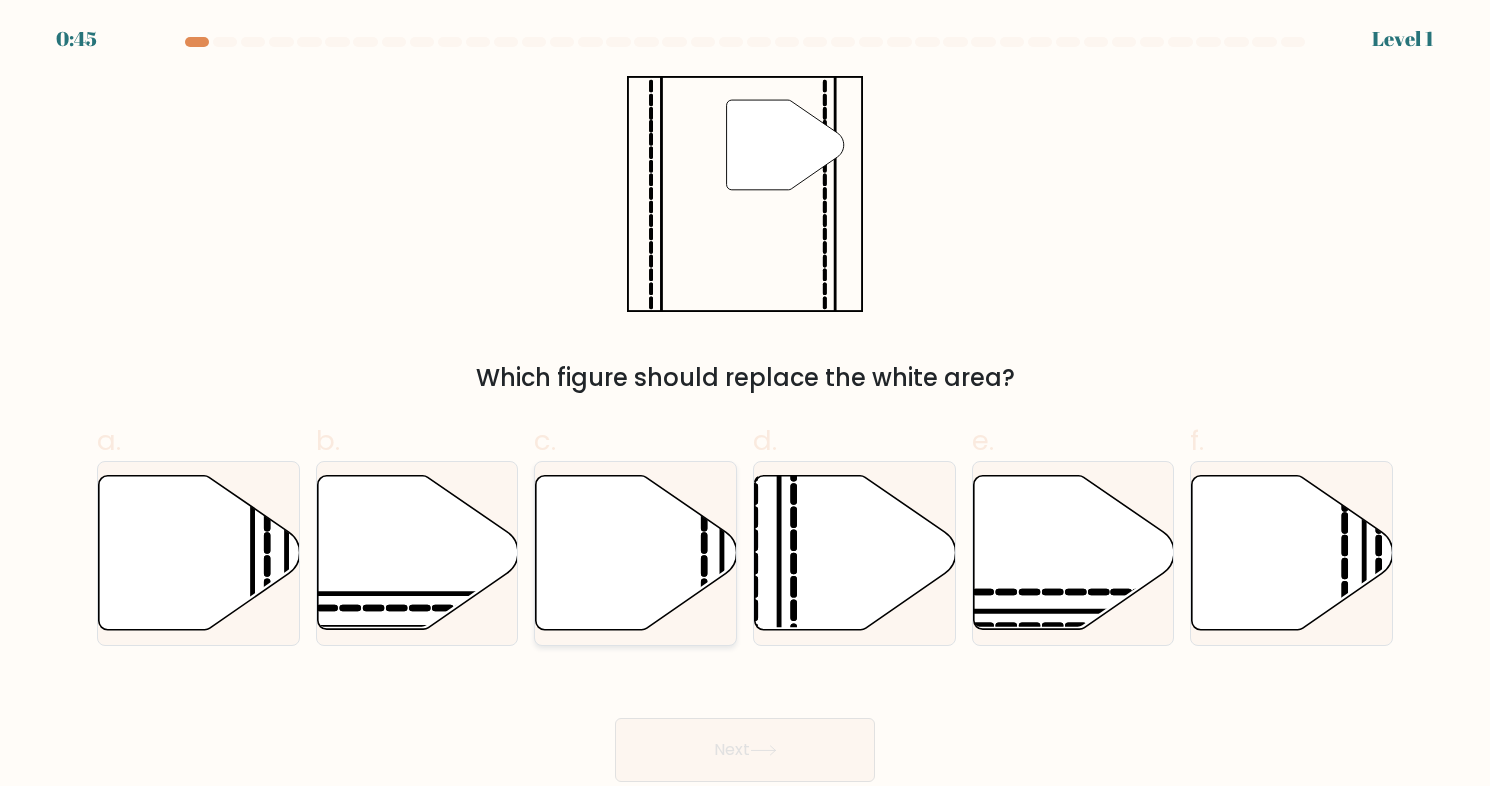 scroll, scrollTop: 0, scrollLeft: 0, axis: both 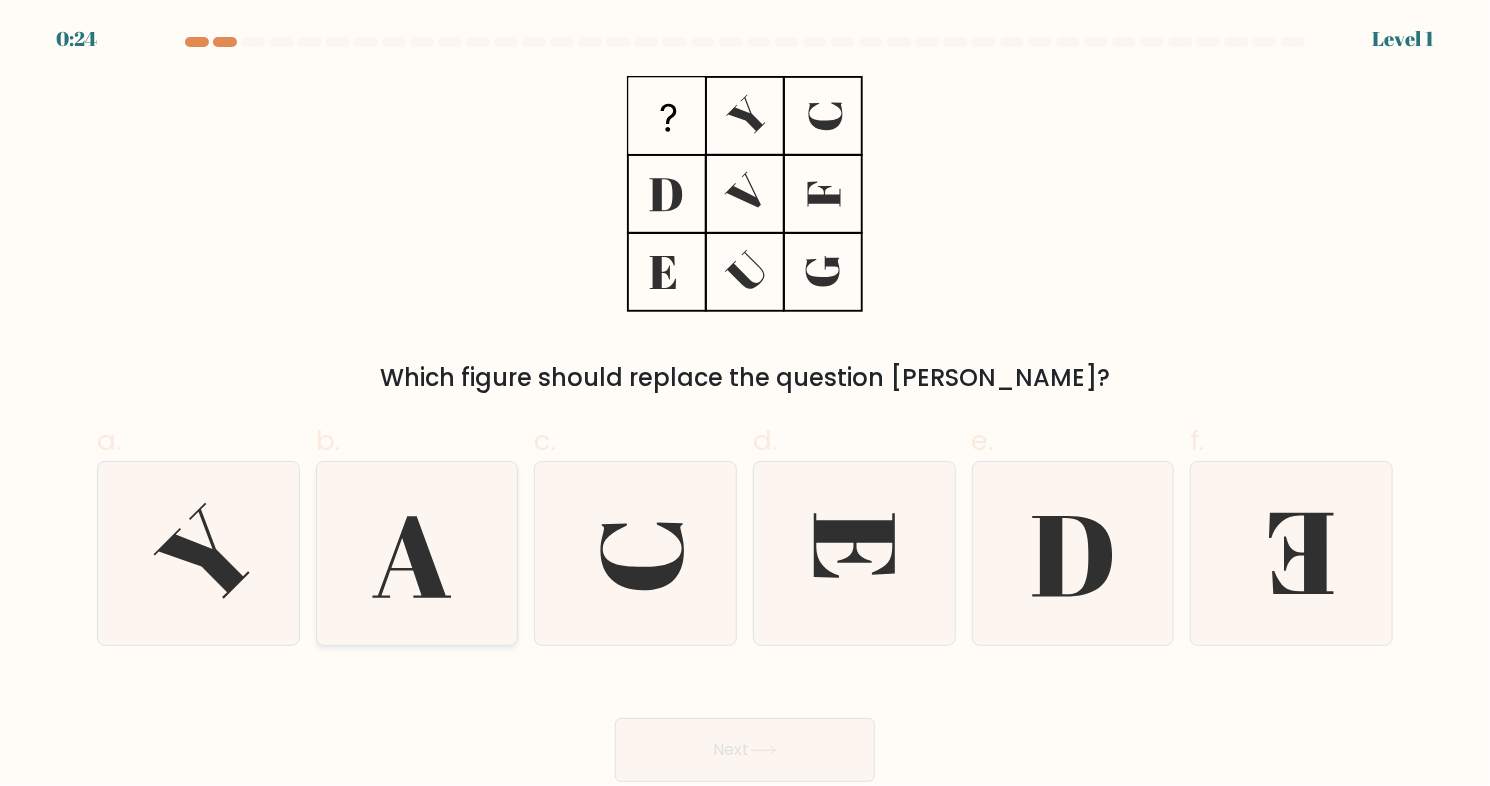 click 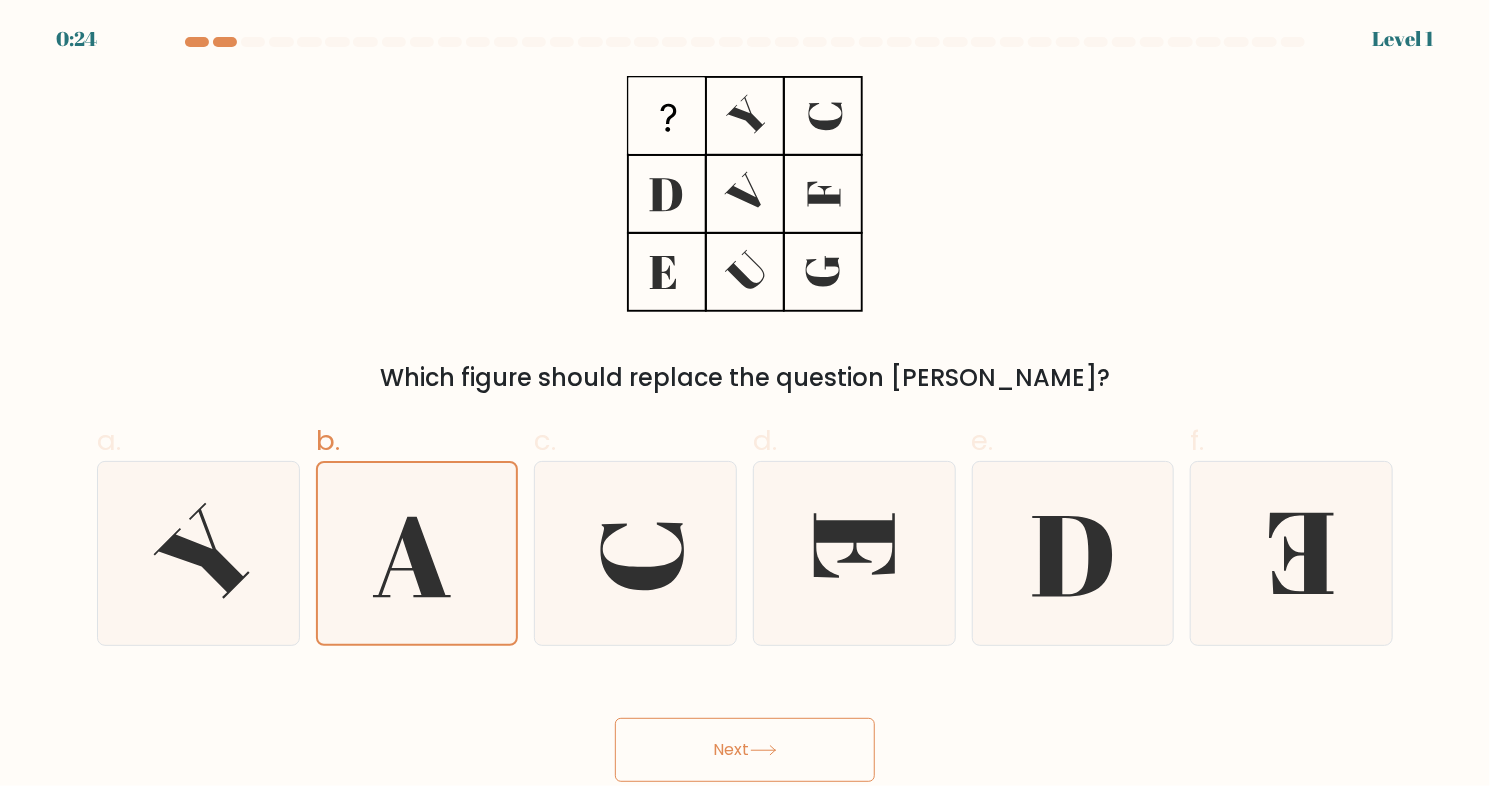 click on "Next" at bounding box center [745, 750] 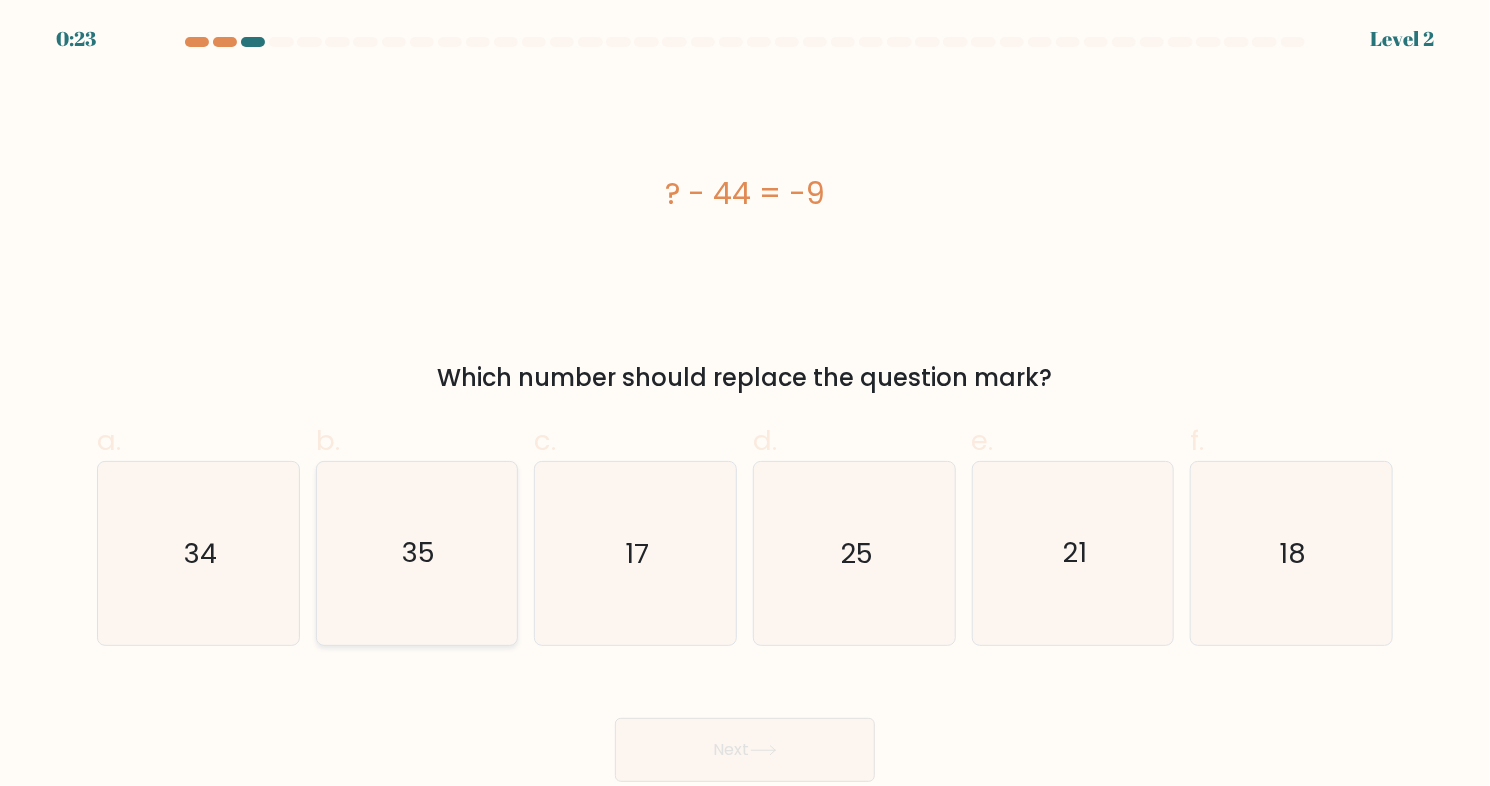 click on "35" 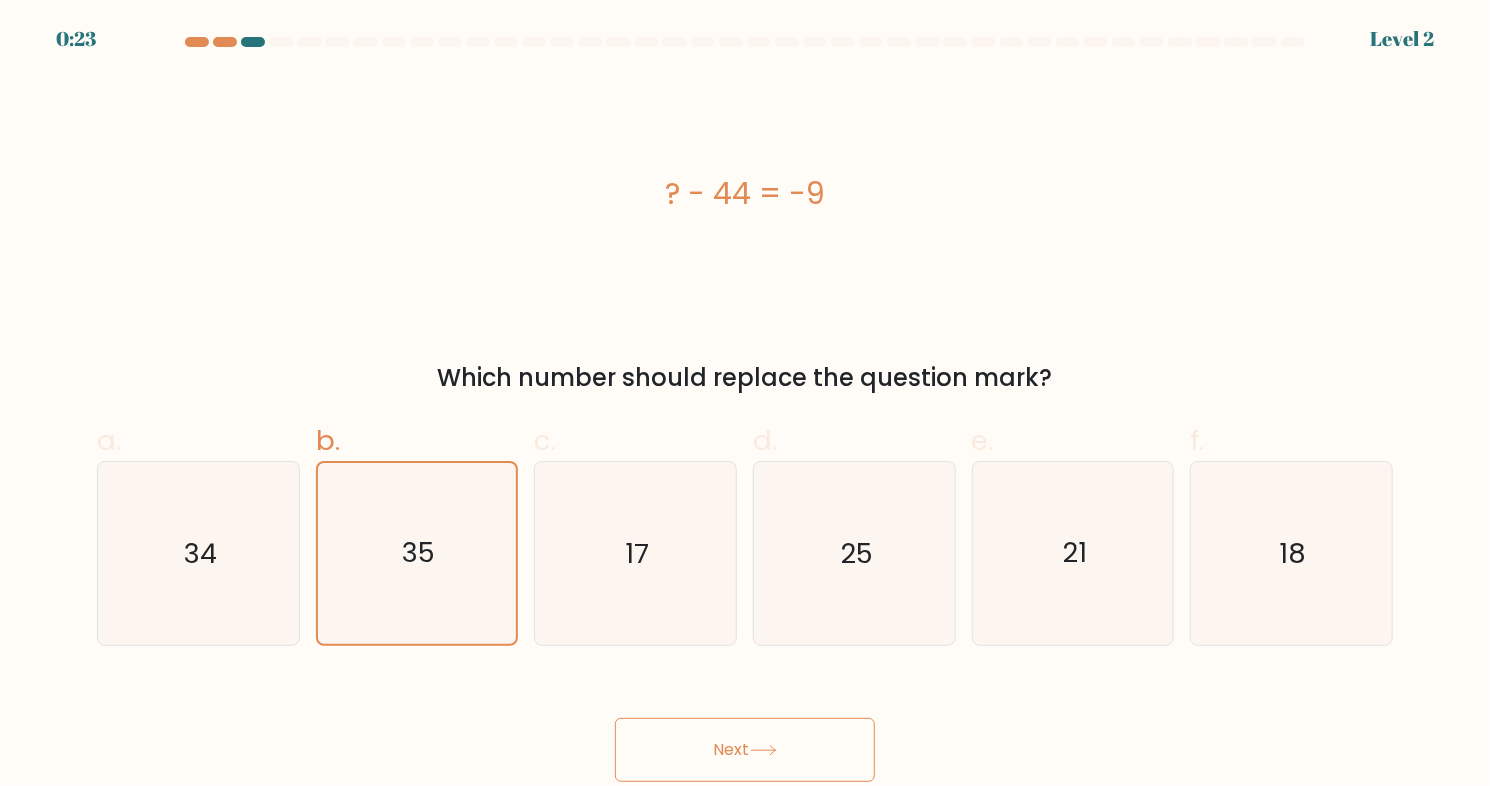 drag, startPoint x: 695, startPoint y: 766, endPoint x: 684, endPoint y: 752, distance: 17.804493 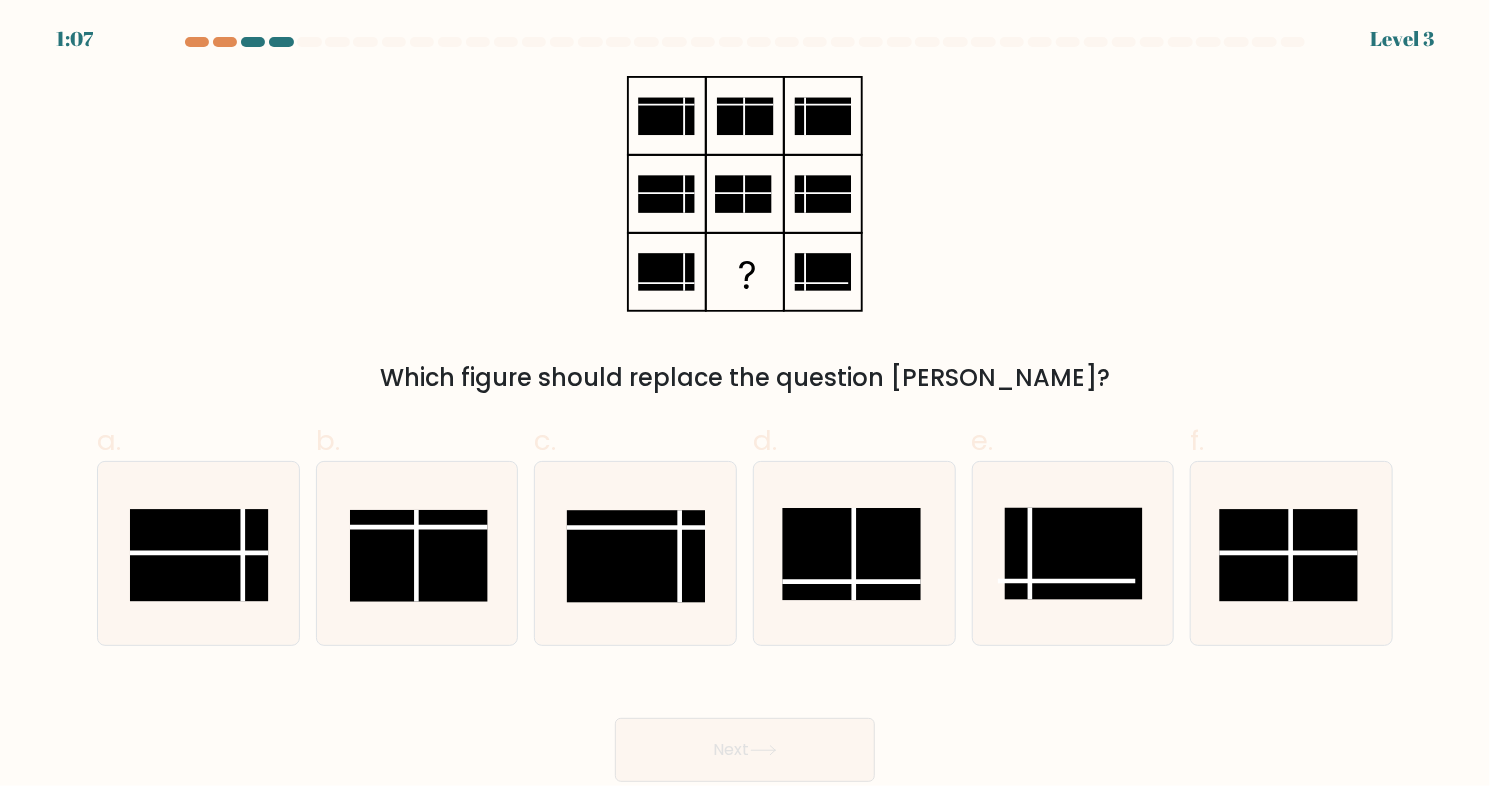 click 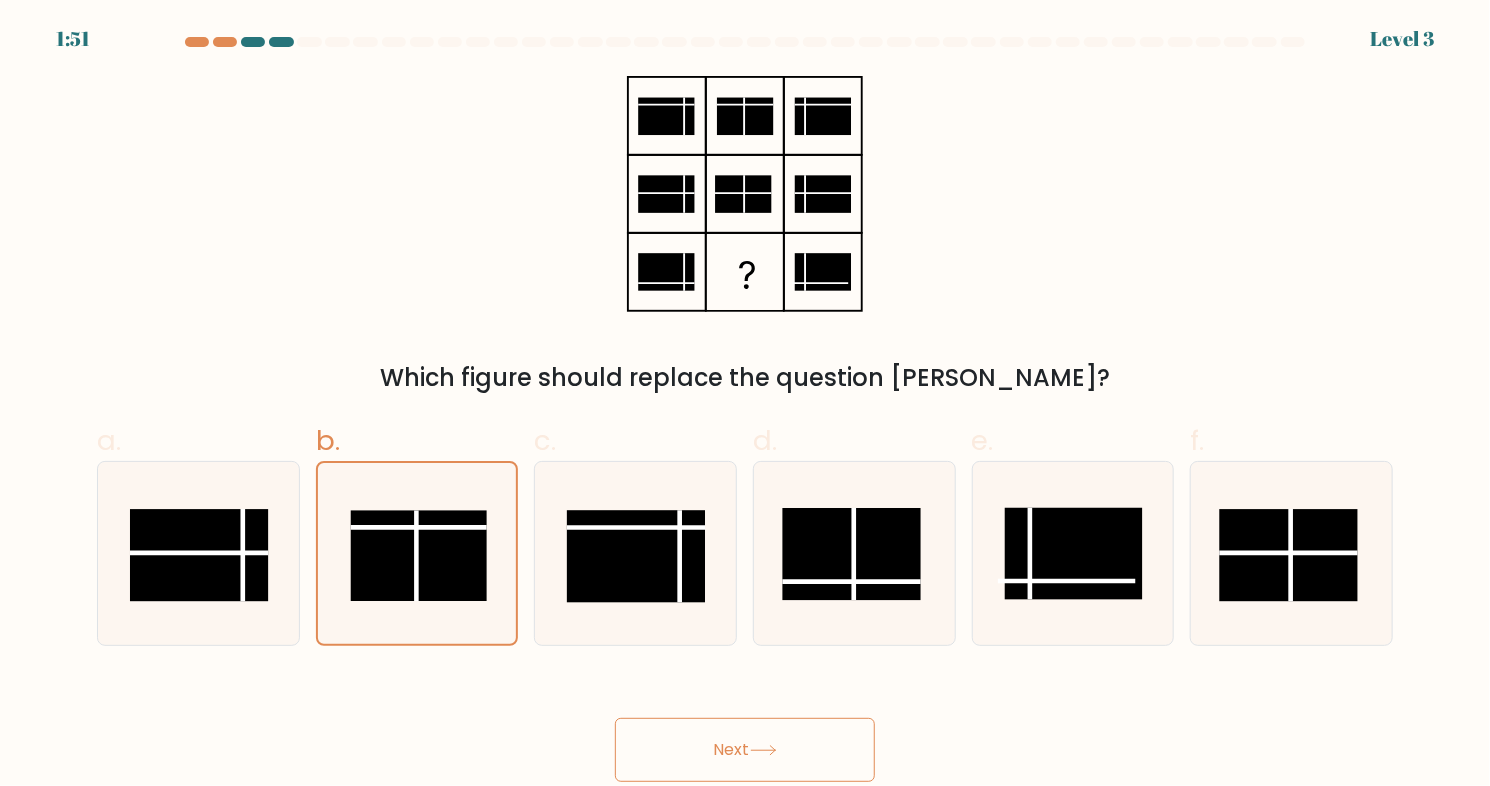 click on "Next" at bounding box center [745, 750] 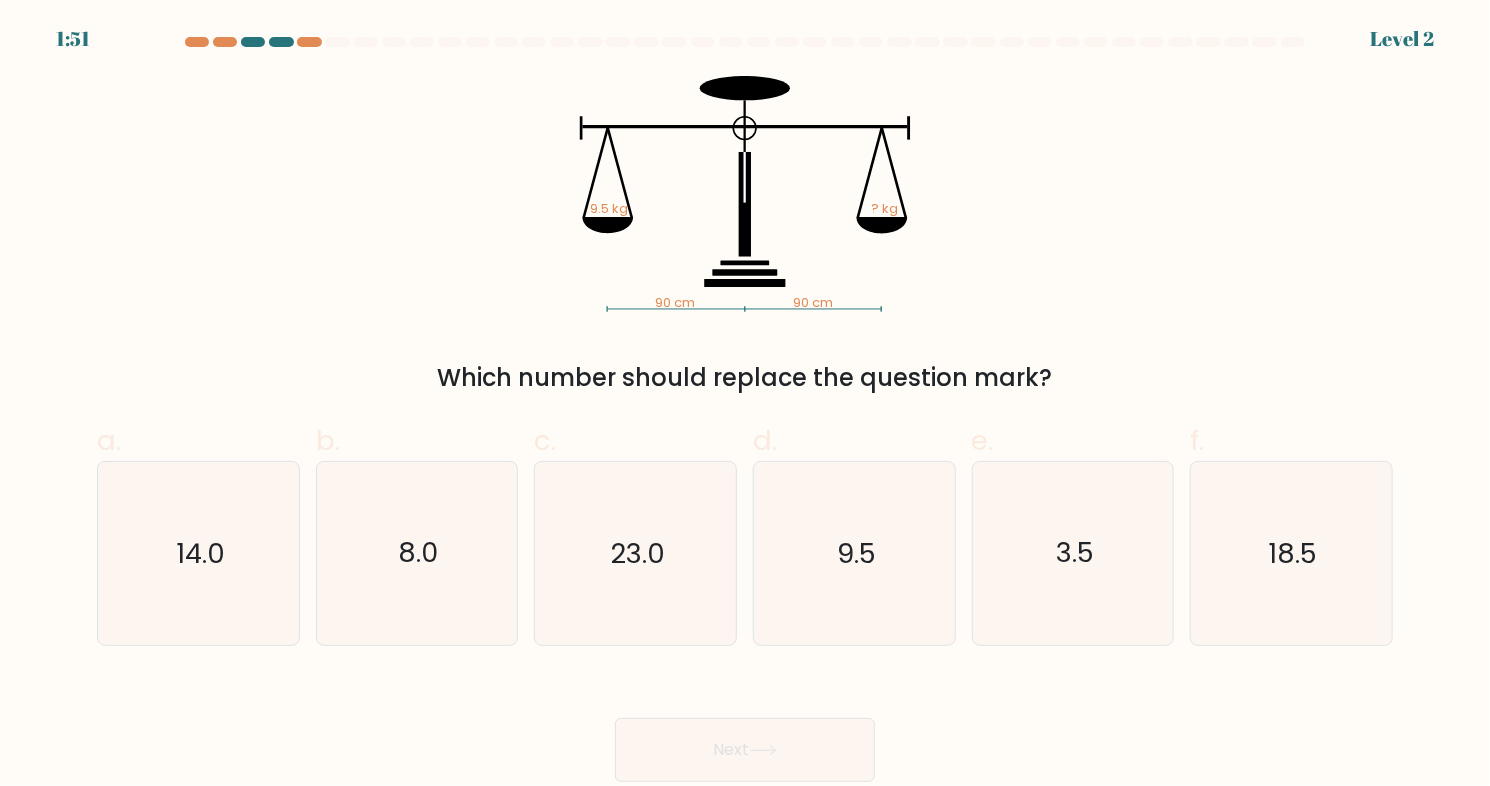 click on "8.0" at bounding box center [417, 553] 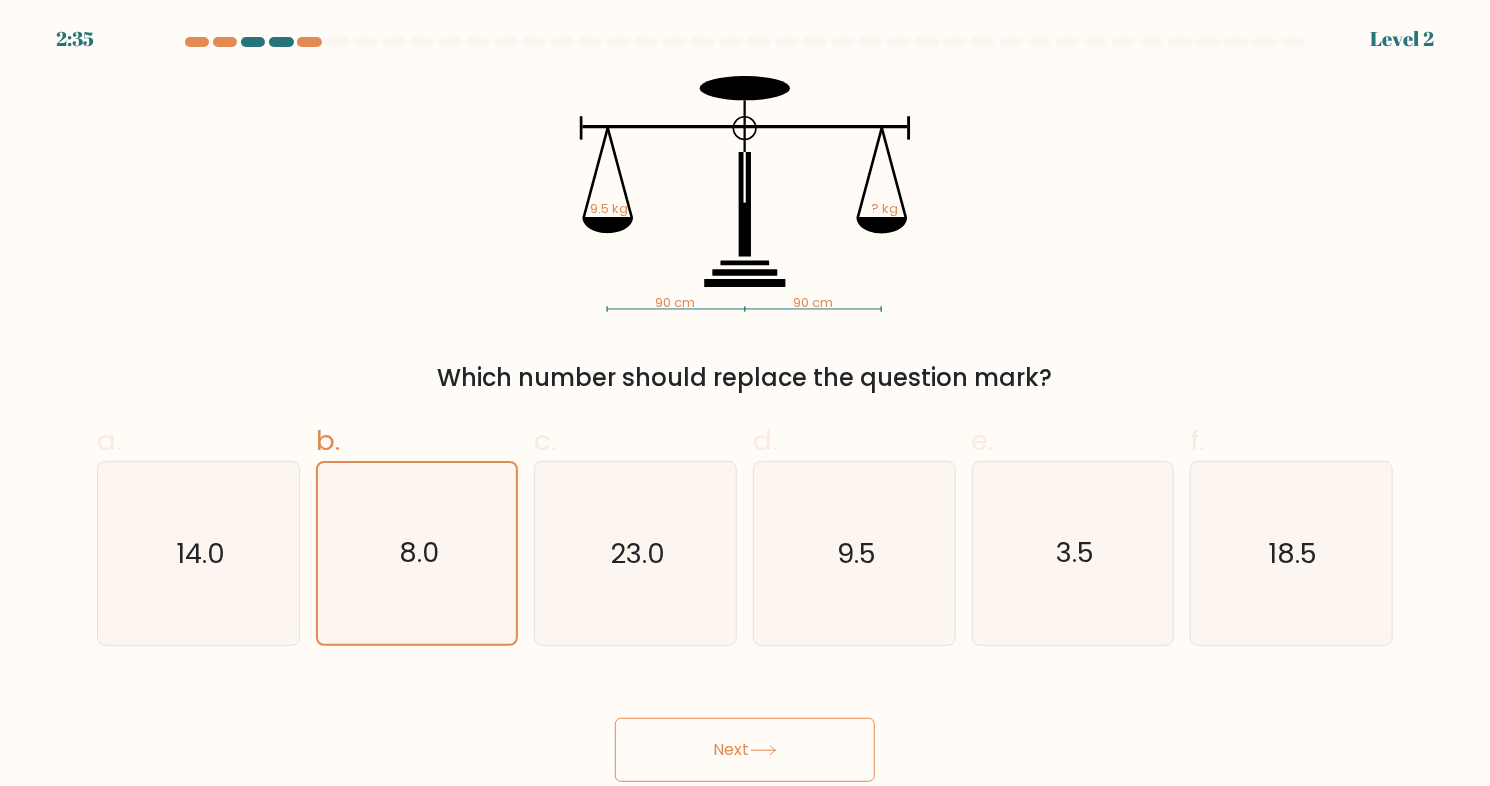 click on "Next" at bounding box center (745, 750) 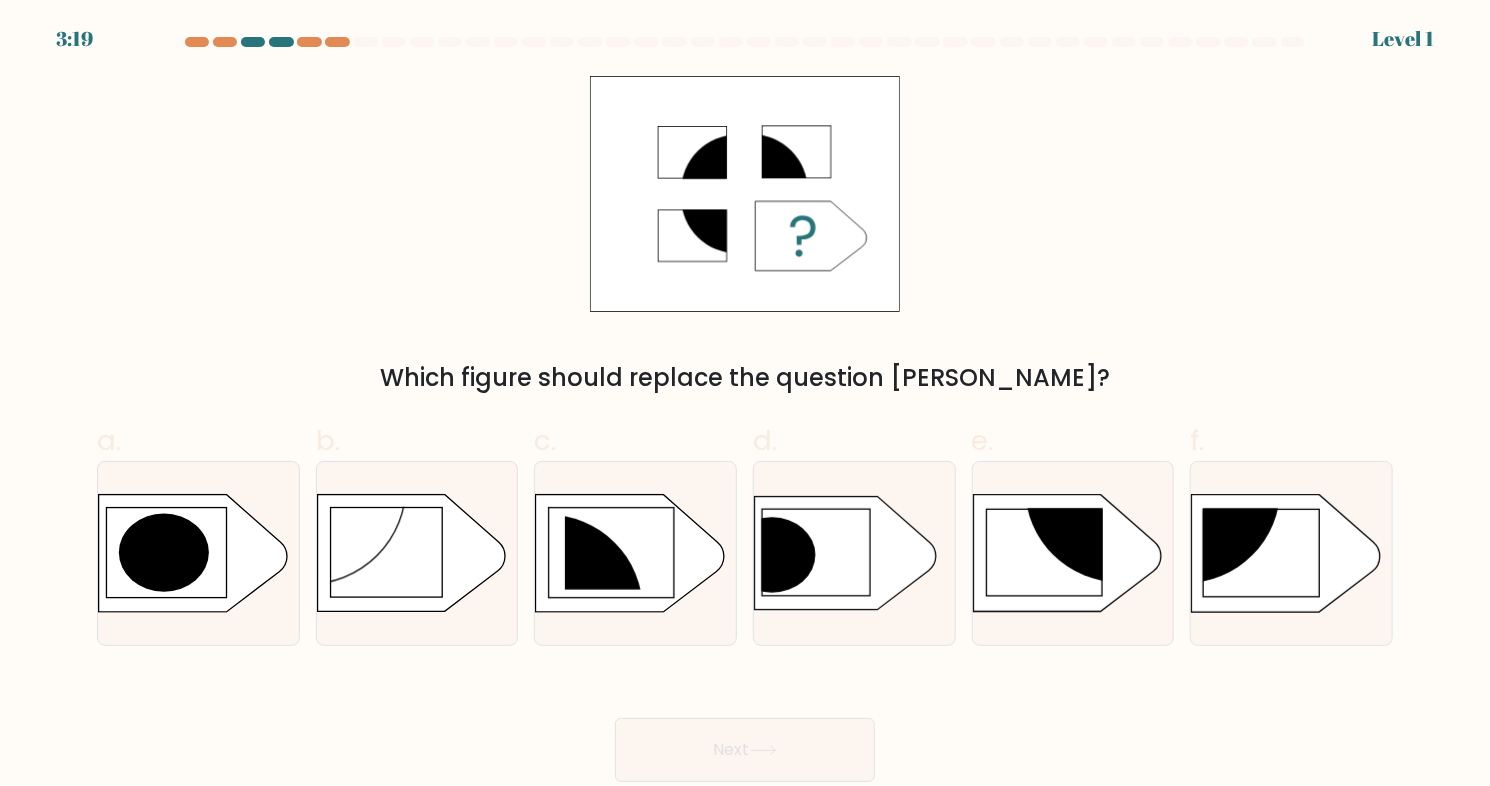 drag, startPoint x: 630, startPoint y: 685, endPoint x: 645, endPoint y: 714, distance: 32.649654 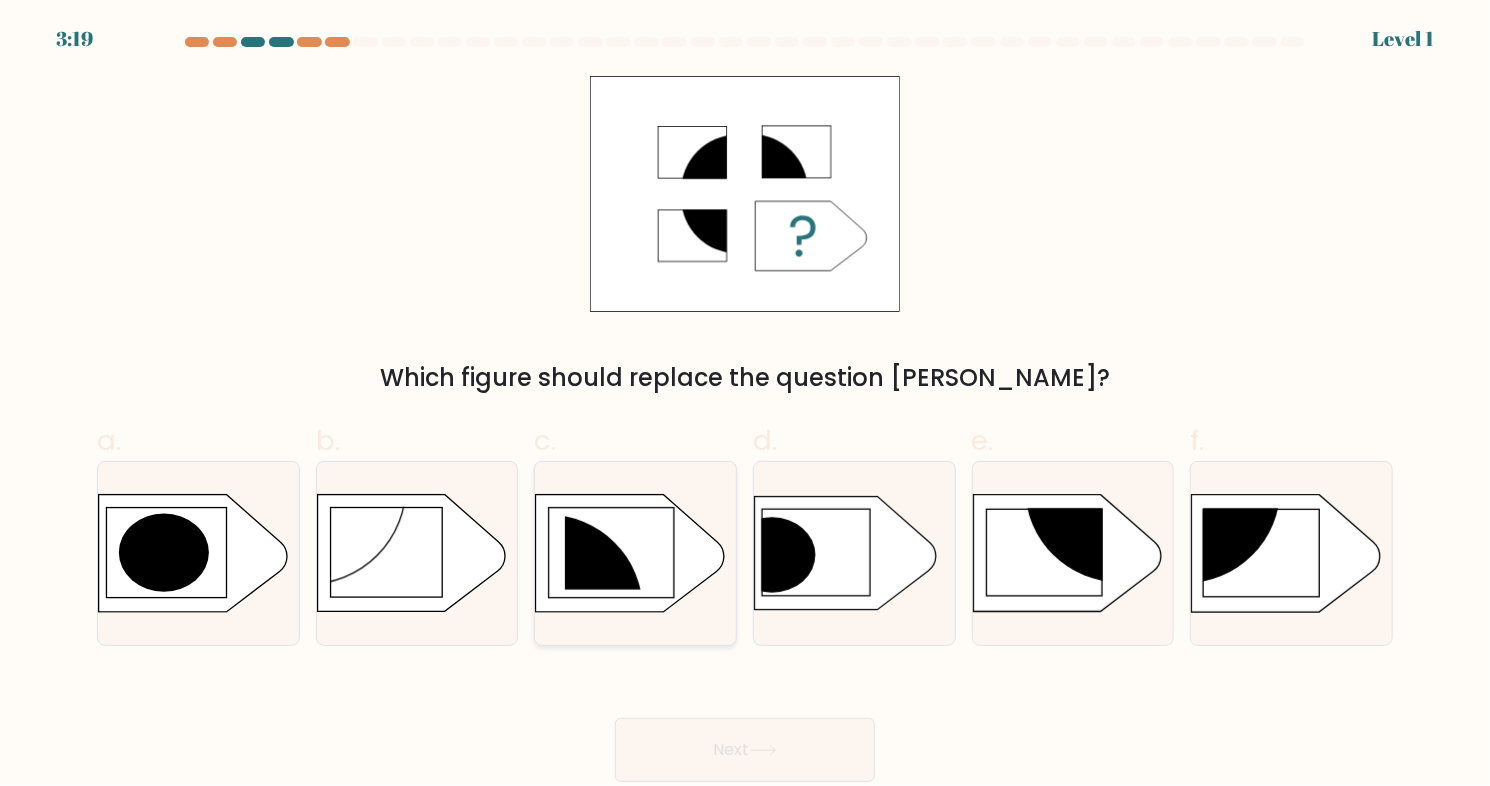 click 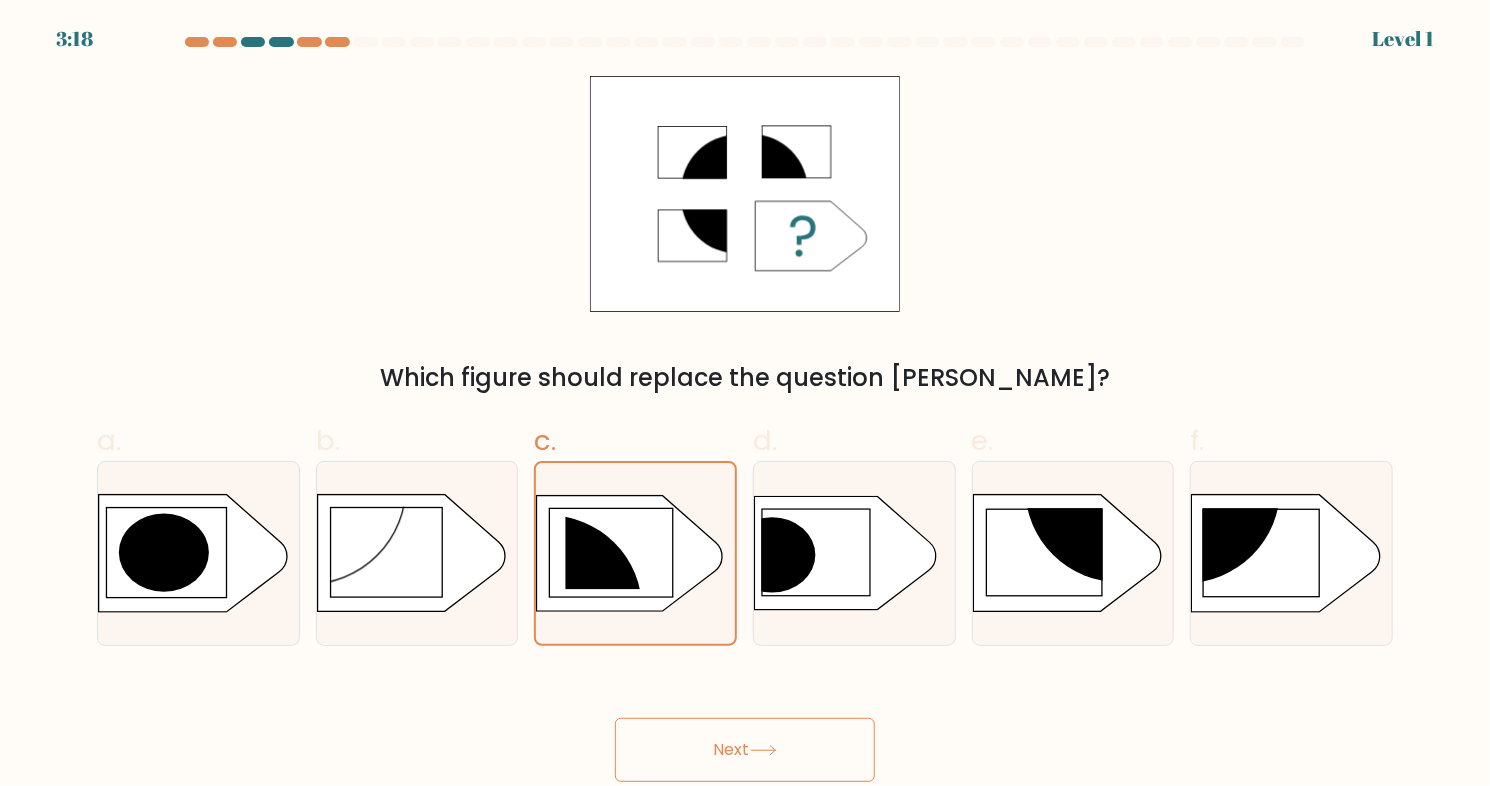 click on "Next" at bounding box center (745, 750) 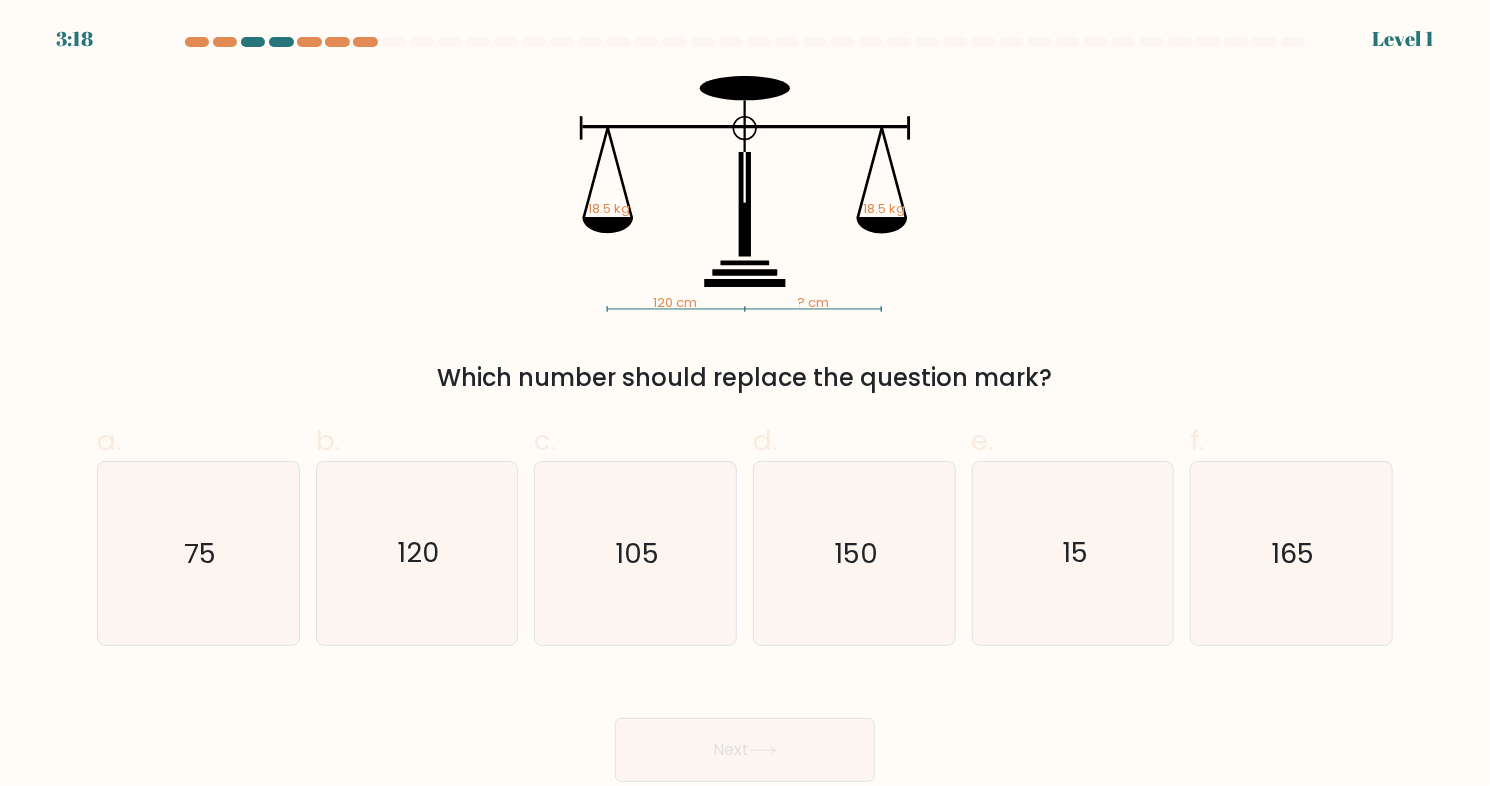 click on "105" 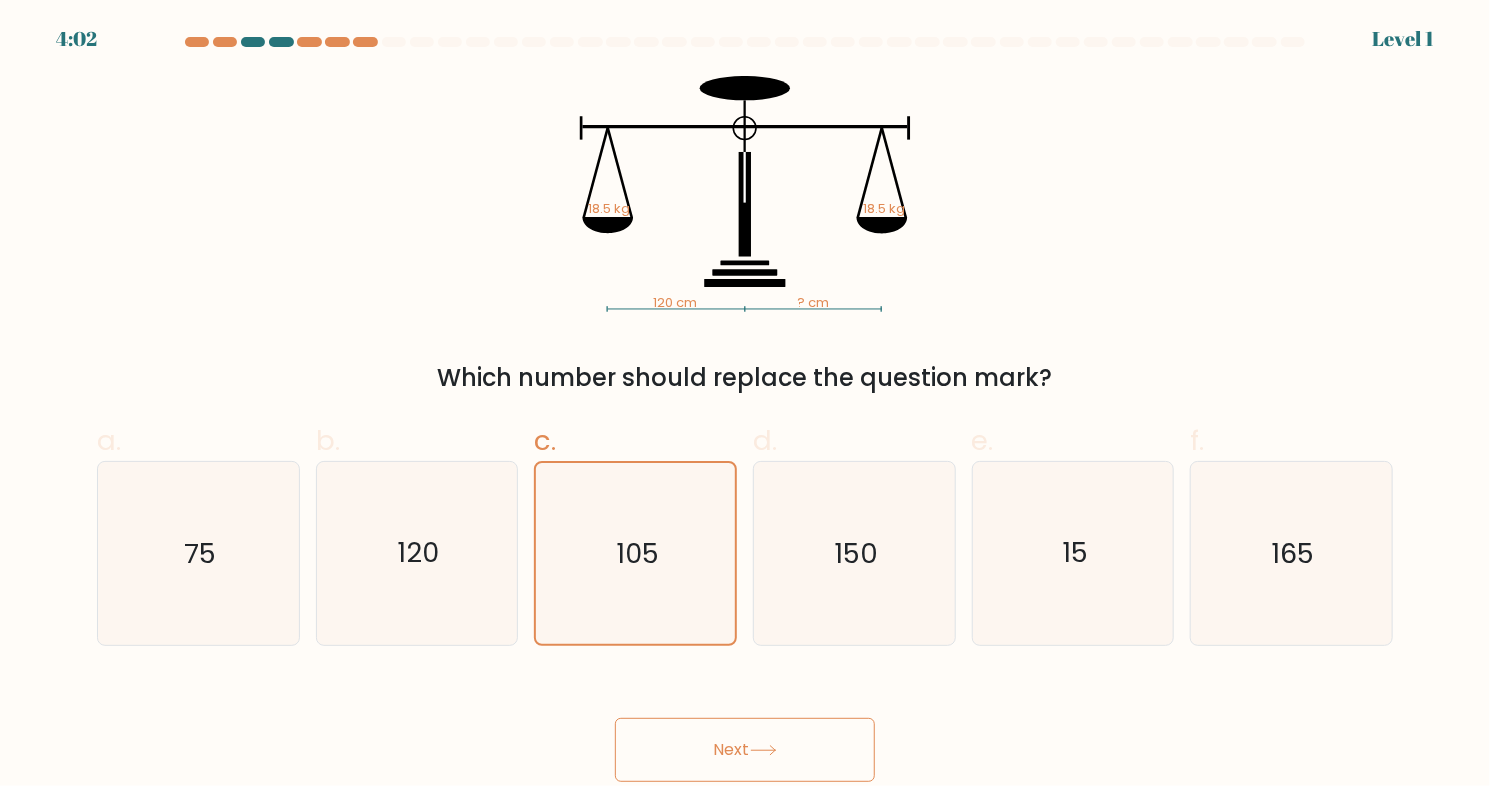 drag, startPoint x: 679, startPoint y: 712, endPoint x: 683, endPoint y: 734, distance: 22.36068 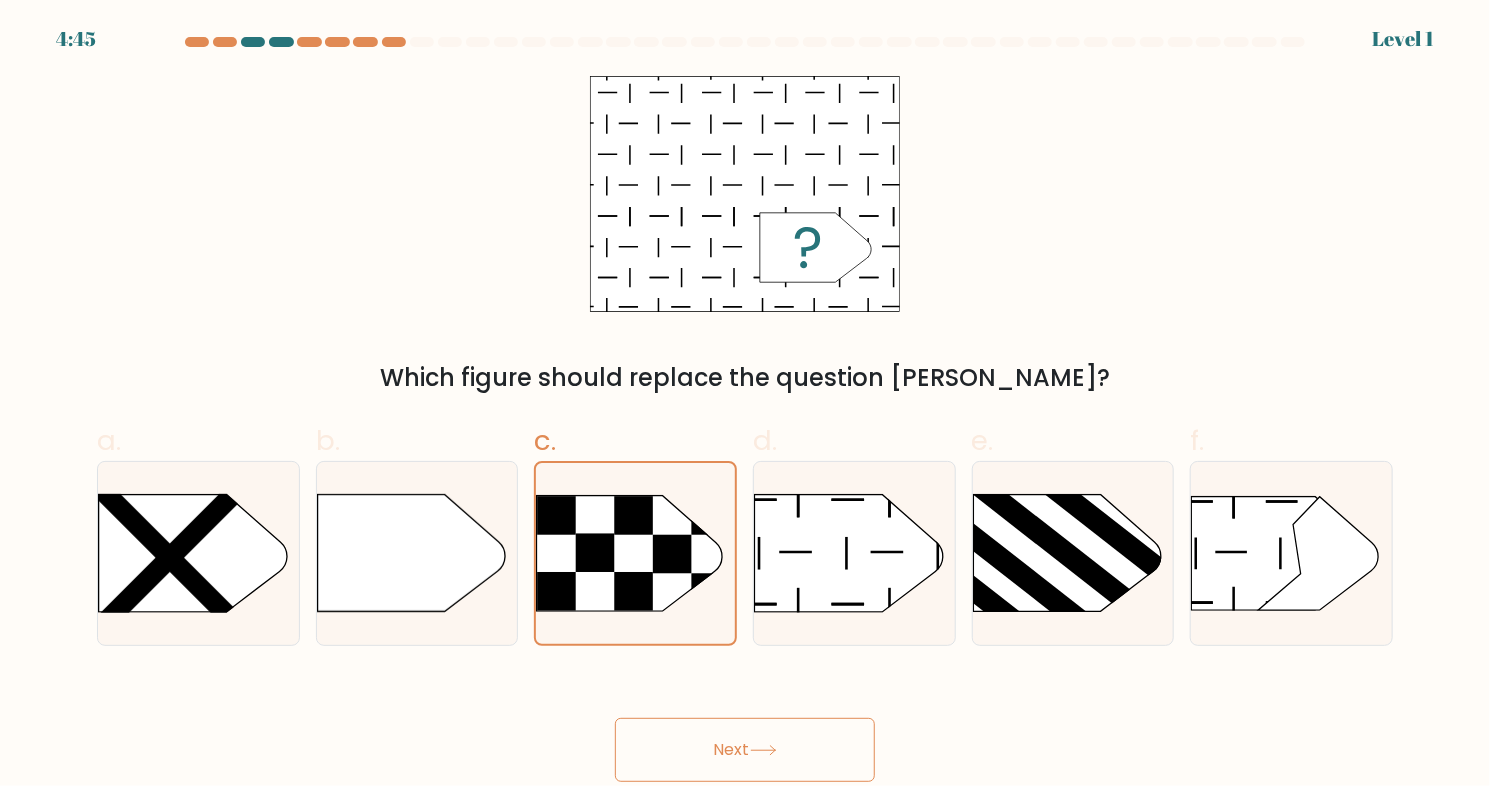 click on "Next" at bounding box center (745, 750) 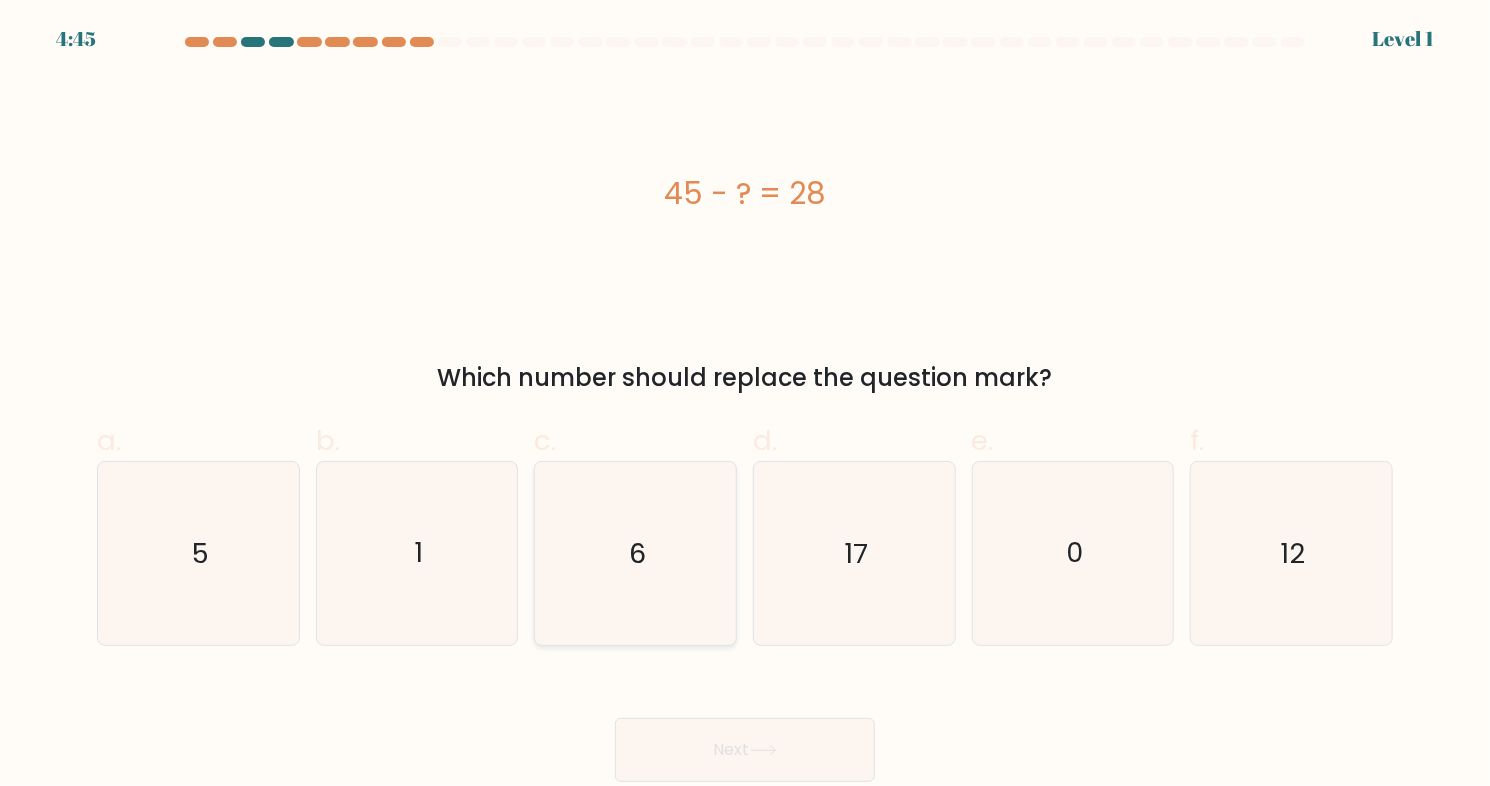 click on "6" 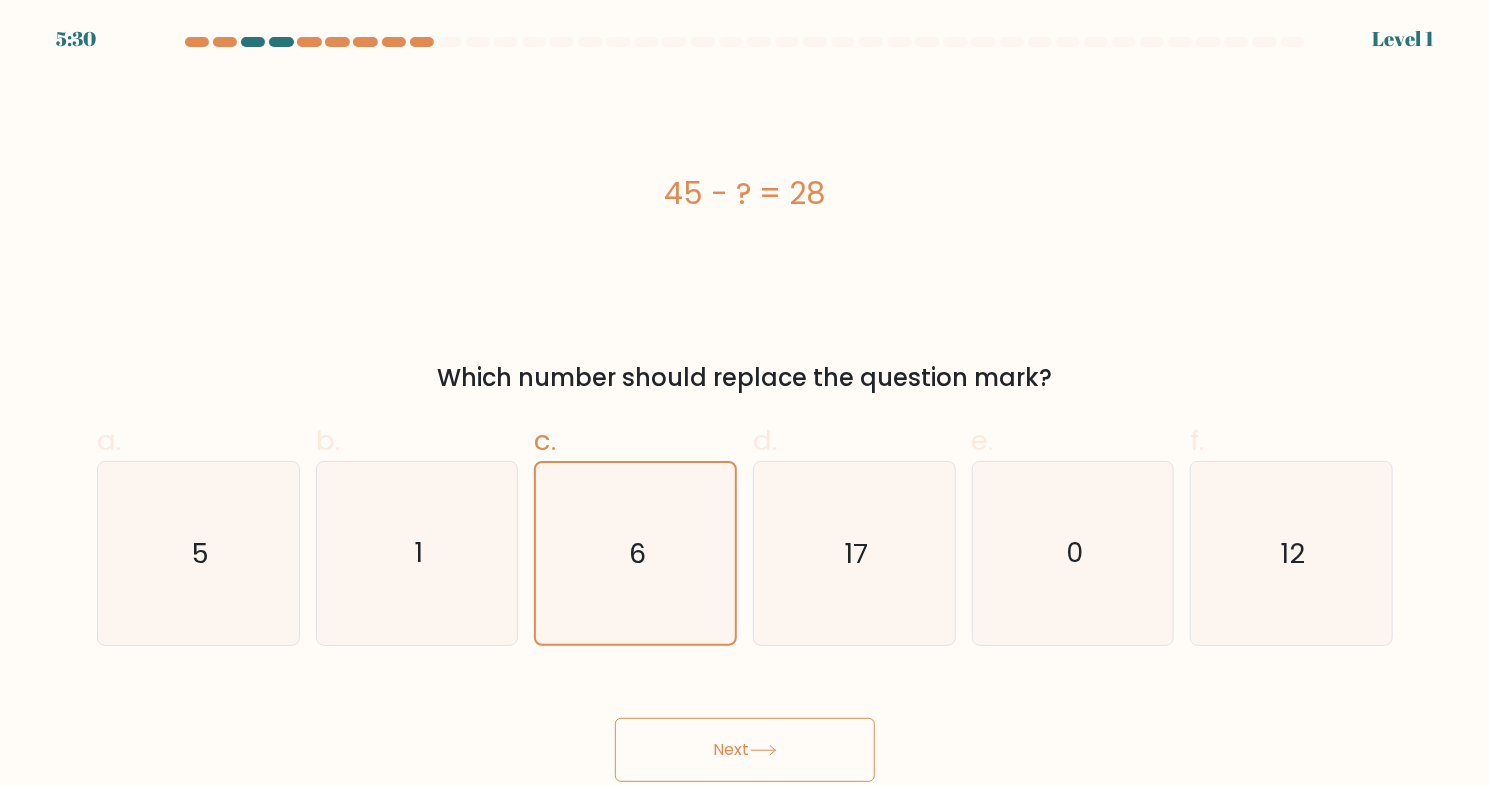 click on "Next" at bounding box center [745, 750] 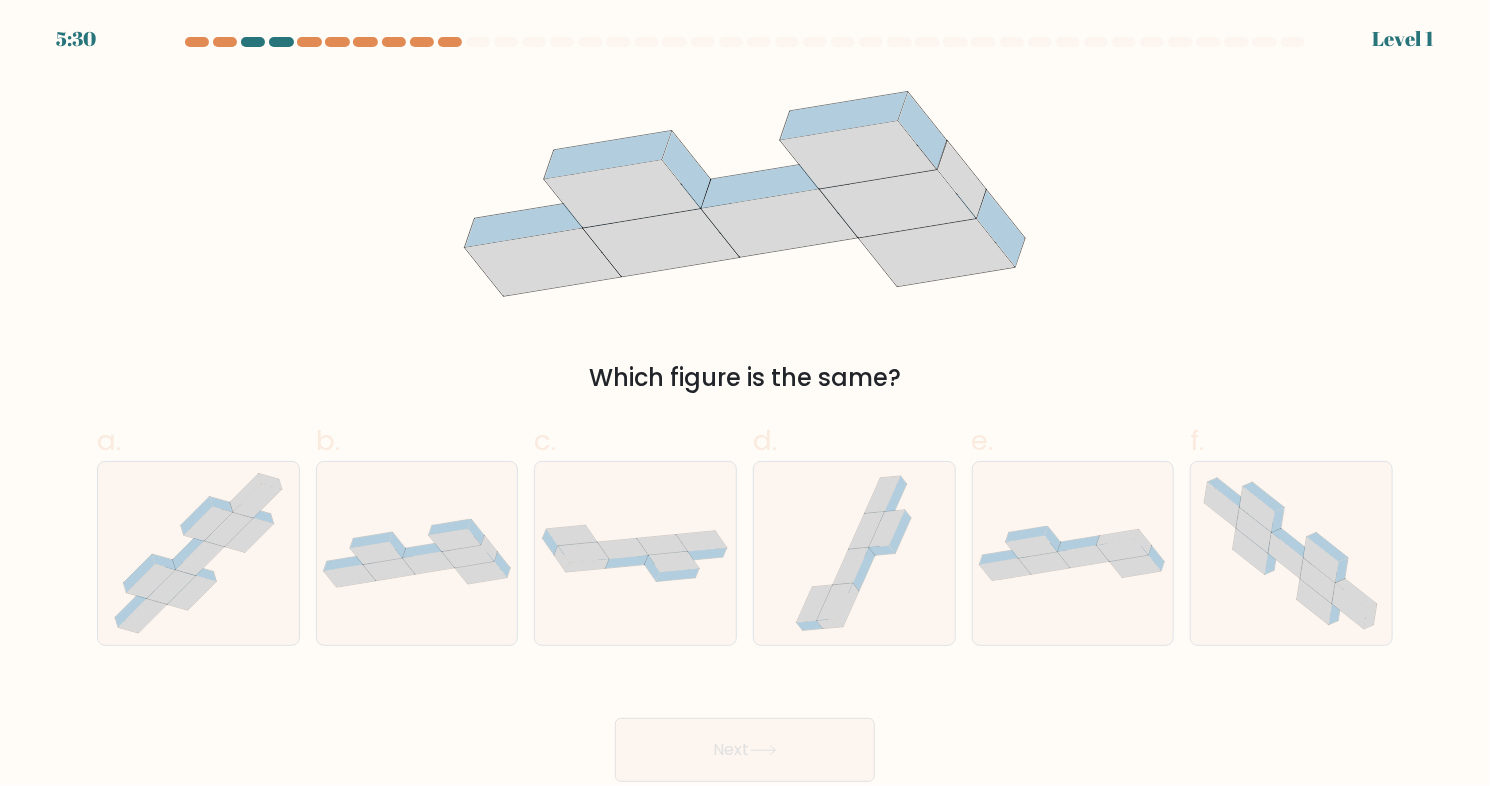 click on "Next" at bounding box center (745, 750) 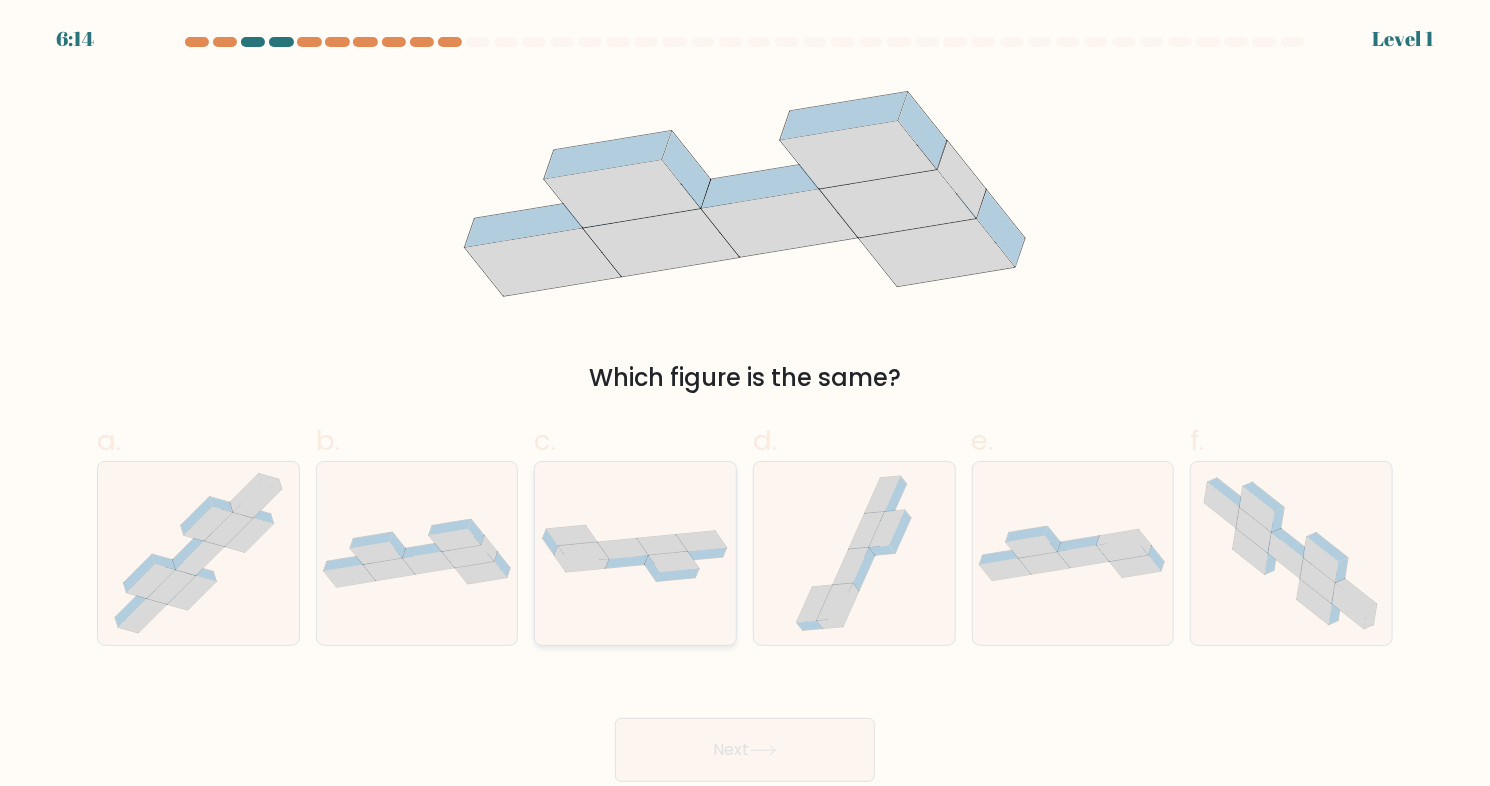 click 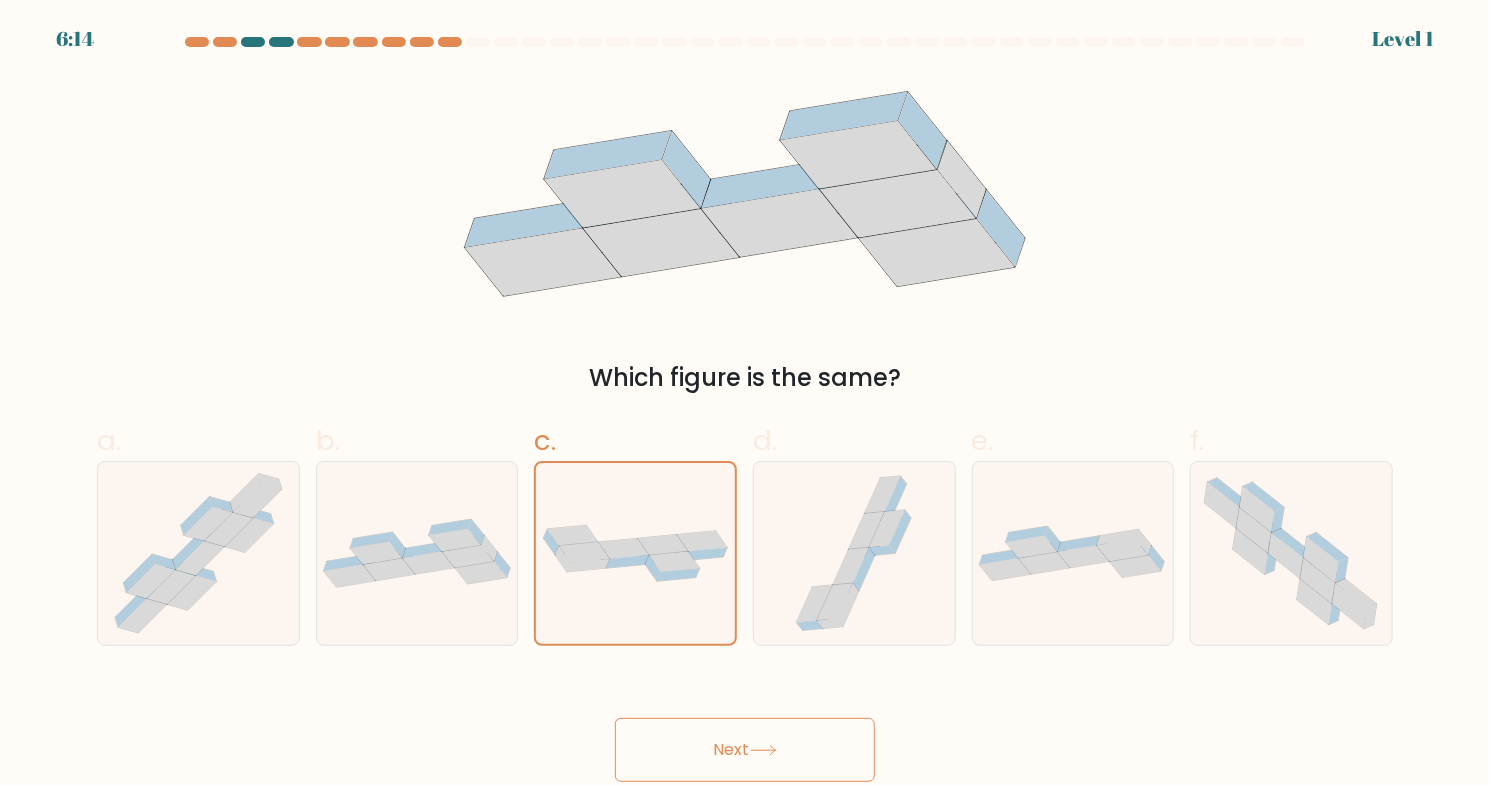 click on "Next" at bounding box center (745, 750) 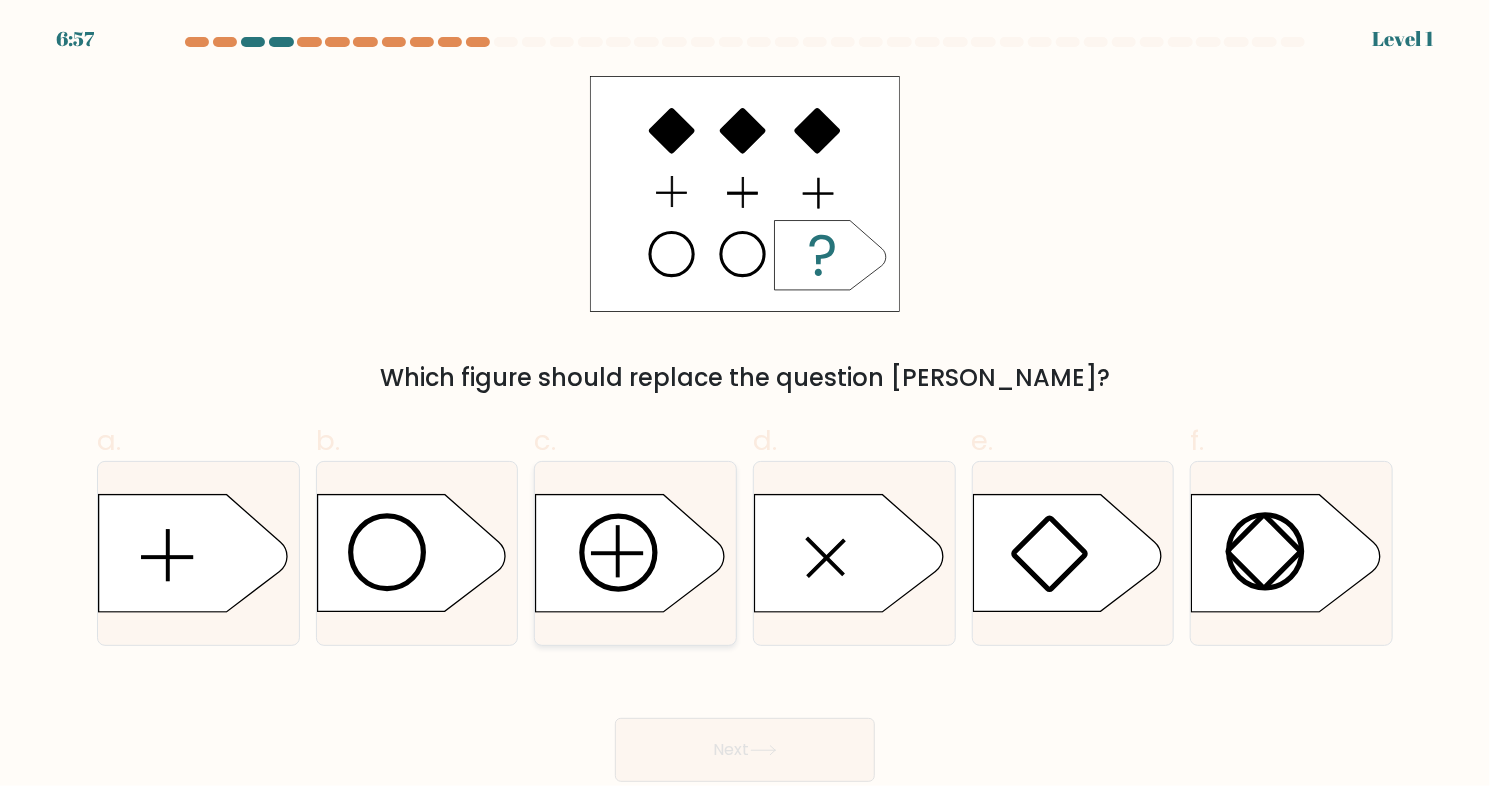 click 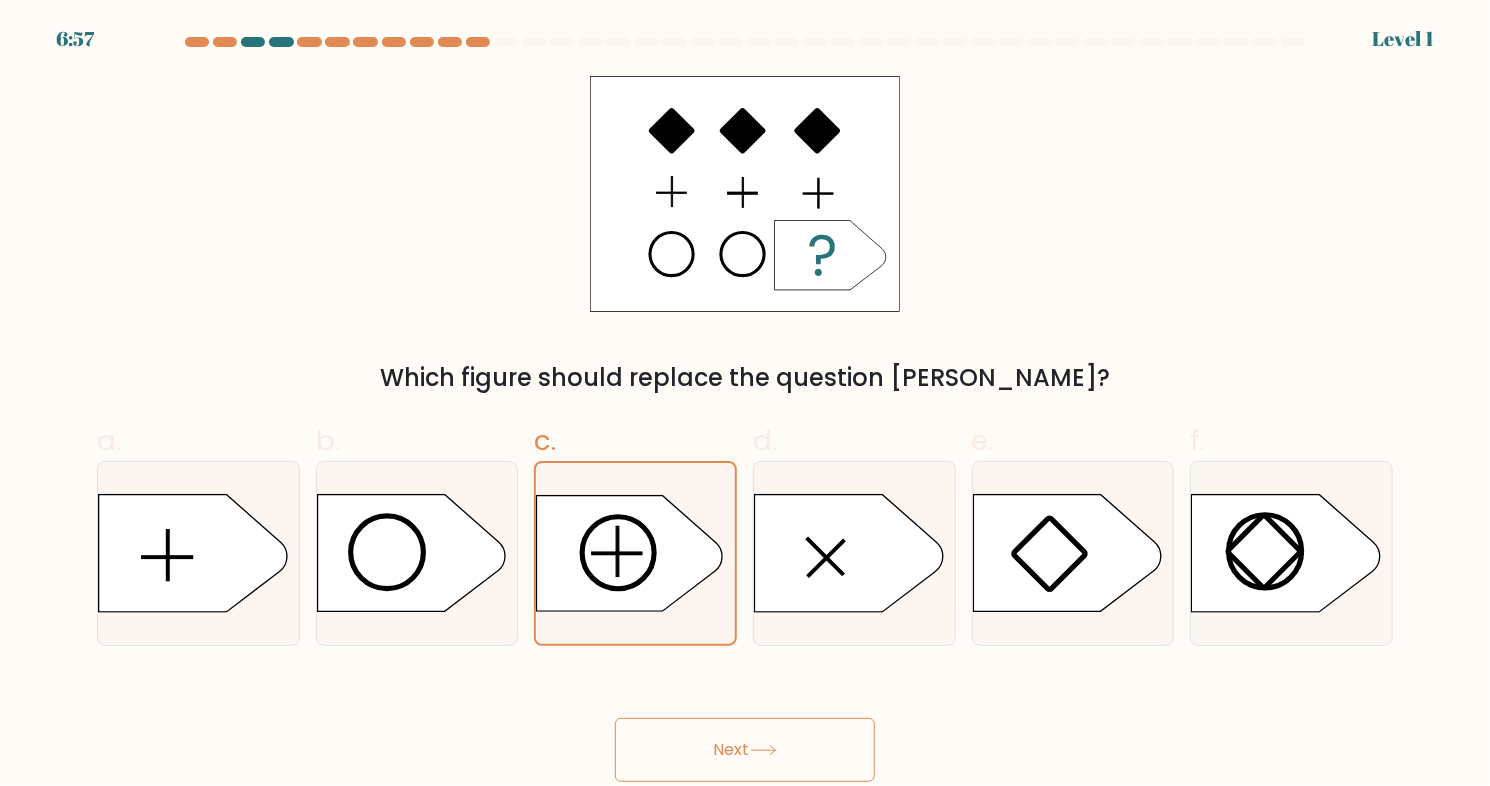 click on "Next" at bounding box center [745, 750] 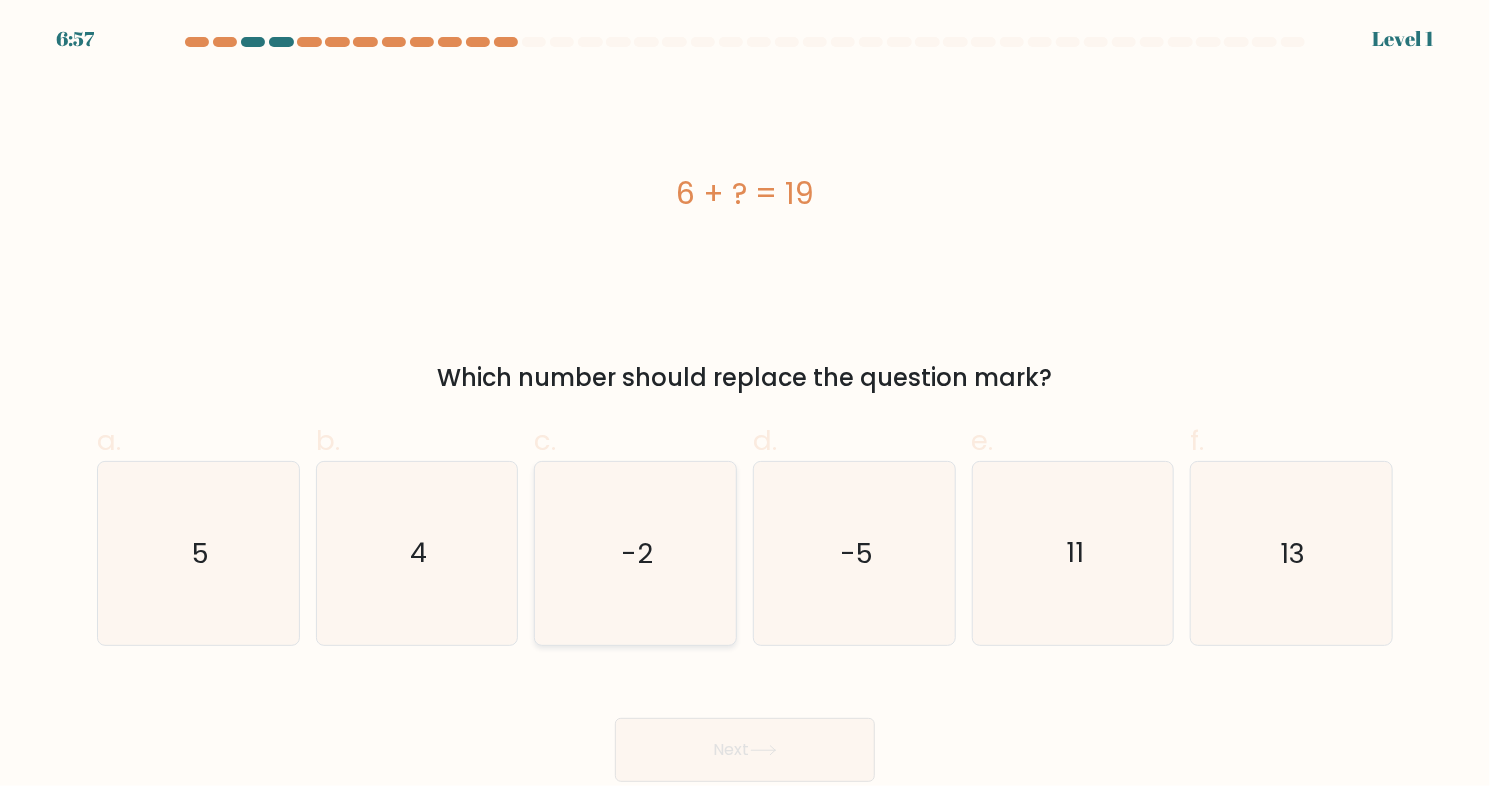 click on "-2" 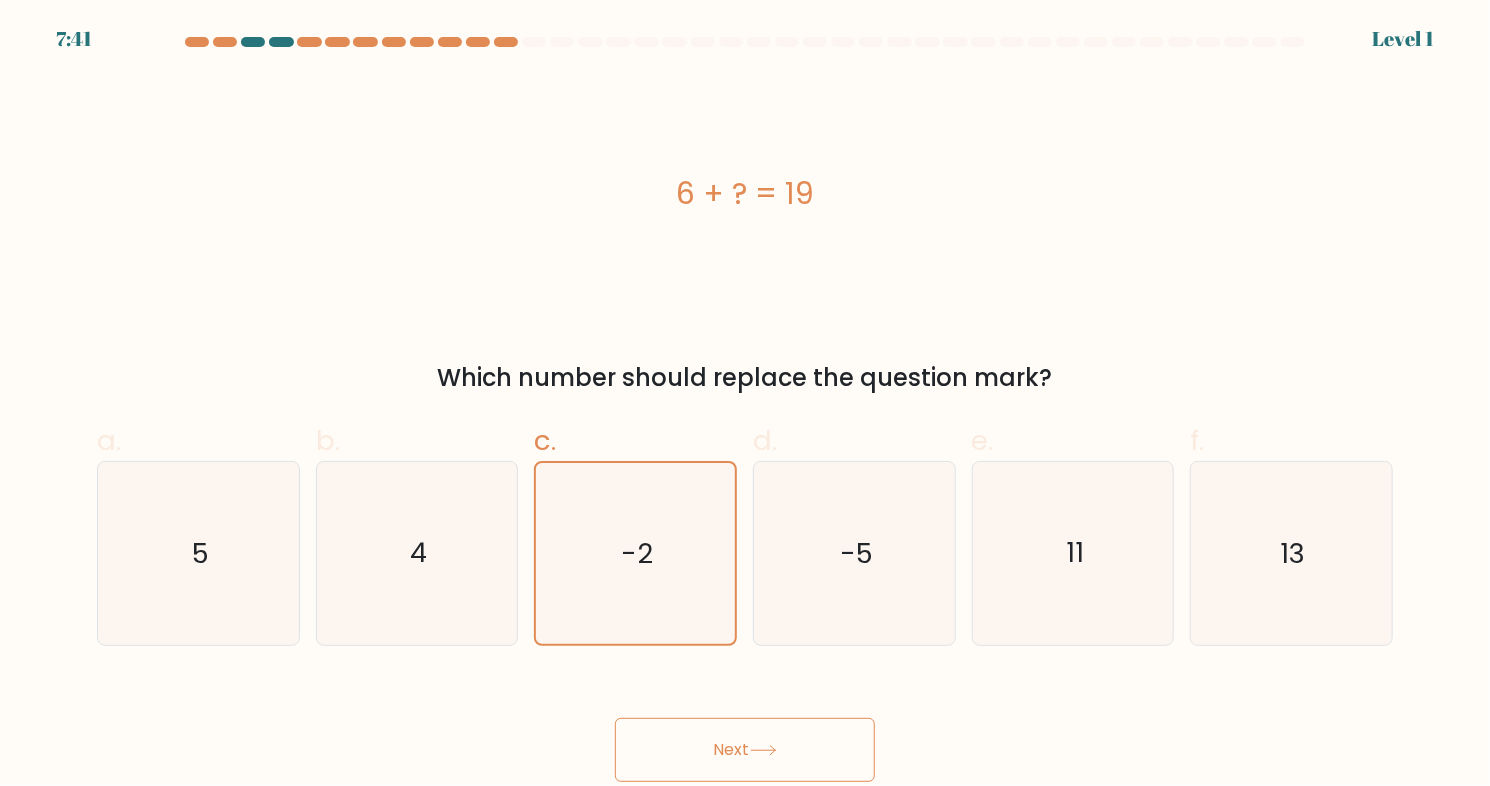 click on "Next" at bounding box center (745, 750) 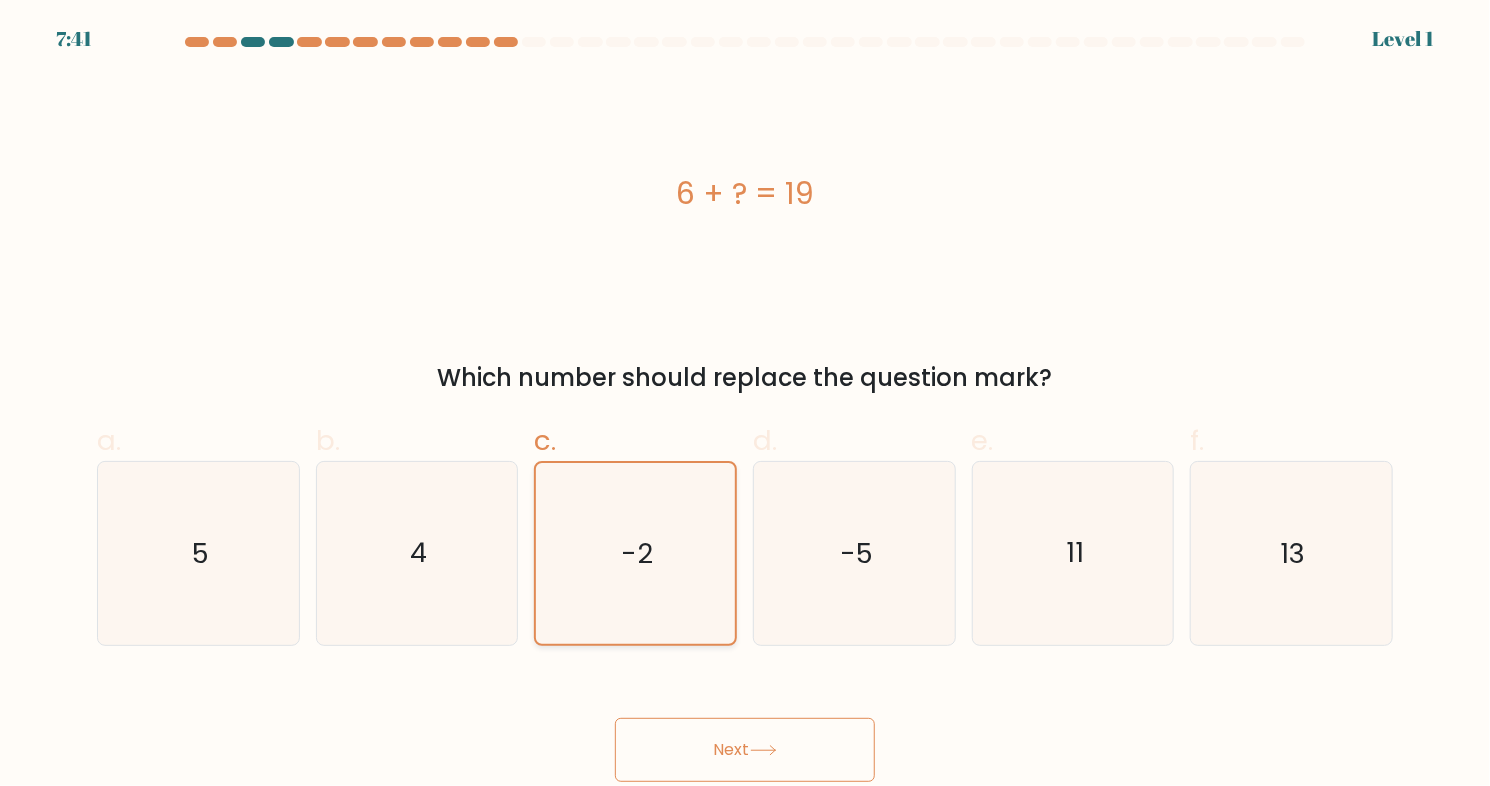 click on "-2" 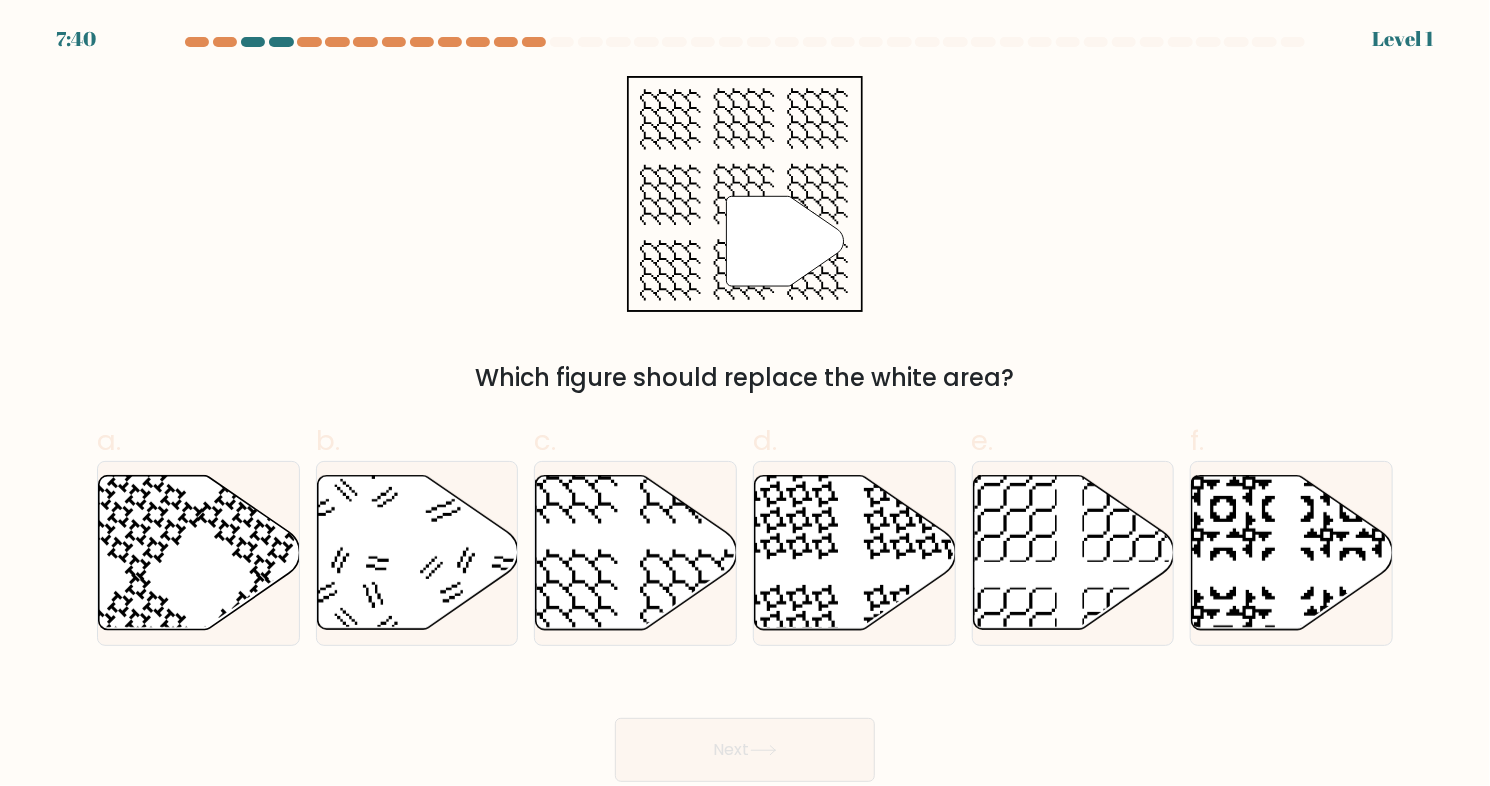 click on "Next" at bounding box center [745, 750] 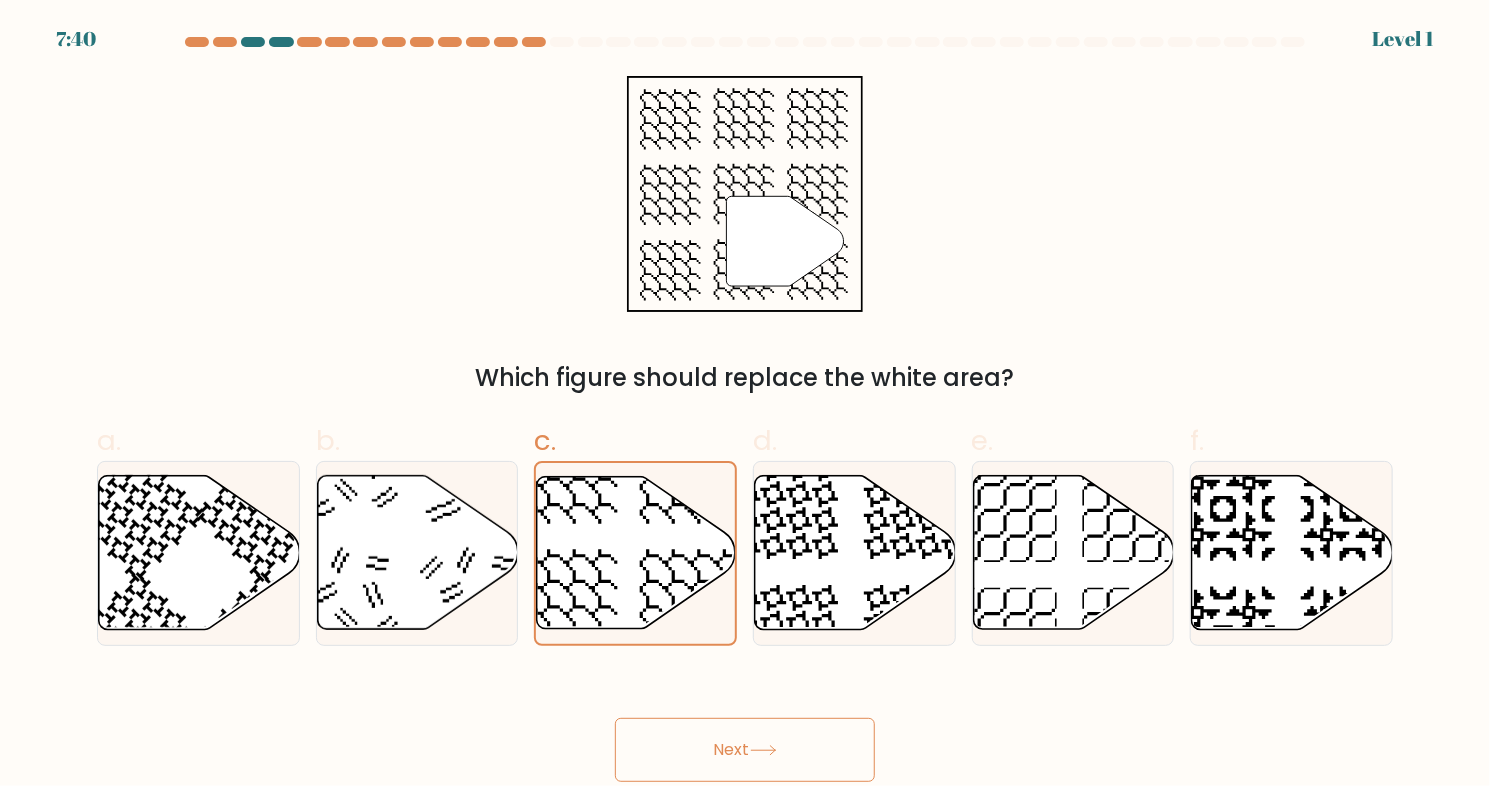 click on "Next" at bounding box center (745, 726) 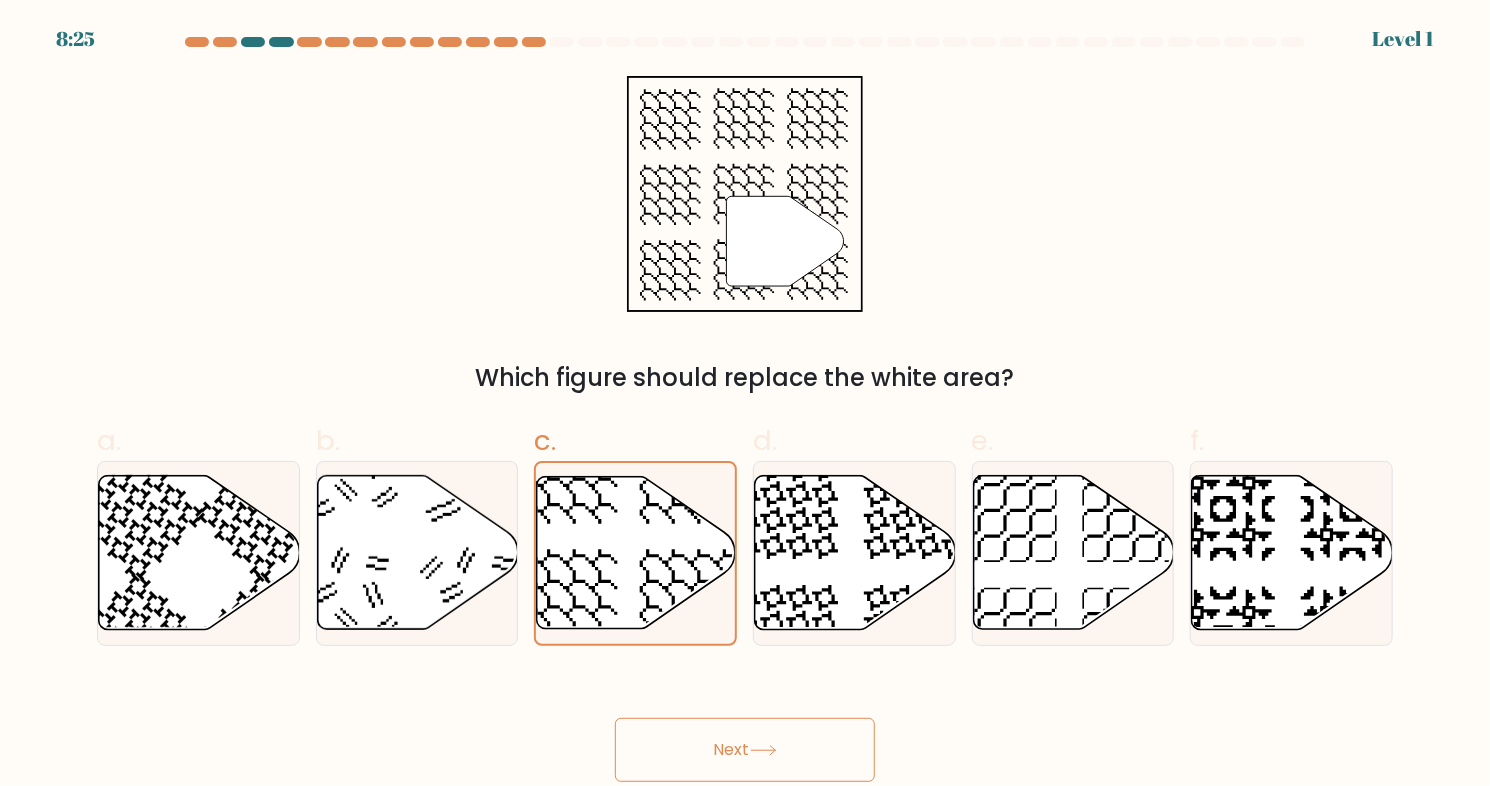 click on "Next" at bounding box center (745, 750) 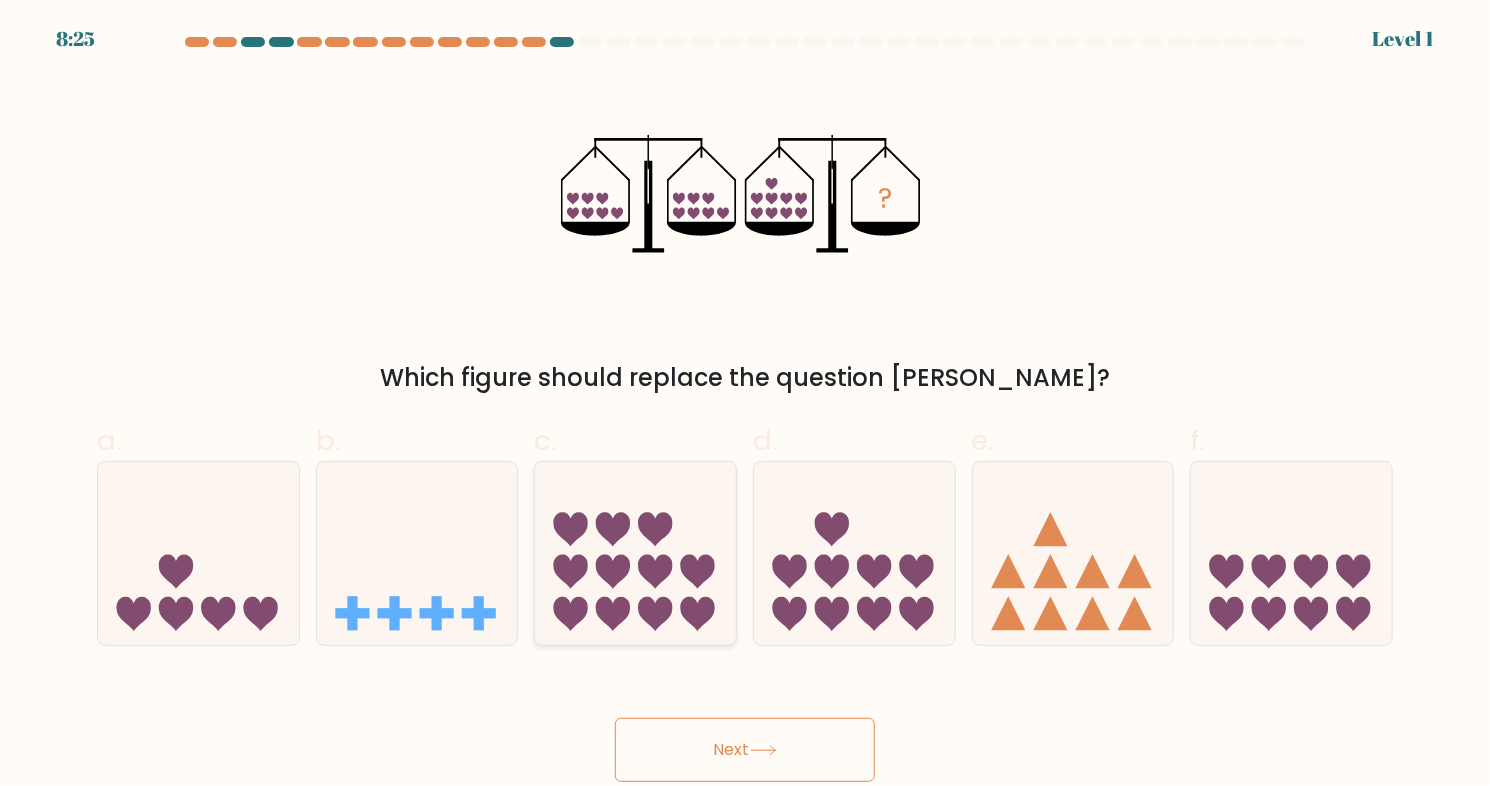click 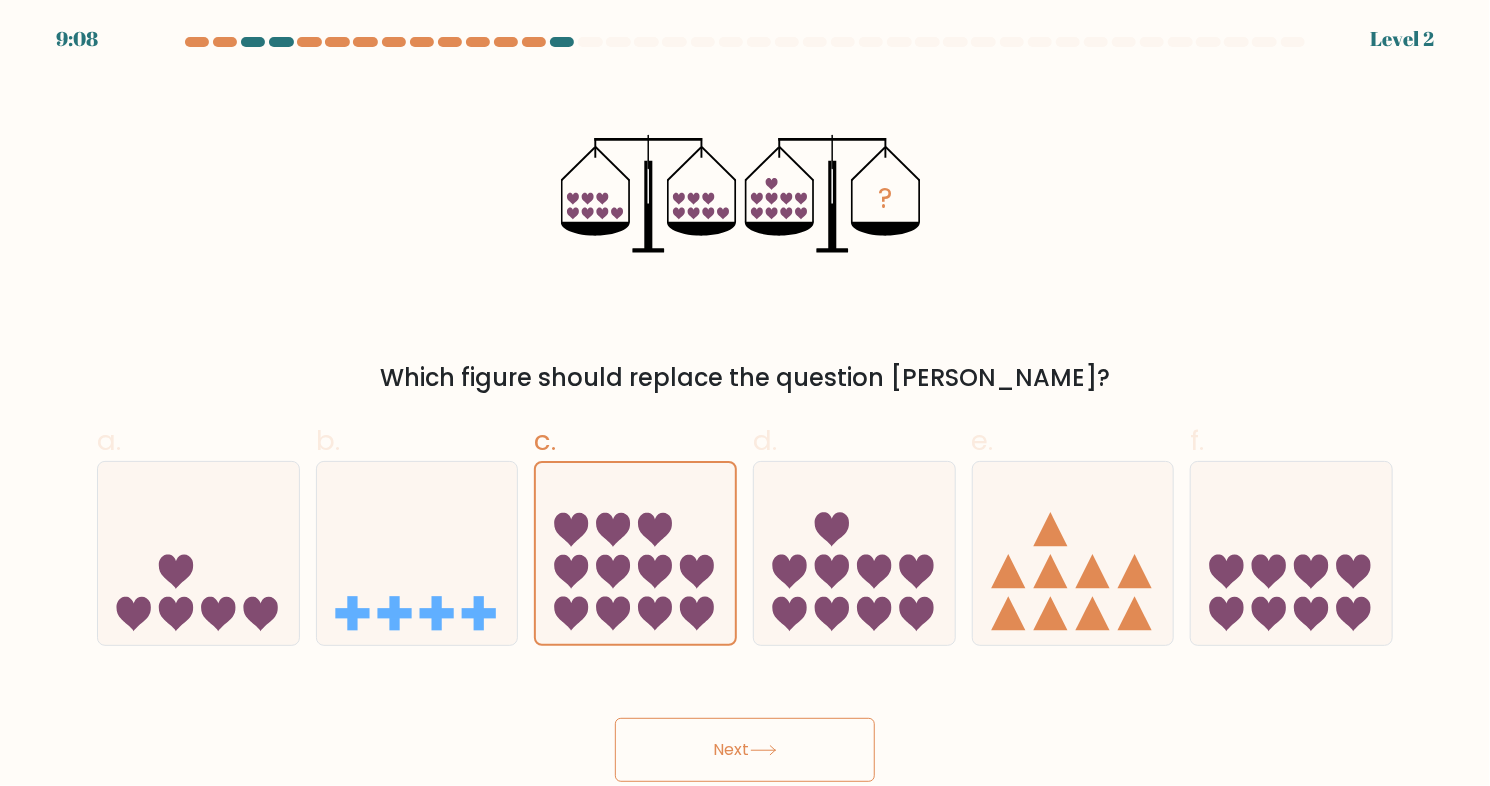 click on "Next" at bounding box center [745, 750] 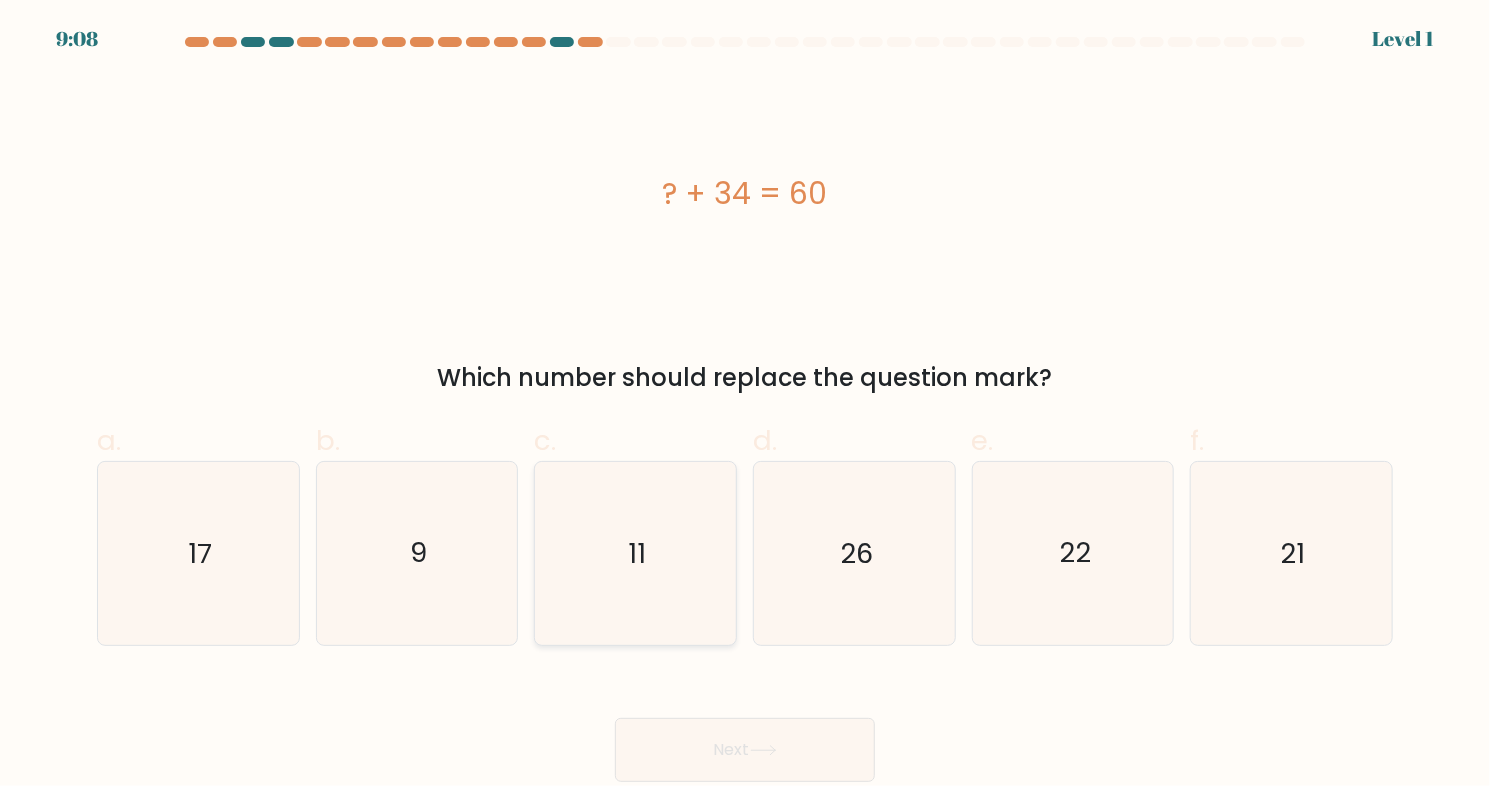 click on "11" 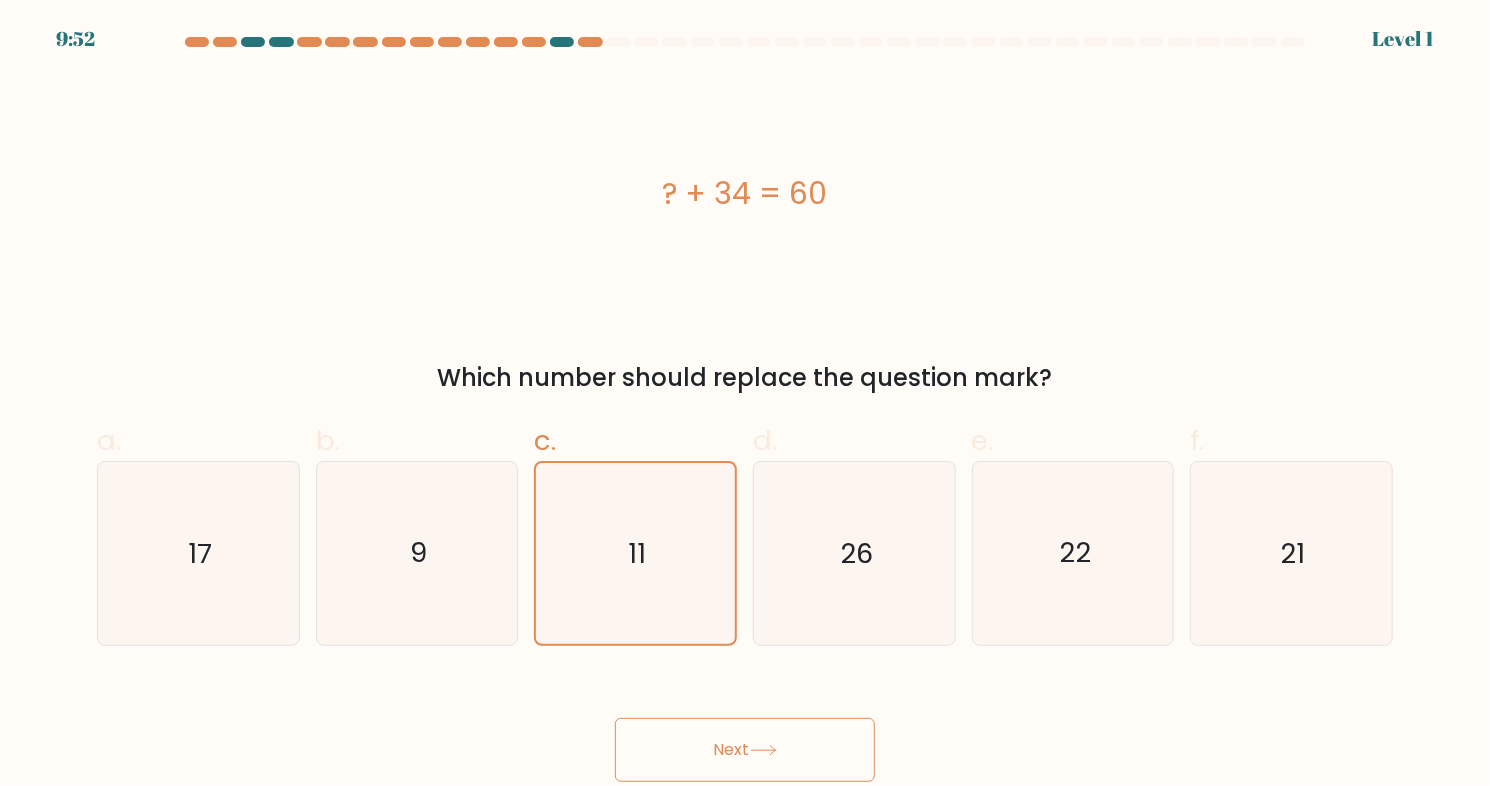 click on "Next" at bounding box center [745, 726] 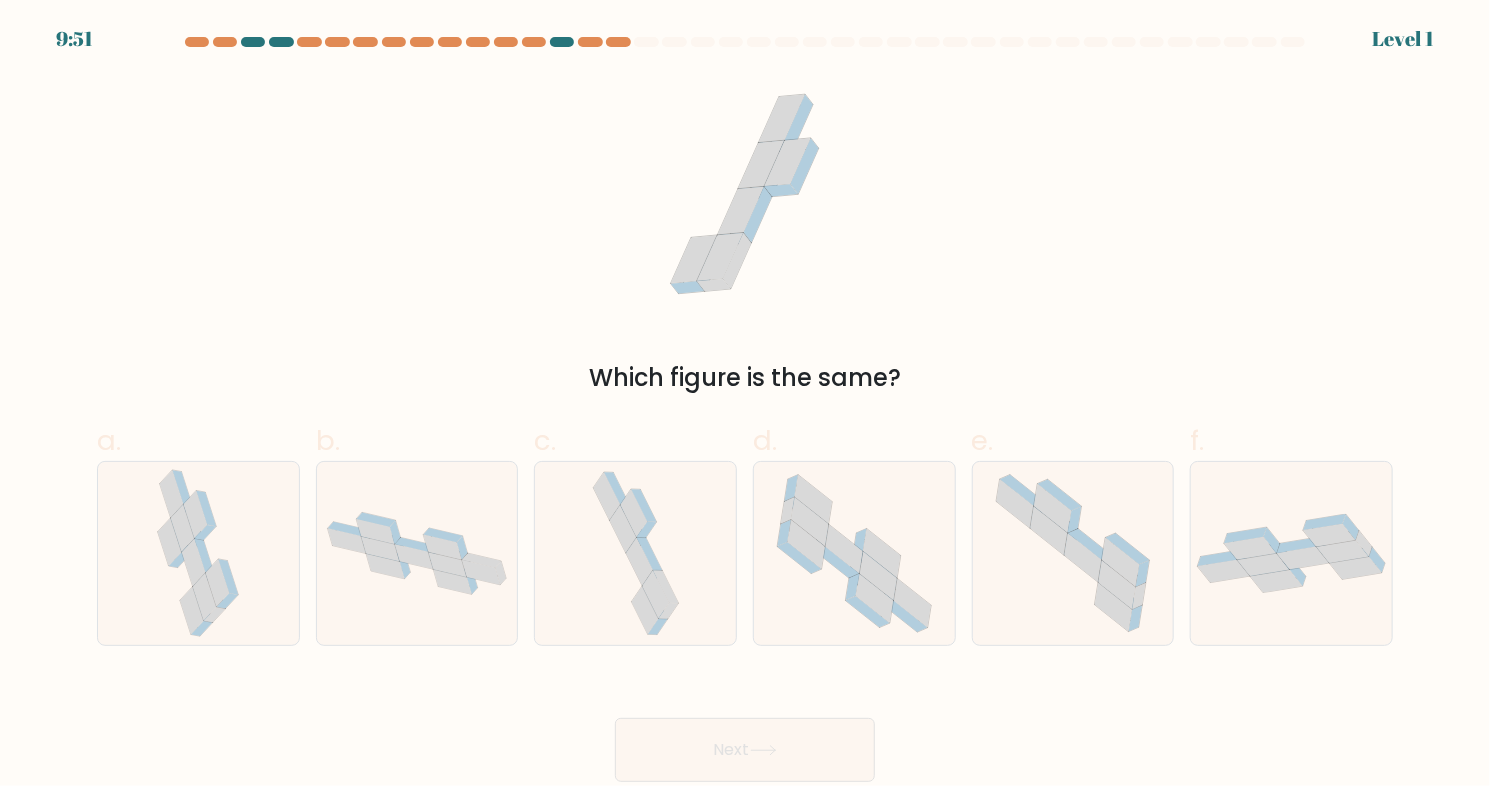 click 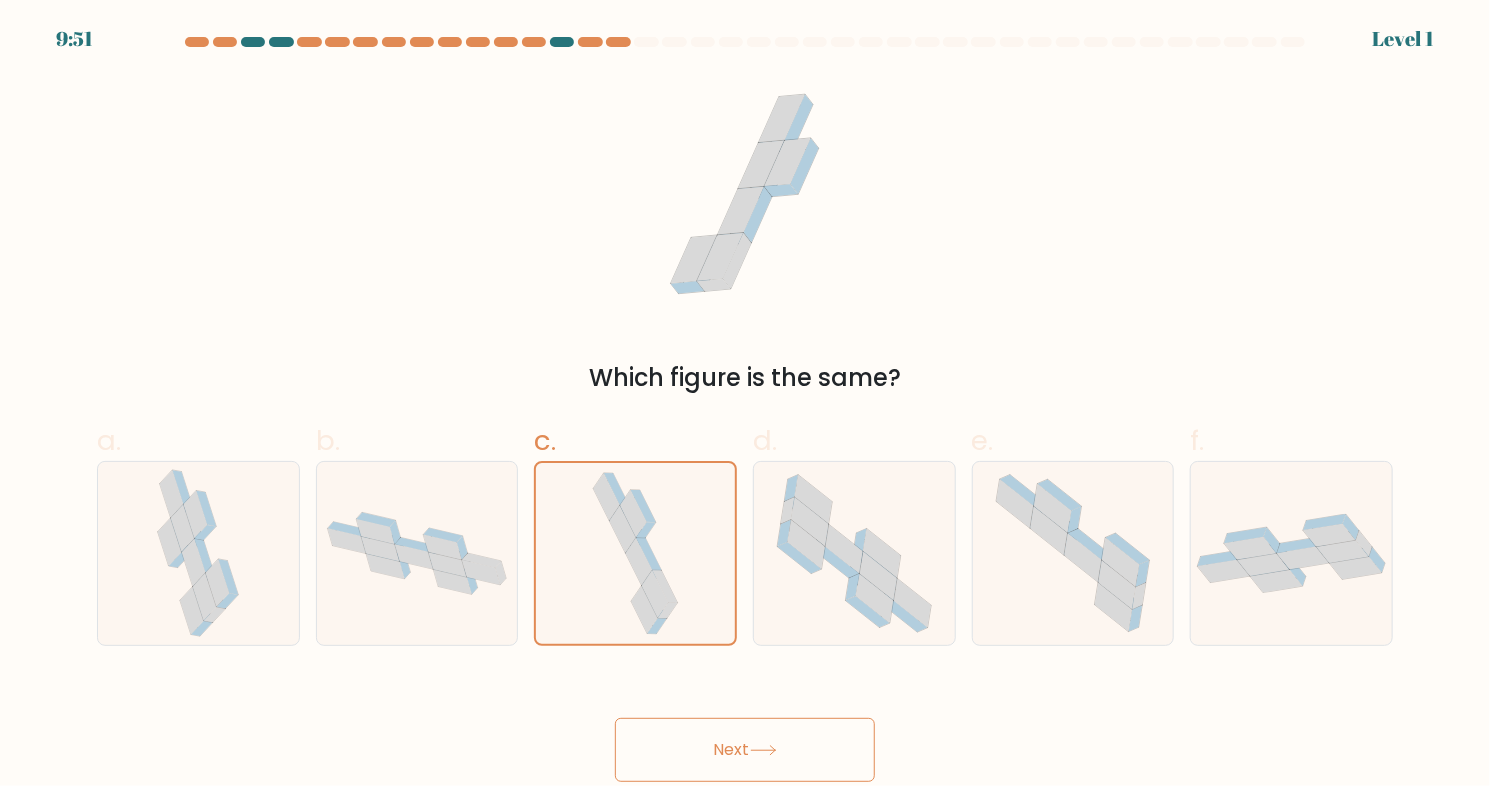 click on "Next" at bounding box center [745, 750] 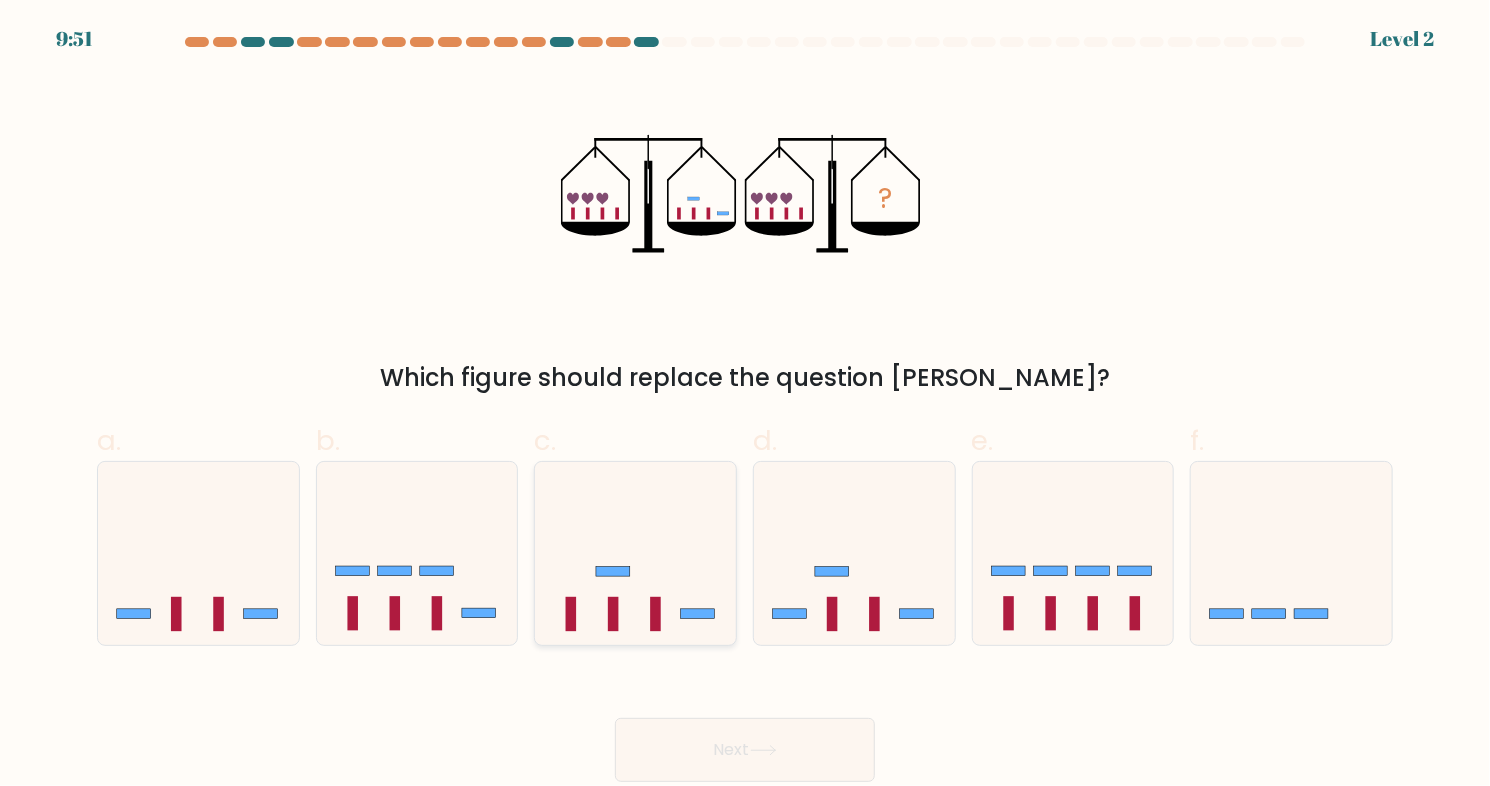 click 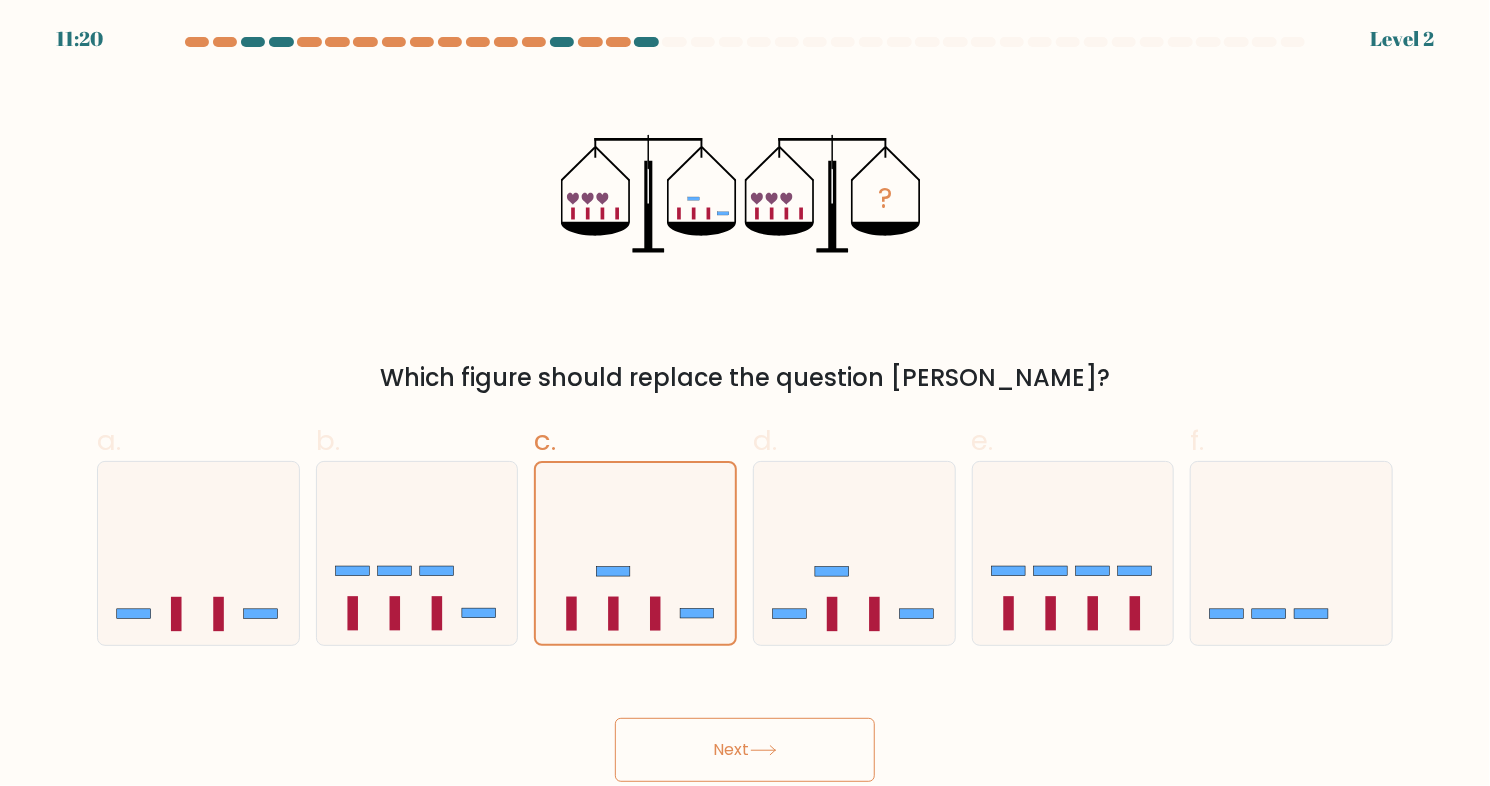 click on "Next" at bounding box center (745, 750) 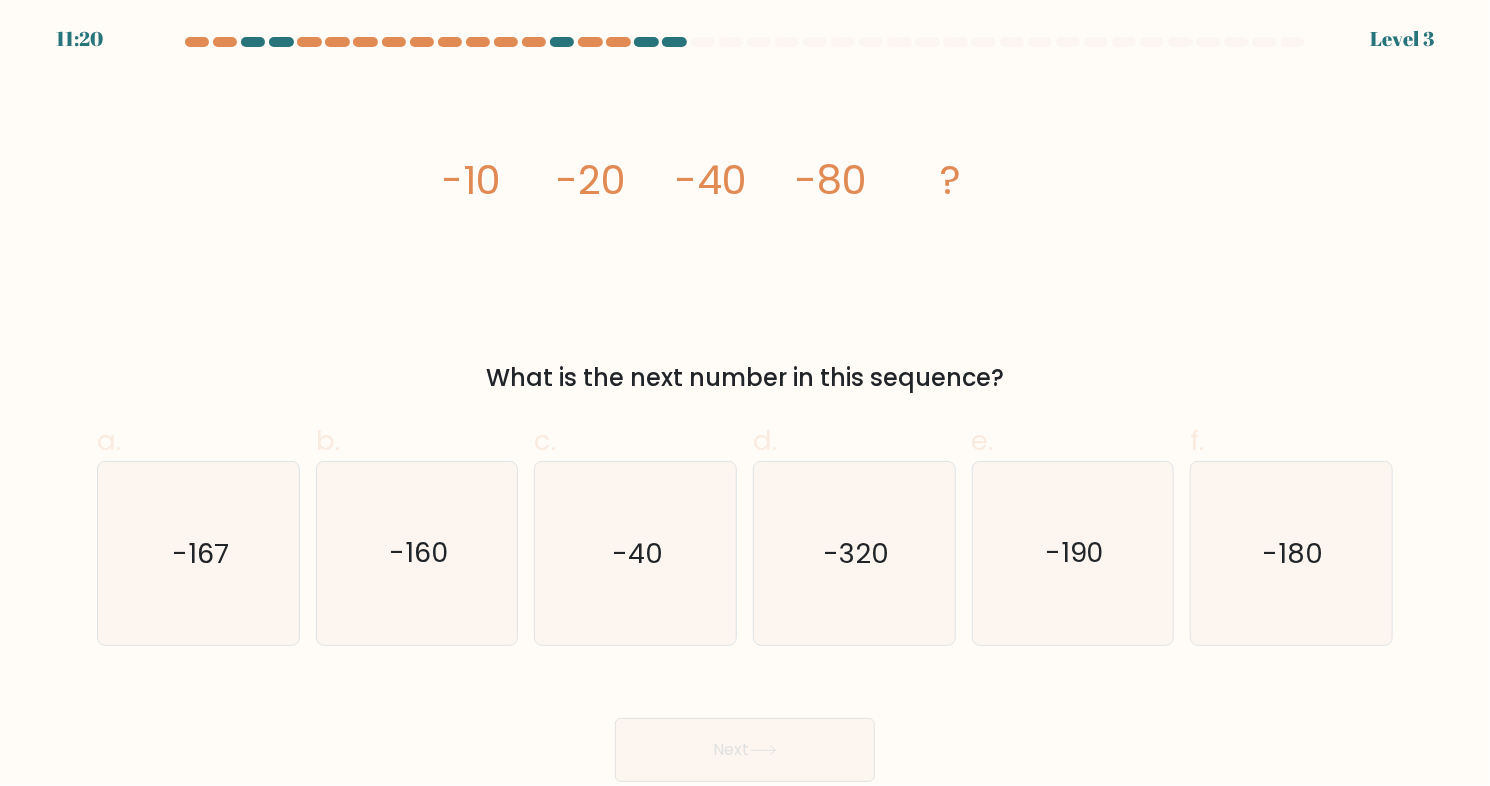 click on "-40" 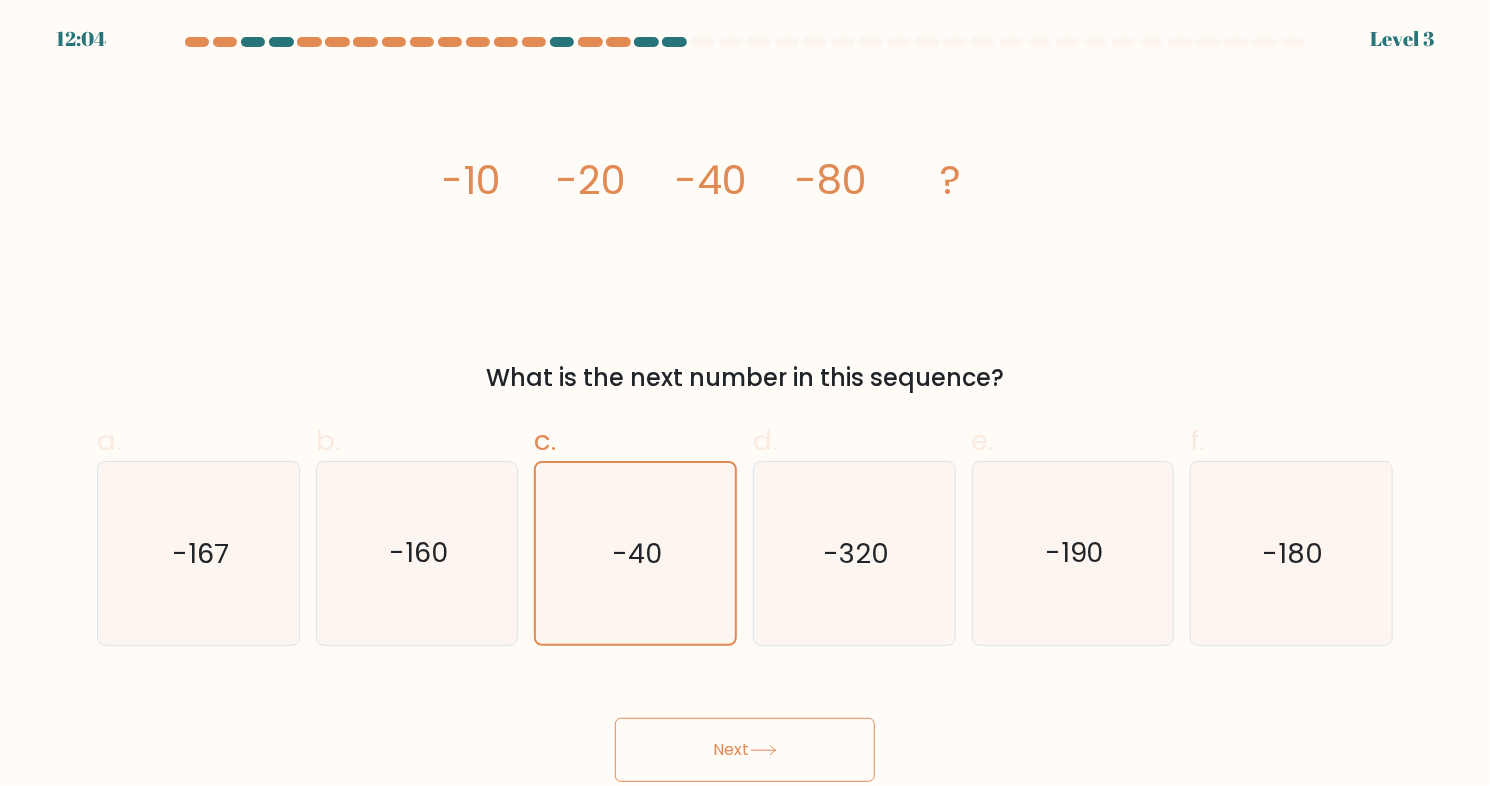 click on "Next" at bounding box center (745, 750) 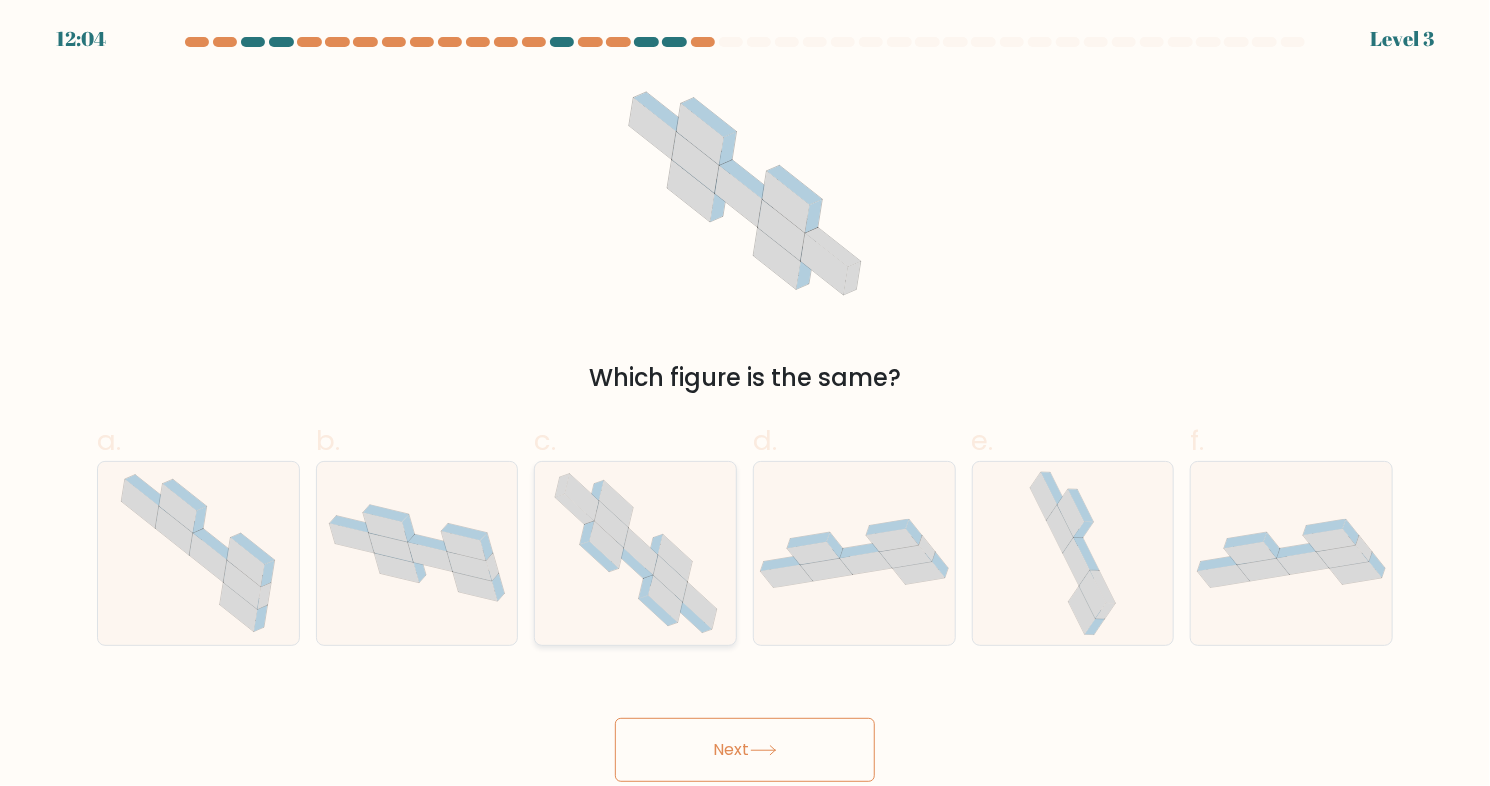 click 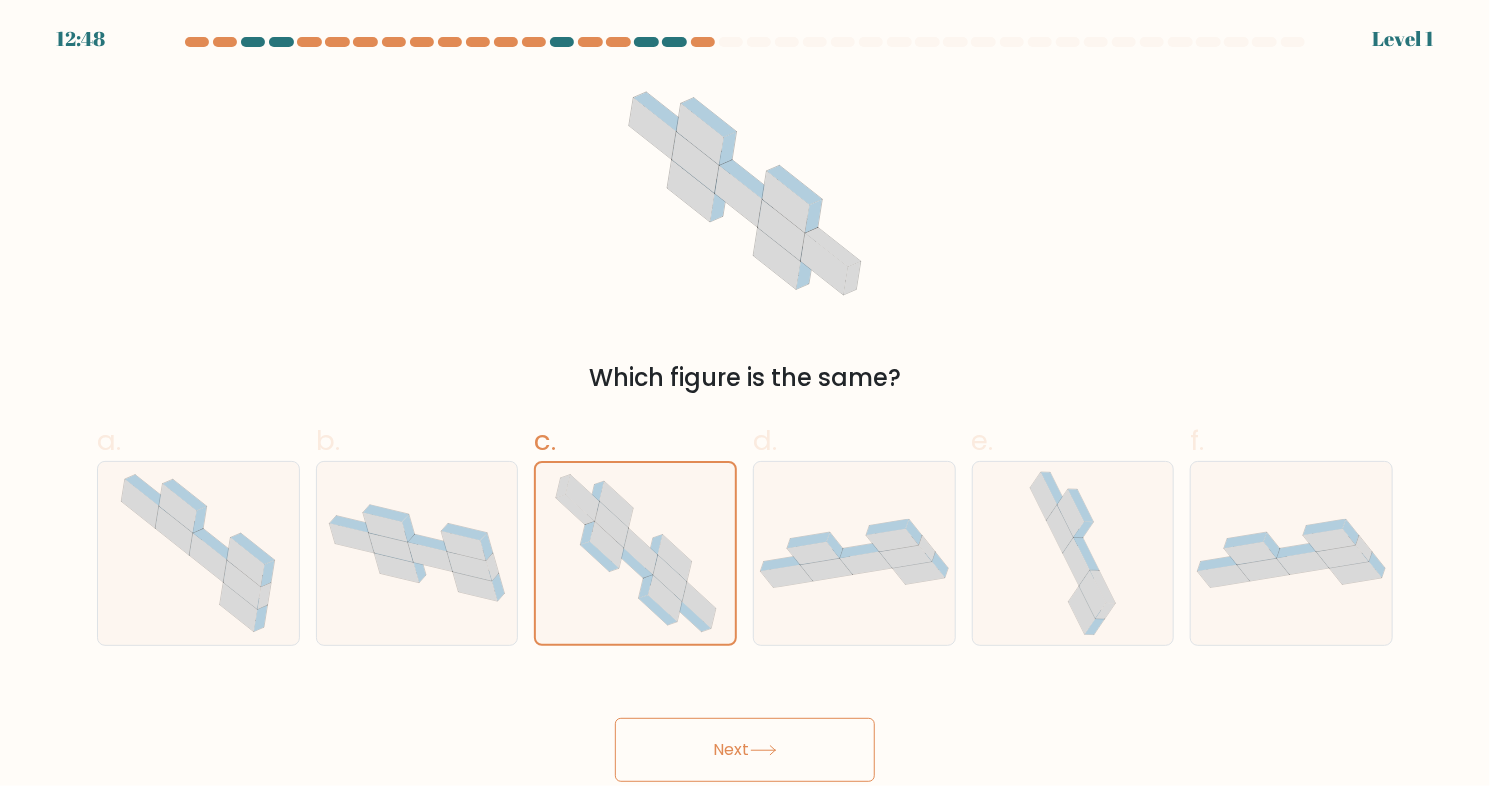 click on "Next" at bounding box center (745, 750) 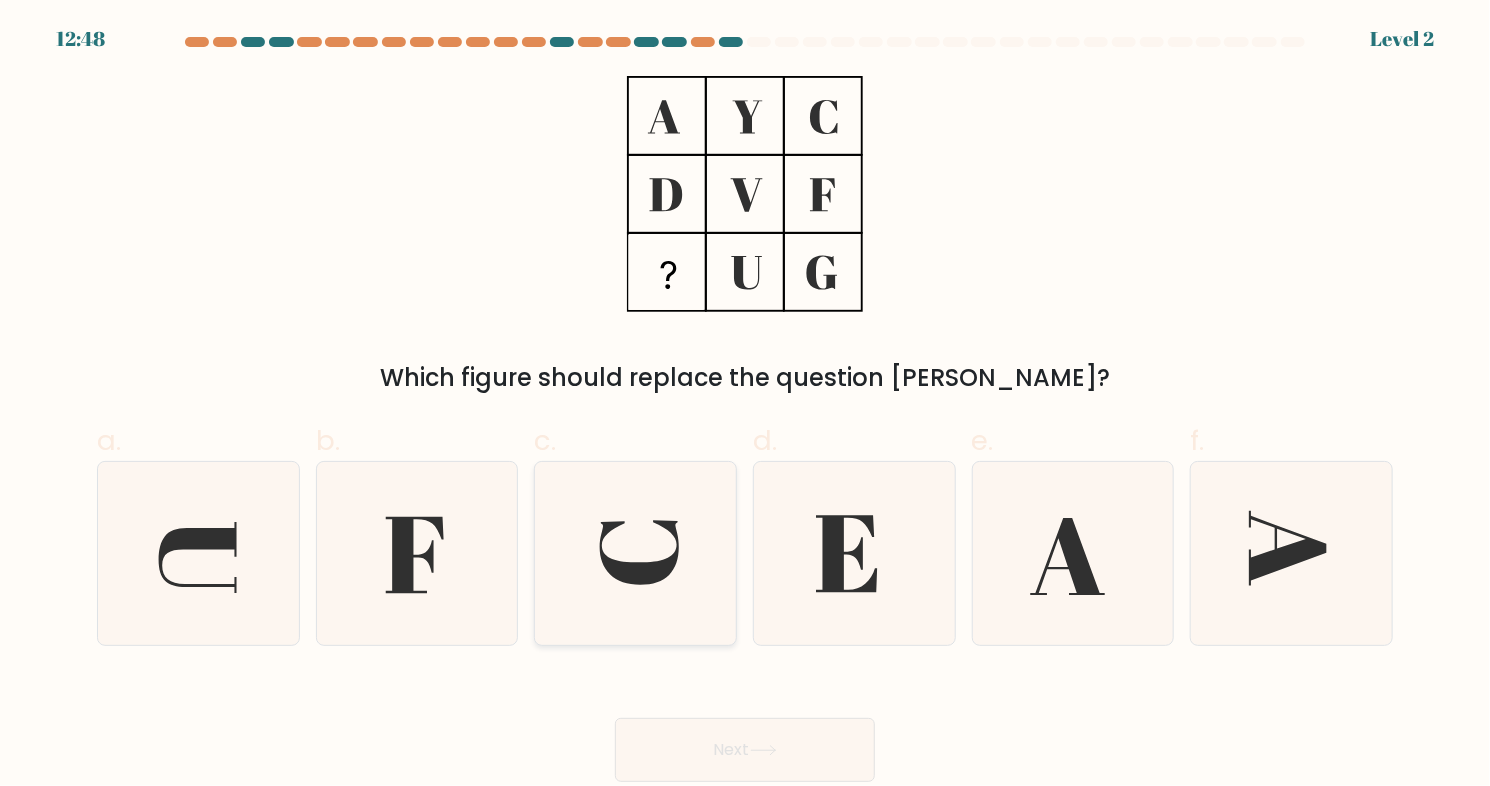 click 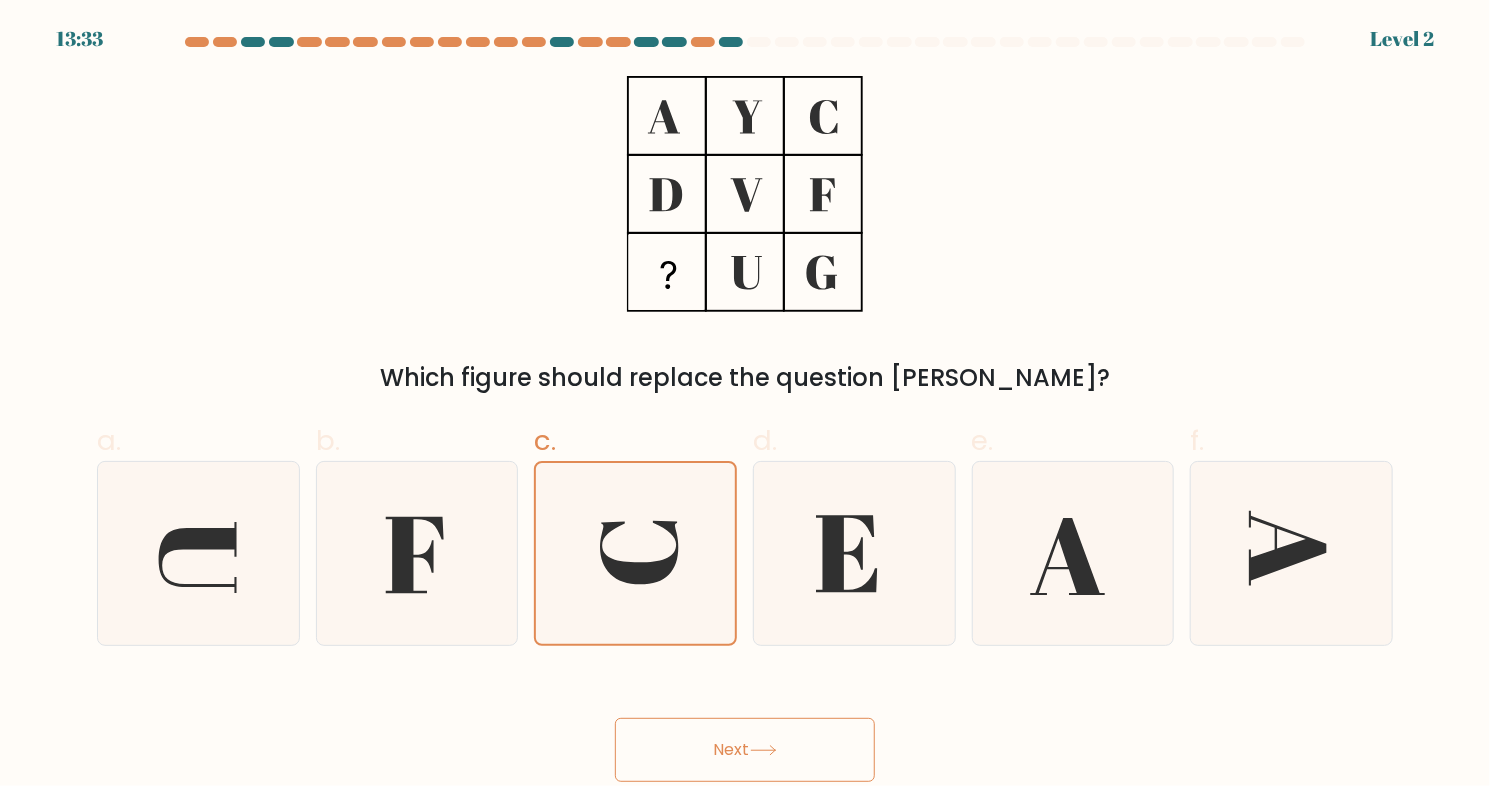 click on "Next" at bounding box center (745, 750) 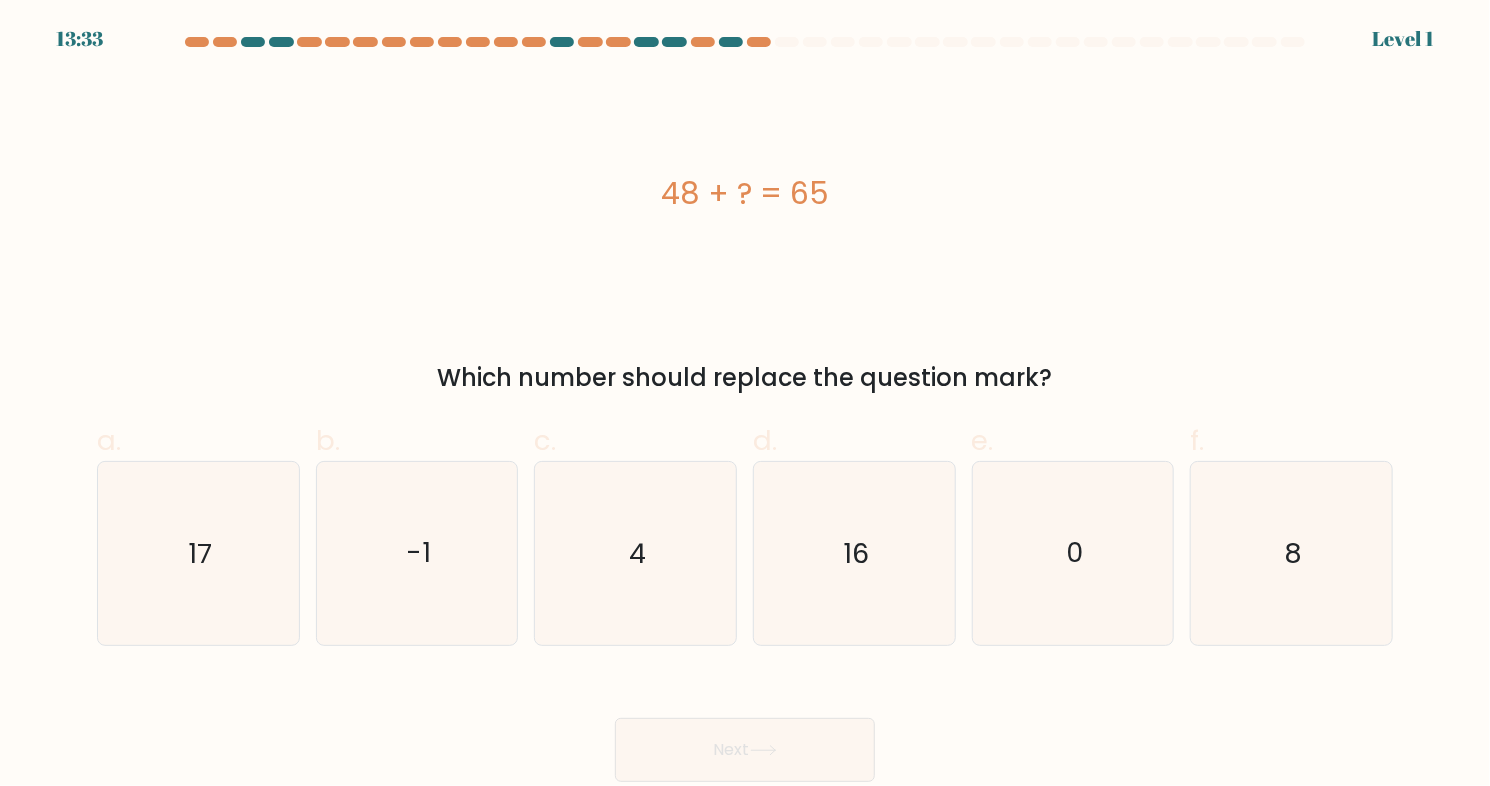 click on "4" 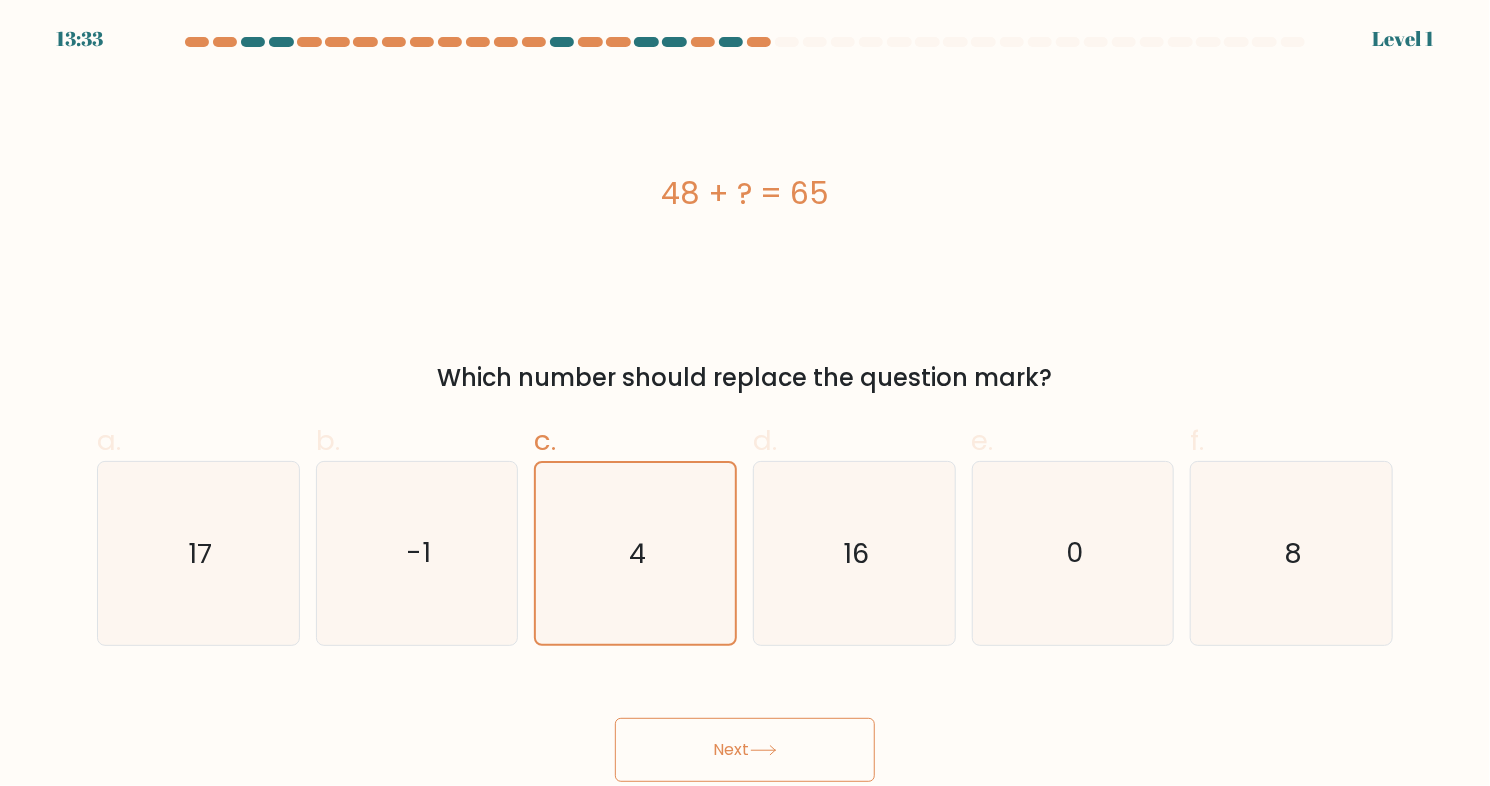 click on "Next" at bounding box center (745, 750) 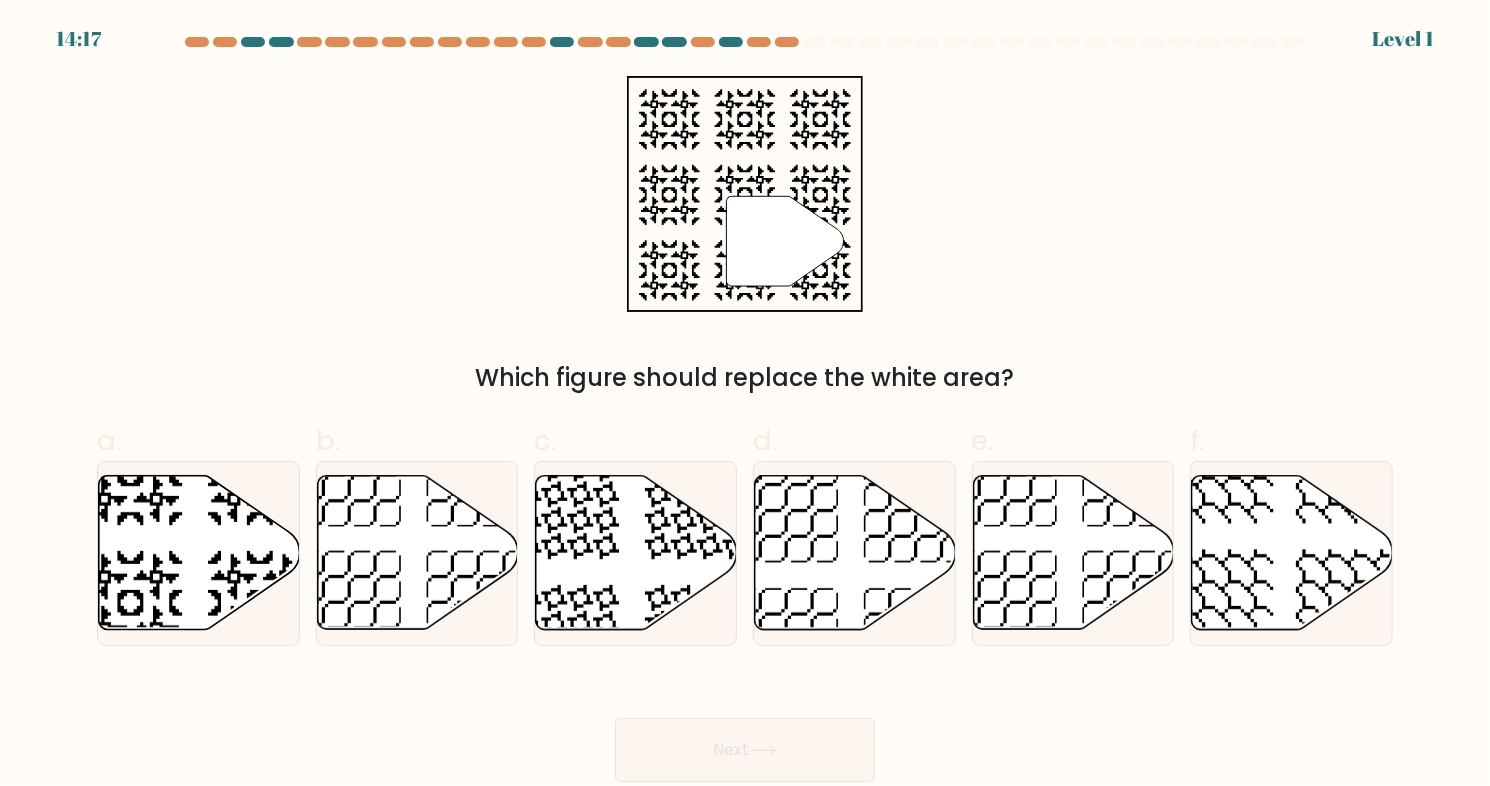 click 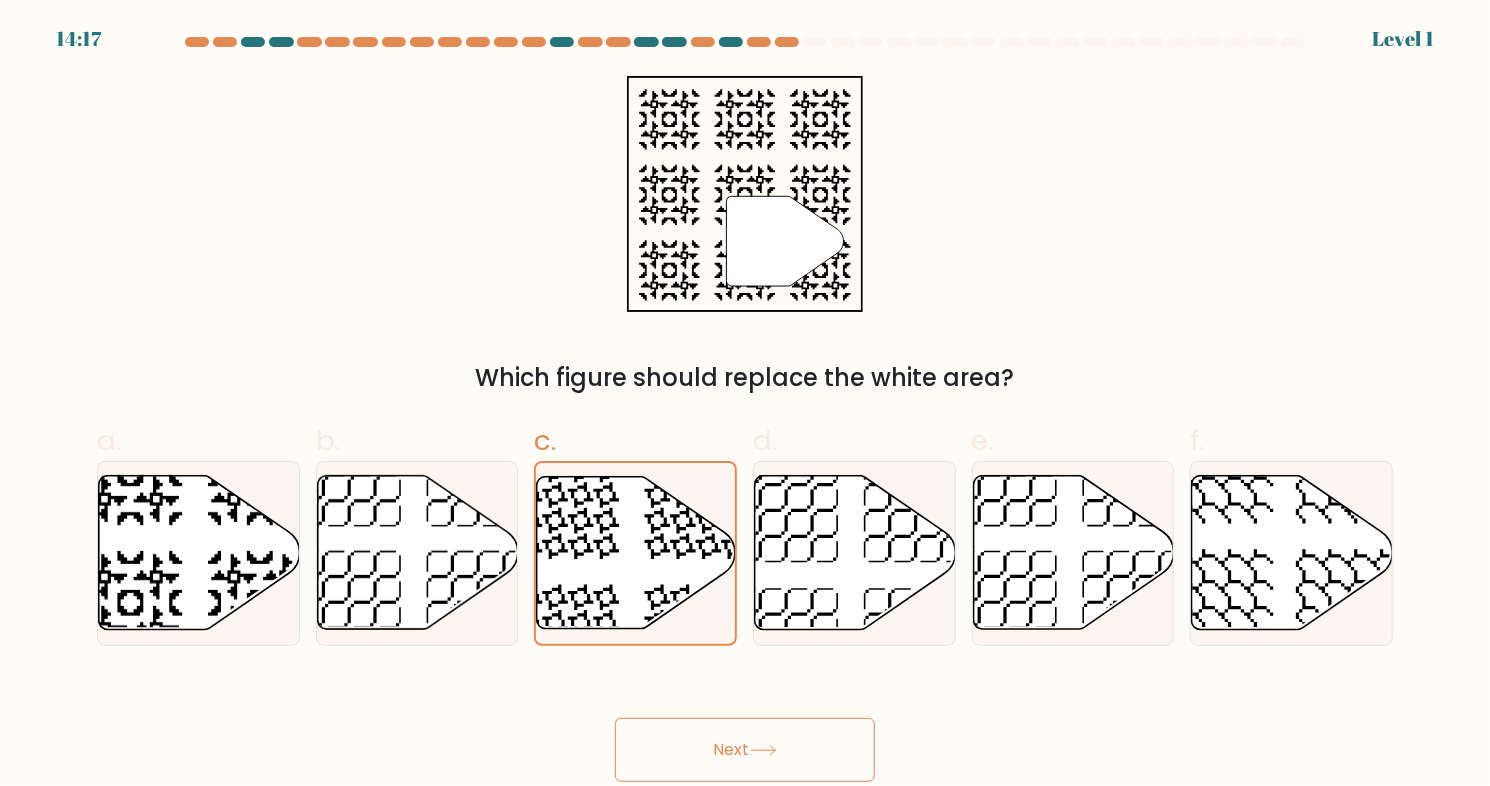 click on "Next" at bounding box center [745, 750] 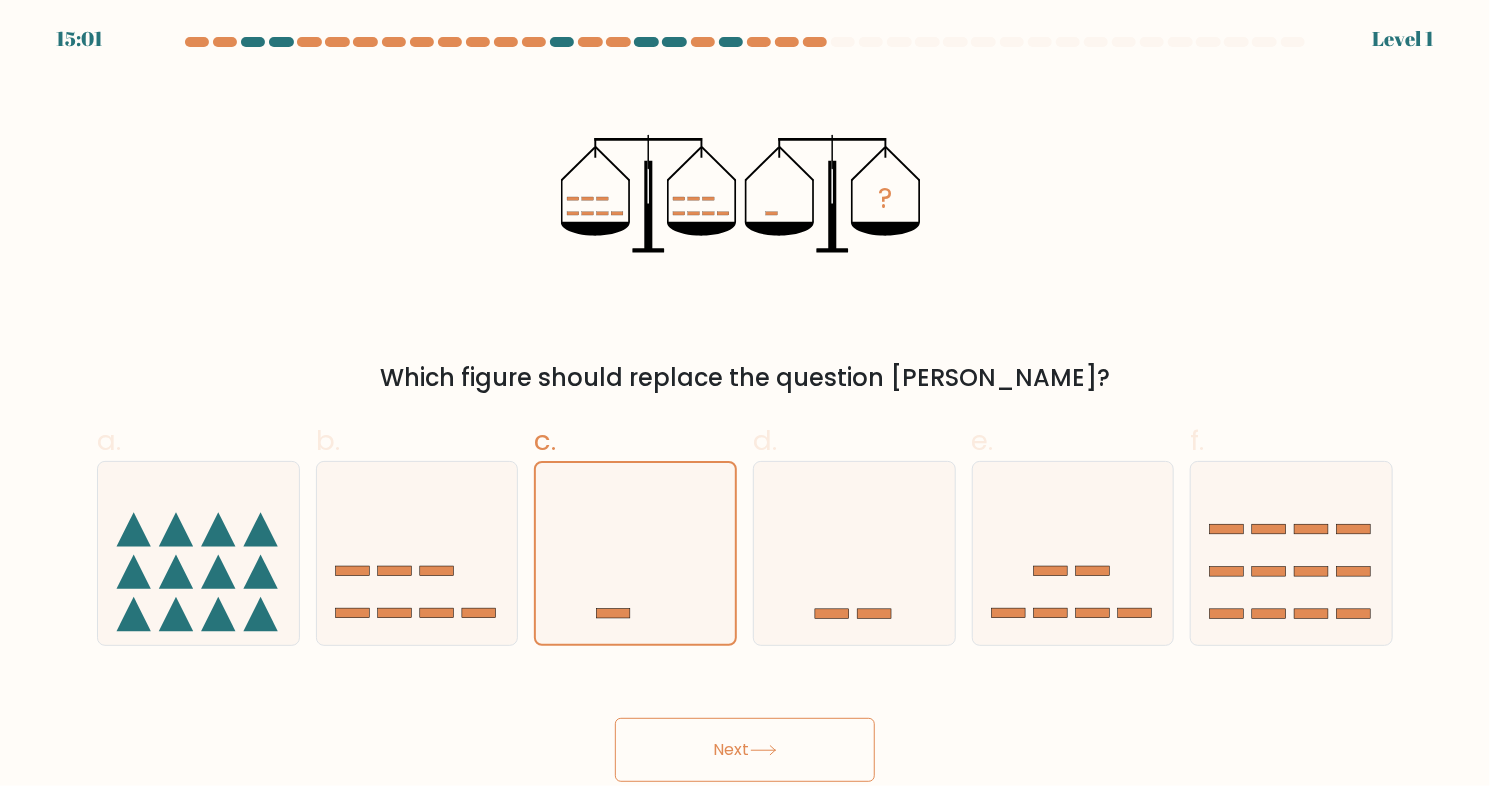 click on "Next" at bounding box center [745, 750] 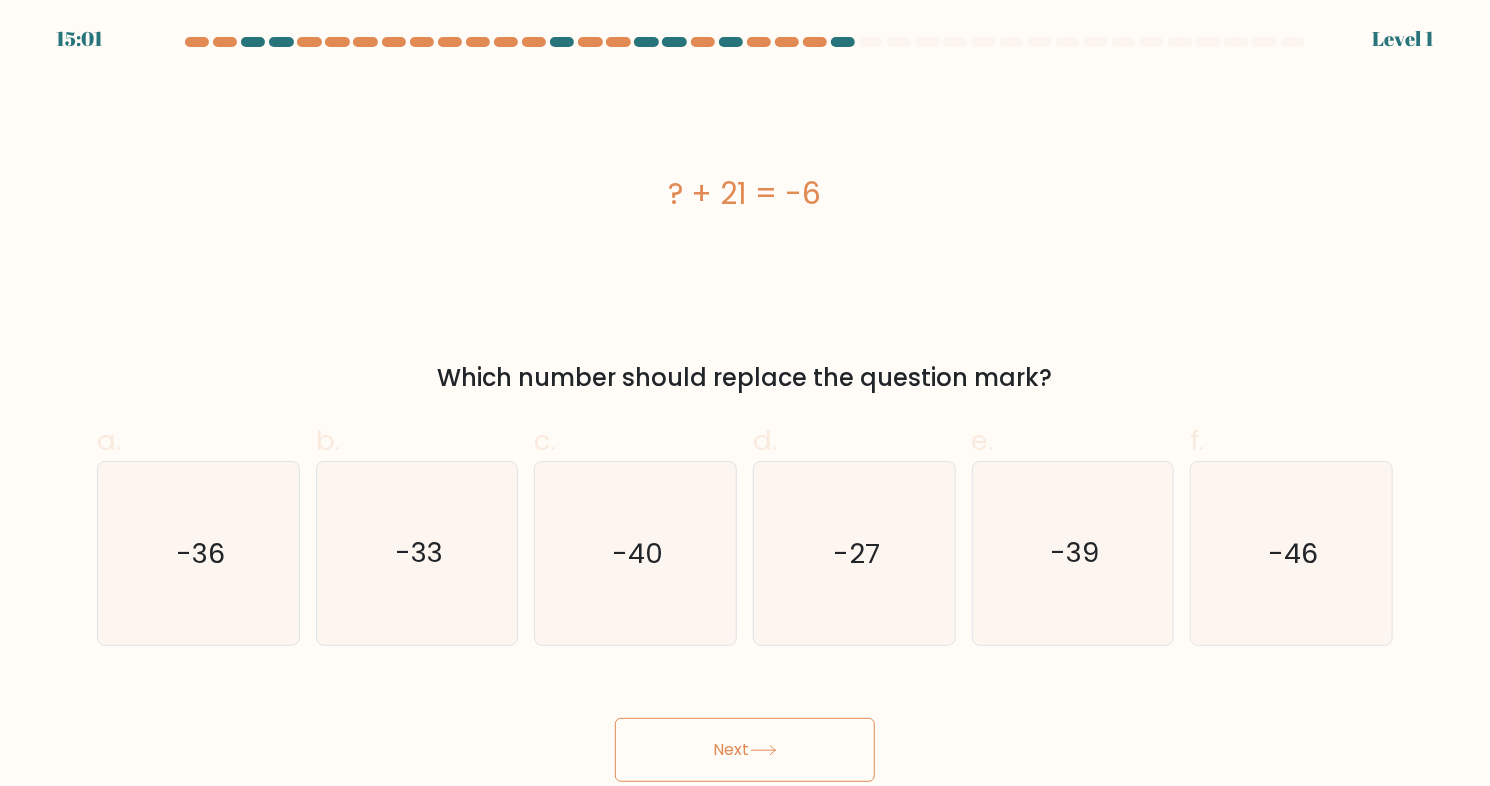 click on "Next" at bounding box center [745, 750] 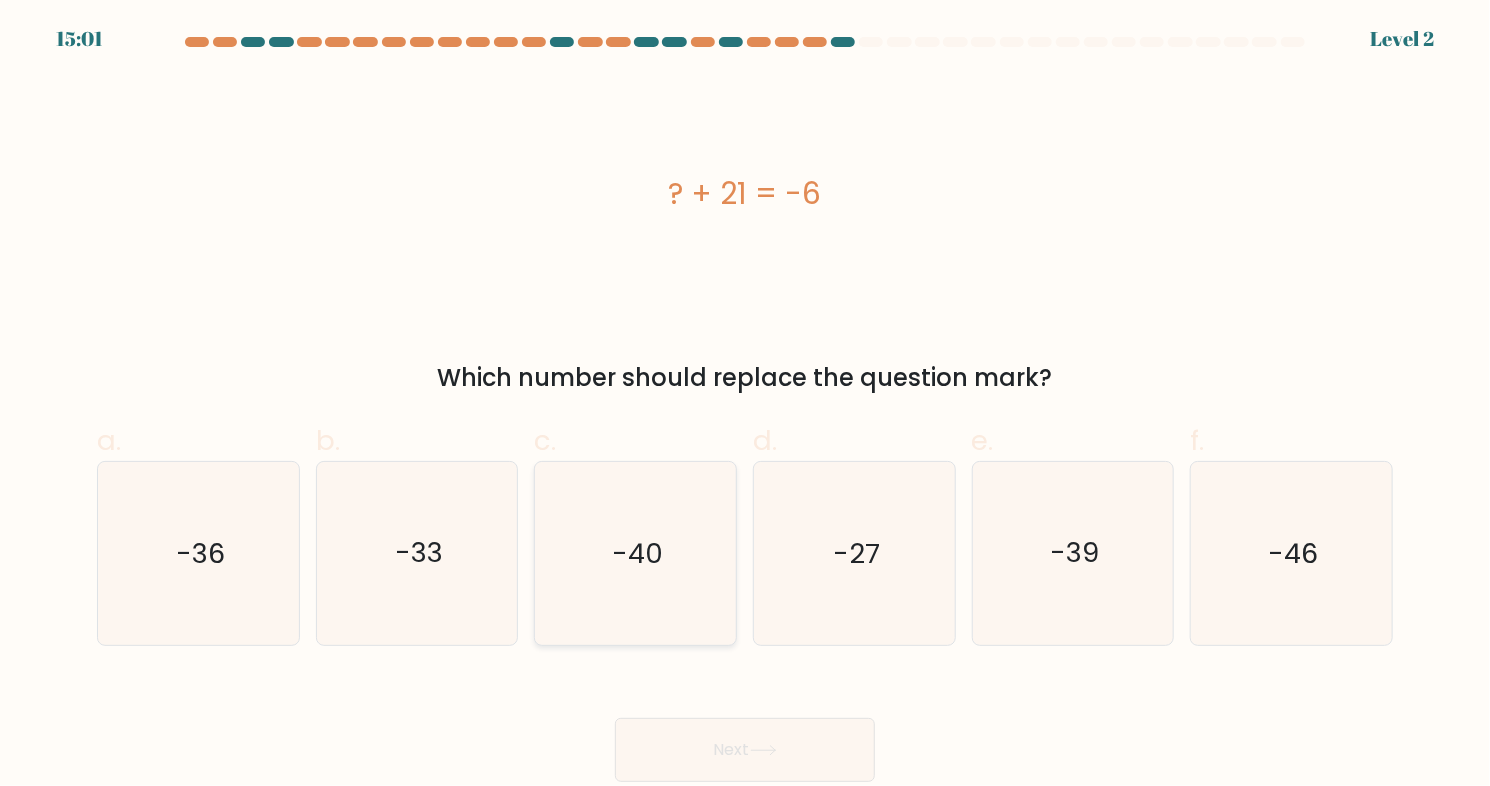 click on "-40" 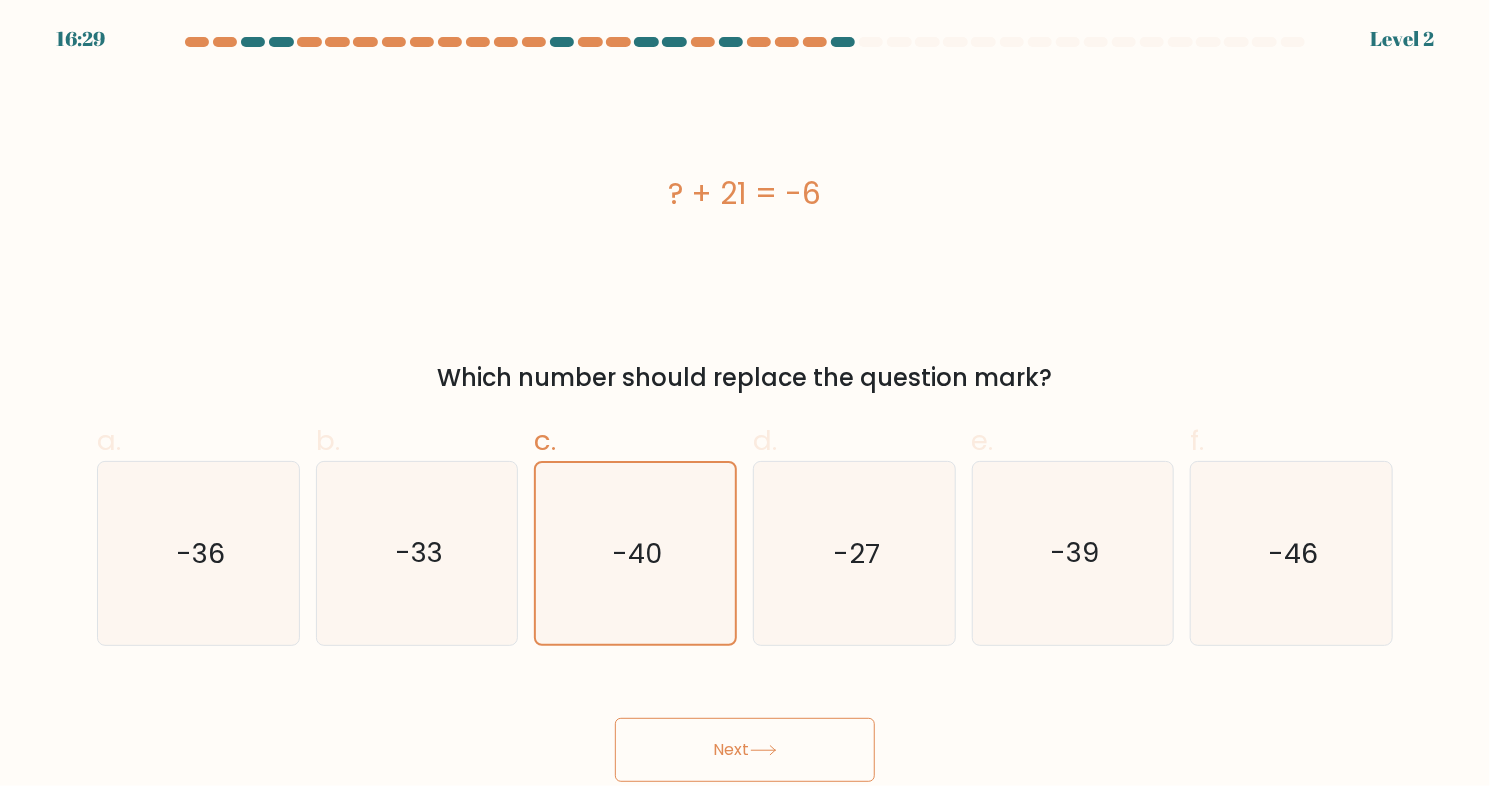 click on "Next" at bounding box center [745, 750] 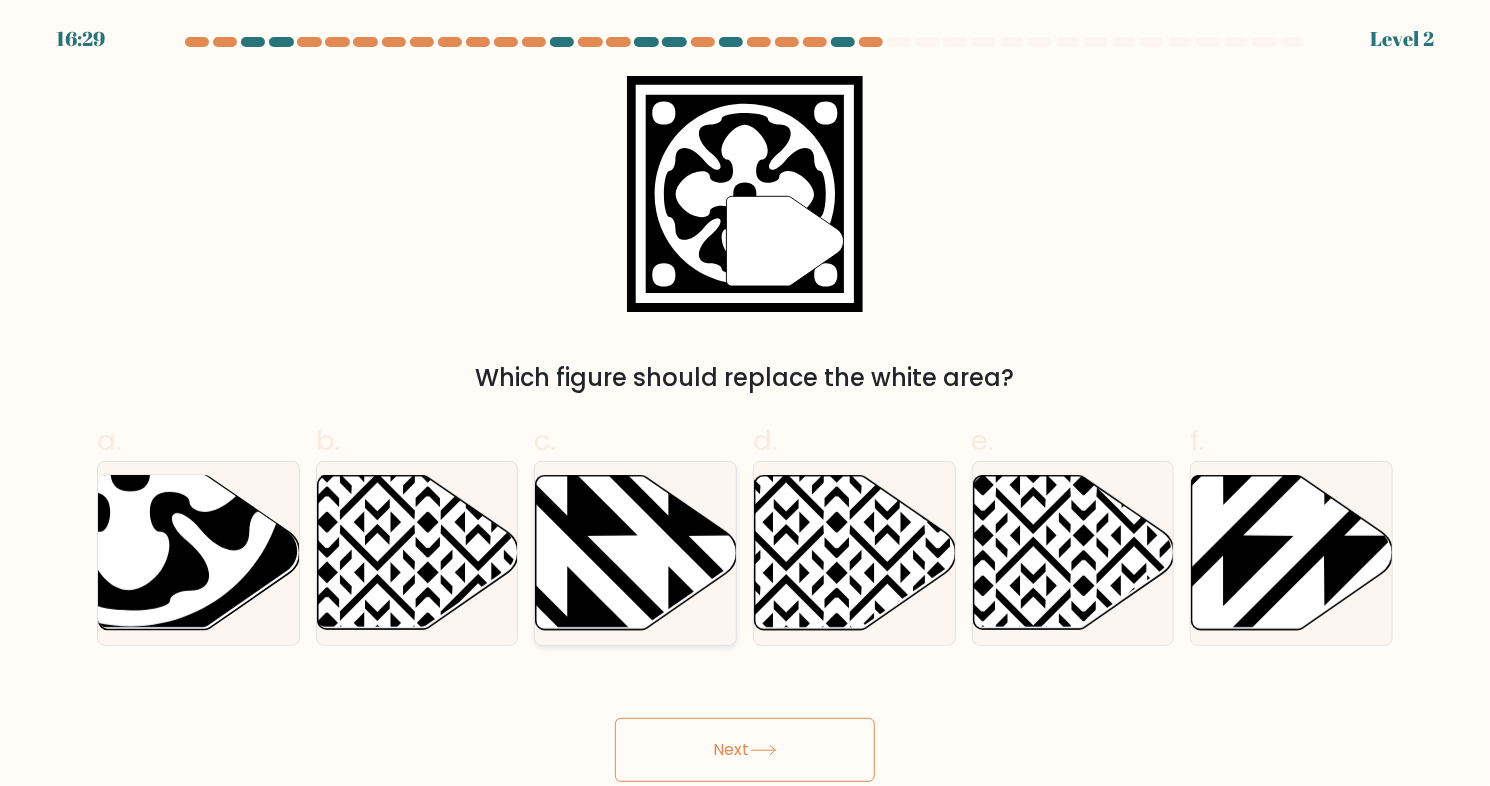 click 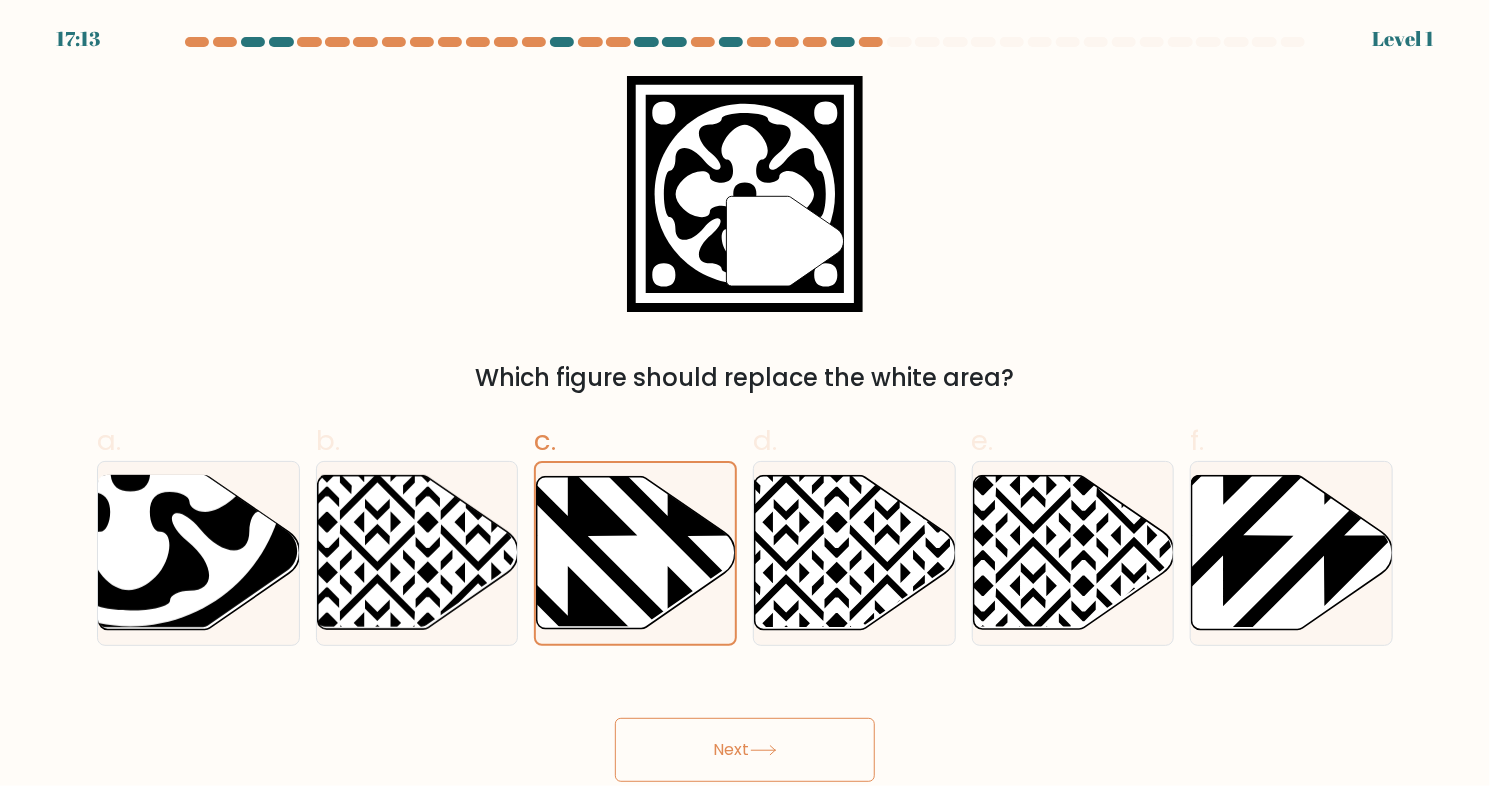 click on "Next" at bounding box center [745, 750] 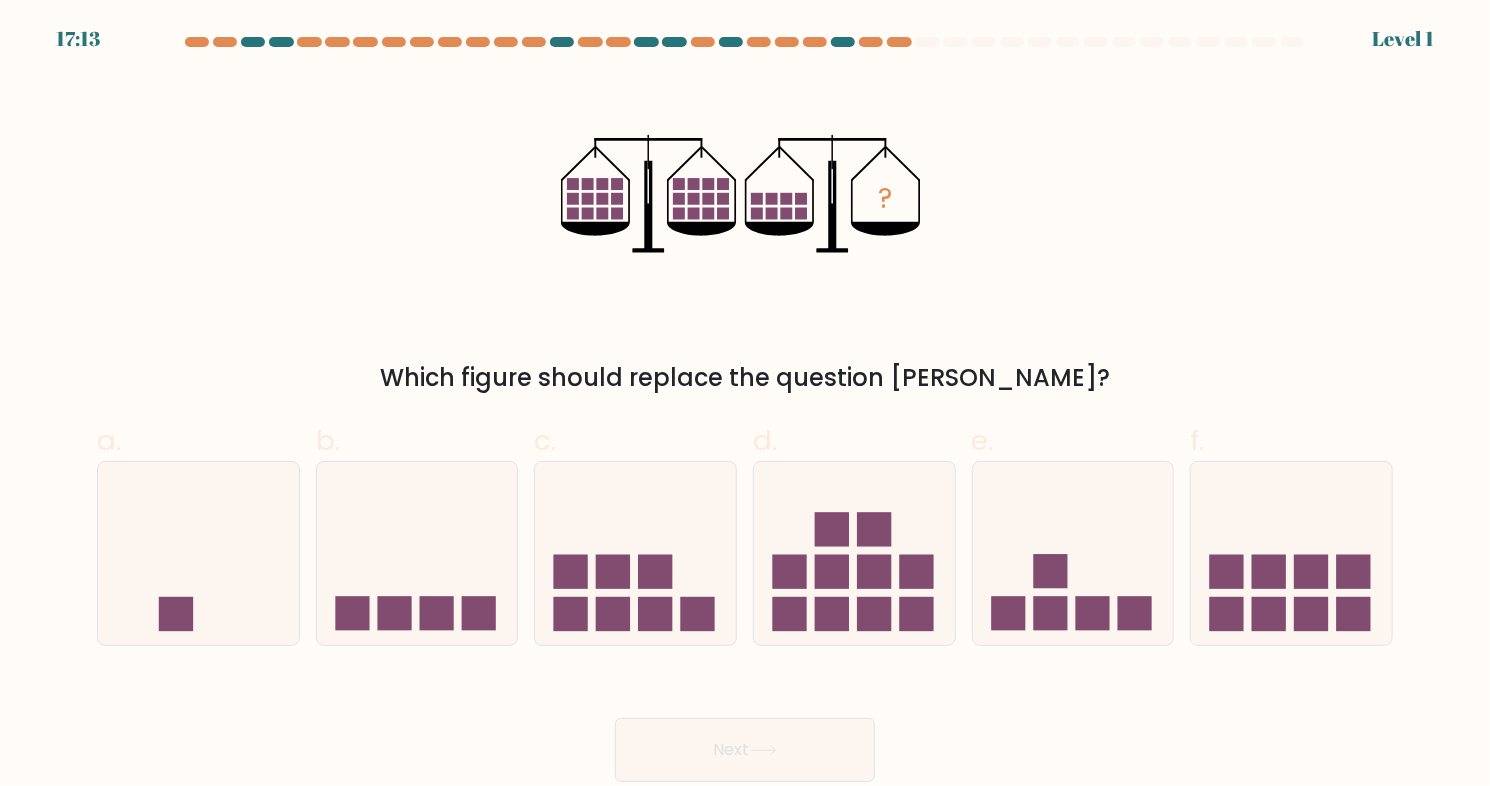 click 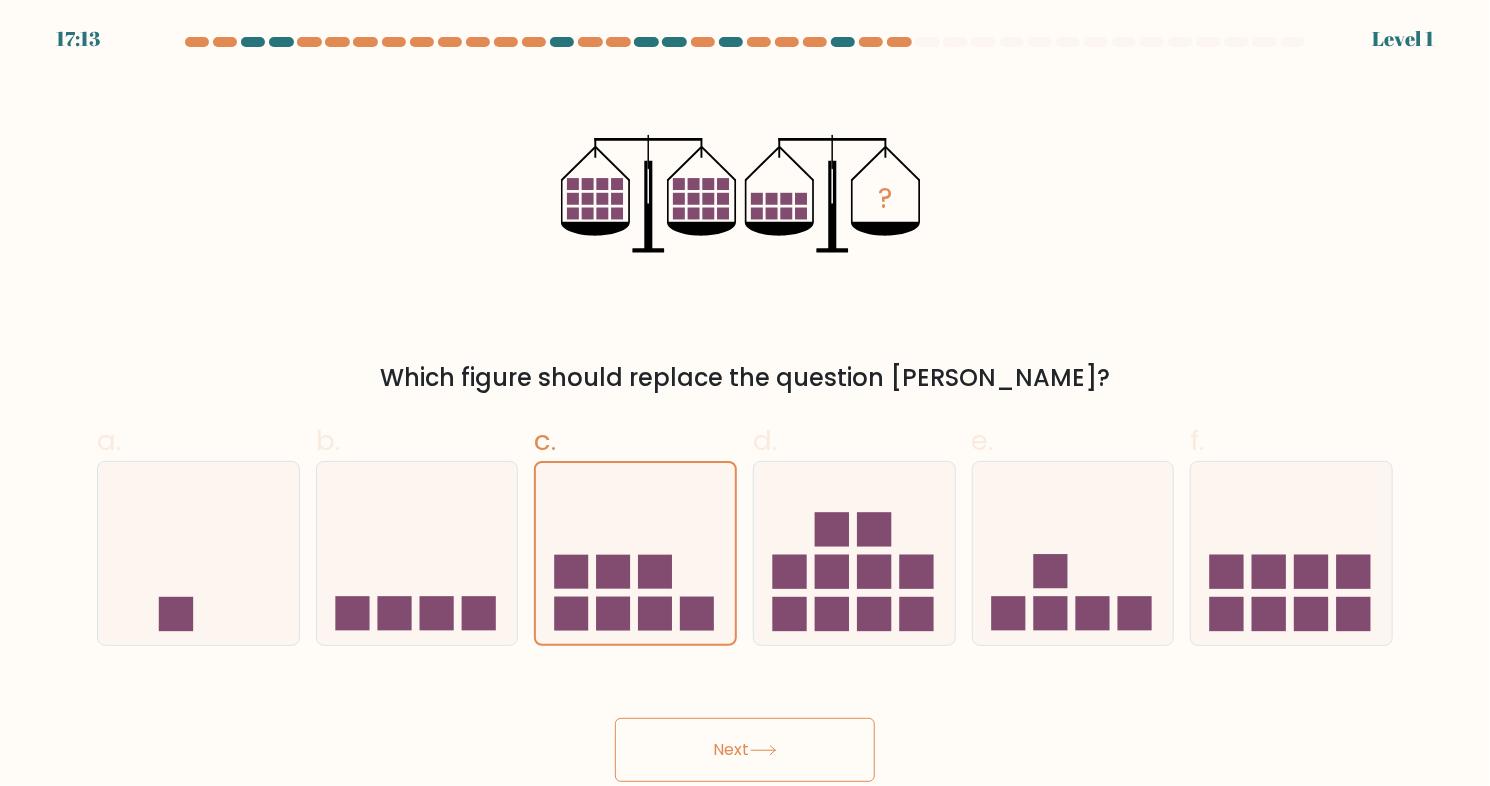 click on "Next" at bounding box center (745, 750) 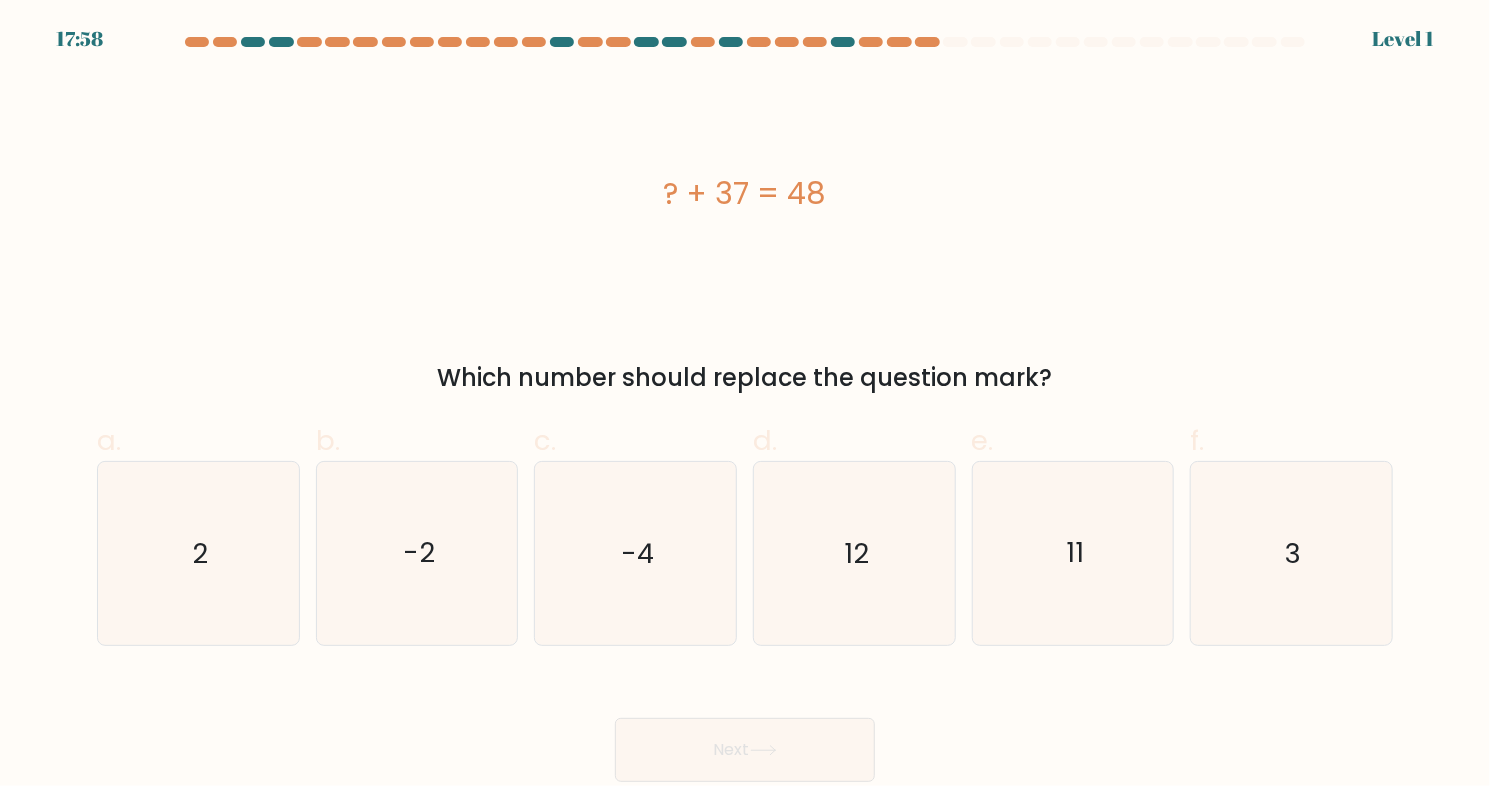 click on "-4" 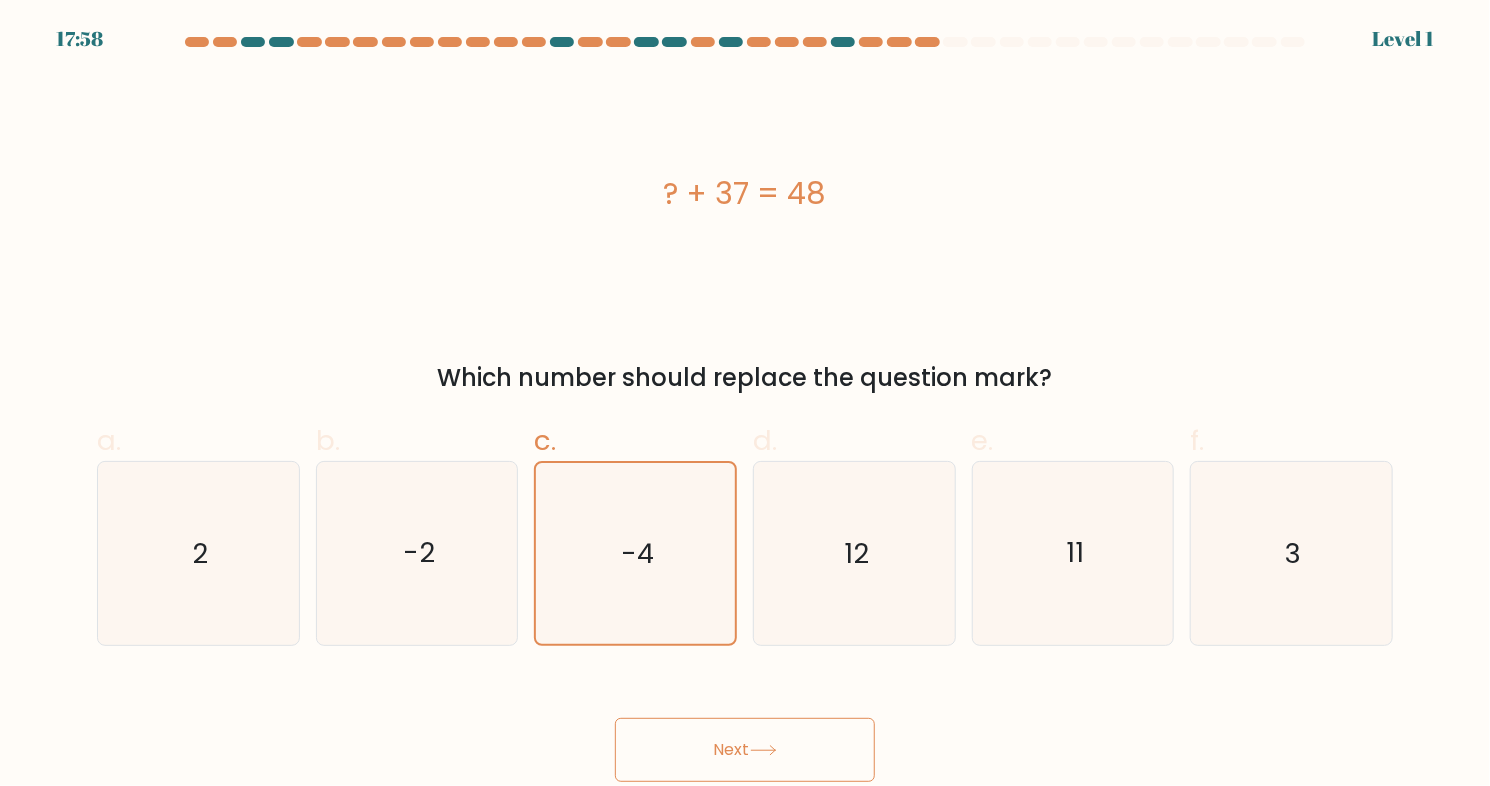 click on "Next" at bounding box center [745, 750] 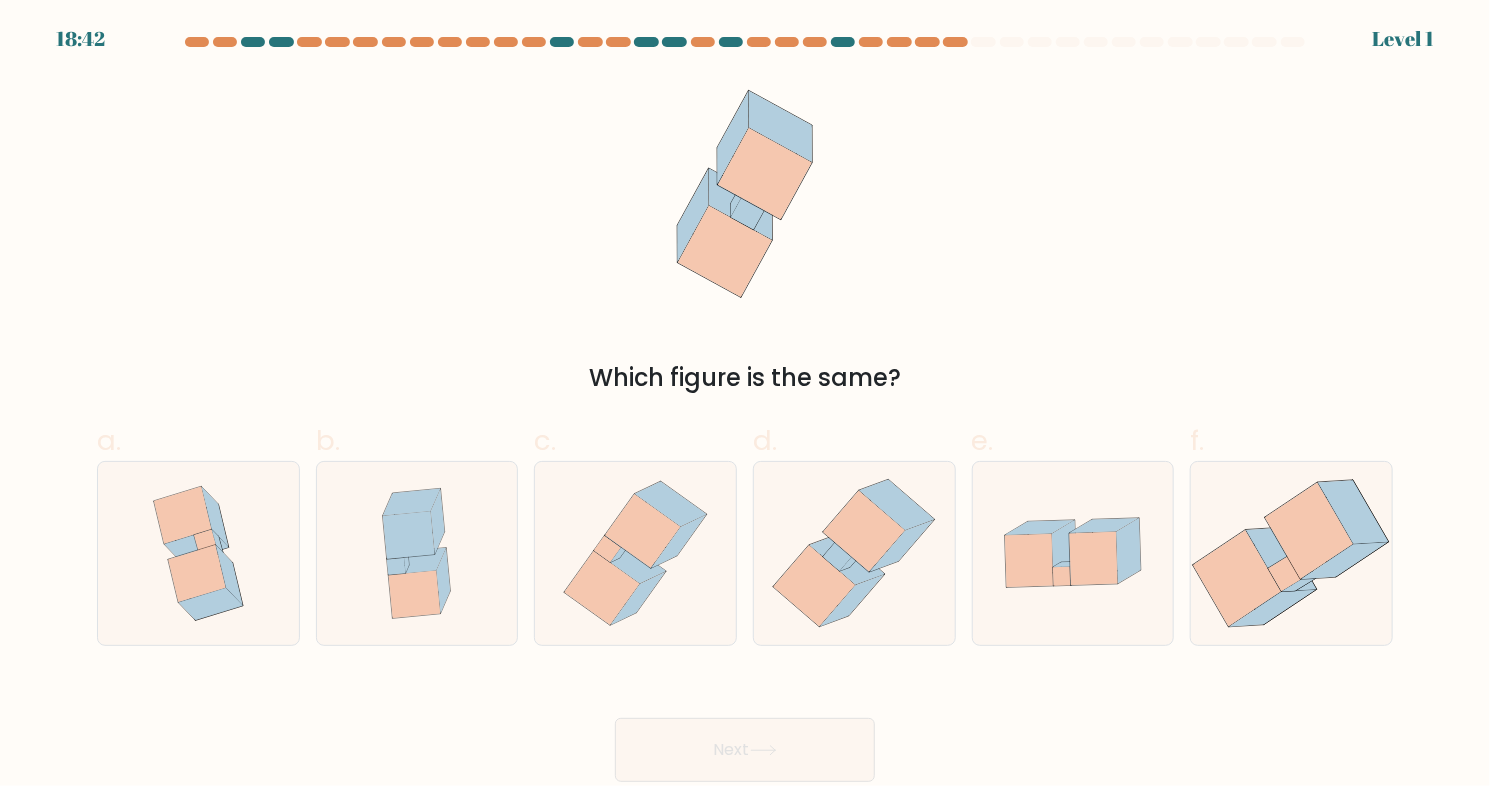 click 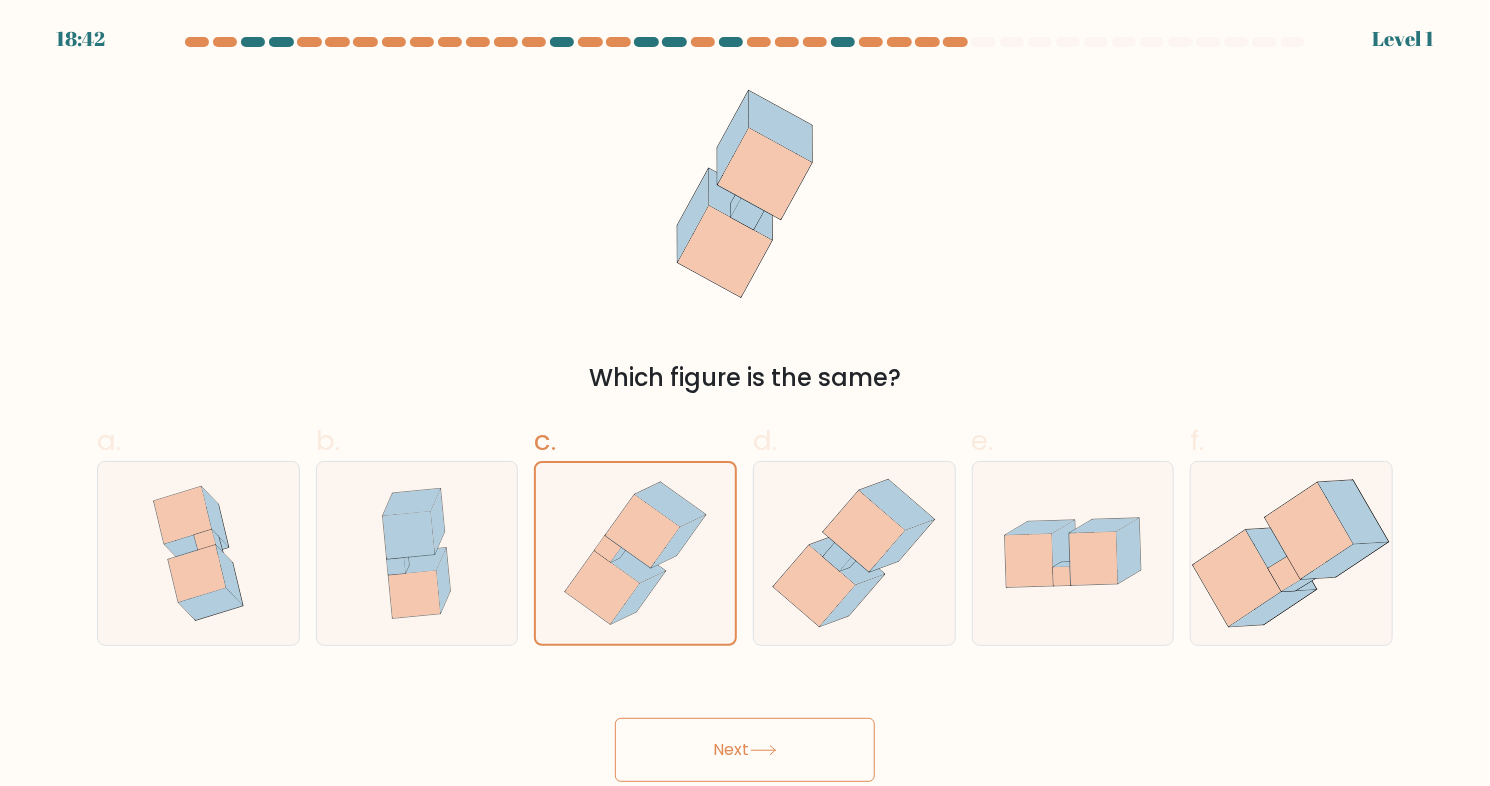 click on "Next" at bounding box center (745, 750) 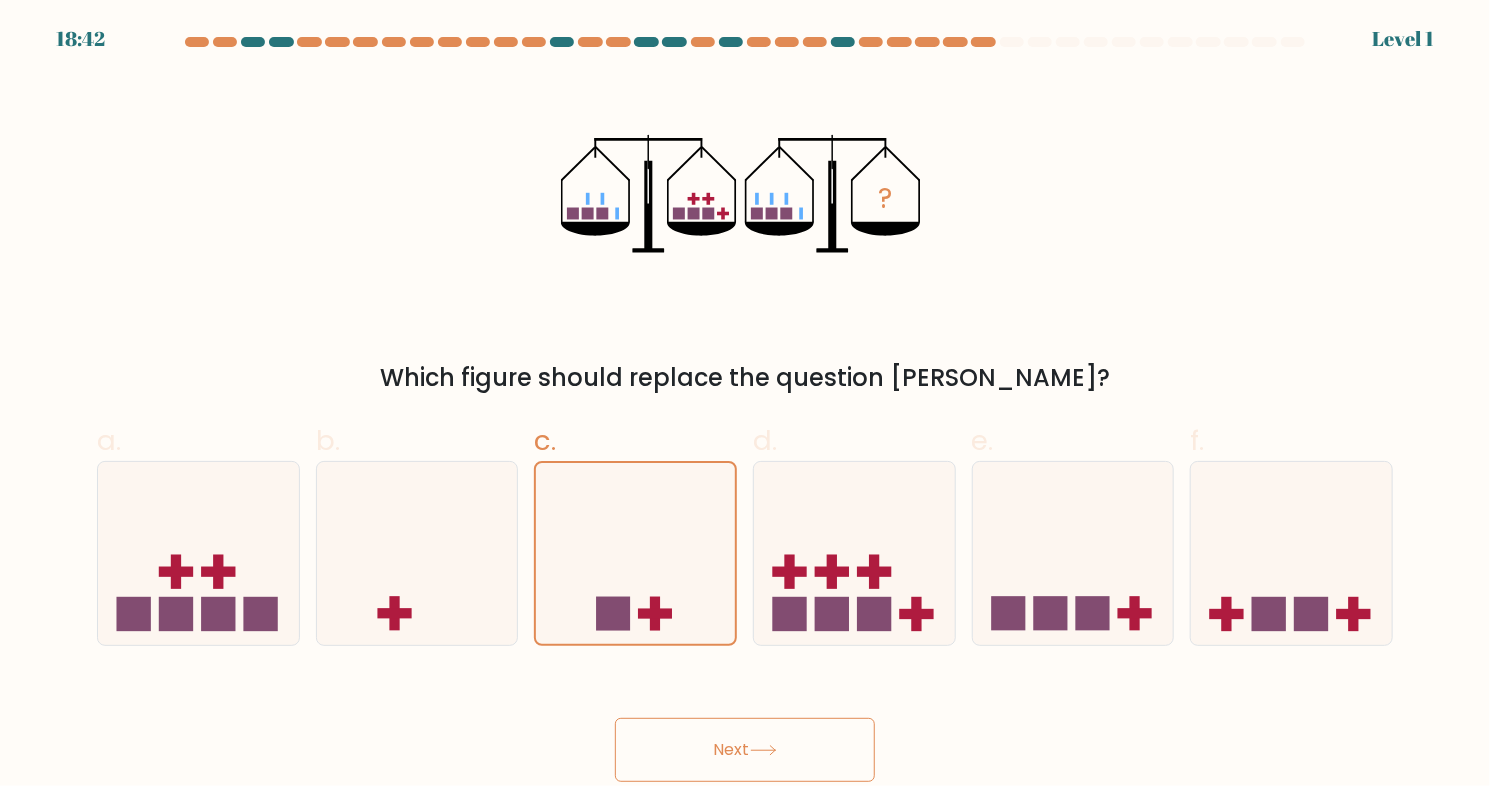 click on "Next" at bounding box center [745, 726] 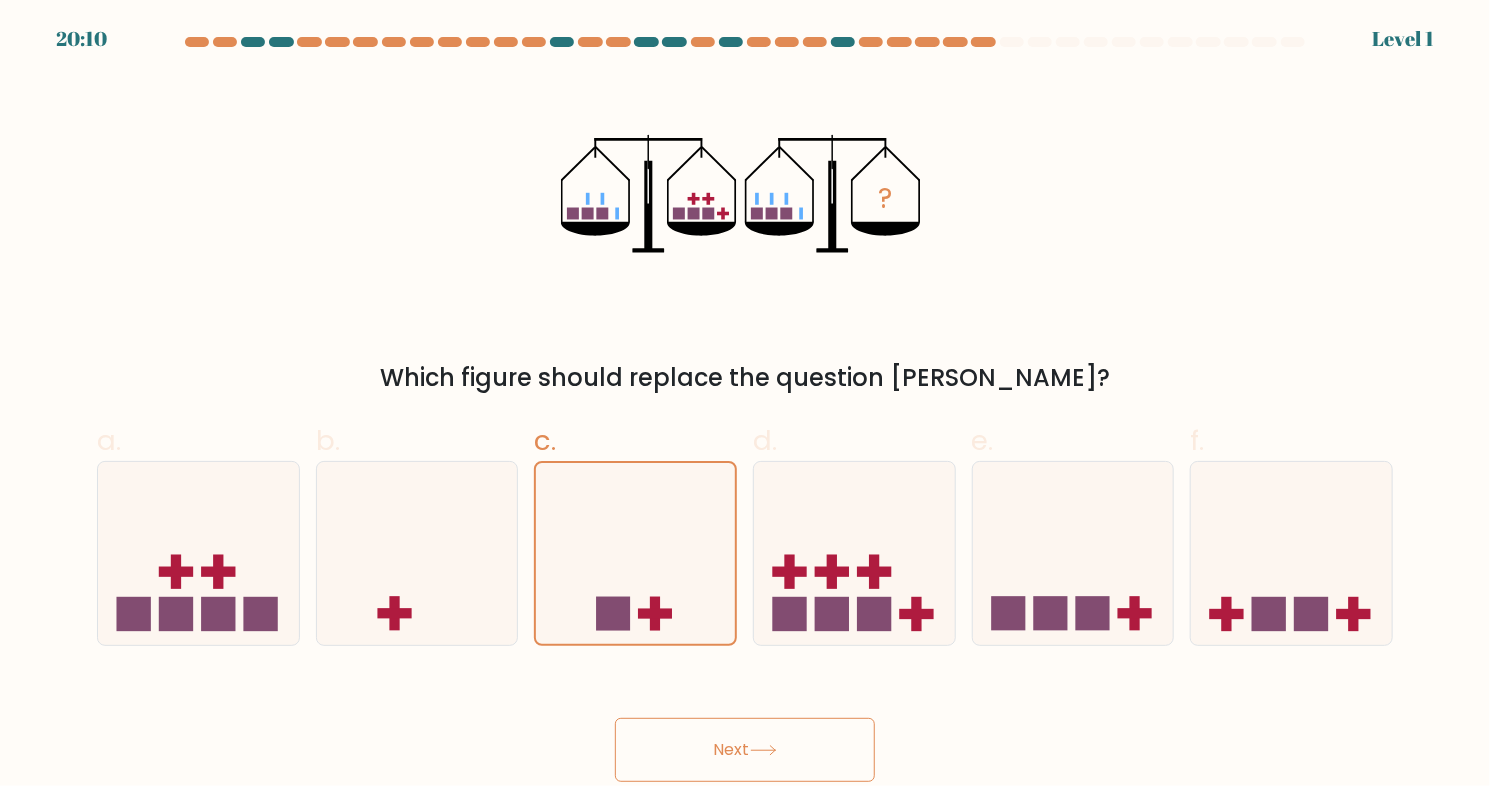 click on "Next" at bounding box center [745, 750] 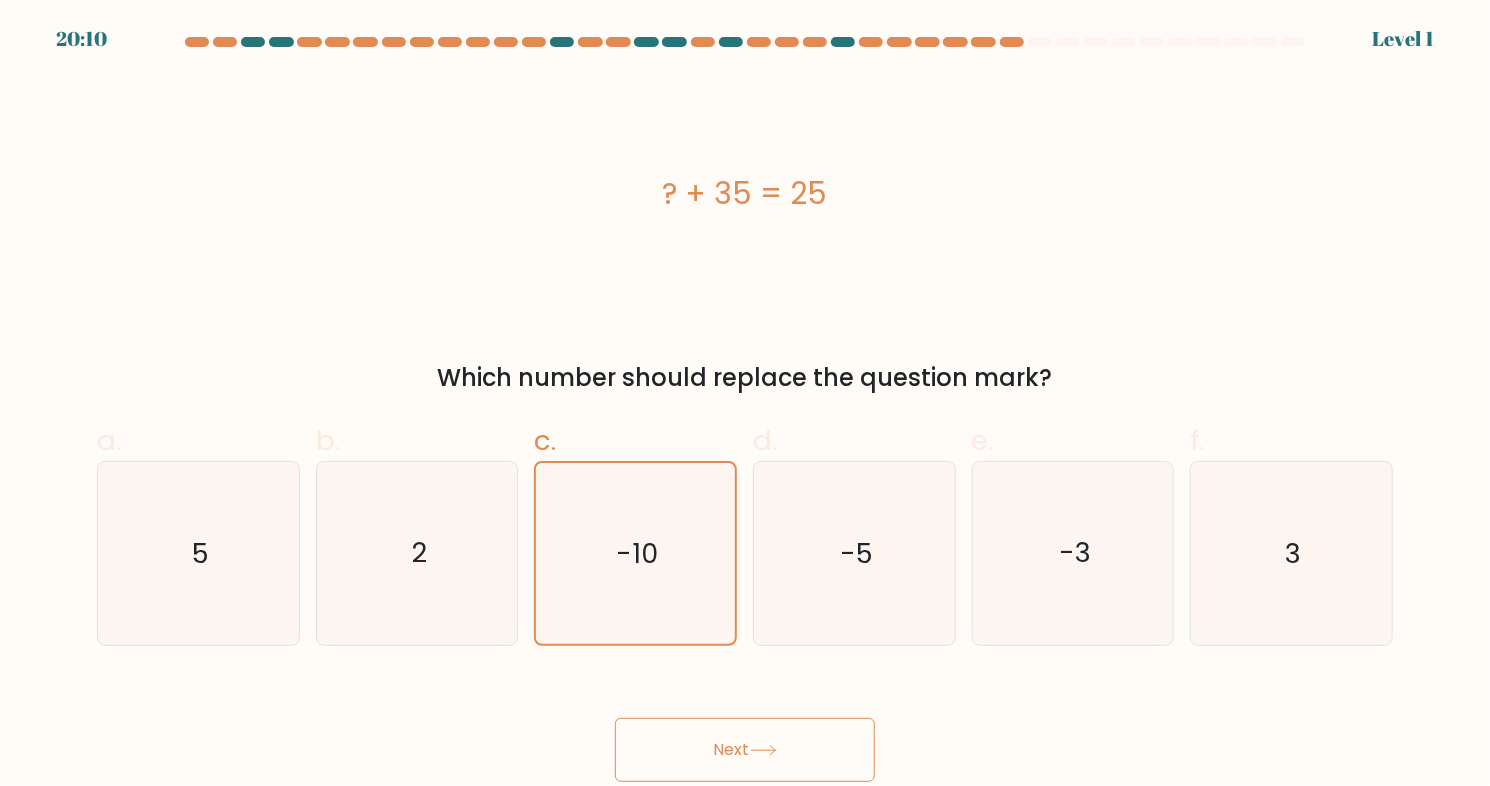 click on "Next" at bounding box center [745, 726] 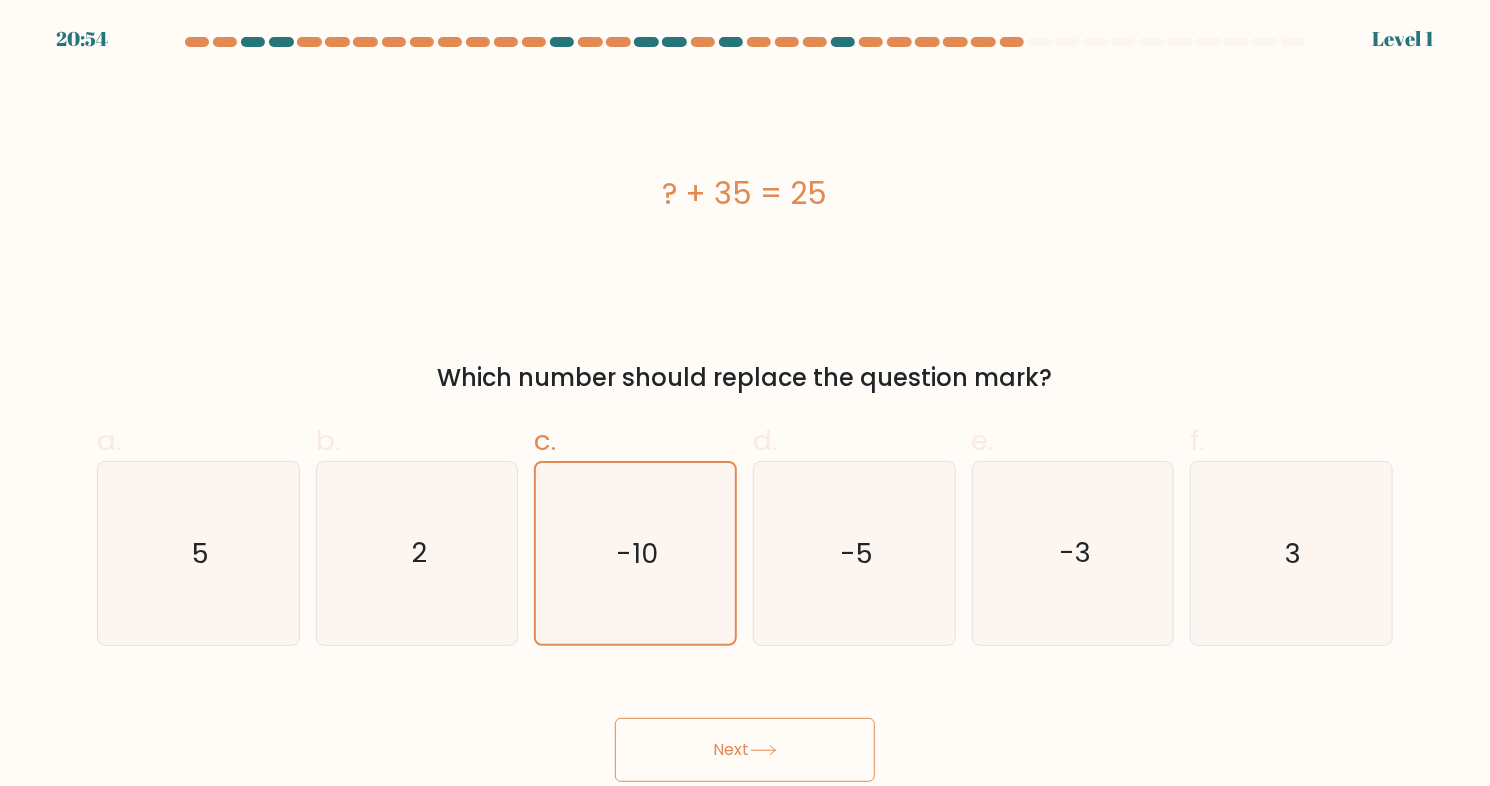 click on "Next" at bounding box center [745, 750] 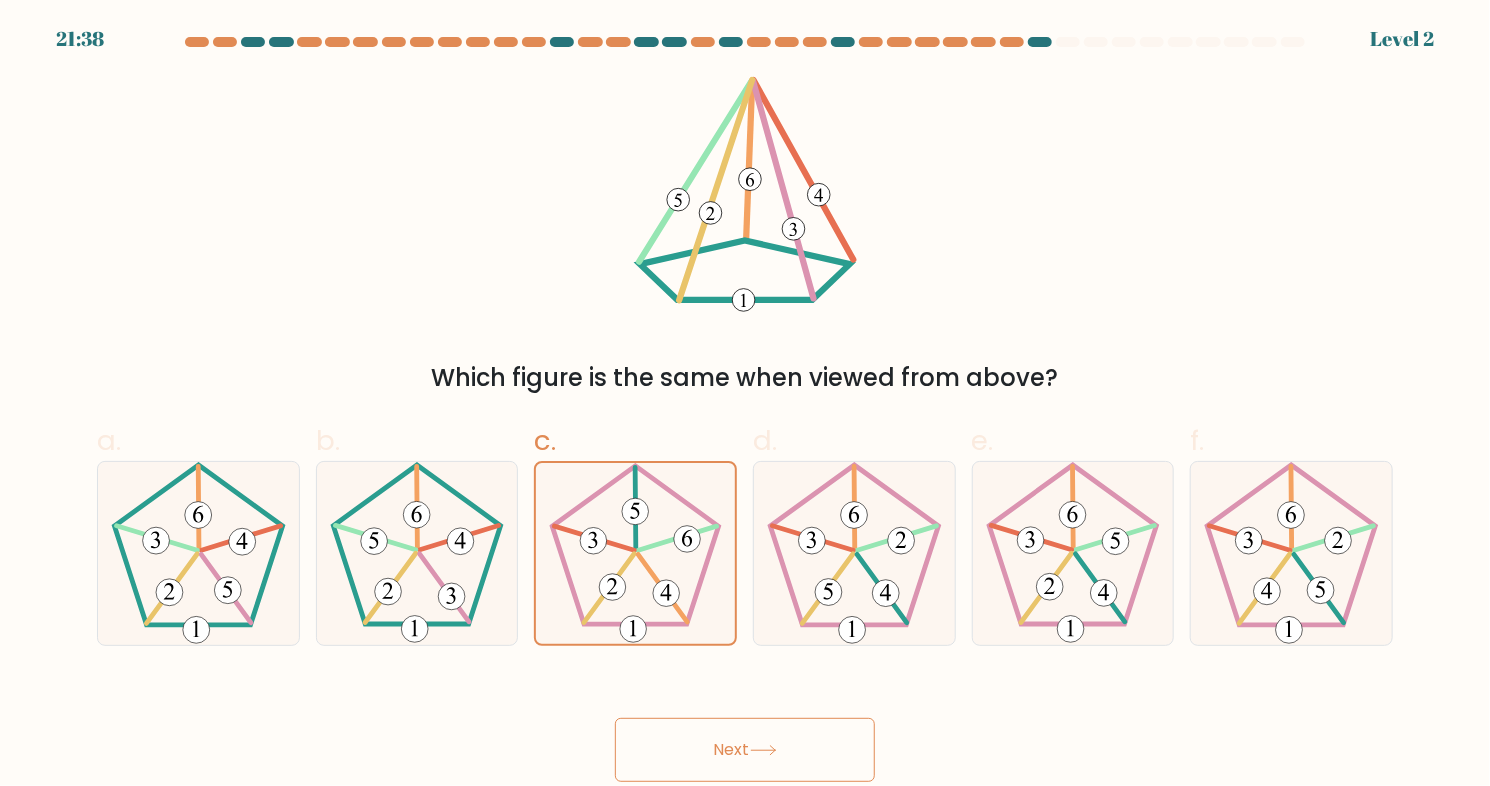 click on "Next" at bounding box center (745, 750) 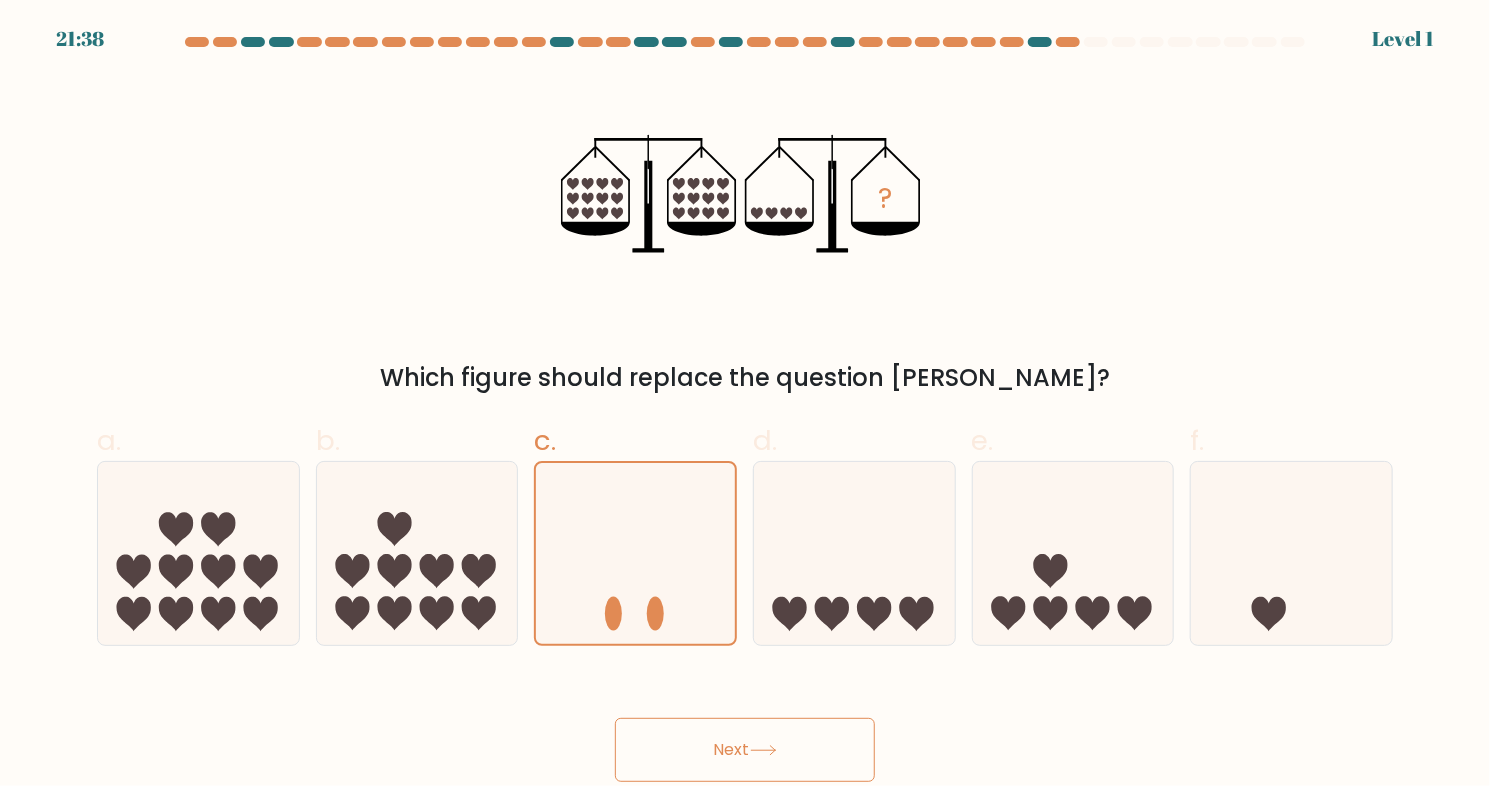 click on "Next" at bounding box center [745, 750] 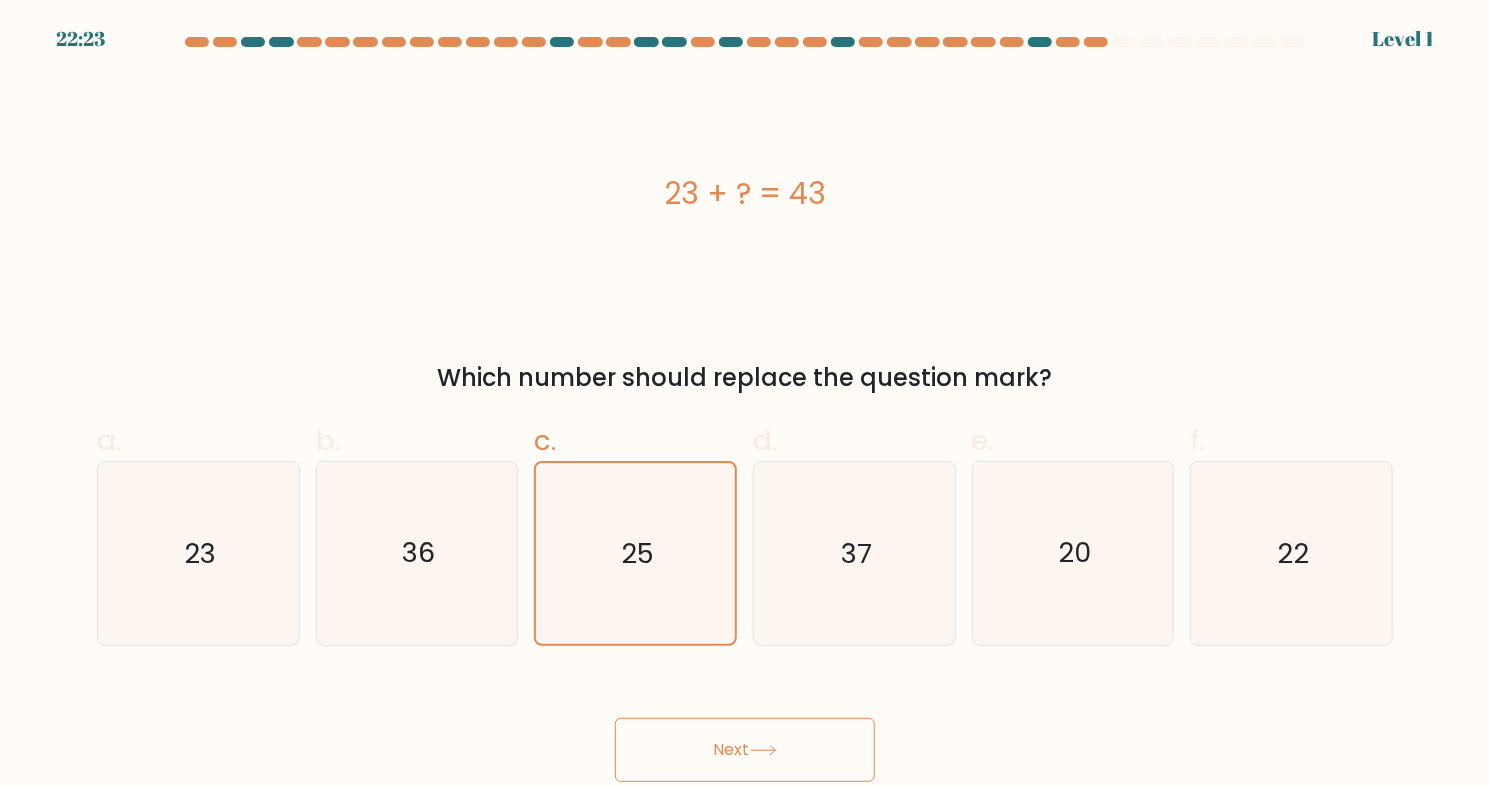 click on "Next" at bounding box center [745, 750] 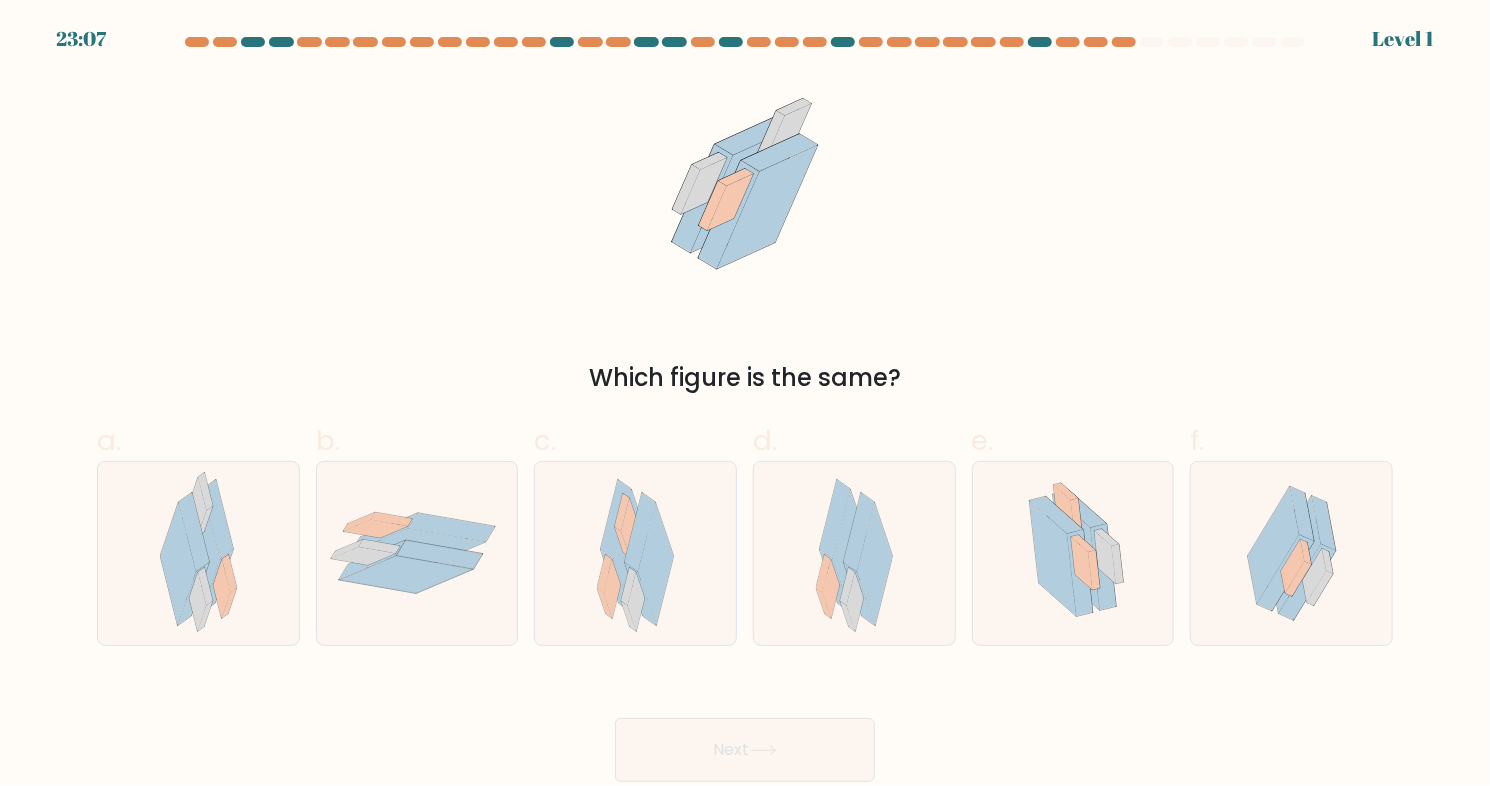 click 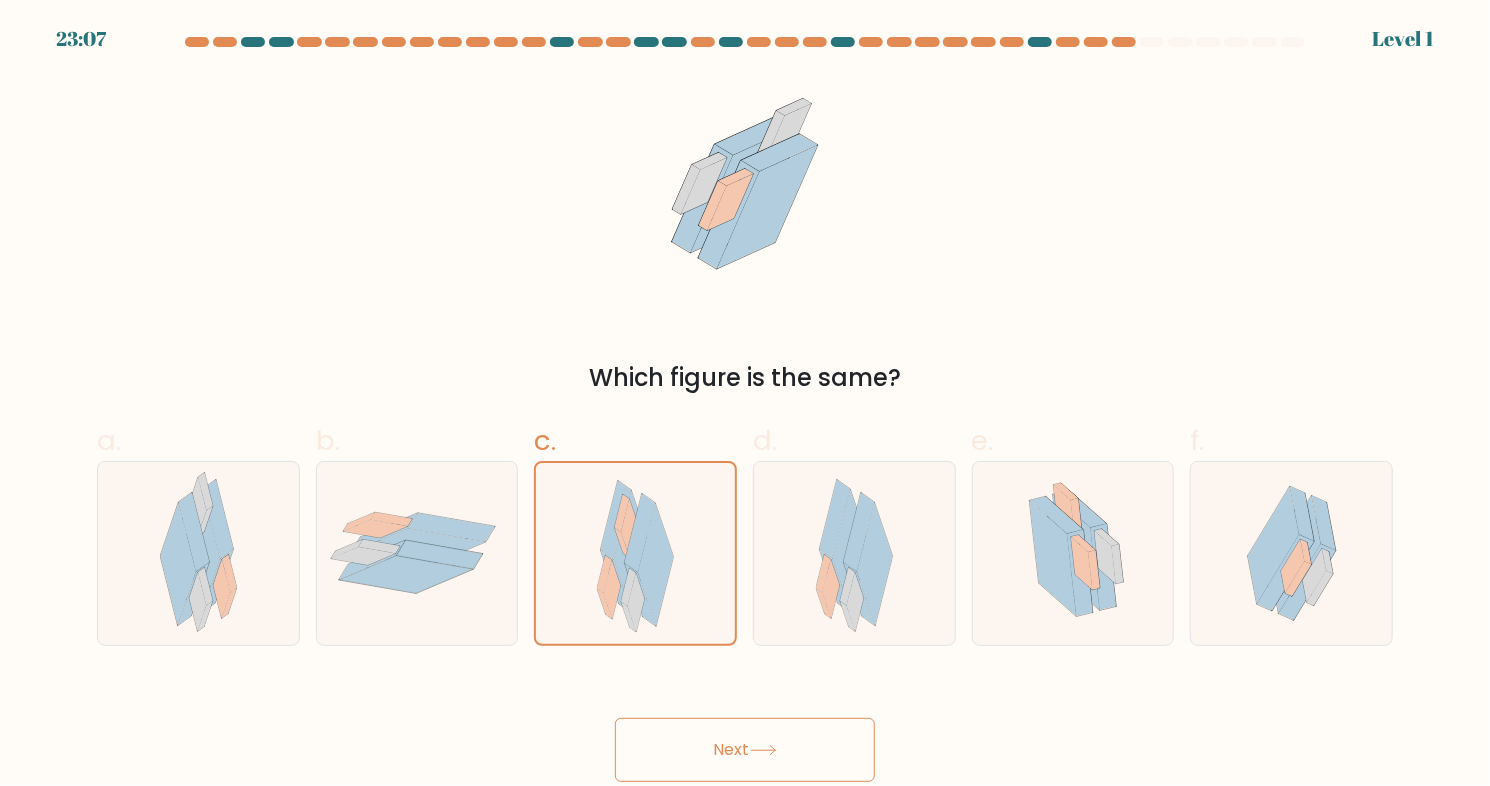 click on "Next" at bounding box center (745, 750) 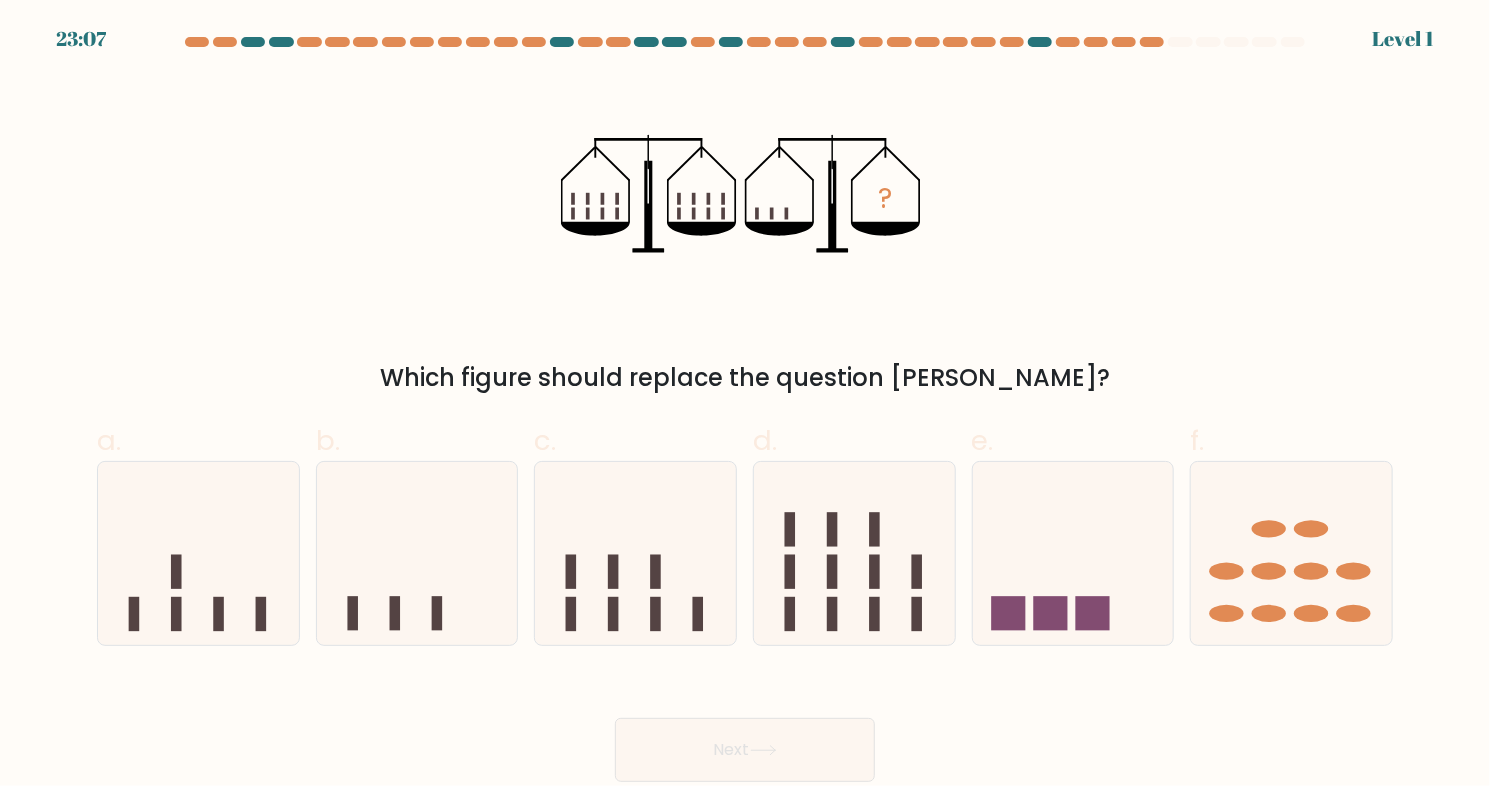 click 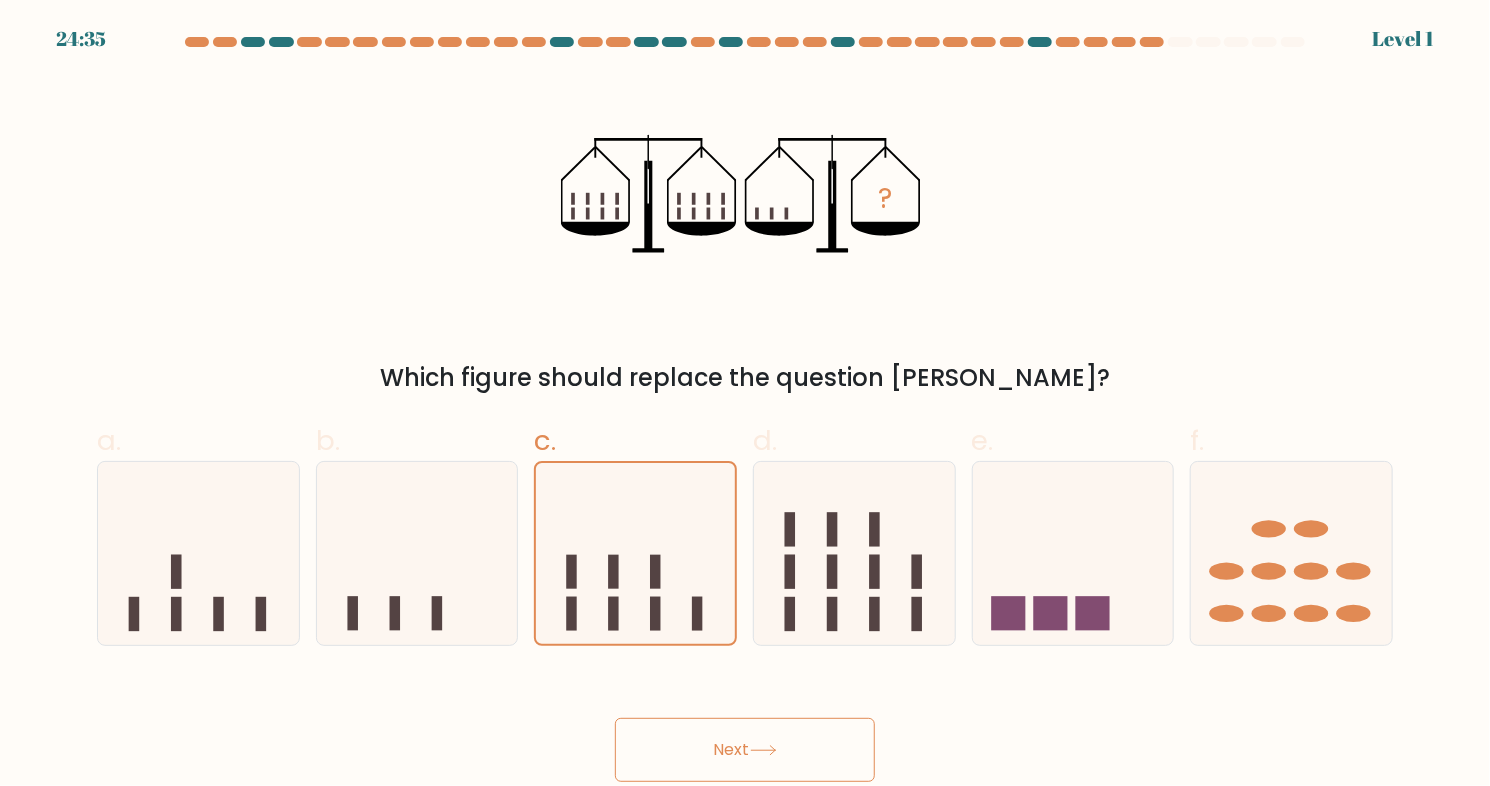 click on "Next" at bounding box center (745, 750) 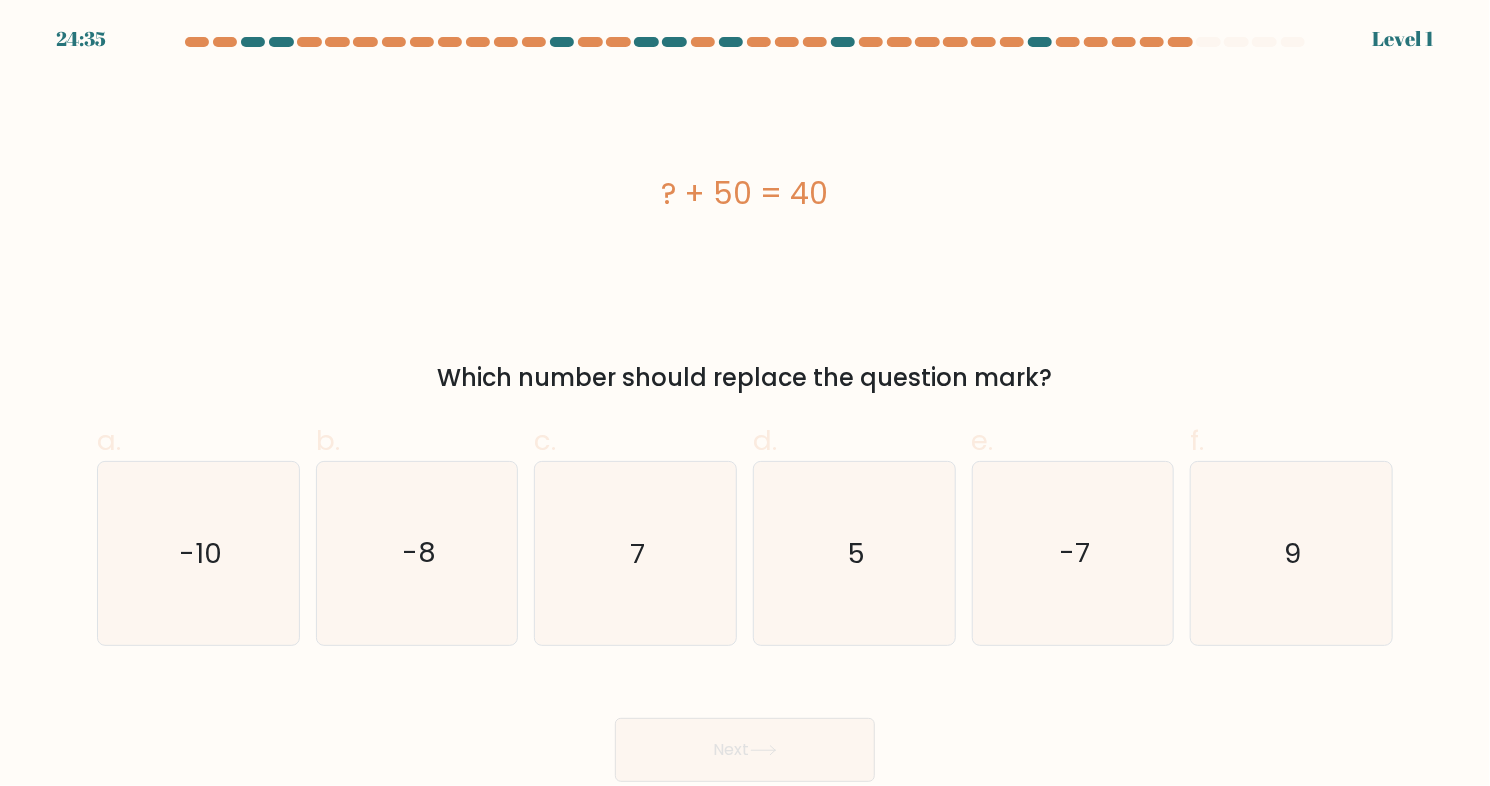 click on "7" 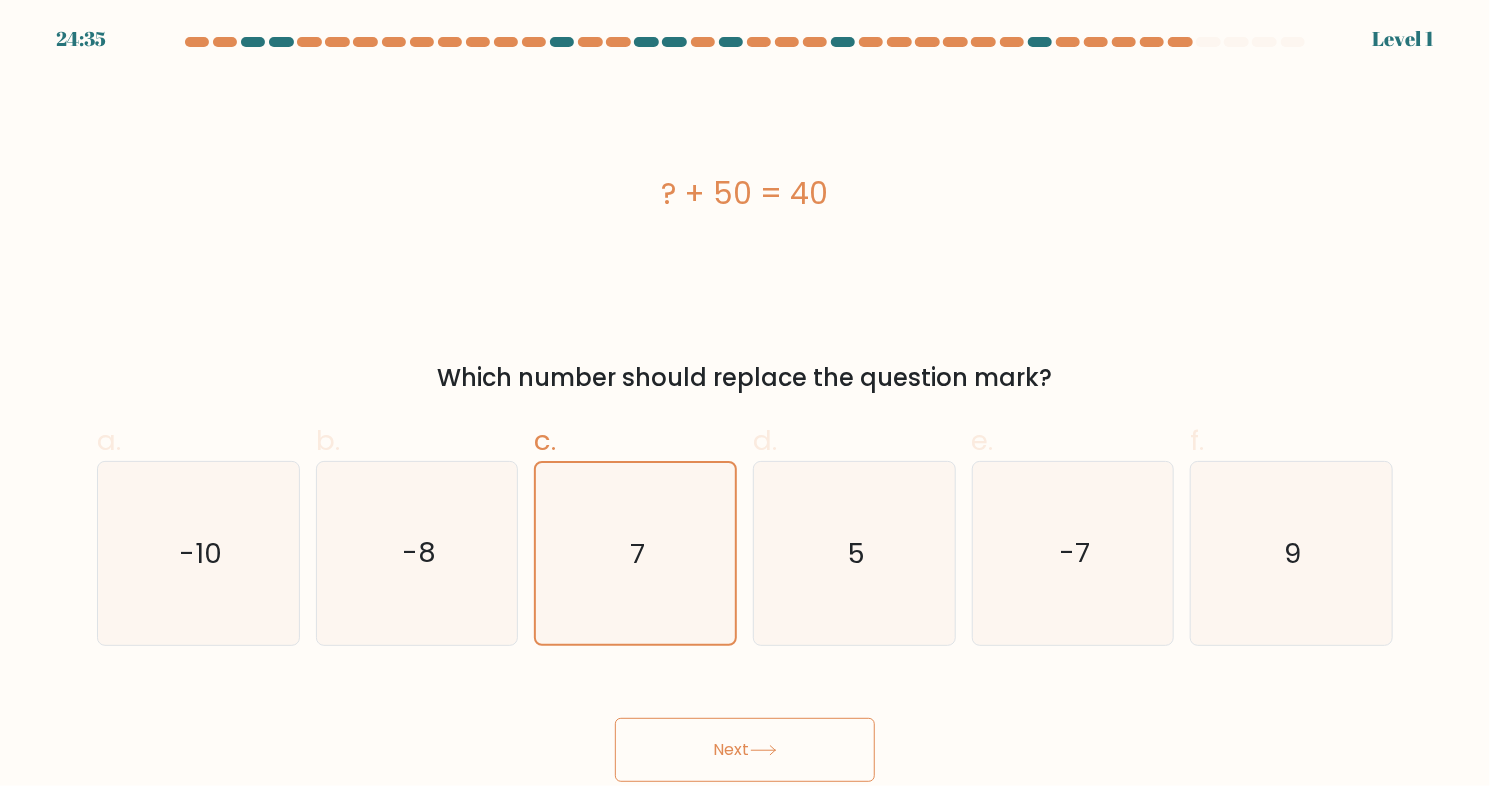 click on "Next" at bounding box center (745, 750) 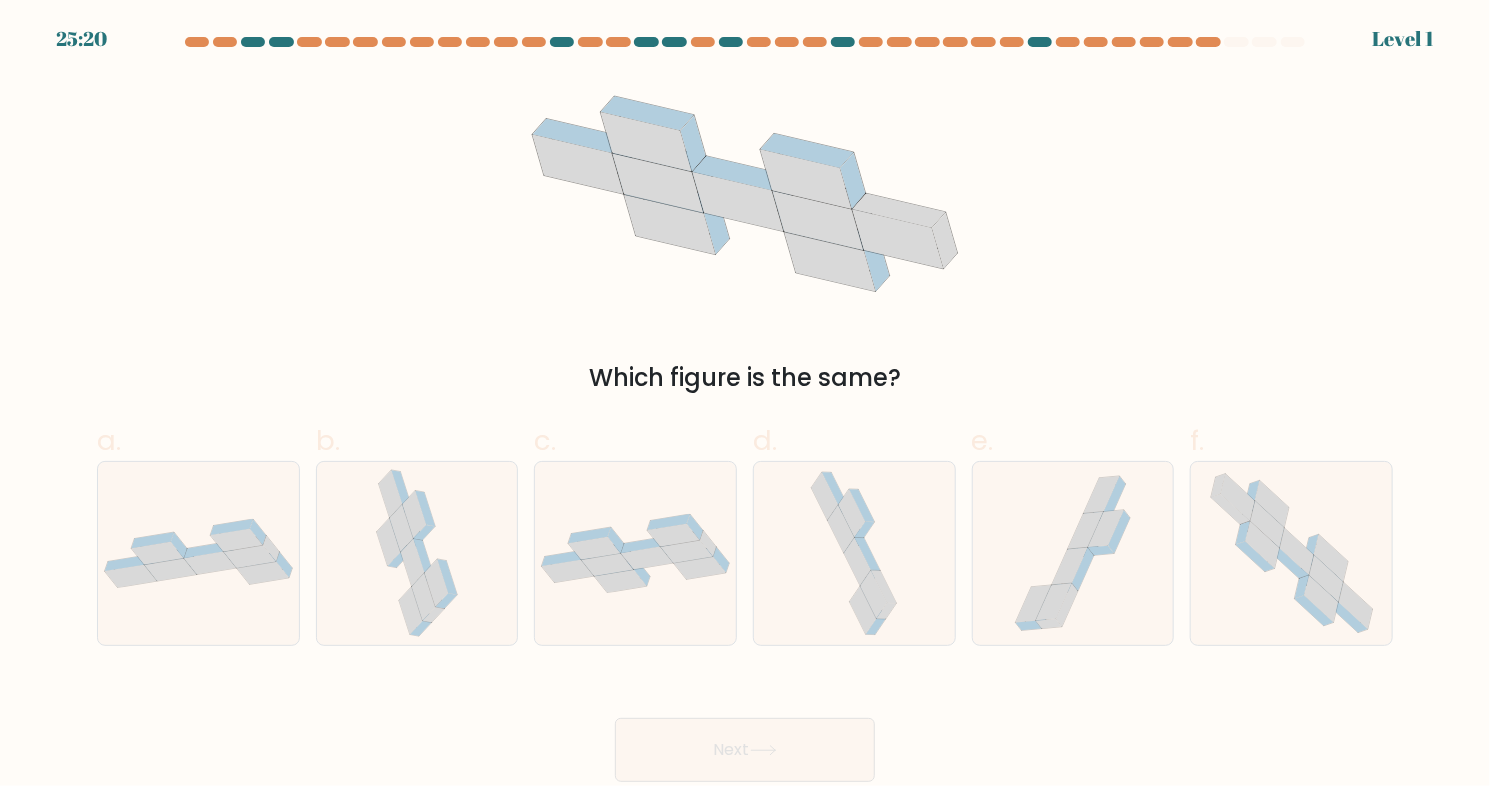 click at bounding box center [635, 553] 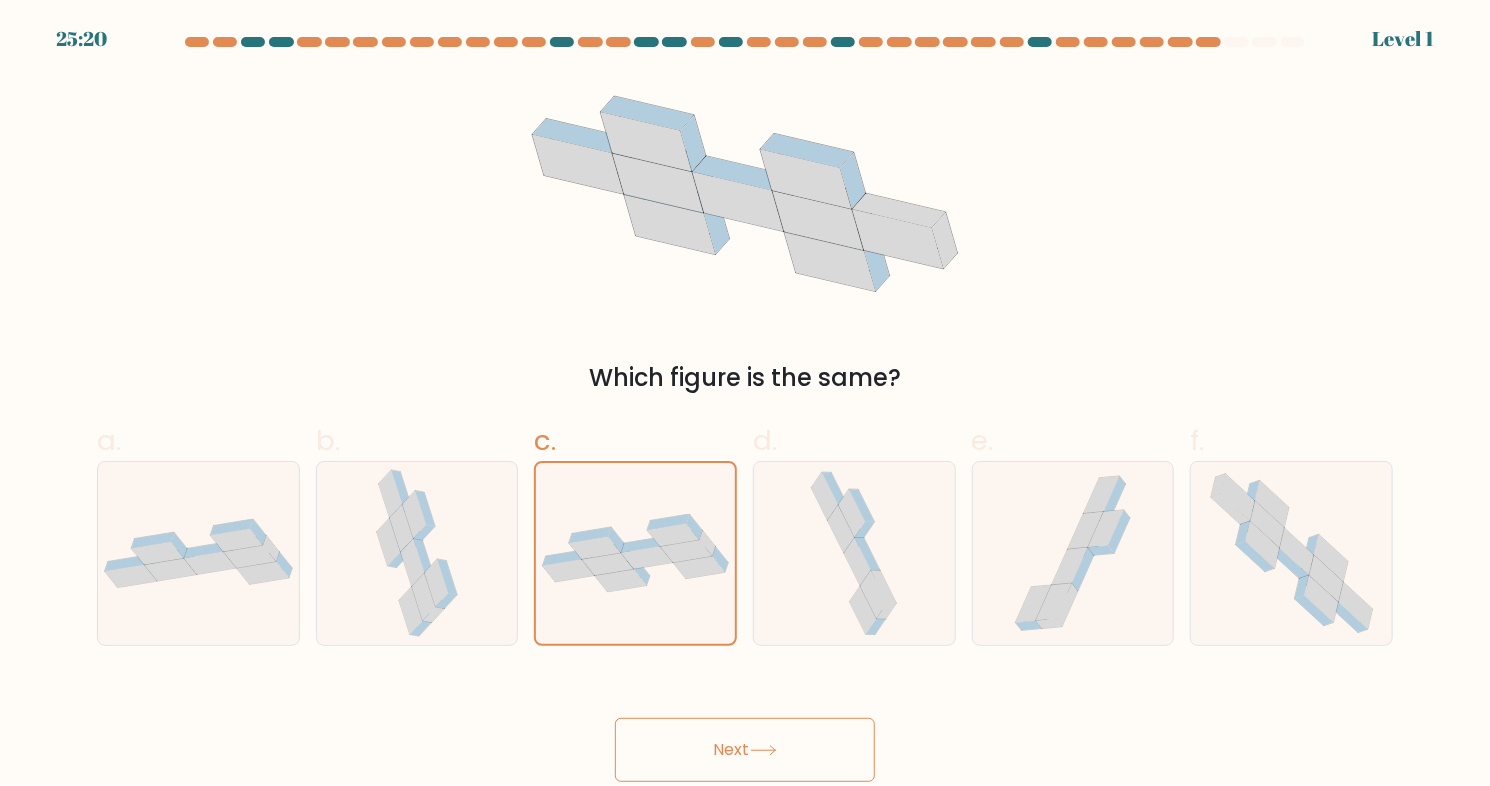 click on "Next" at bounding box center (745, 750) 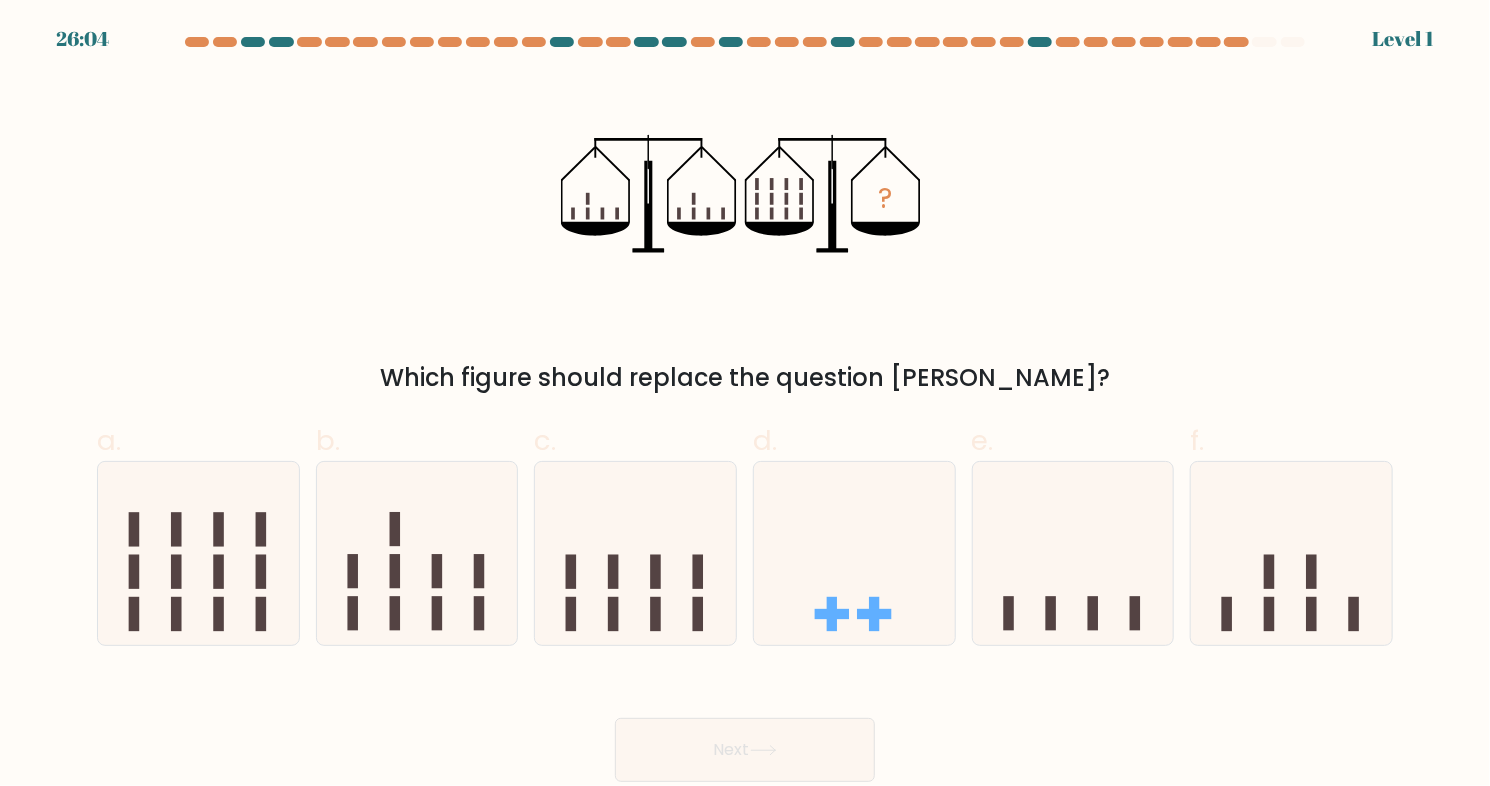 click 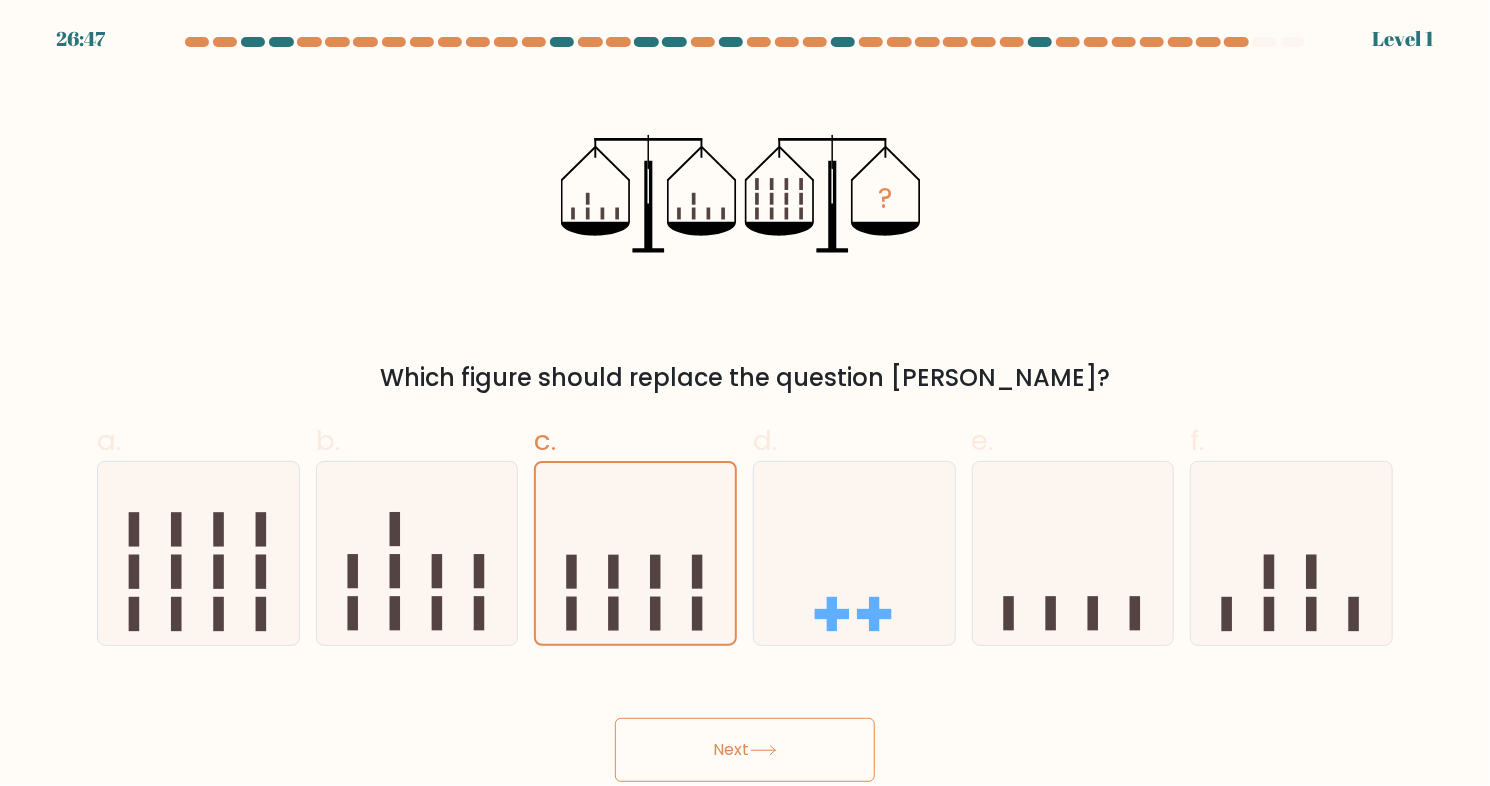 click on "Next" at bounding box center [745, 750] 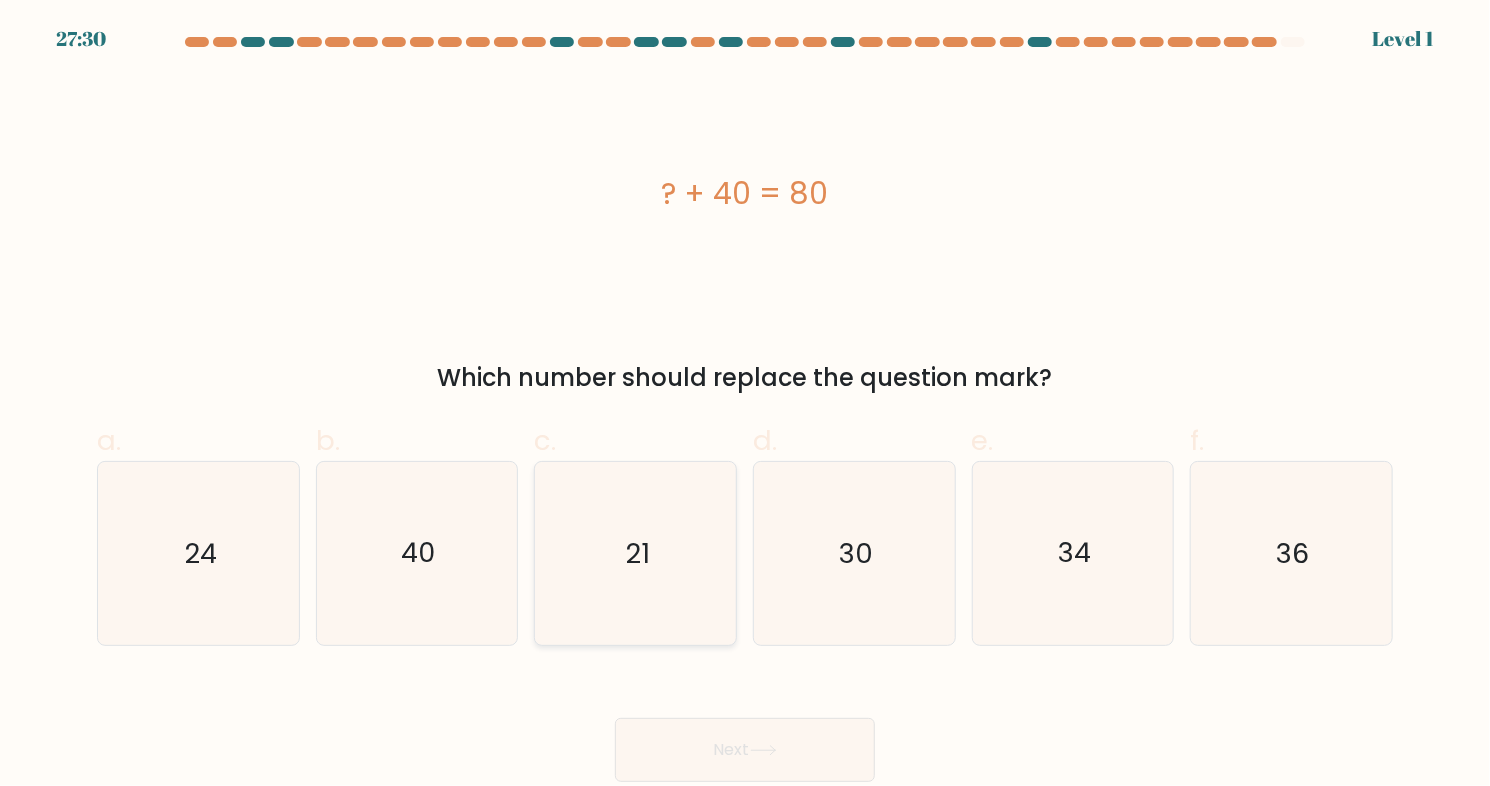 click on "21" 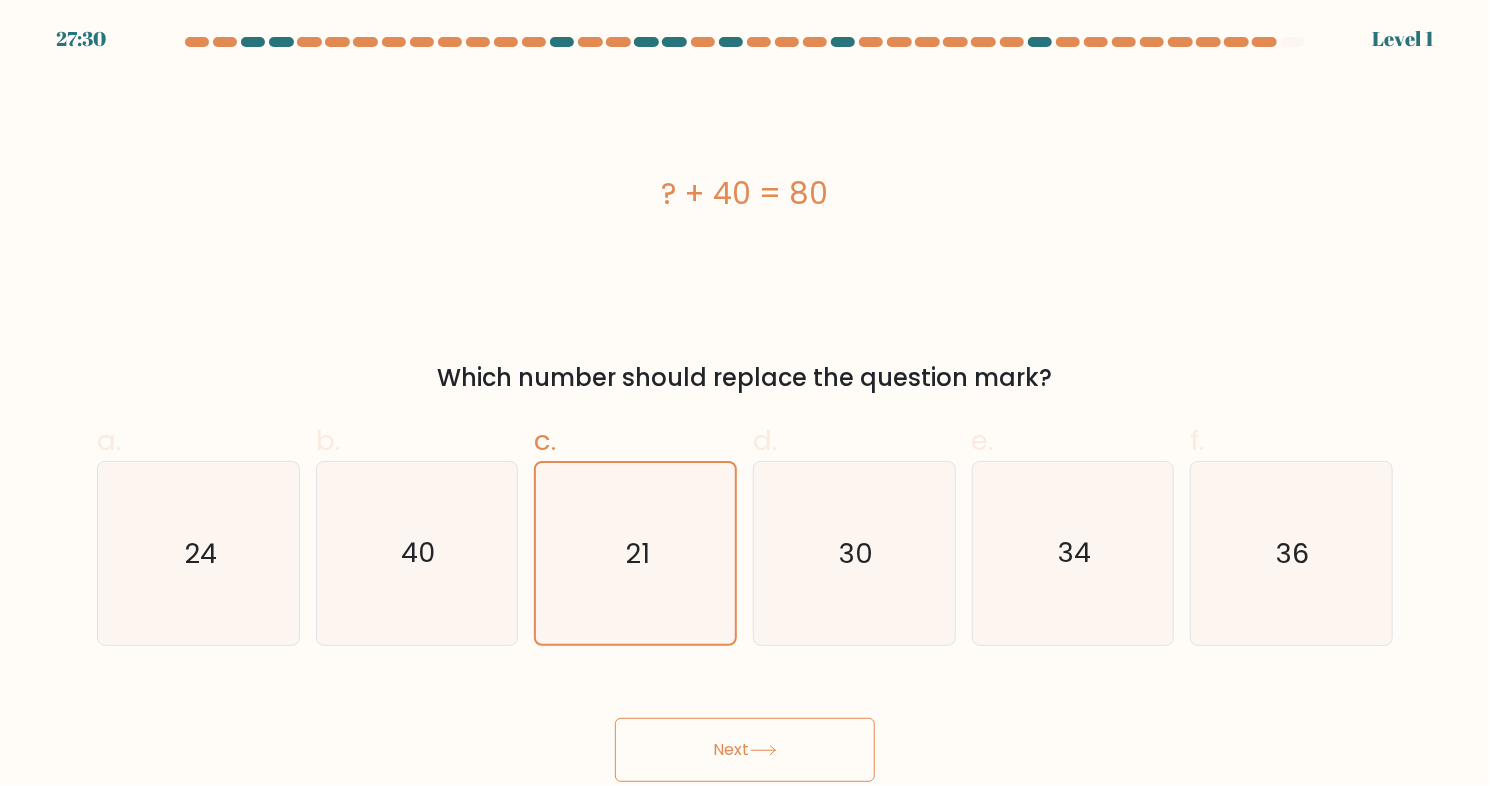 click on "Next" at bounding box center [745, 750] 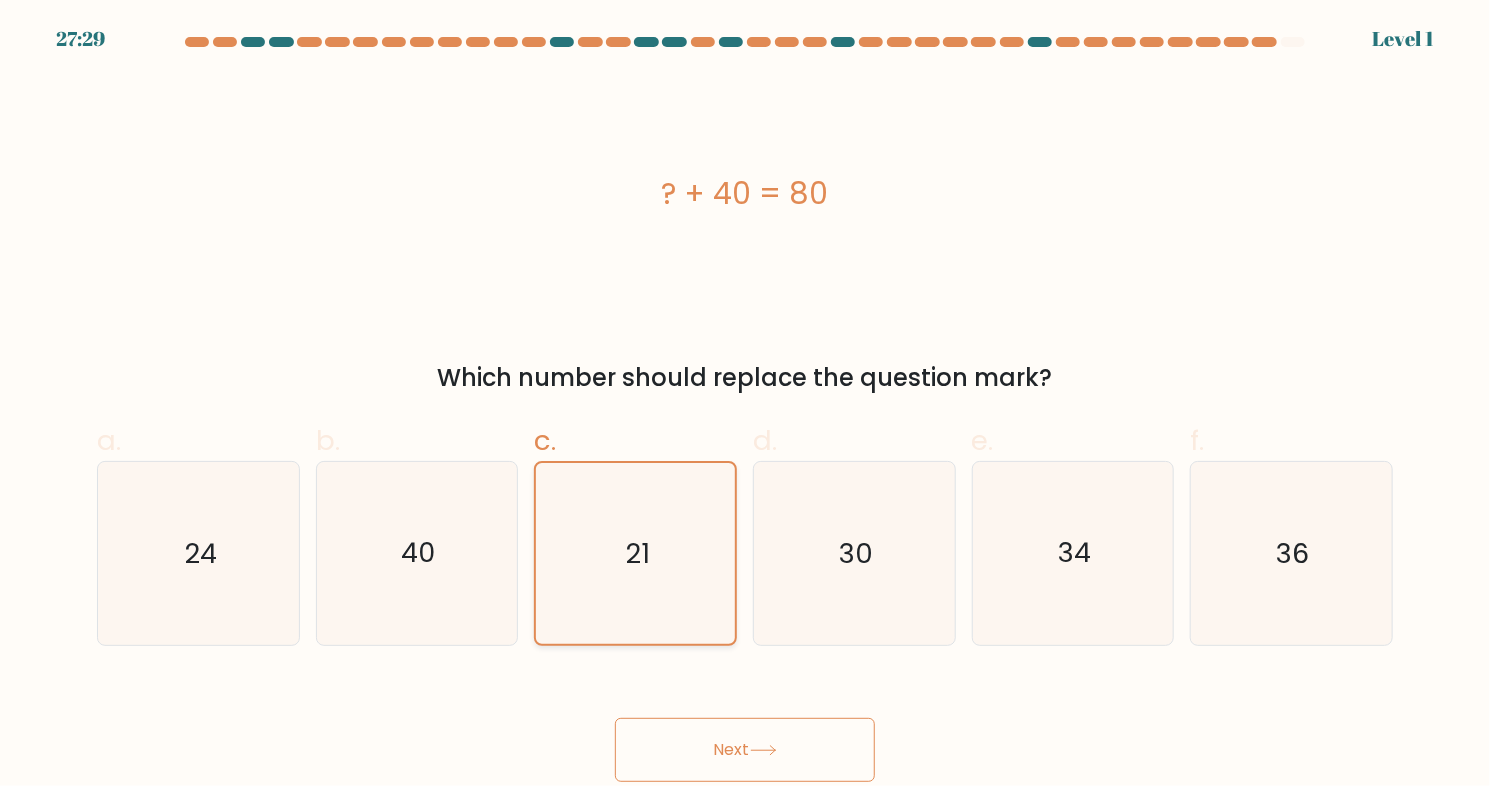 click on "21" 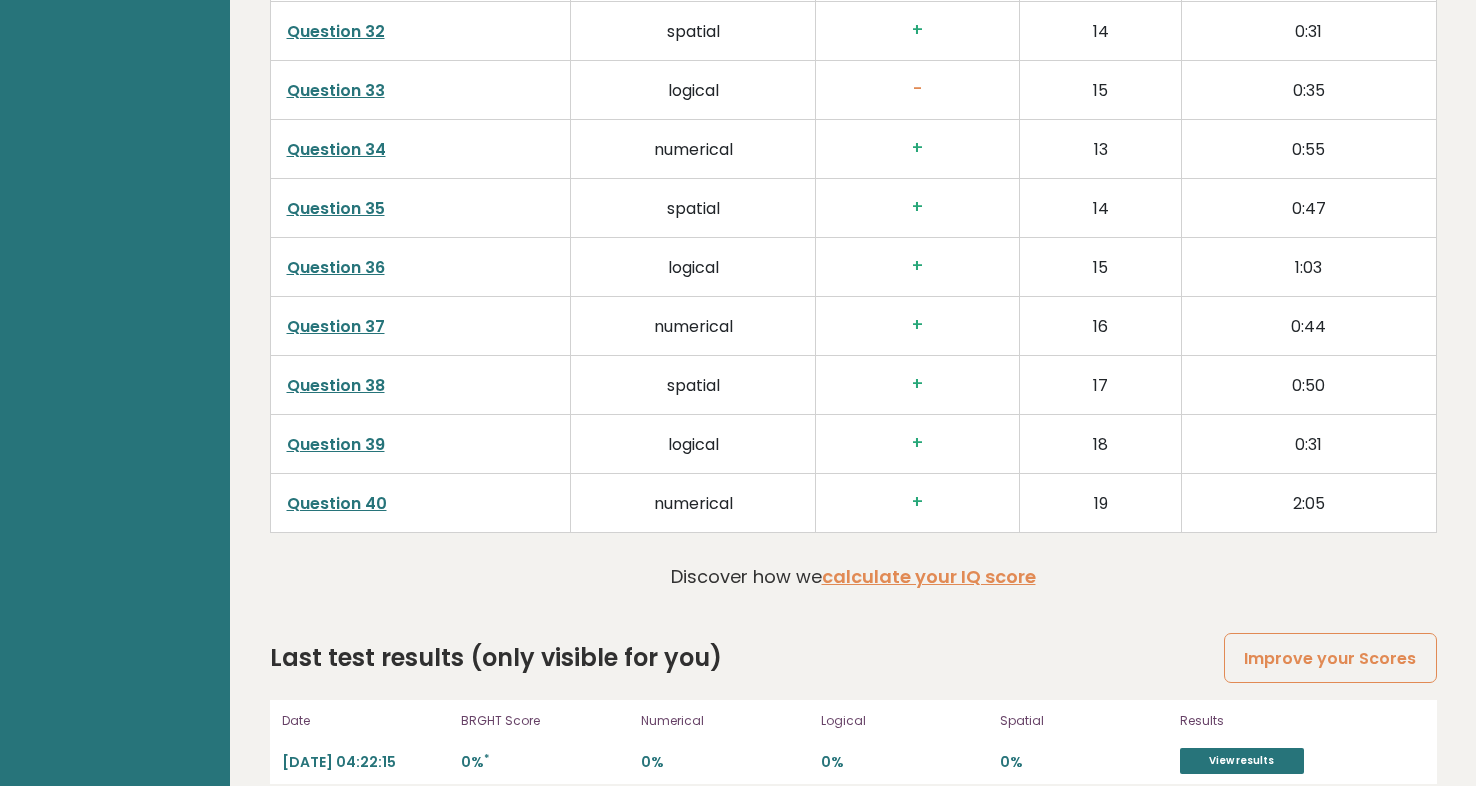 scroll, scrollTop: 5118, scrollLeft: 0, axis: vertical 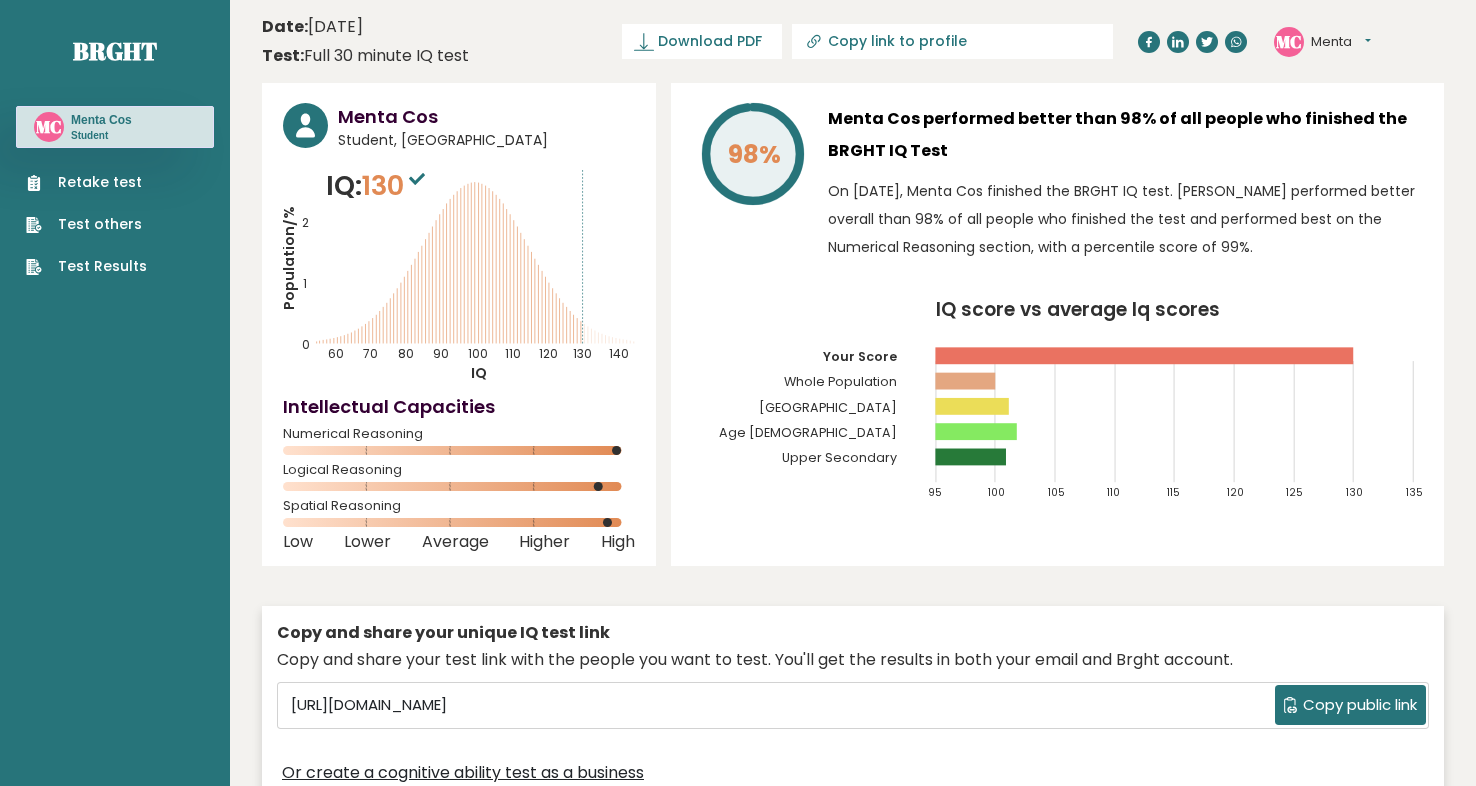 click on "Student,
India" at bounding box center [486, 140] 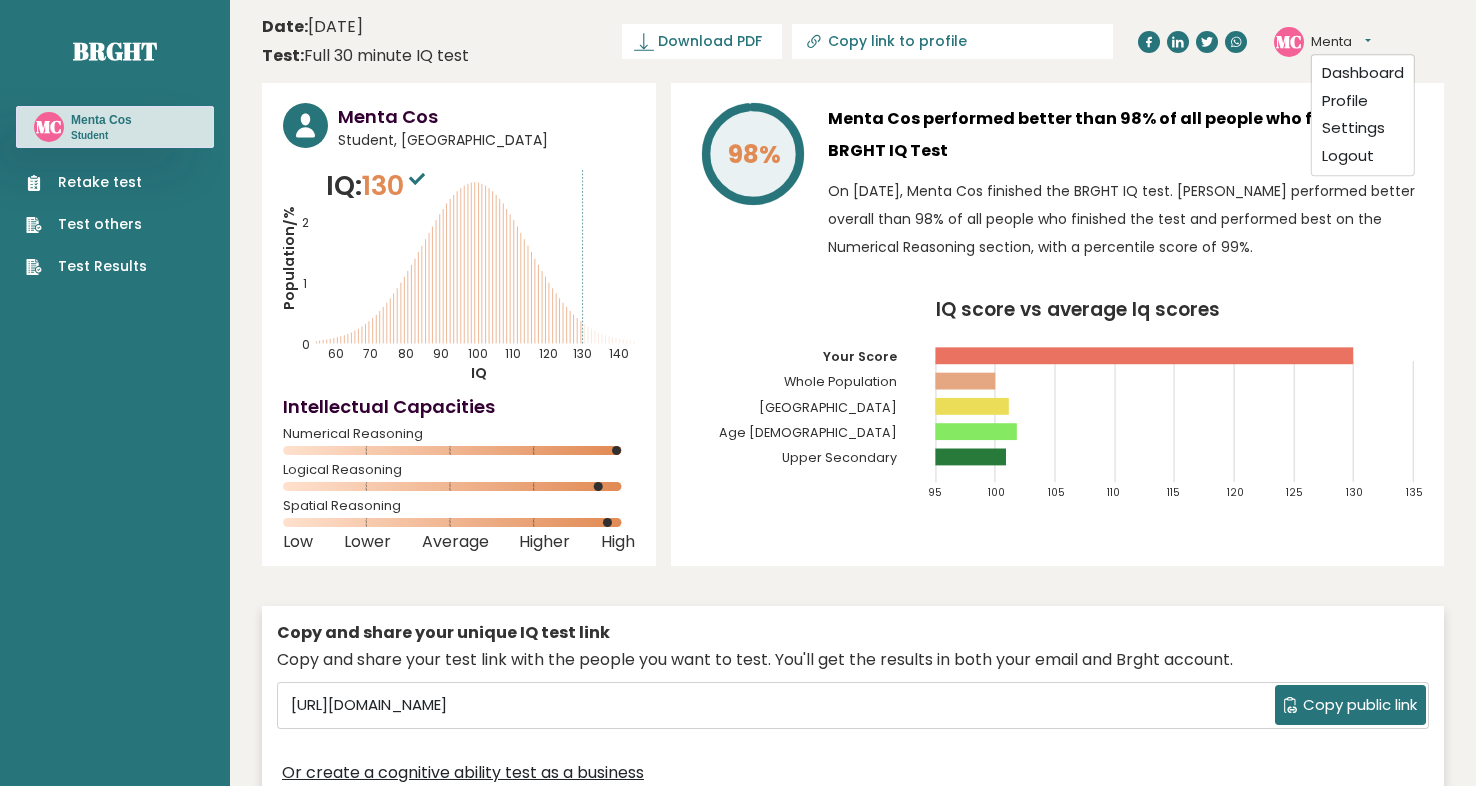 click on "Menta" at bounding box center [1341, 42] 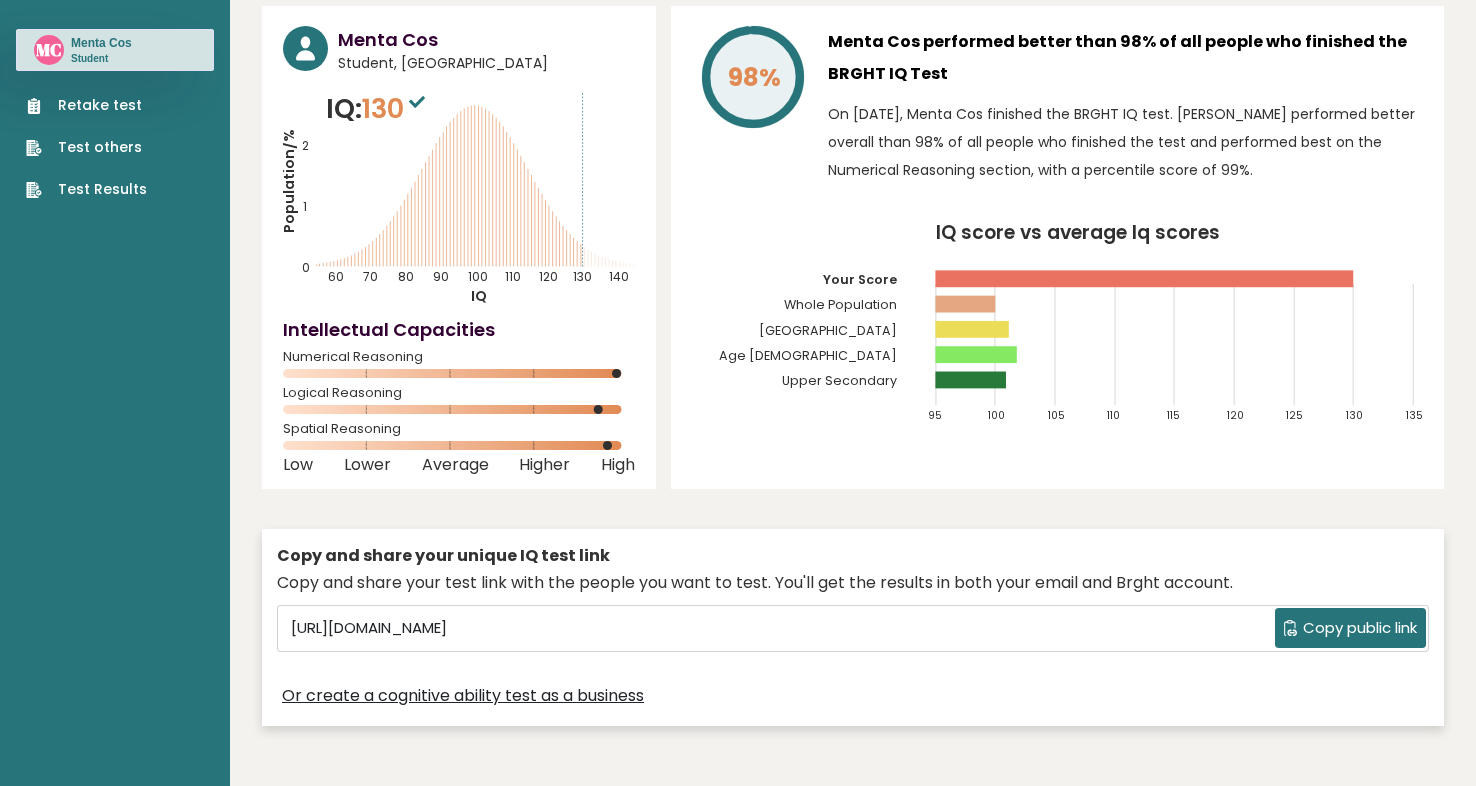 scroll, scrollTop: 0, scrollLeft: 0, axis: both 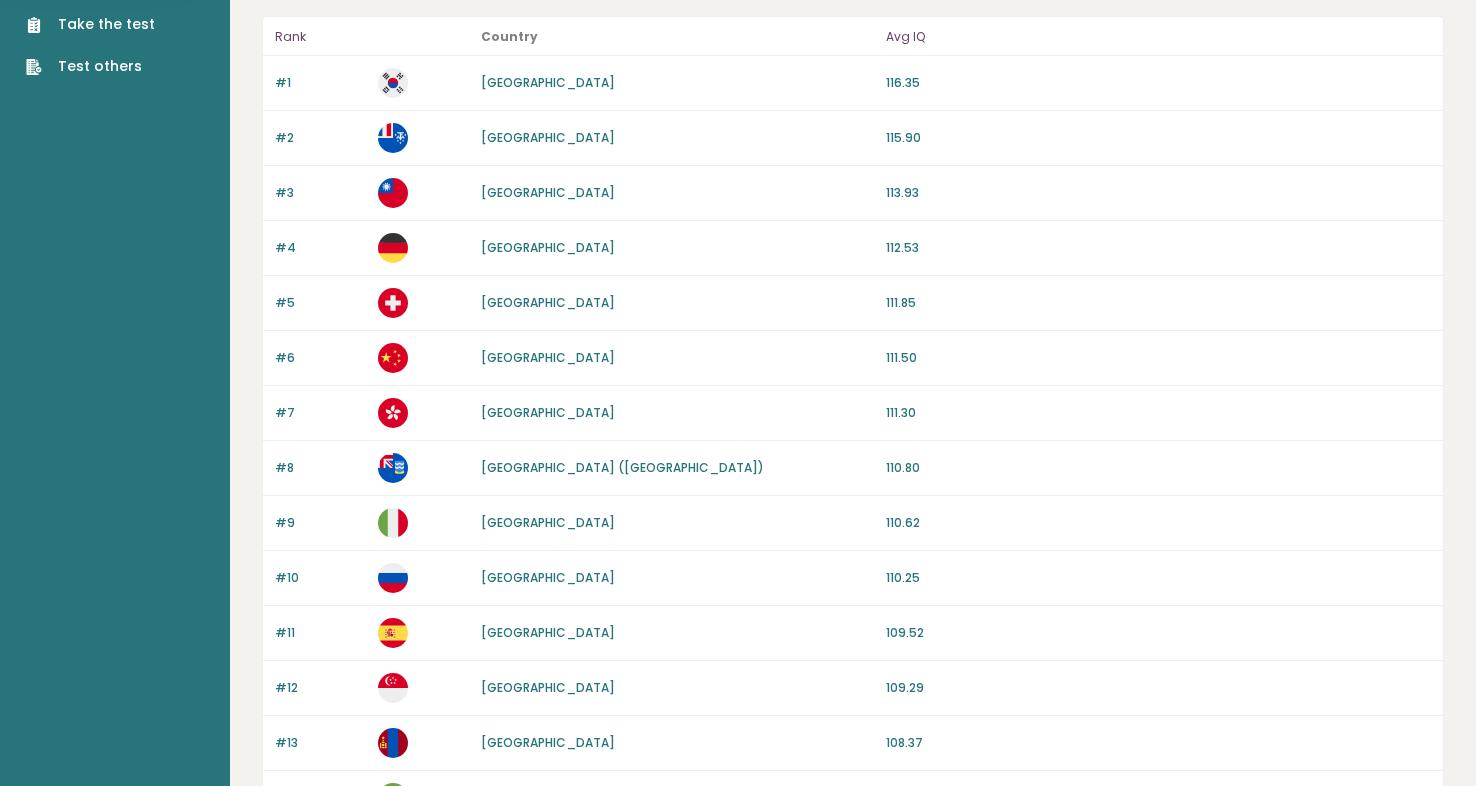 click on "[GEOGRAPHIC_DATA]" at bounding box center [548, 82] 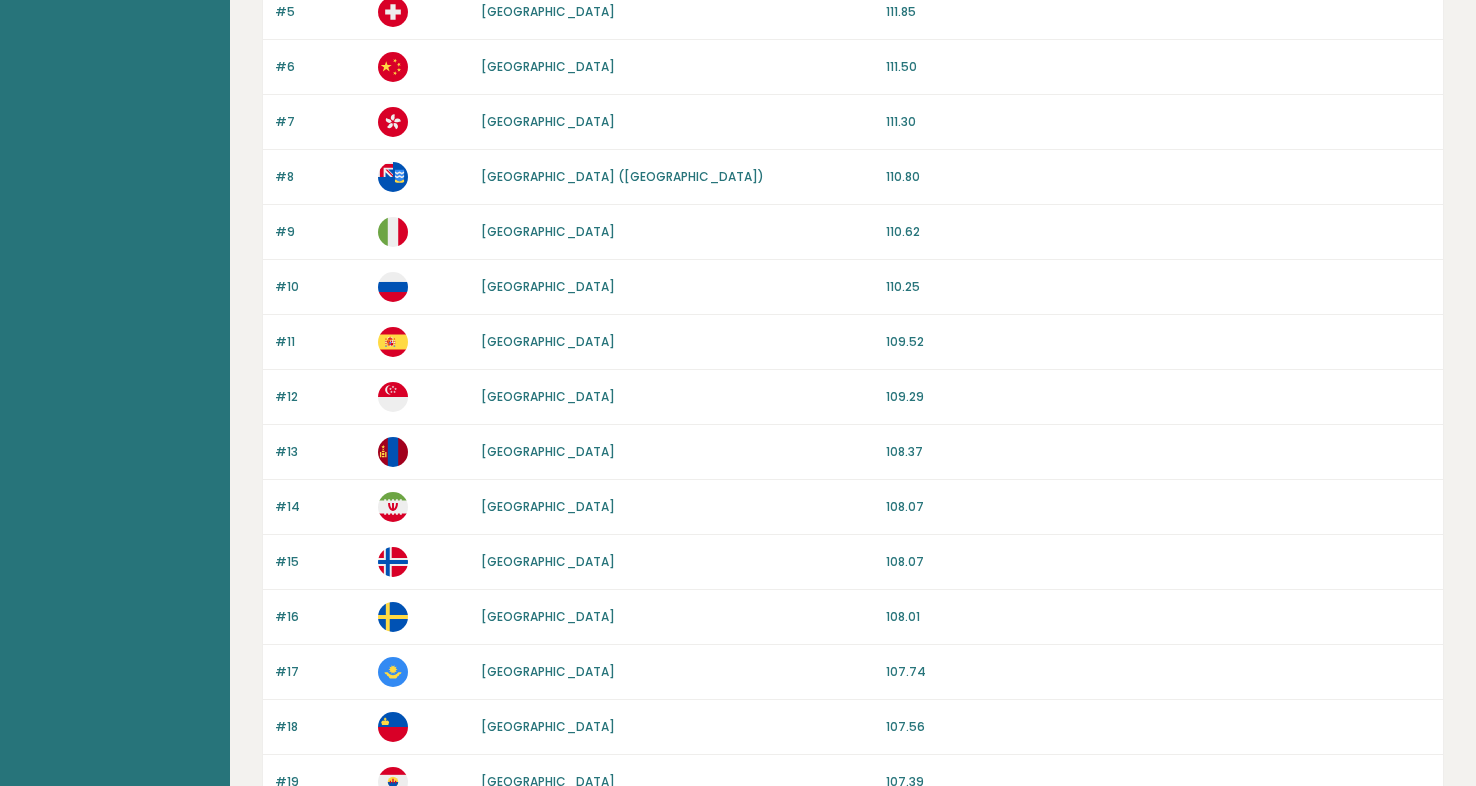 scroll, scrollTop: 700, scrollLeft: 0, axis: vertical 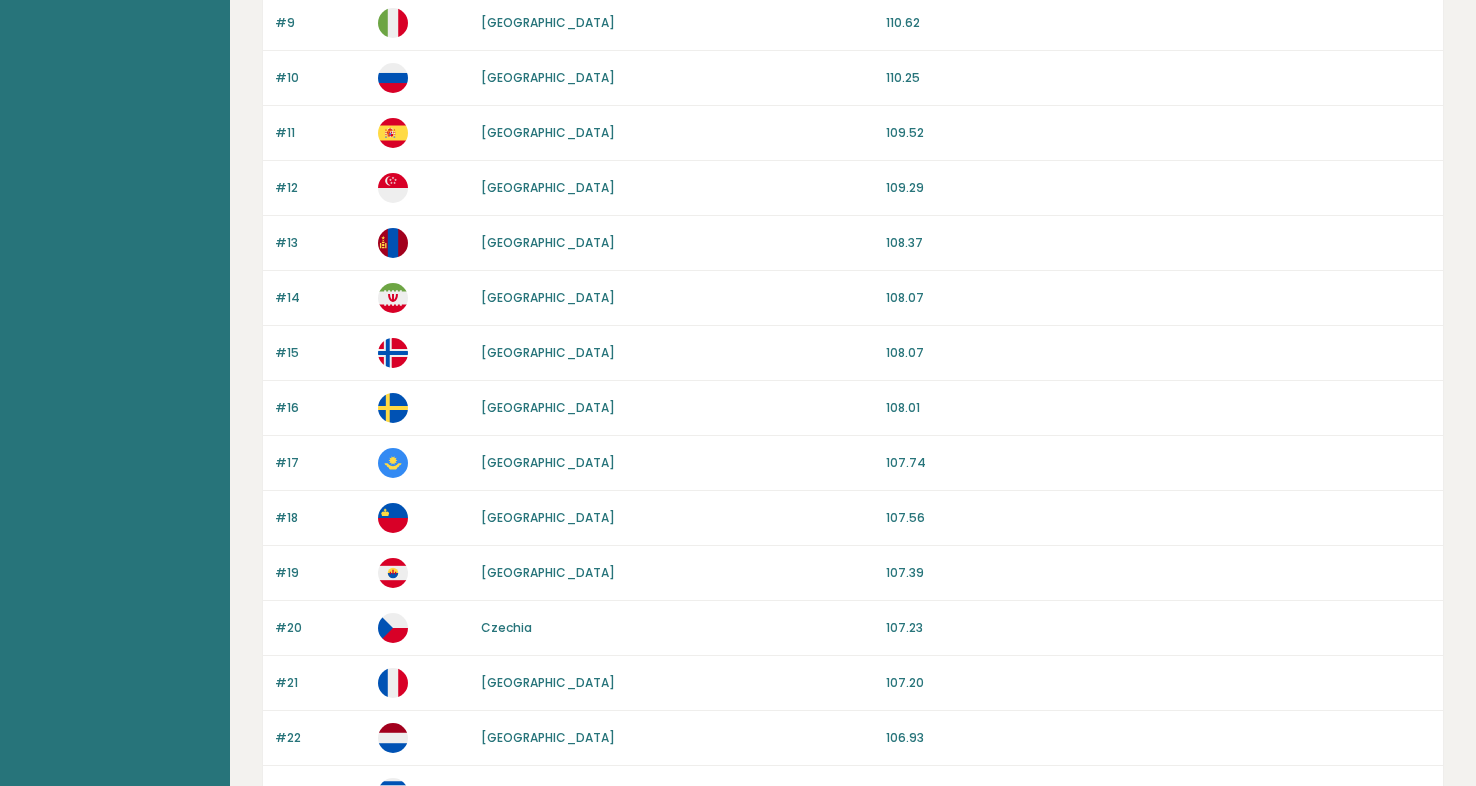 click on "[GEOGRAPHIC_DATA]" at bounding box center (548, 462) 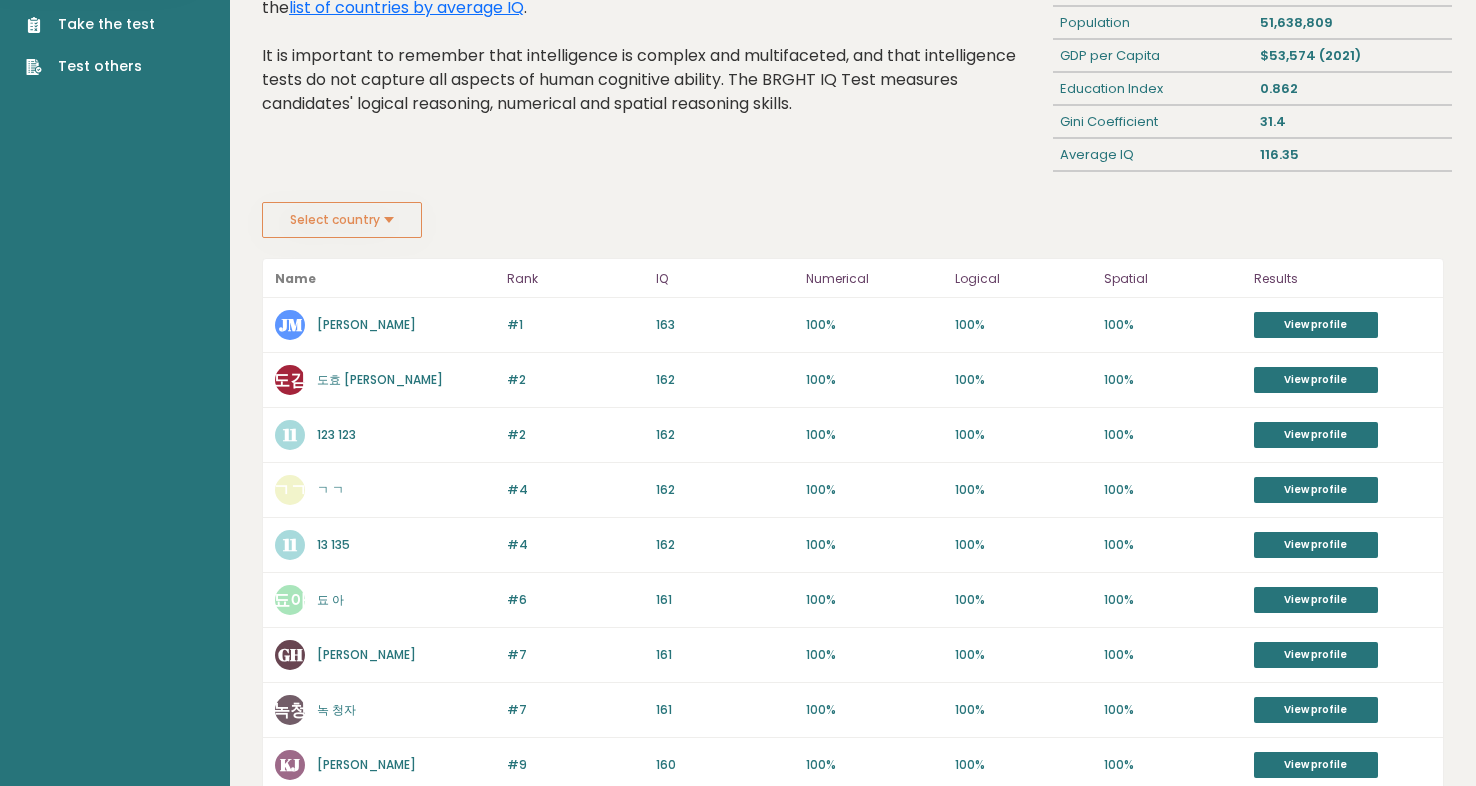 scroll, scrollTop: 0, scrollLeft: 0, axis: both 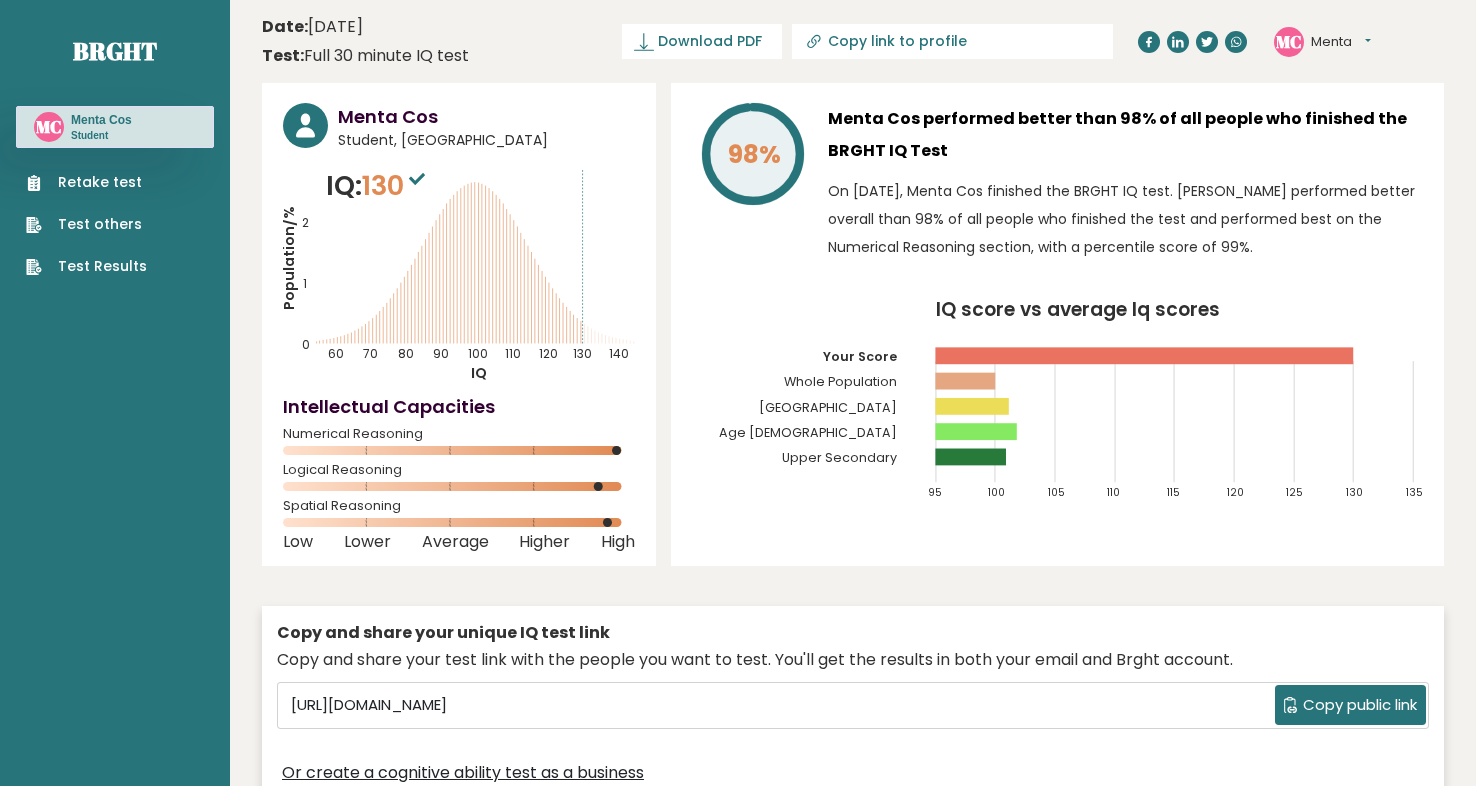click on "MC" 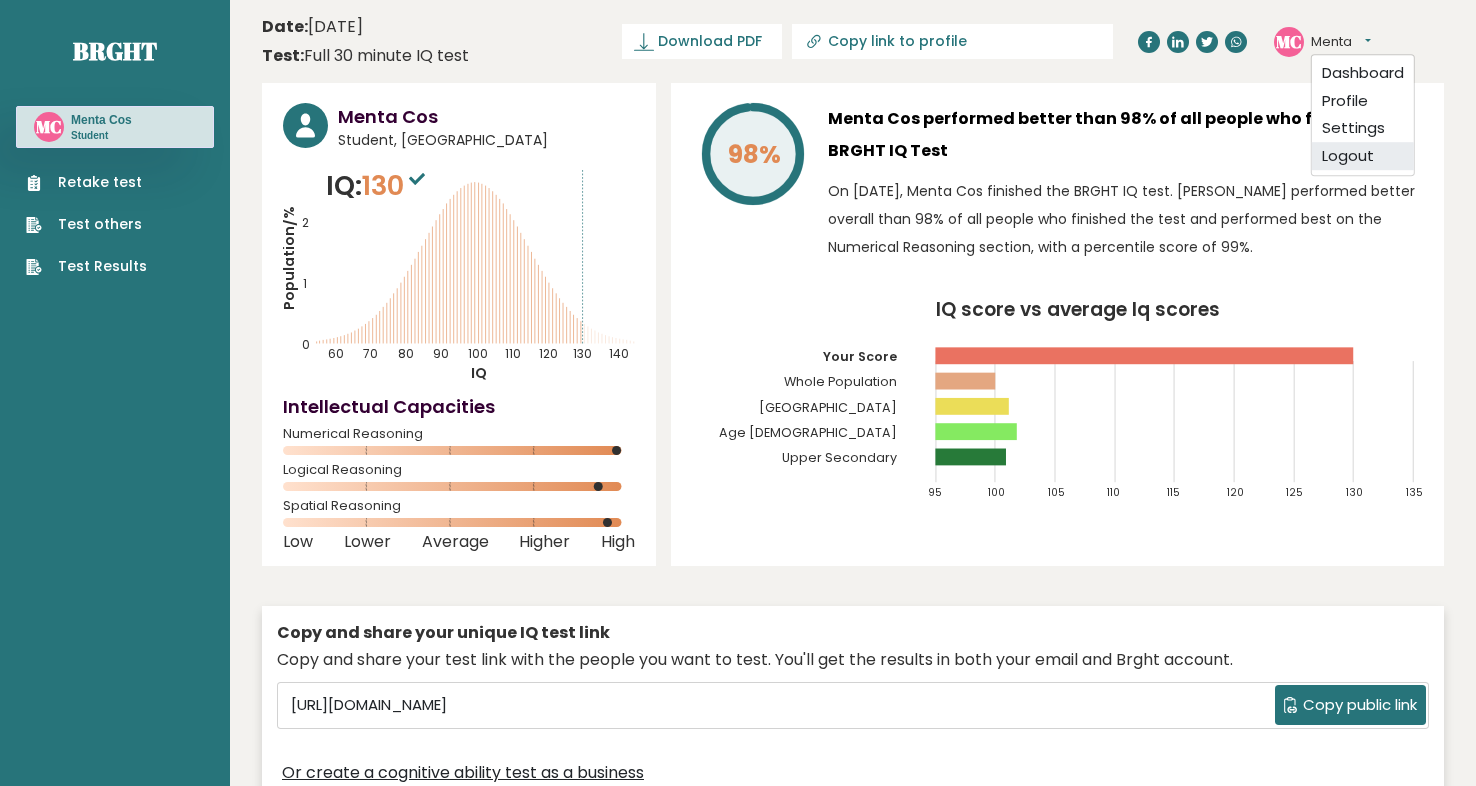 click on "Logout" at bounding box center (1363, 156) 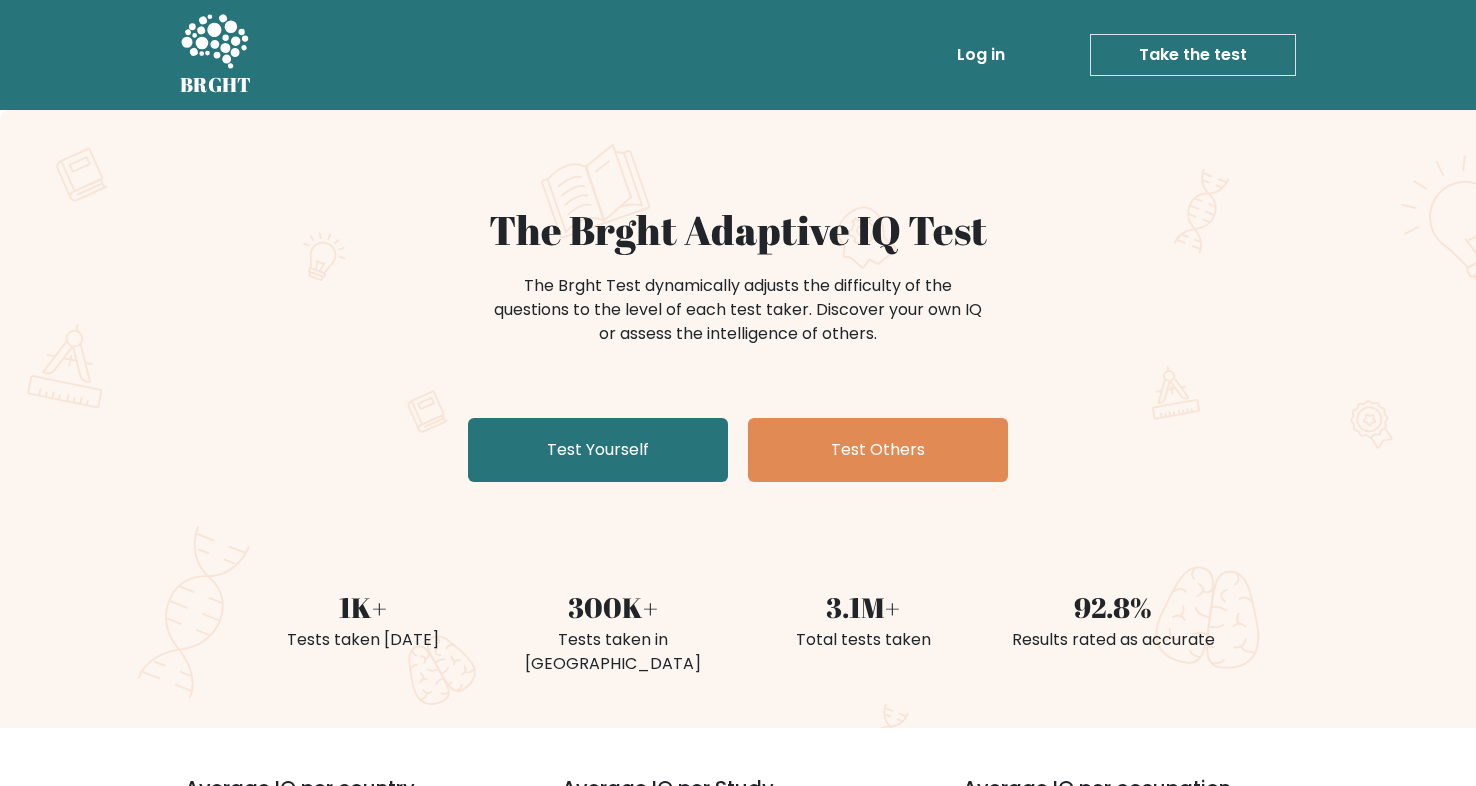 scroll, scrollTop: 0, scrollLeft: 0, axis: both 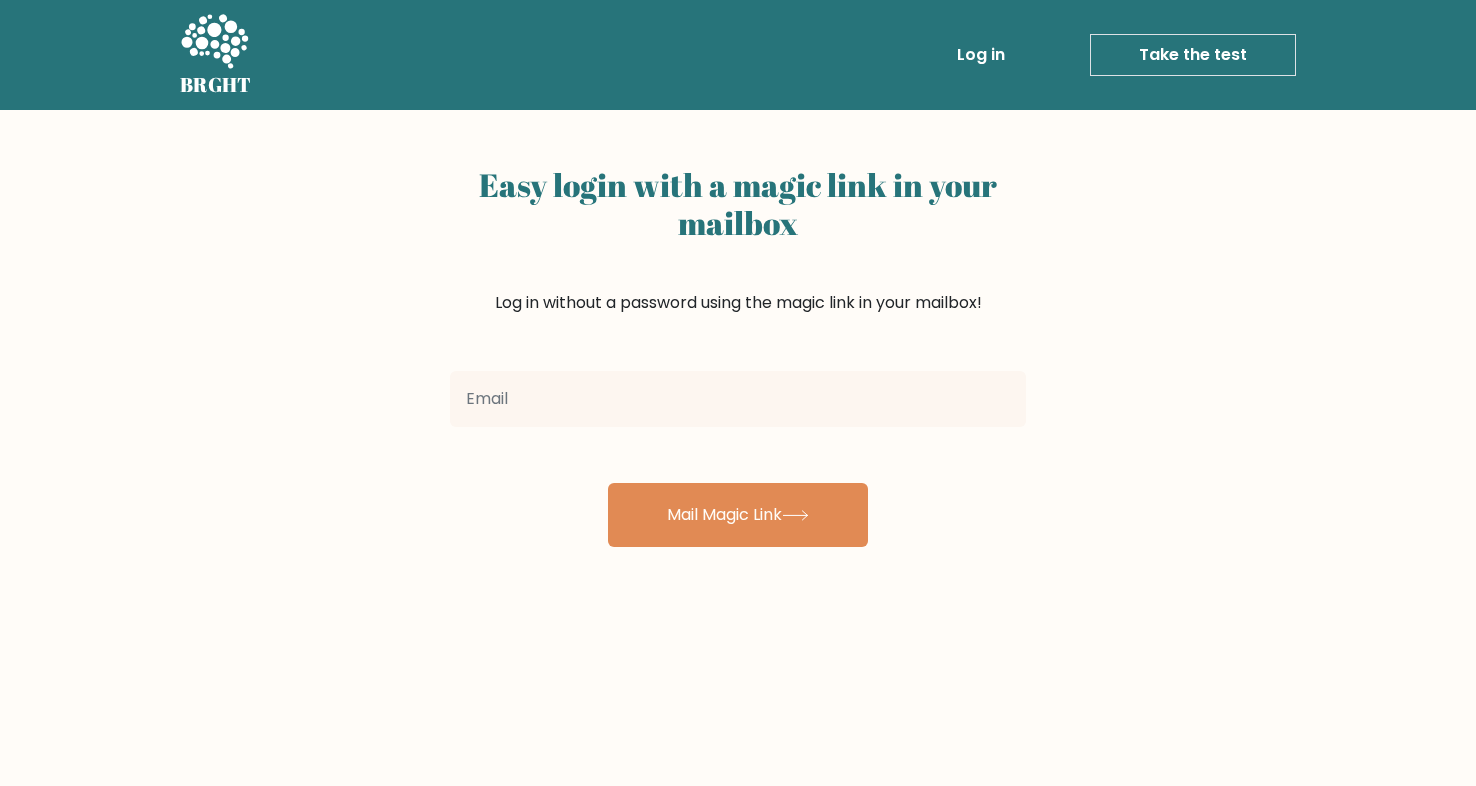 click at bounding box center (738, 399) 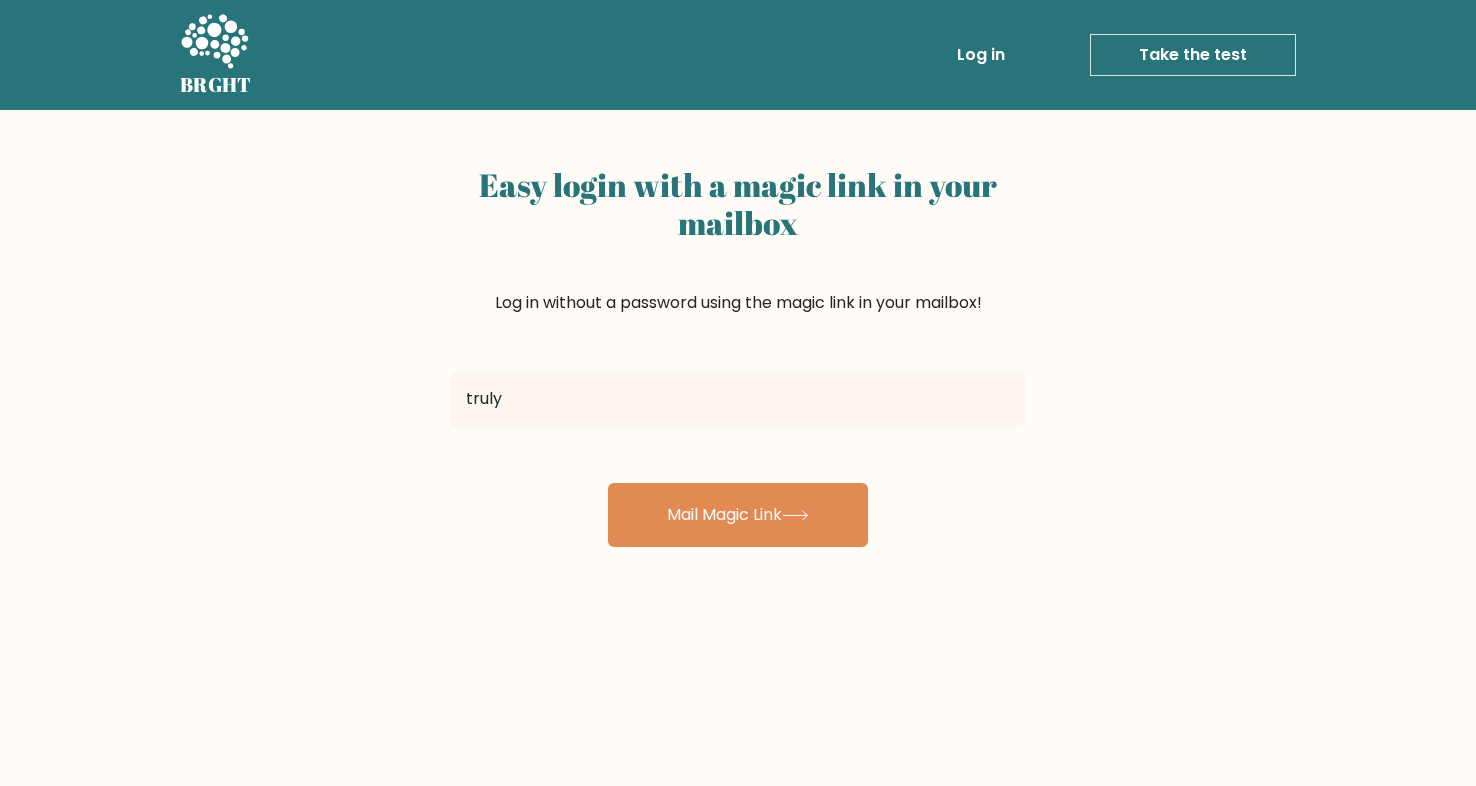 type on "[EMAIL_ADDRESS][DOMAIN_NAME]" 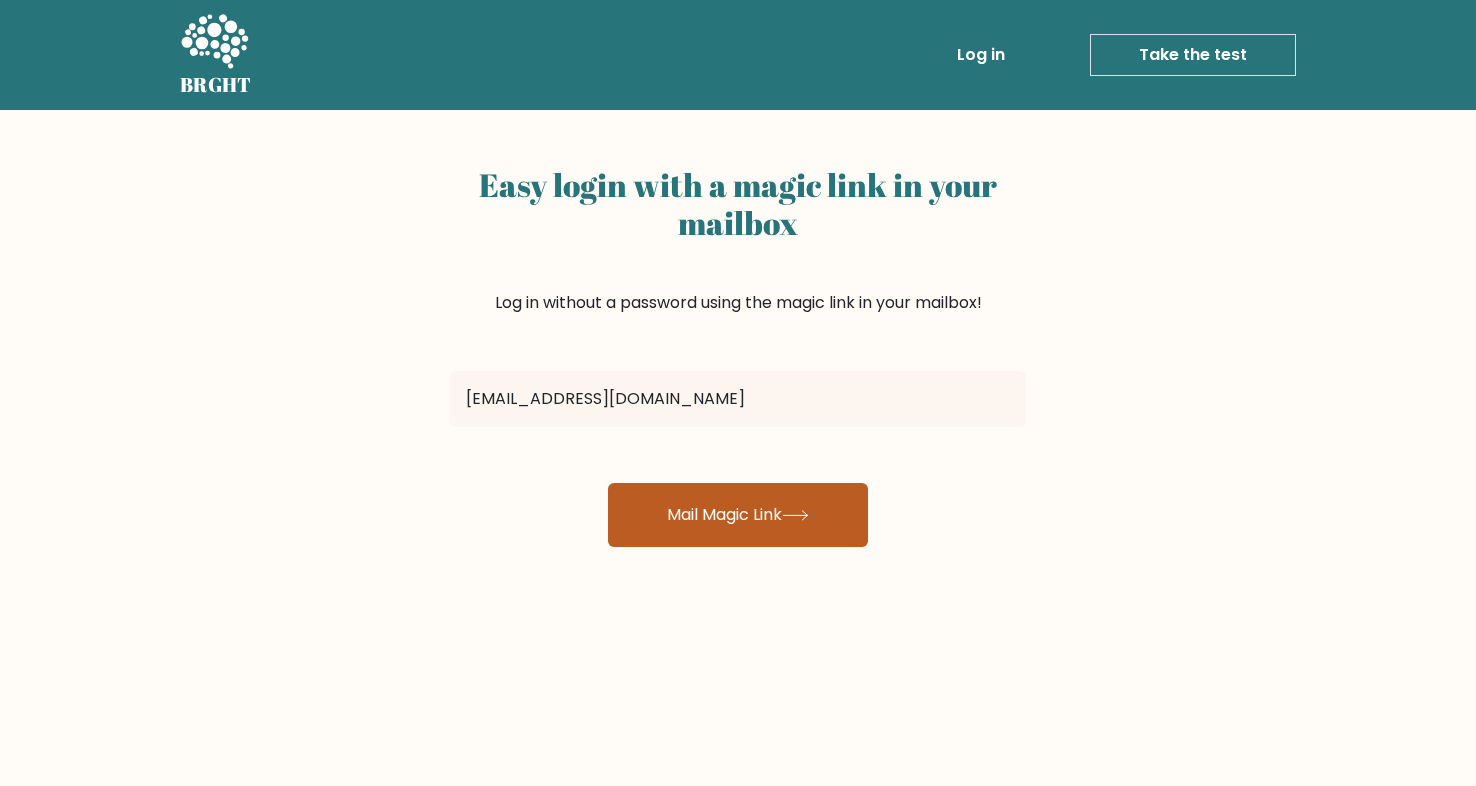 click on "Mail Magic Link" at bounding box center [738, 515] 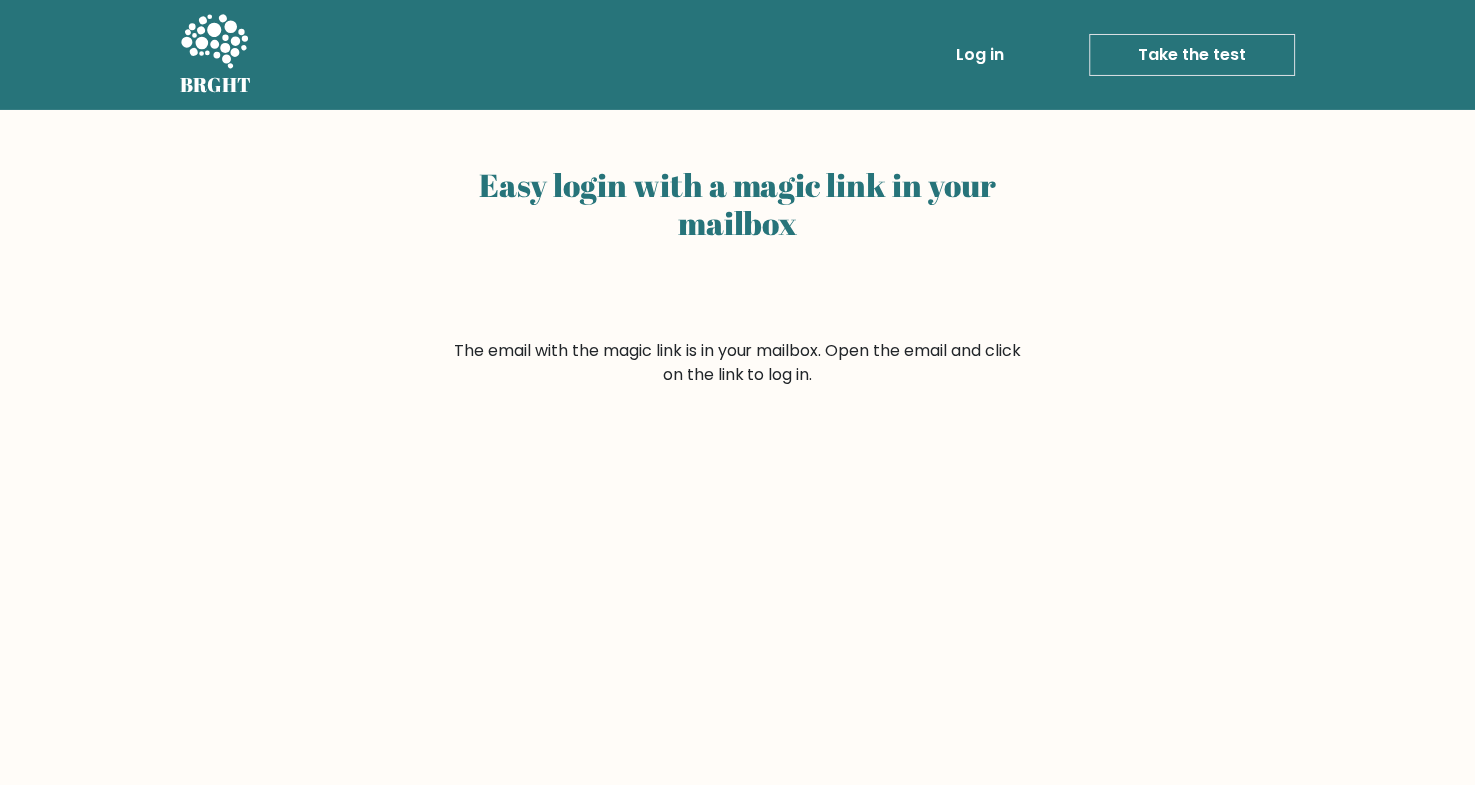scroll, scrollTop: 0, scrollLeft: 0, axis: both 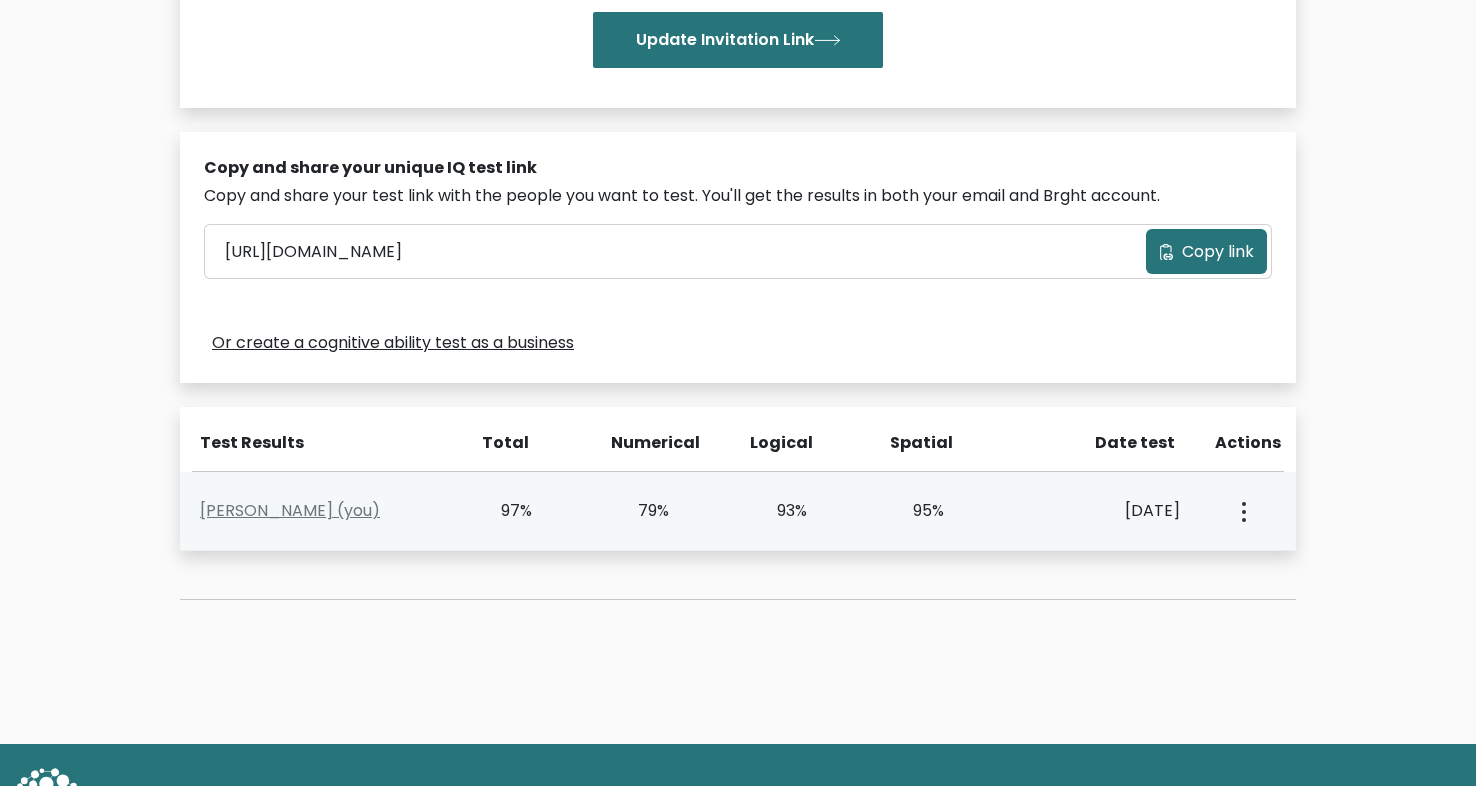 click on "View Profile" at bounding box center (1242, 511) 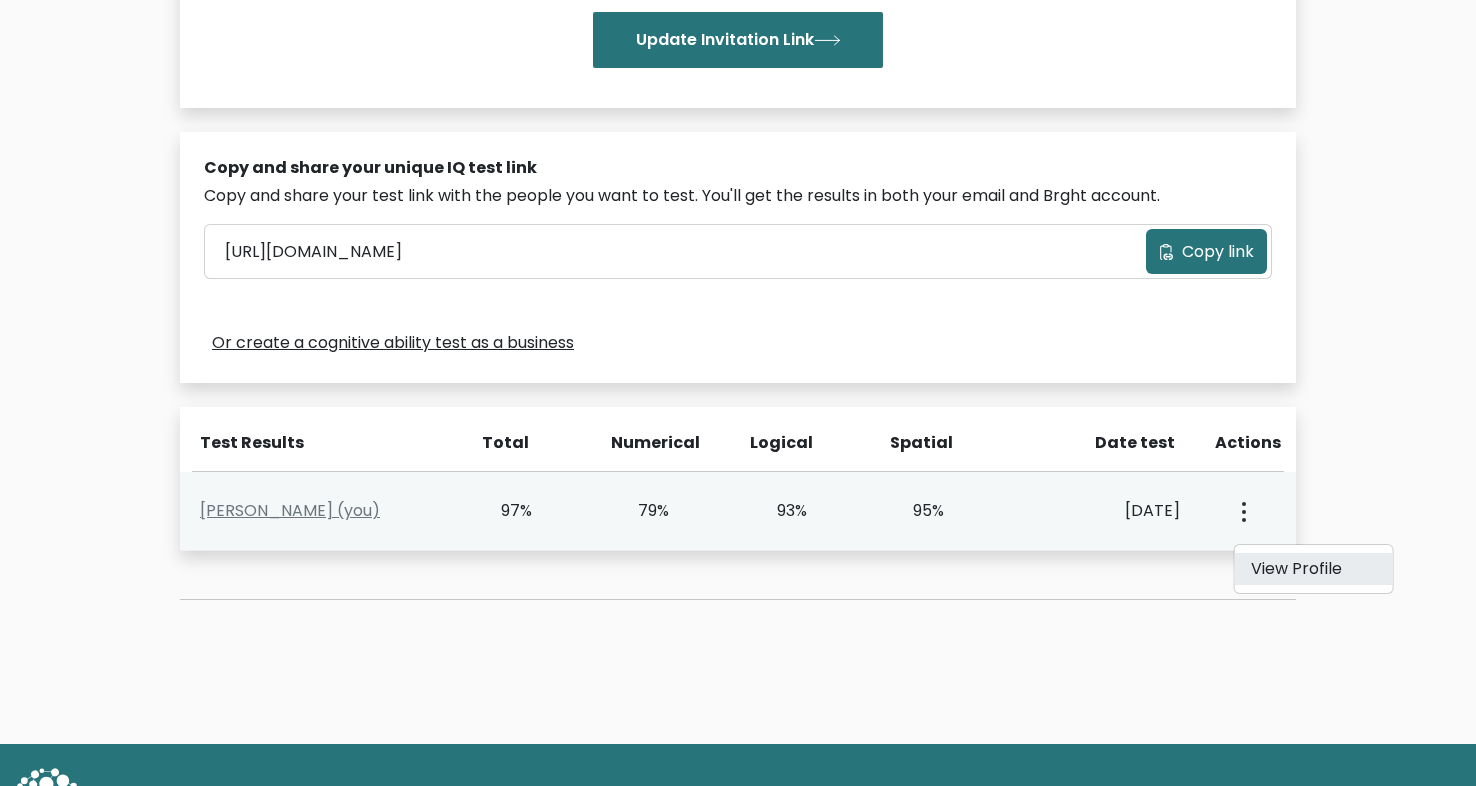 click on "View Profile" at bounding box center (1314, 569) 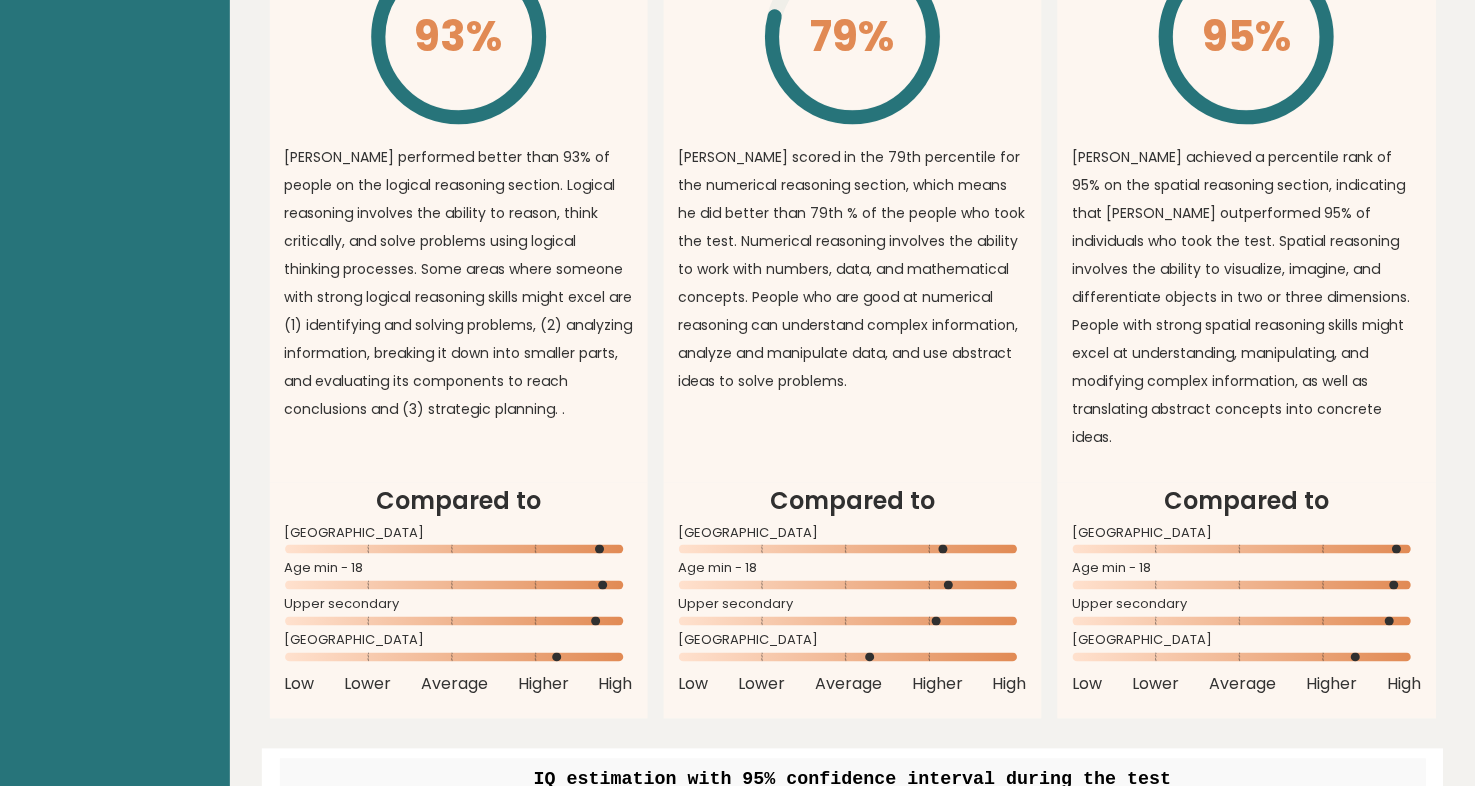 scroll, scrollTop: 1900, scrollLeft: 0, axis: vertical 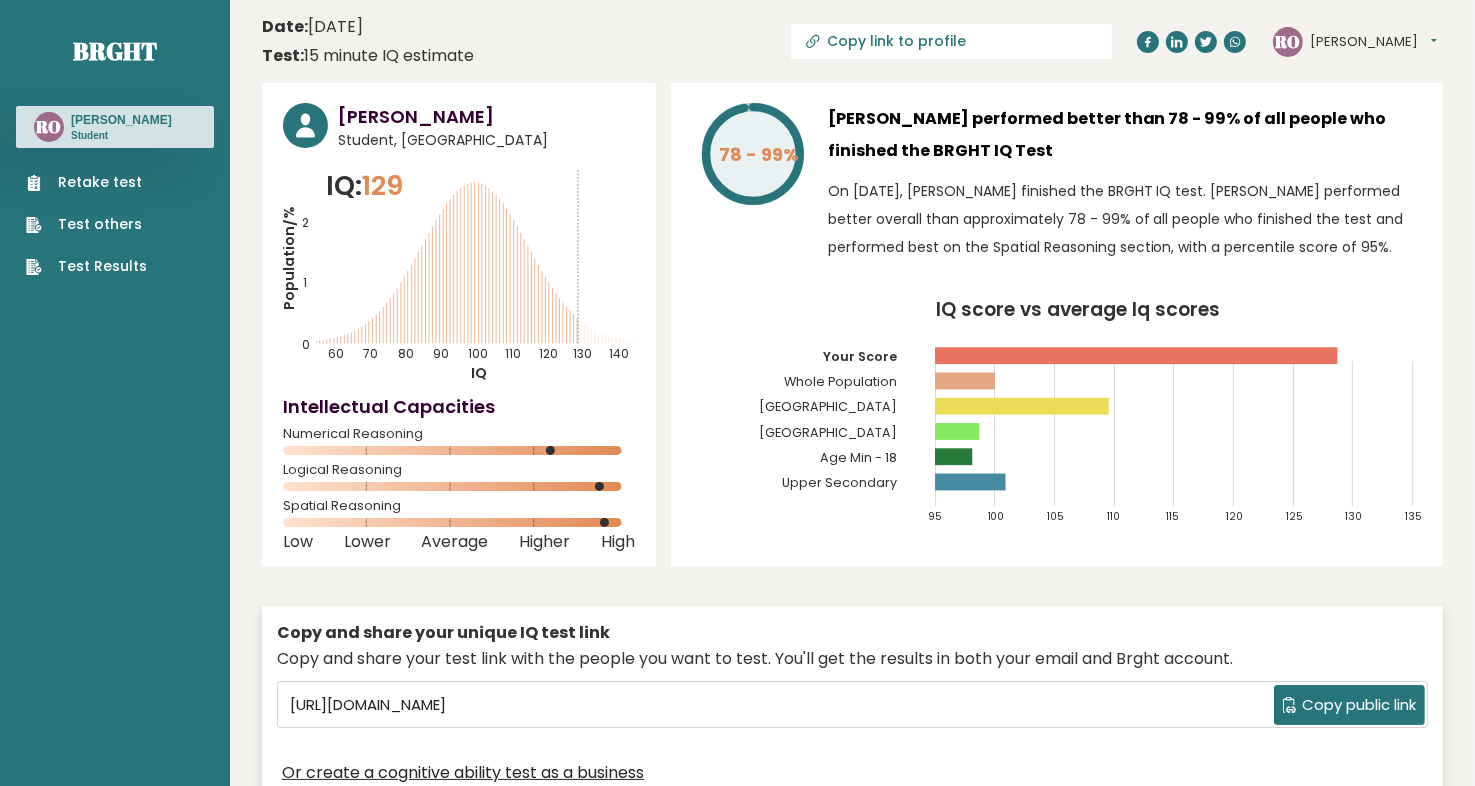 click on "[PERSON_NAME]" at bounding box center (1373, 42) 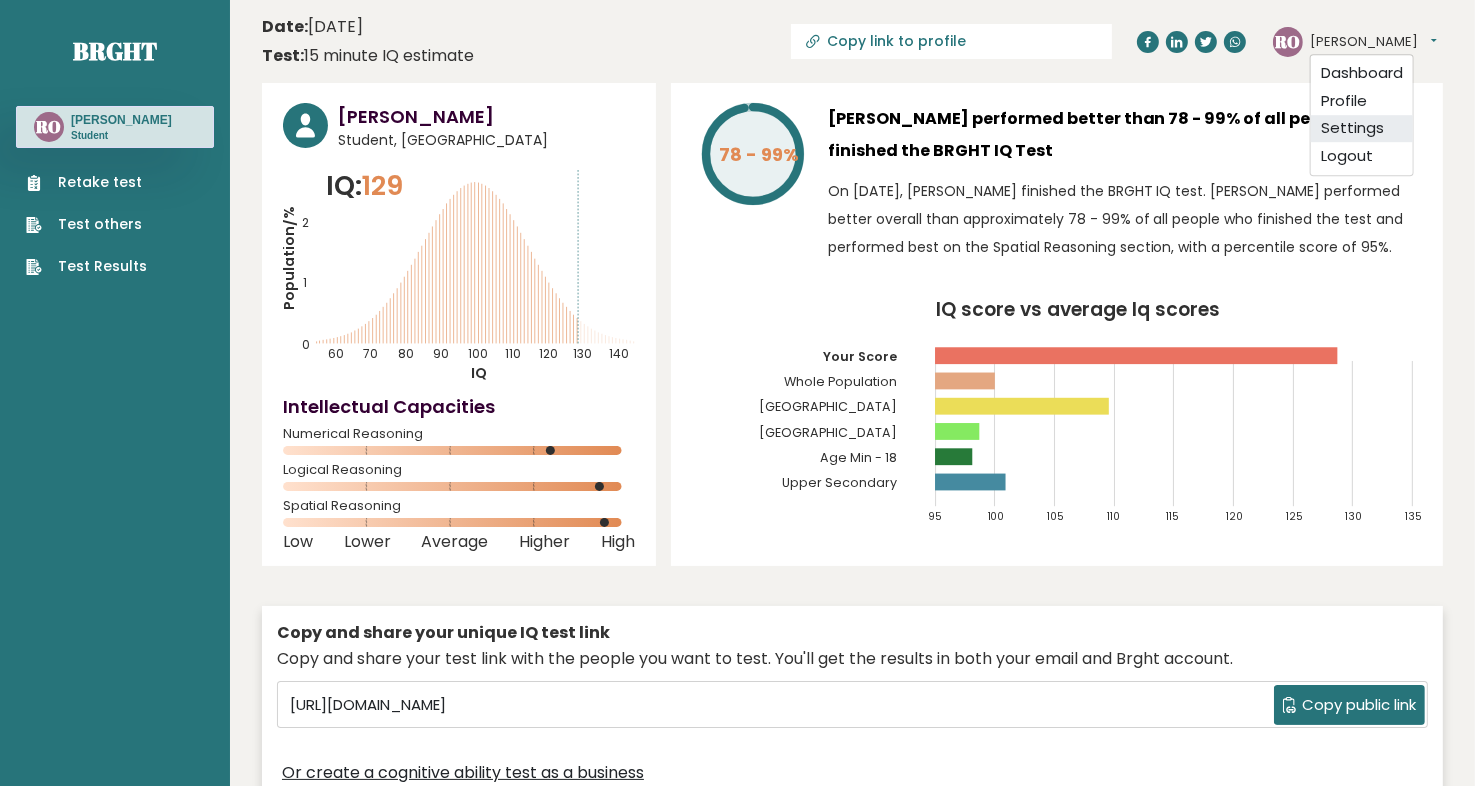 click on "Settings" at bounding box center [1362, 129] 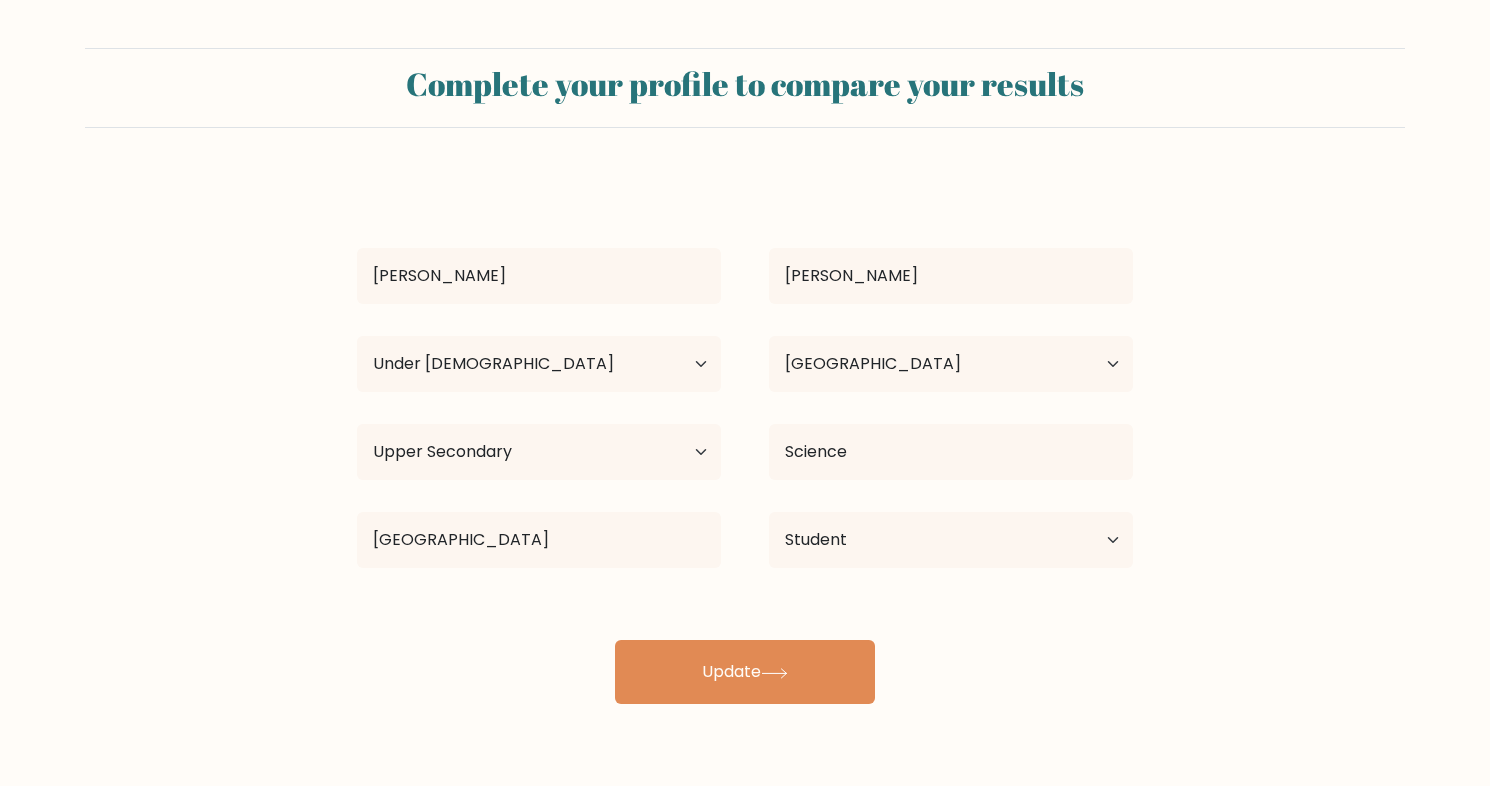 select on "min_18" 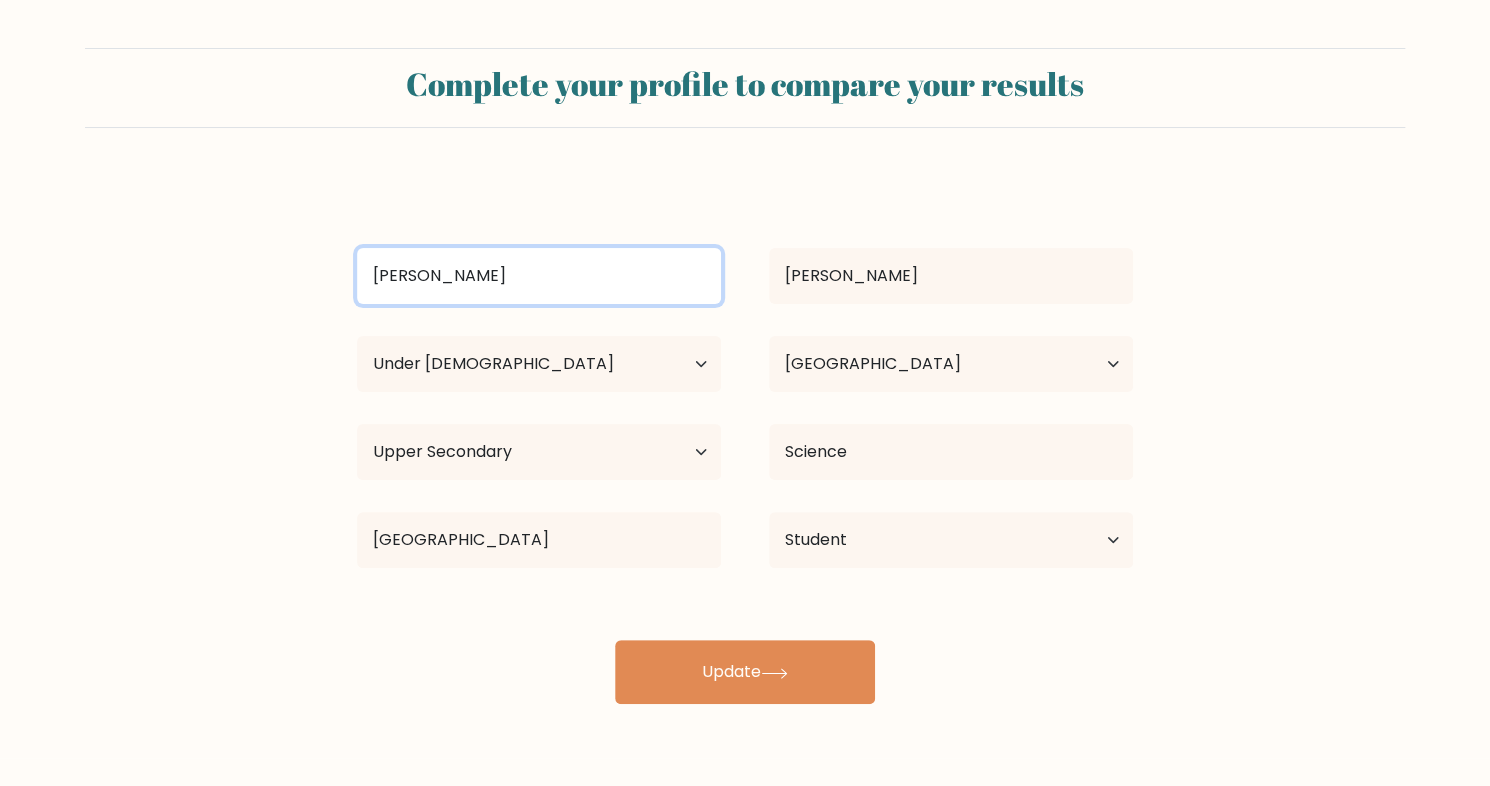 click on "[PERSON_NAME]" at bounding box center (539, 276) 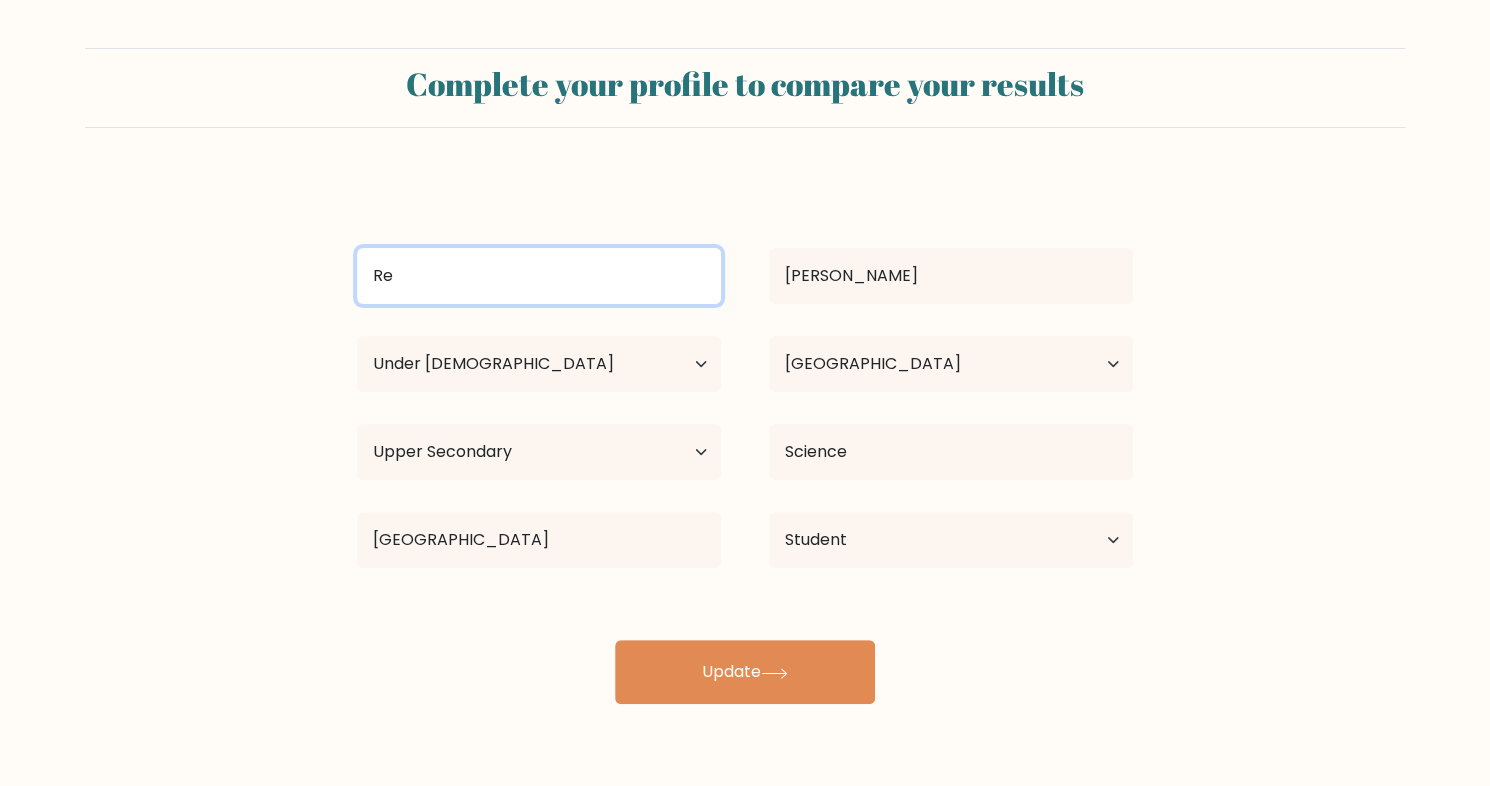 type on "R" 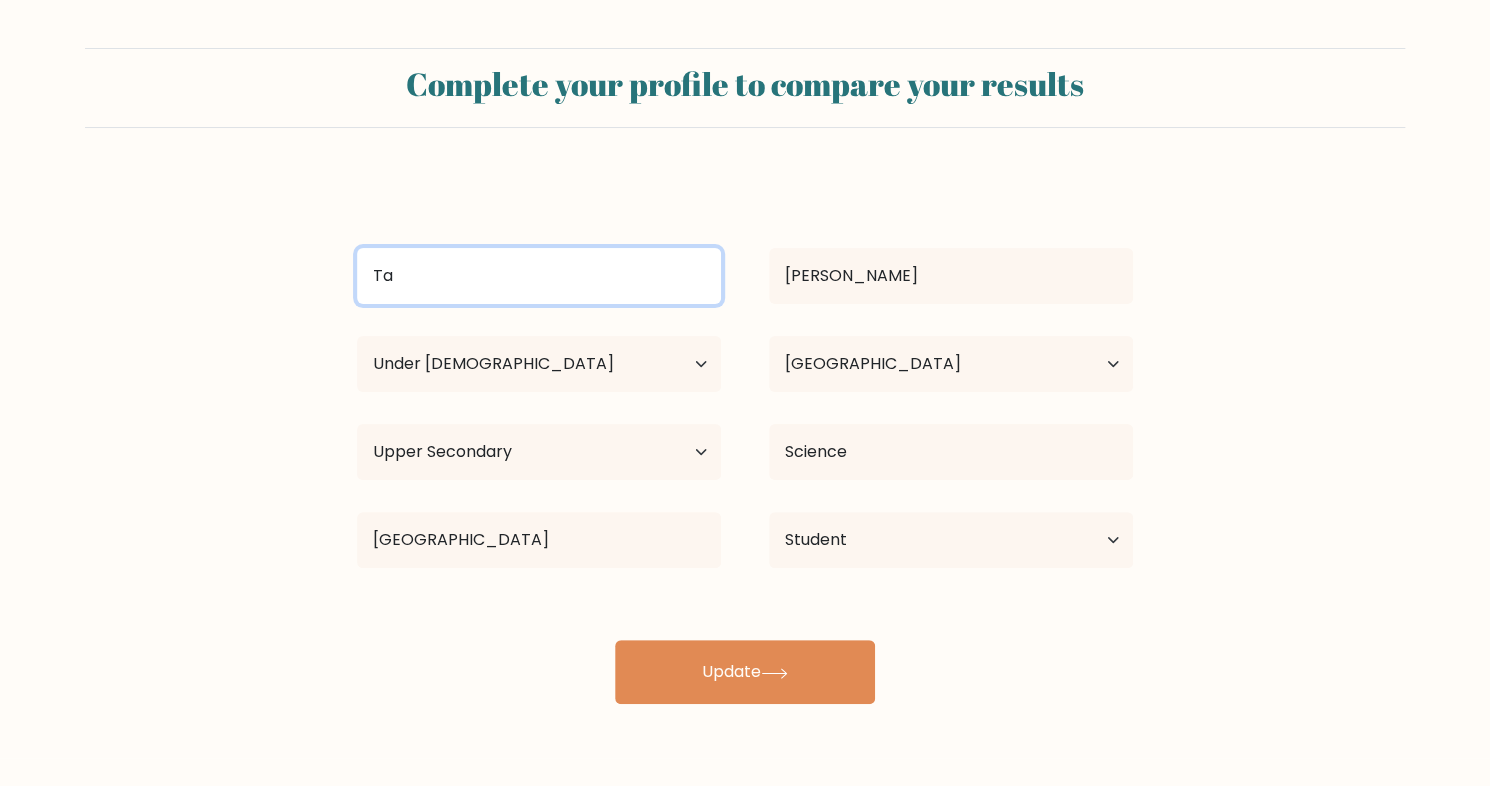 type on "T" 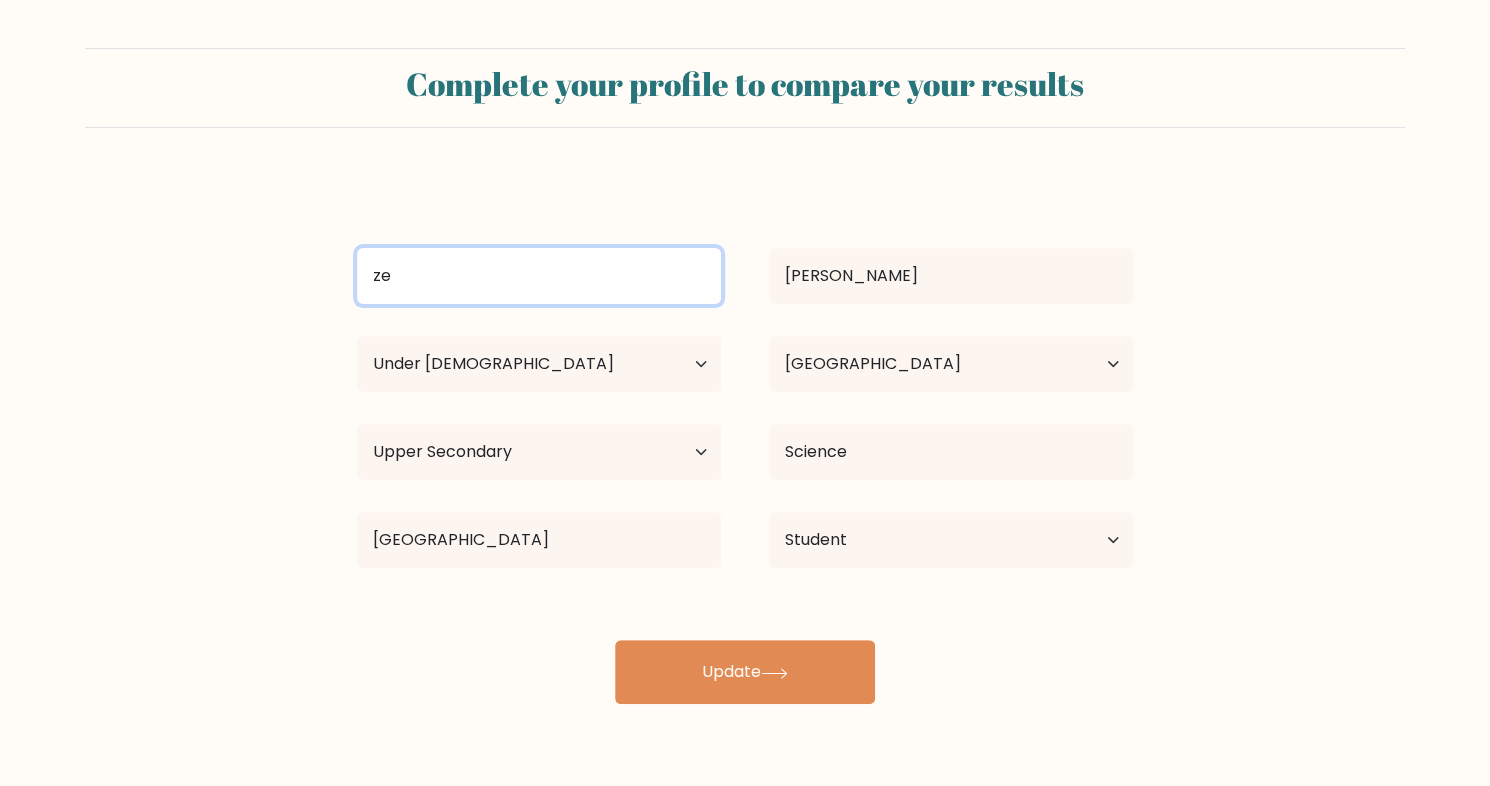 type on "z" 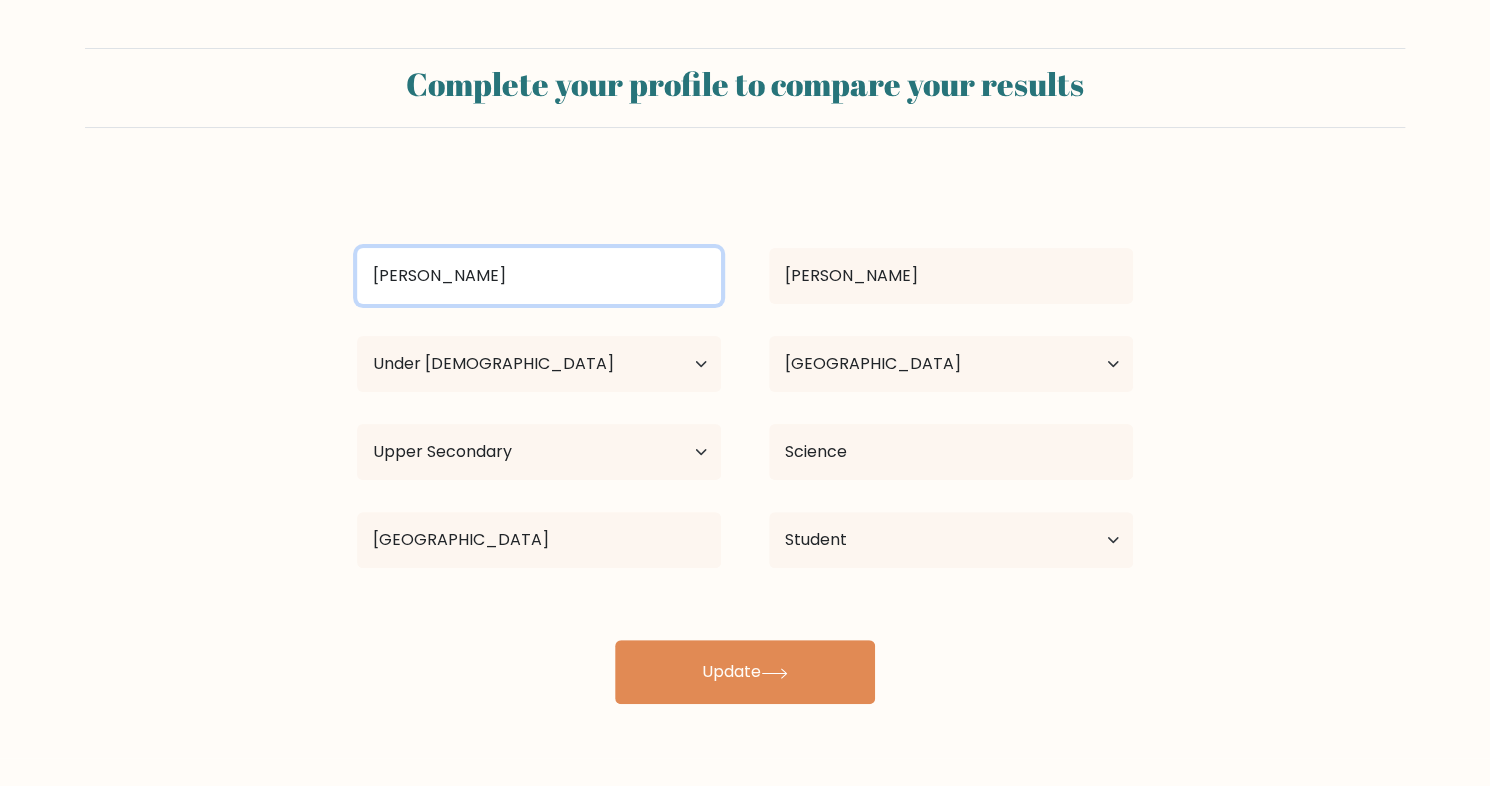 type on "[PERSON_NAME]" 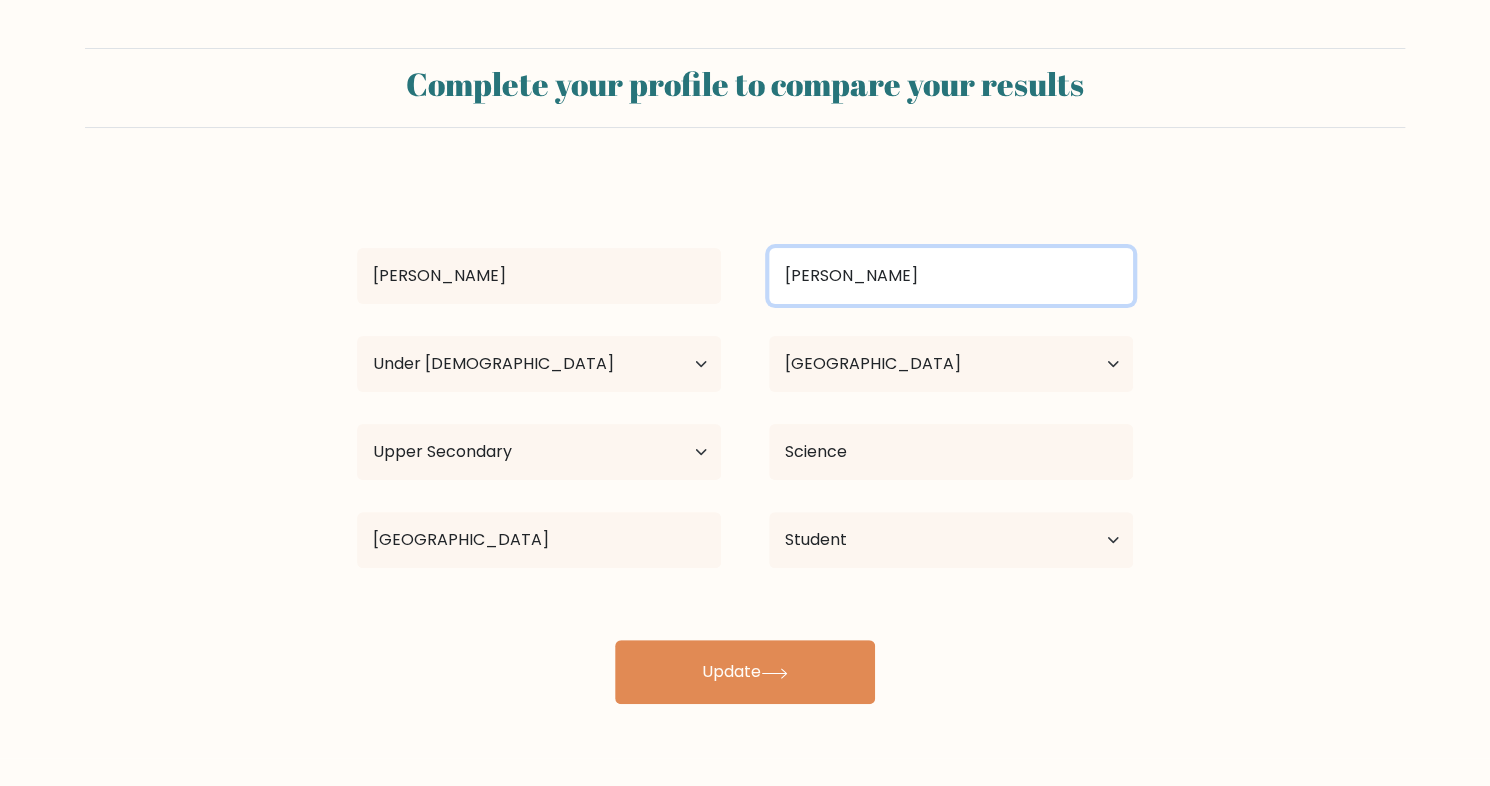 drag, startPoint x: 835, startPoint y: 280, endPoint x: 784, endPoint y: 277, distance: 51.088158 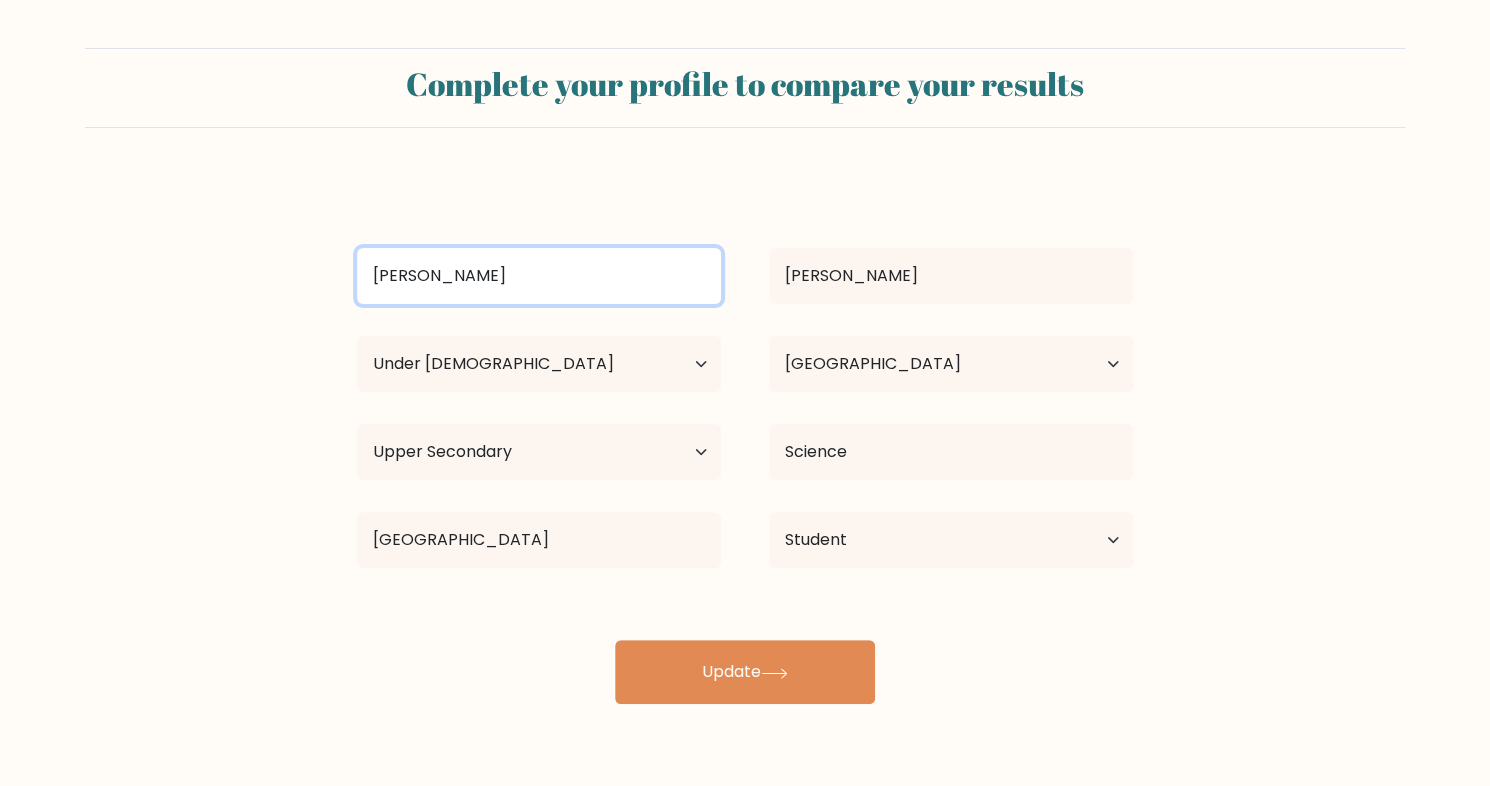 click on "[PERSON_NAME]" at bounding box center (539, 276) 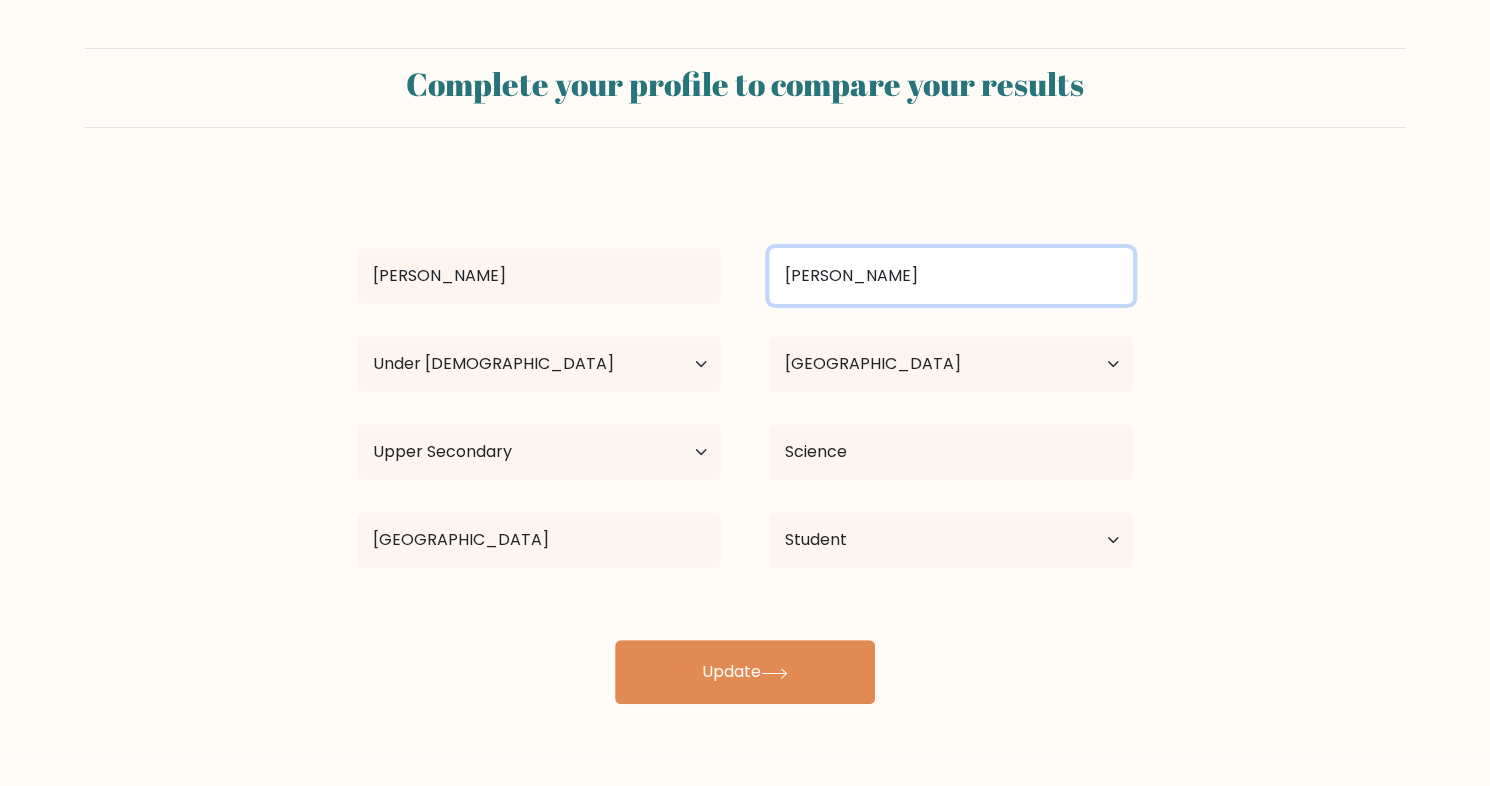 drag, startPoint x: 841, startPoint y: 288, endPoint x: 773, endPoint y: 280, distance: 68.46897 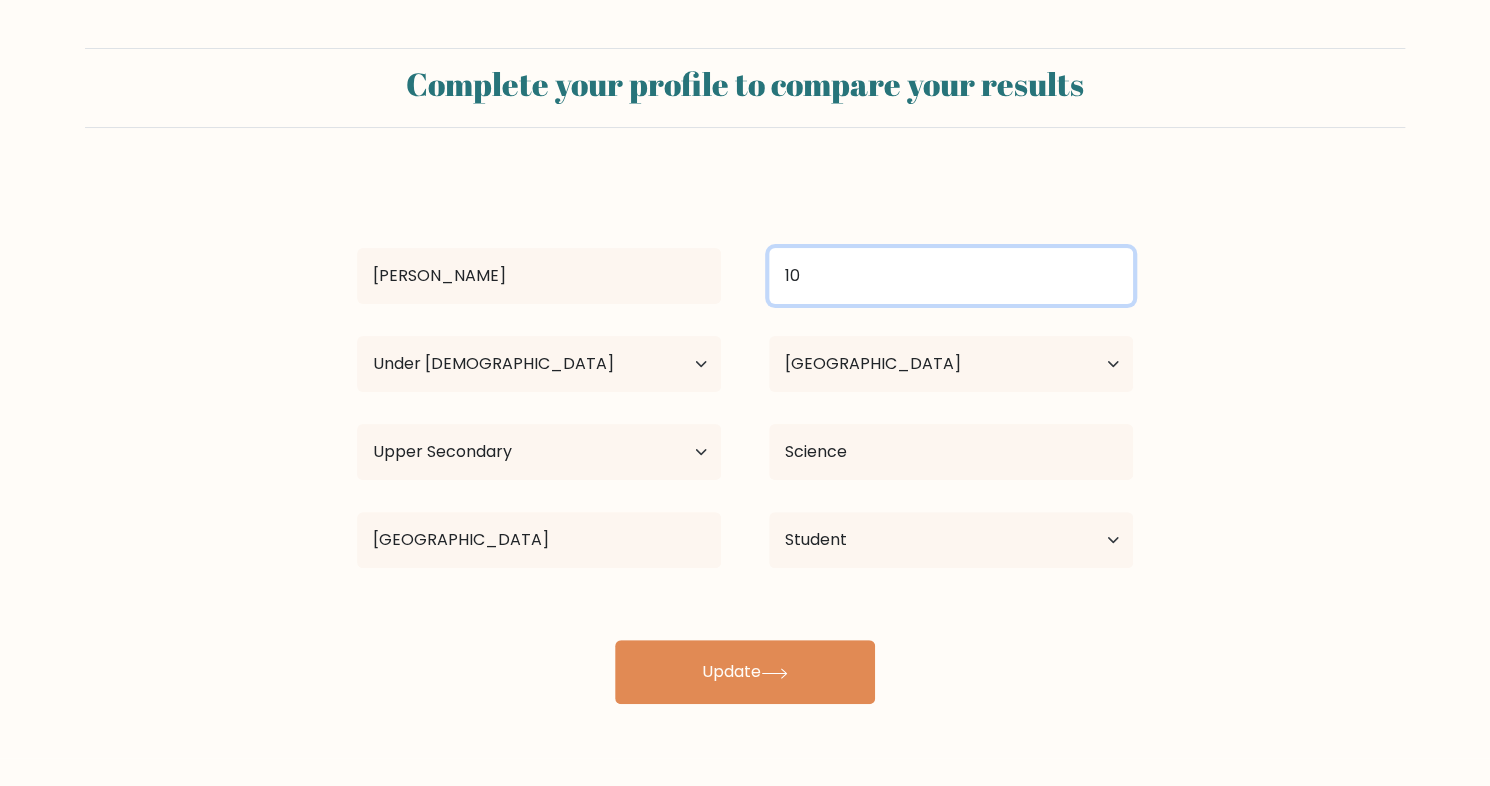 type on "1" 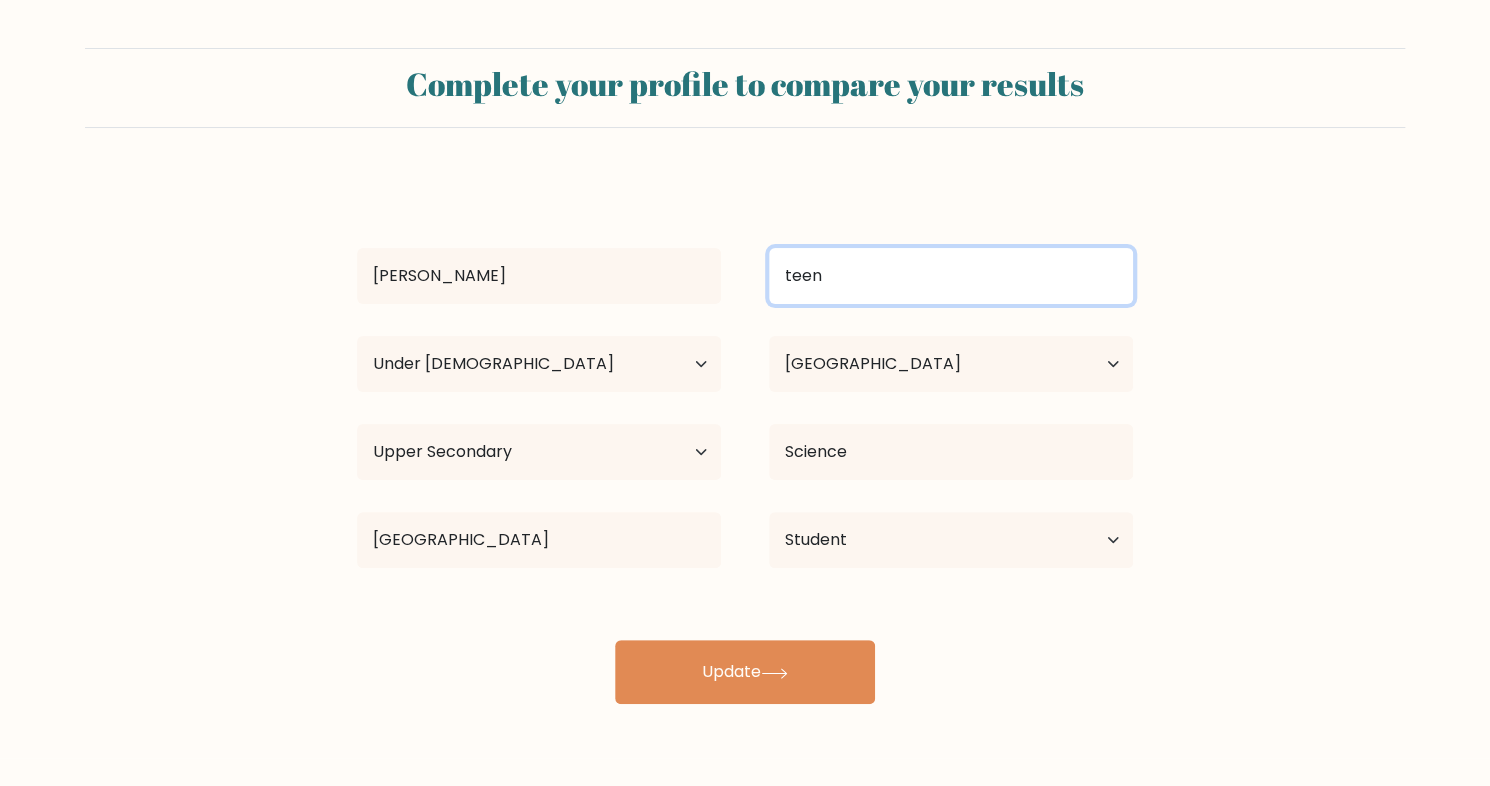 type on "teen" 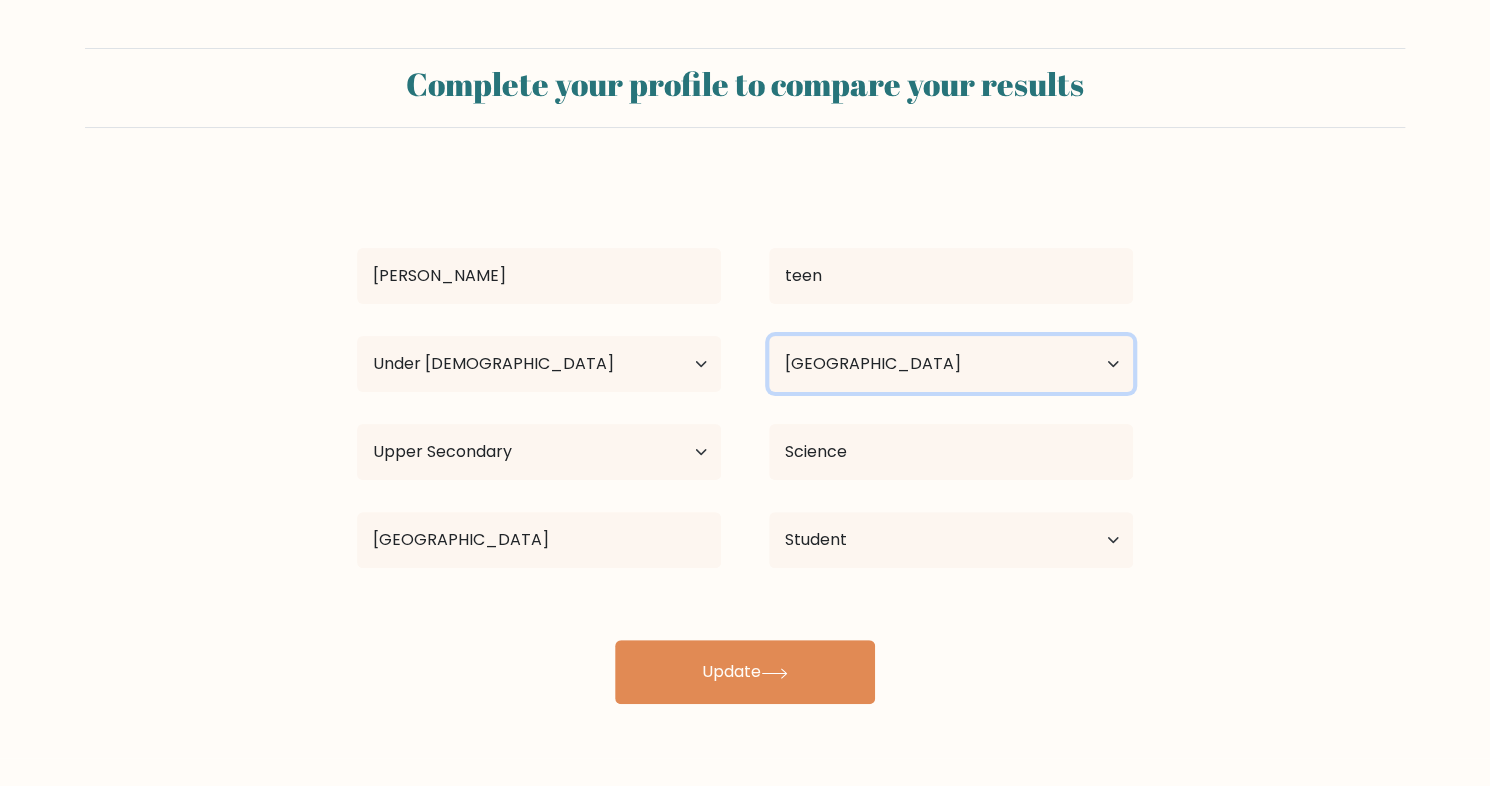 click on "Country
Afghanistan
Albania
Algeria
American Samoa
Andorra
Angola
Anguilla
Antarctica
Antigua and Barbuda
Argentina
Armenia
Aruba
Australia
Austria
Azerbaijan
Bahamas
Bahrain
Bangladesh
Barbados
Belarus
Belgium
Belize
Benin
Bermuda
Bhutan
Bolivia
Bonaire, Sint Eustatius and Saba
Bosnia and Herzegovina
Botswana
Bouvet Island
Brazil
British Indian Ocean Territory
Brunei
Bulgaria
Burkina Faso
Burundi
Cabo Verde
Cambodia
Cameroon
Canada
Cayman Islands
Central African Republic
Chad
Chile
China
Christmas Island
Cocos (Keeling) Islands
Colombia
Comoros
Congo
Congo (the Democratic Republic of the)
Cook Islands
Costa Rica
Côte d'Ivoire
Croatia
Cuba" at bounding box center [951, 364] 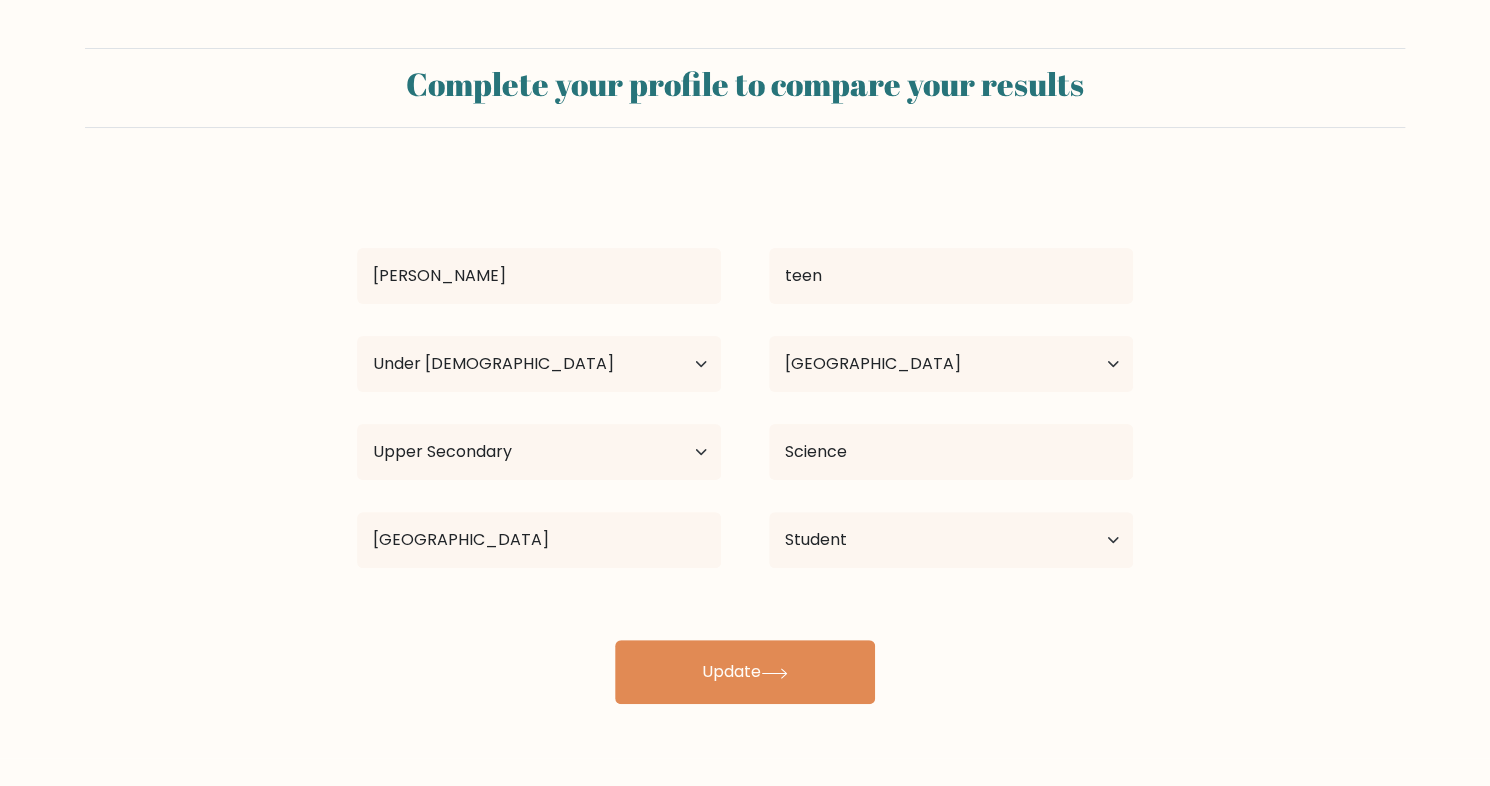 click on "Wester
teen
Age
Under 18 years old
18-24 years old
25-34 years old
35-44 years old
45-54 years old
55-64 years old
65 years old and above
Country
Afghanistan
Albania
Algeria
American Samoa
Andorra
Angola
Anguilla
Antarctica
Antigua and Barbuda
Argentina
Armenia
Aruba
Australia
Austria
Azerbaijan
Bahamas
Bahrain
Bangladesh
Barbados
Belarus
Belgium
Belize
Benin
Bermuda
Bhutan
Bolivia" at bounding box center (745, 440) 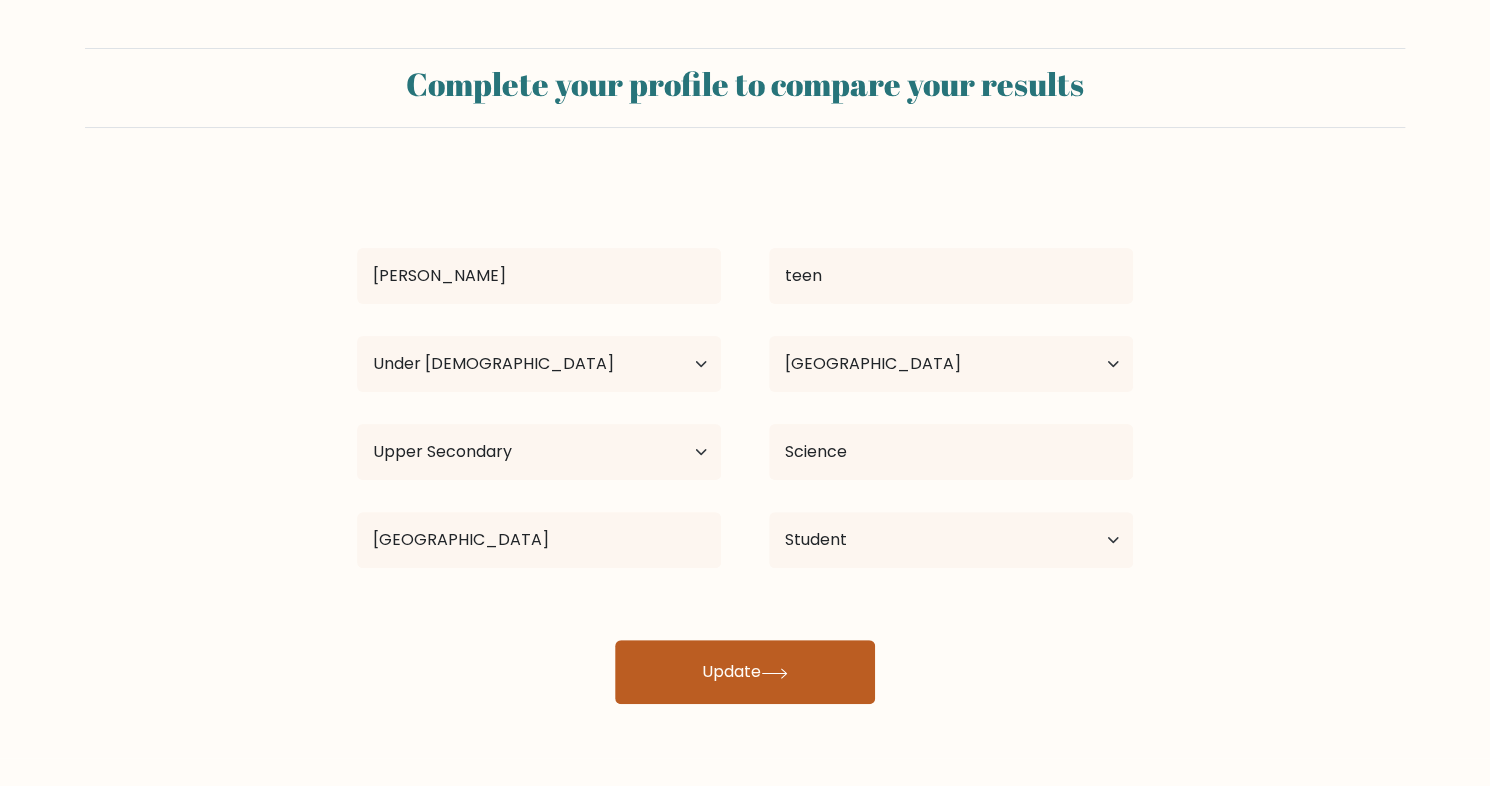 click on "Update" at bounding box center [745, 672] 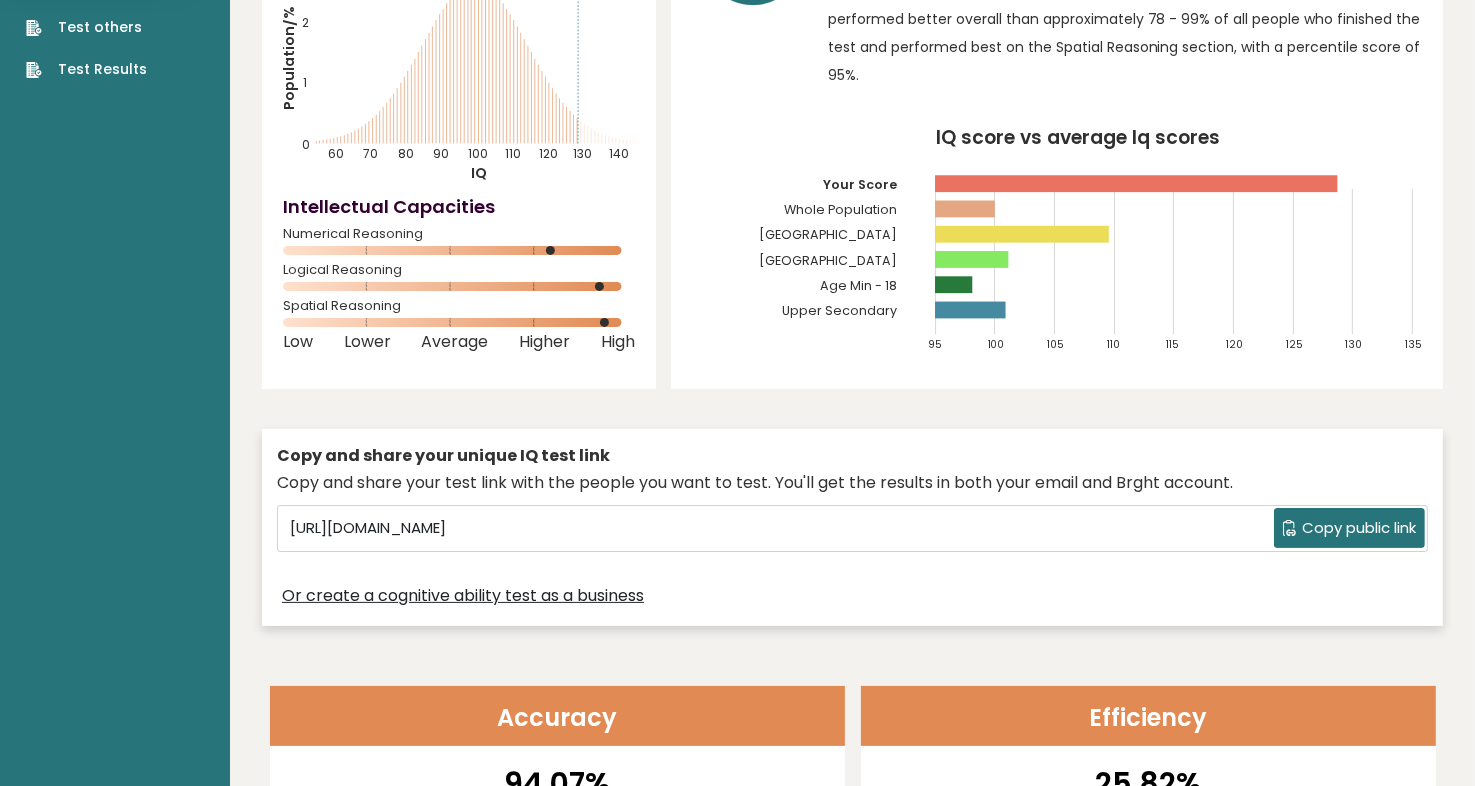 scroll, scrollTop: 0, scrollLeft: 0, axis: both 